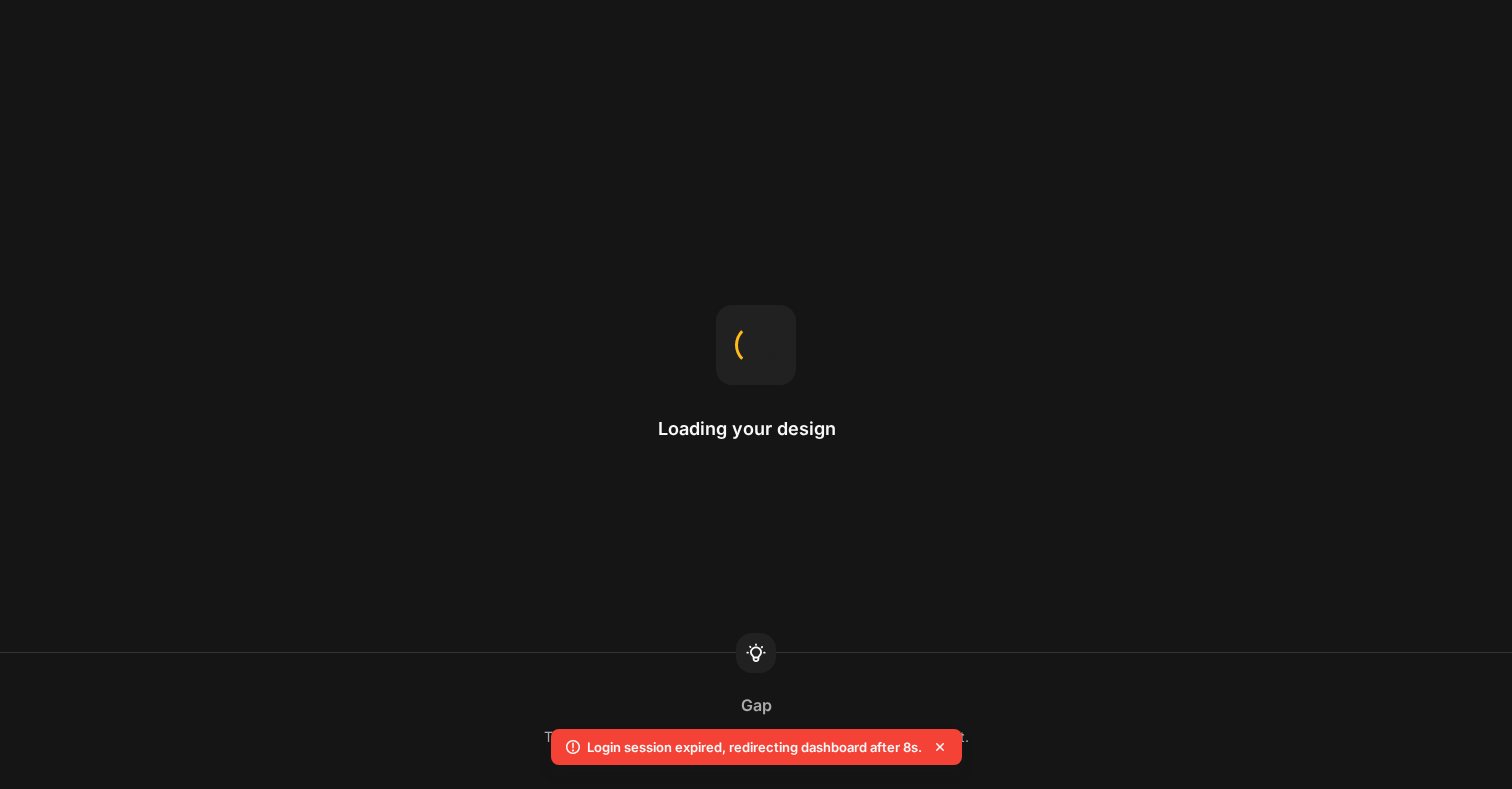 scroll, scrollTop: 0, scrollLeft: 0, axis: both 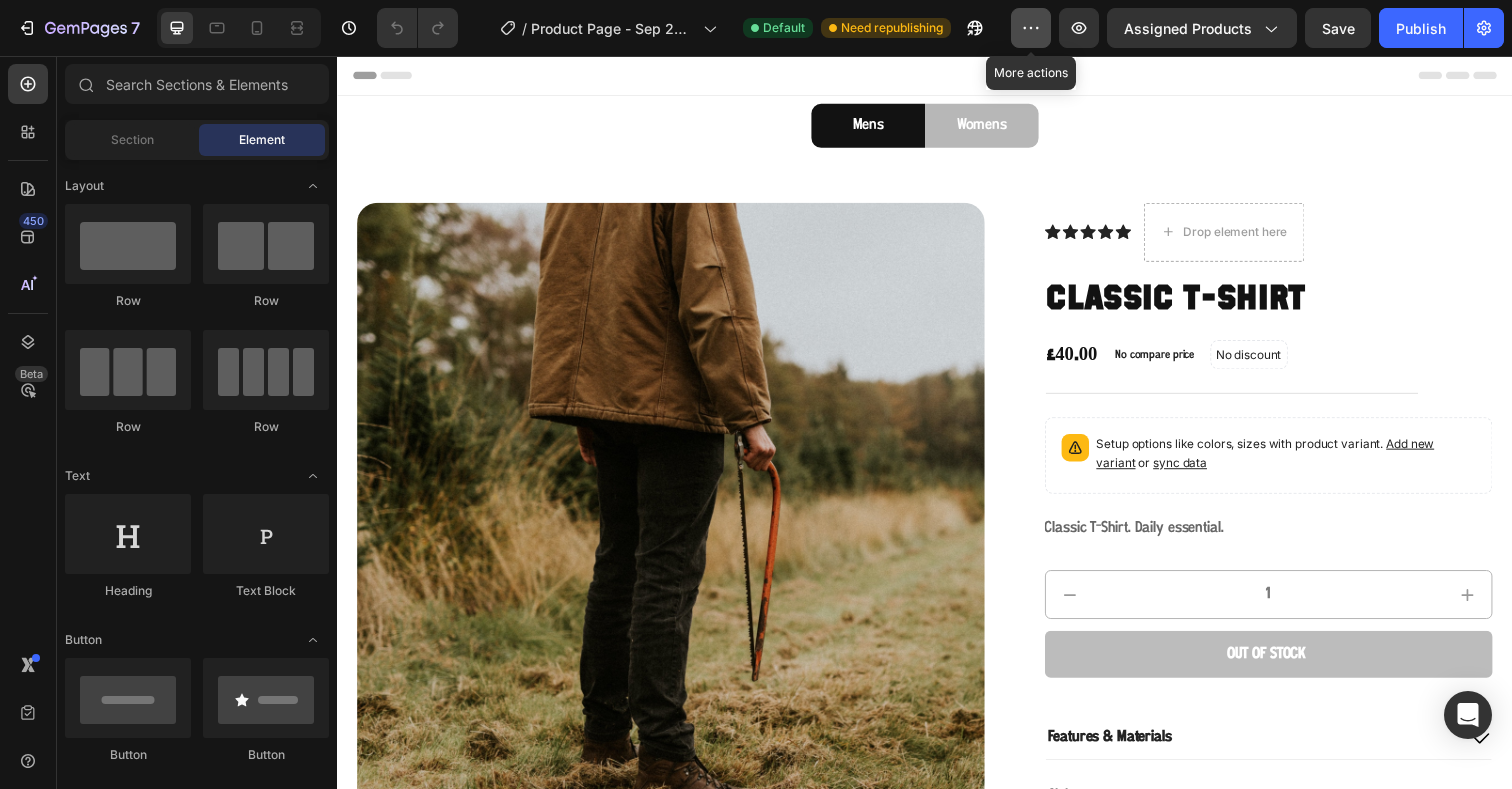 click 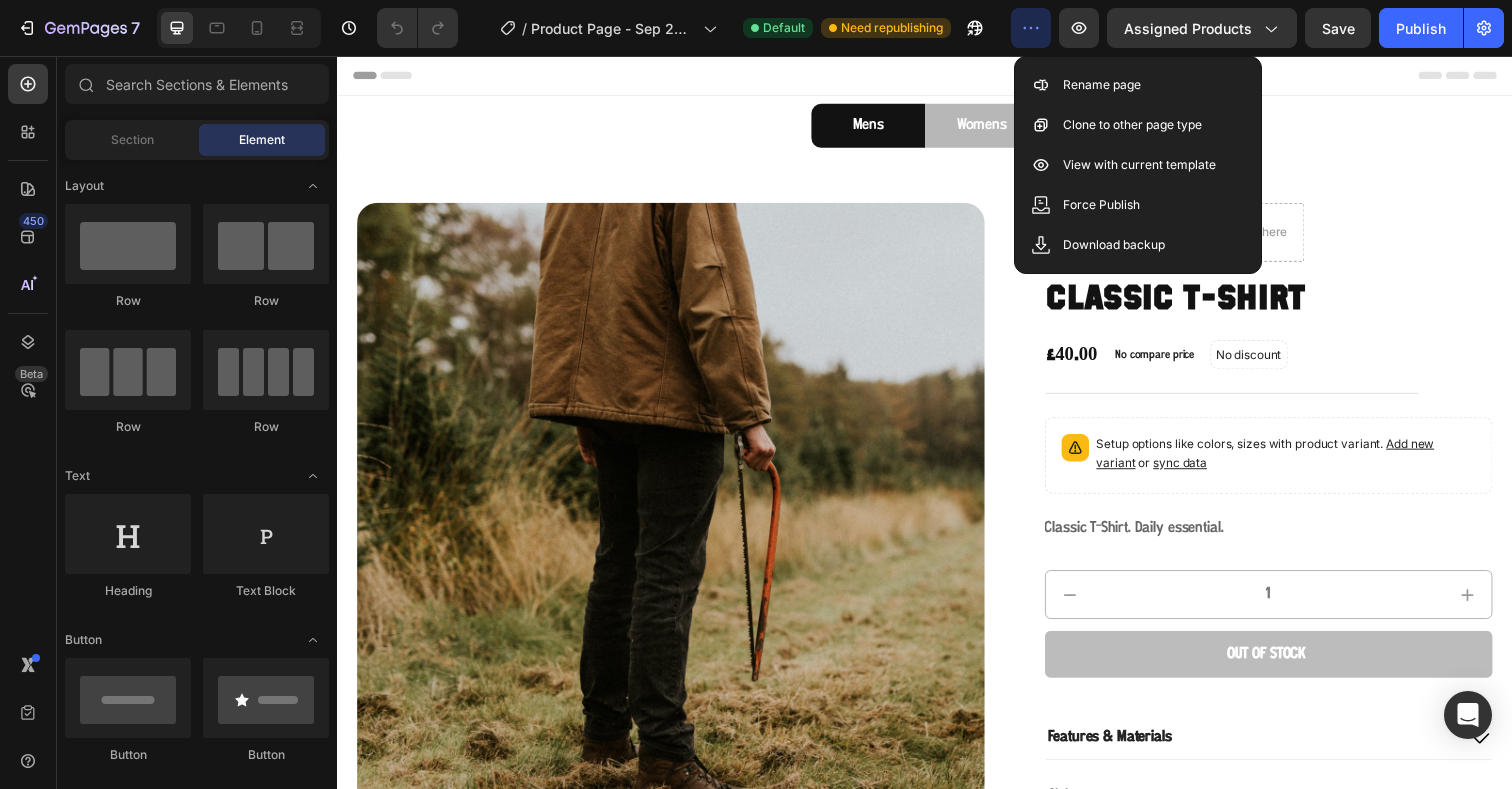 click 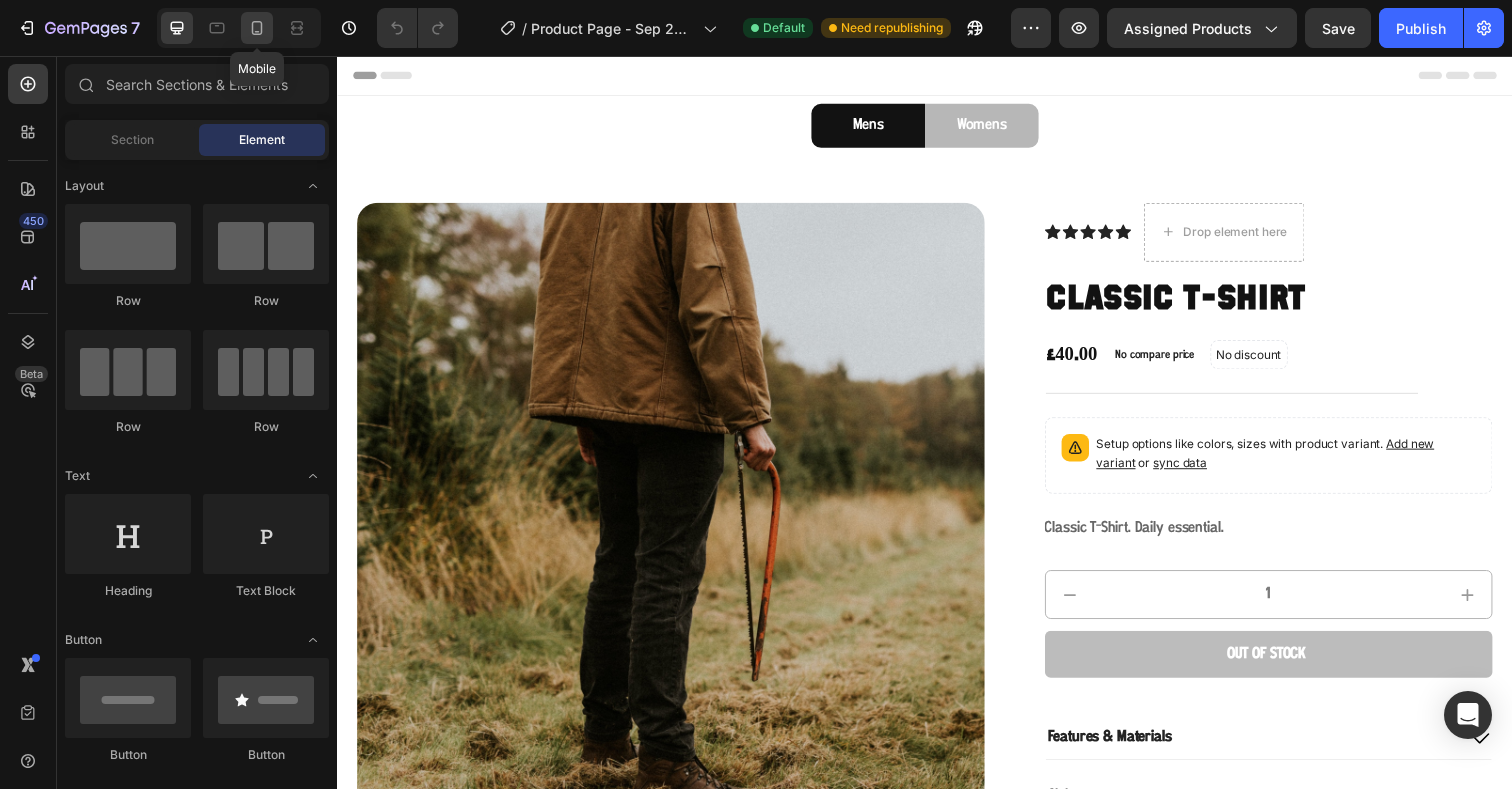 click 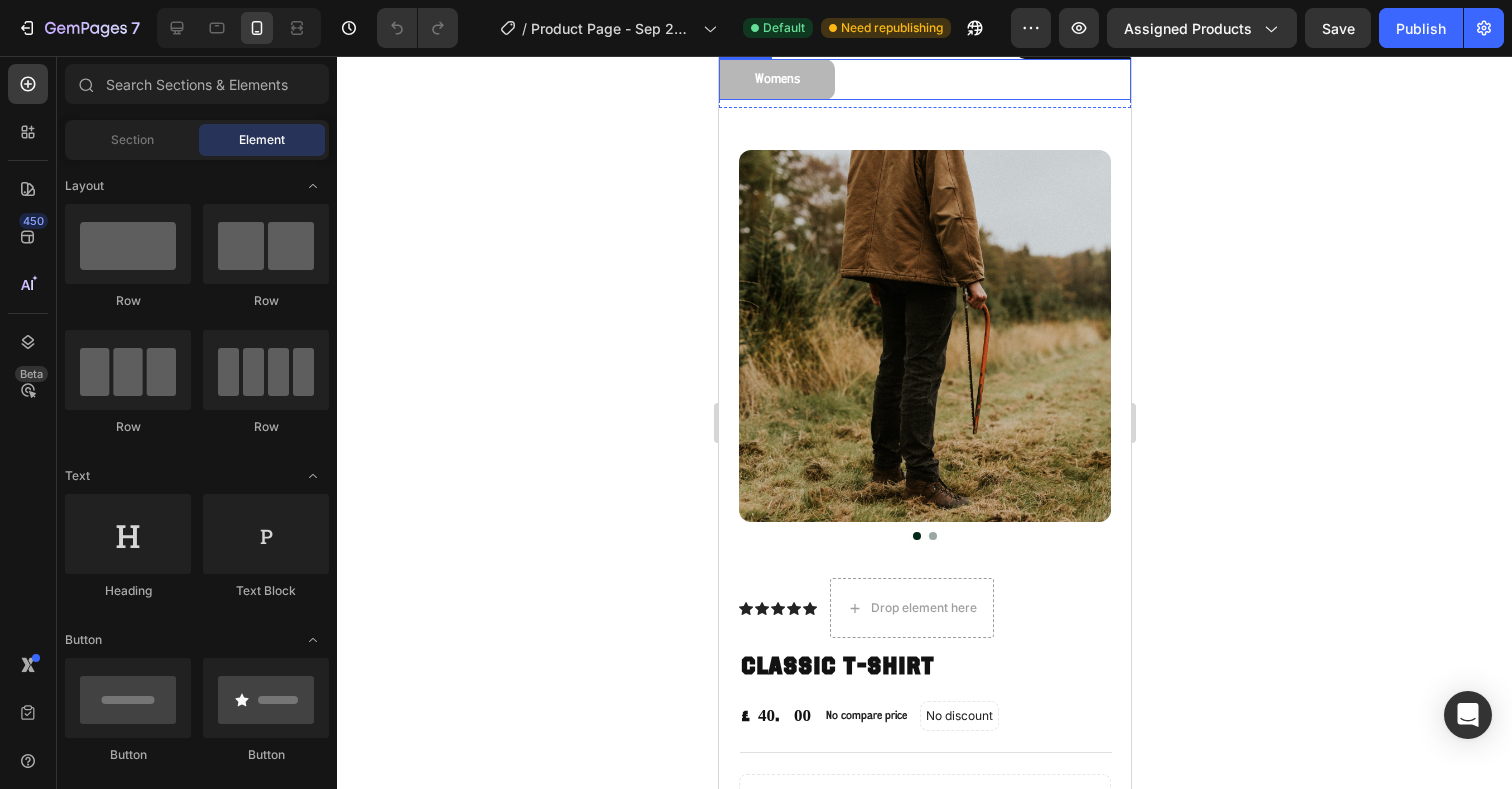 scroll, scrollTop: 115, scrollLeft: 0, axis: vertical 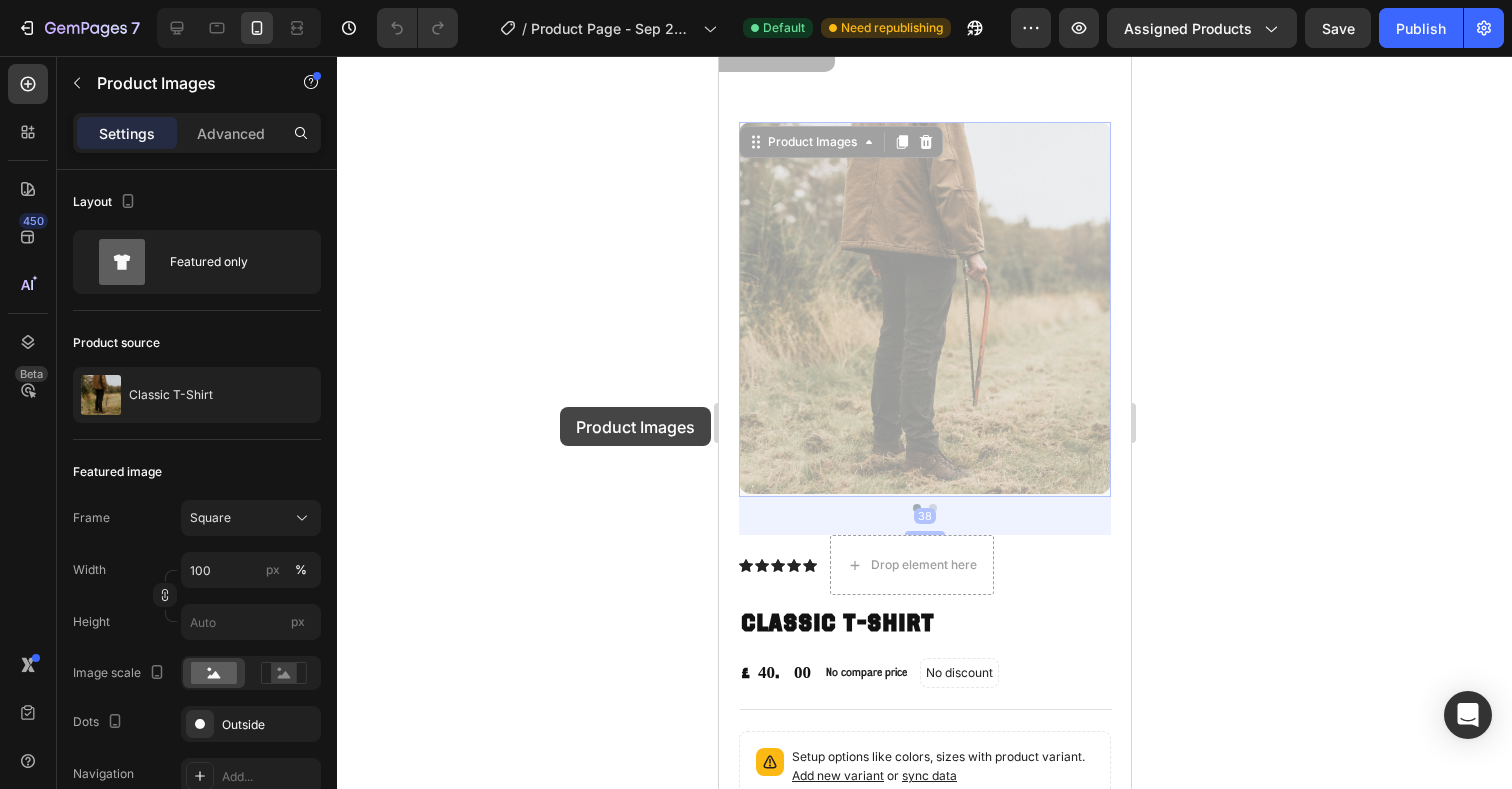 click 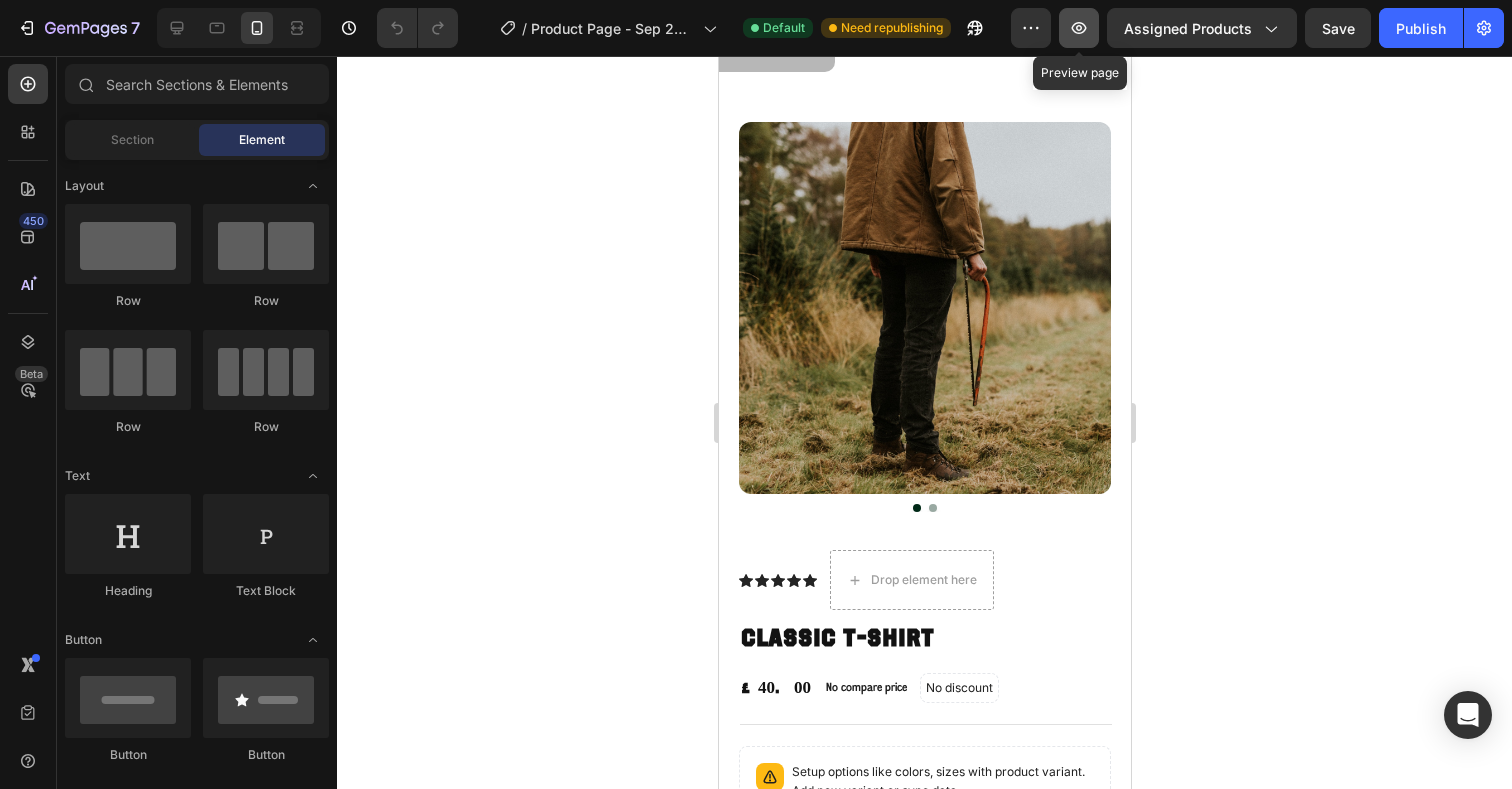 click 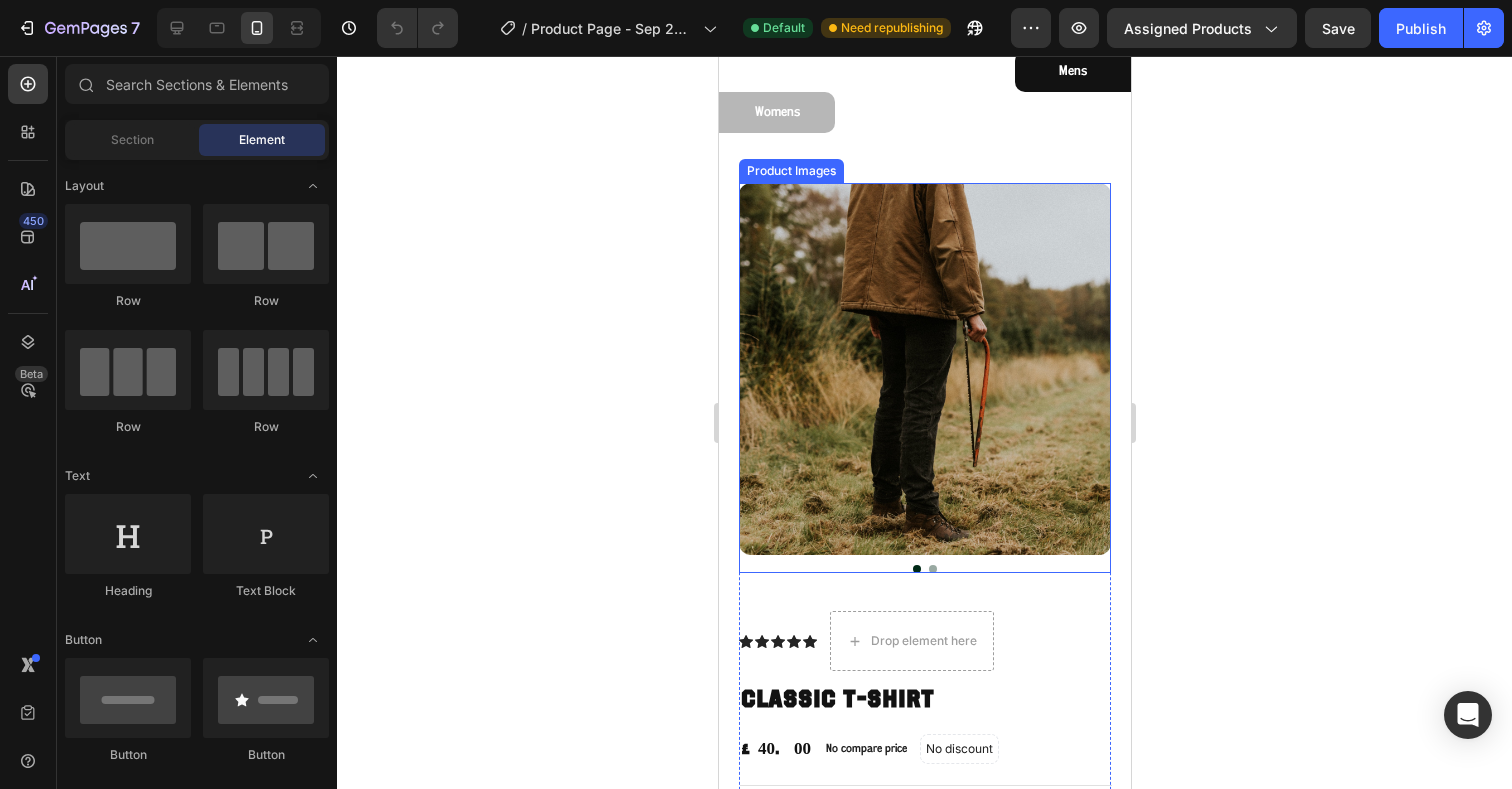 scroll, scrollTop: 55, scrollLeft: 0, axis: vertical 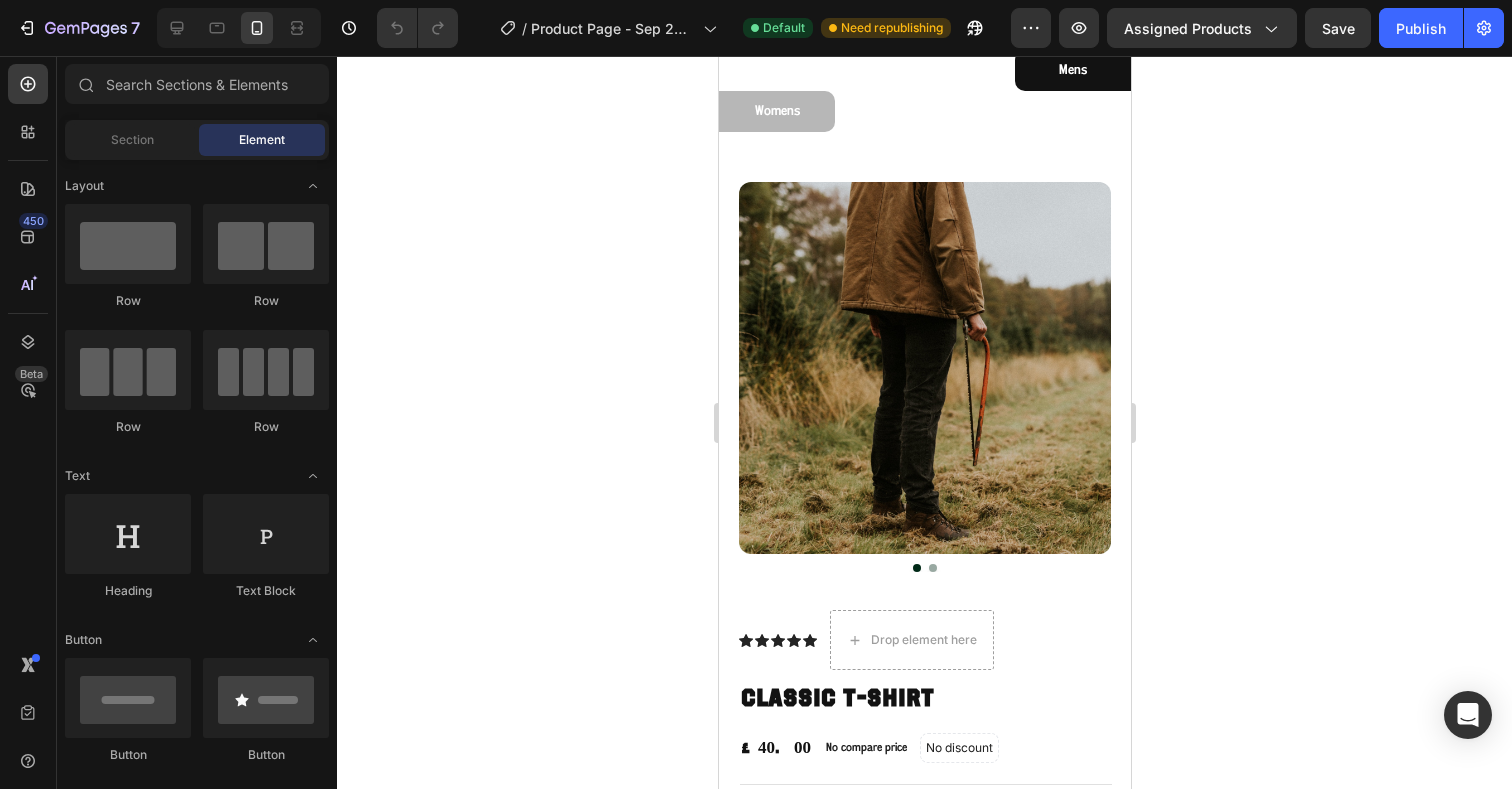 click 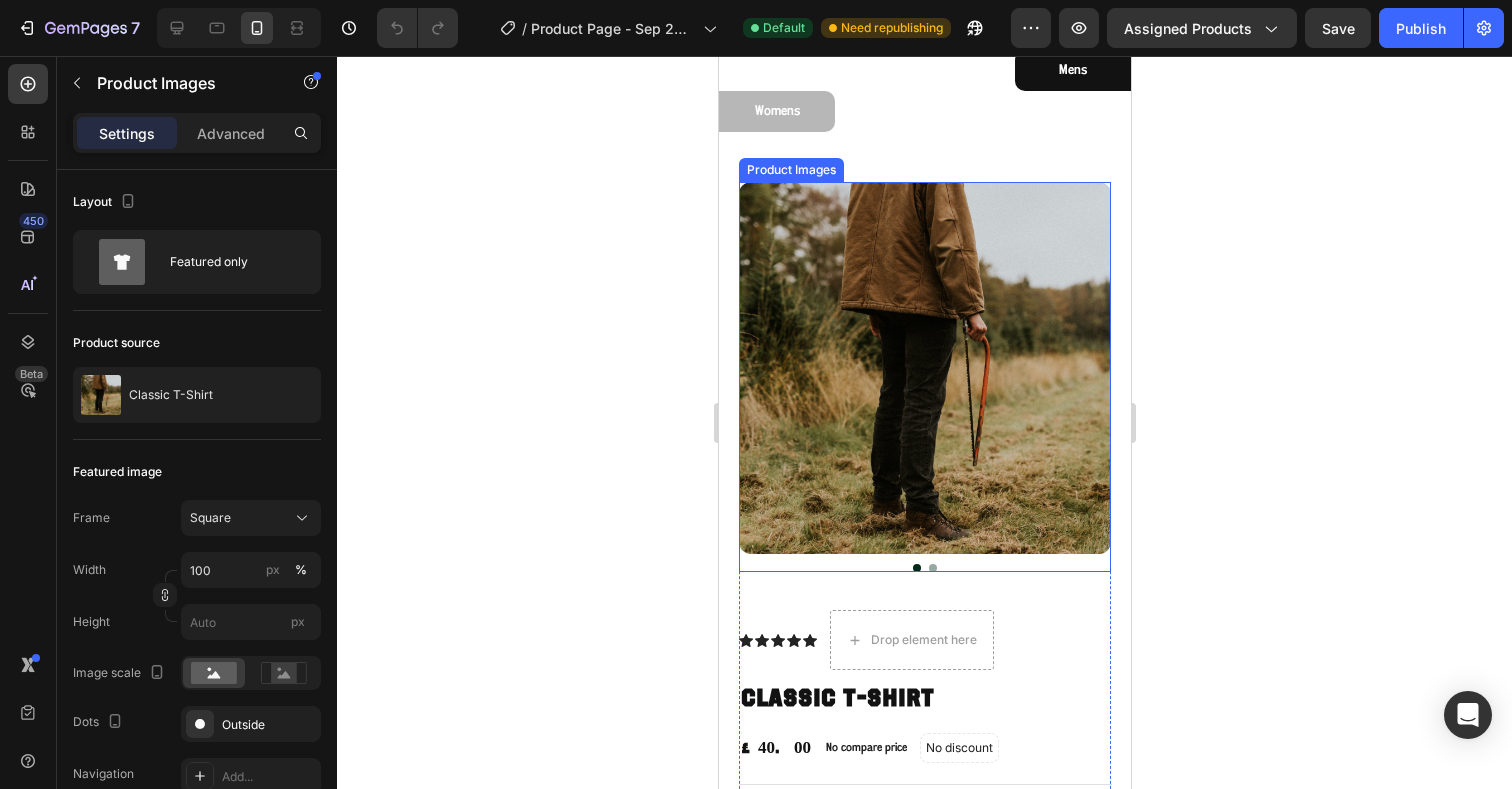 click at bounding box center (932, 568) 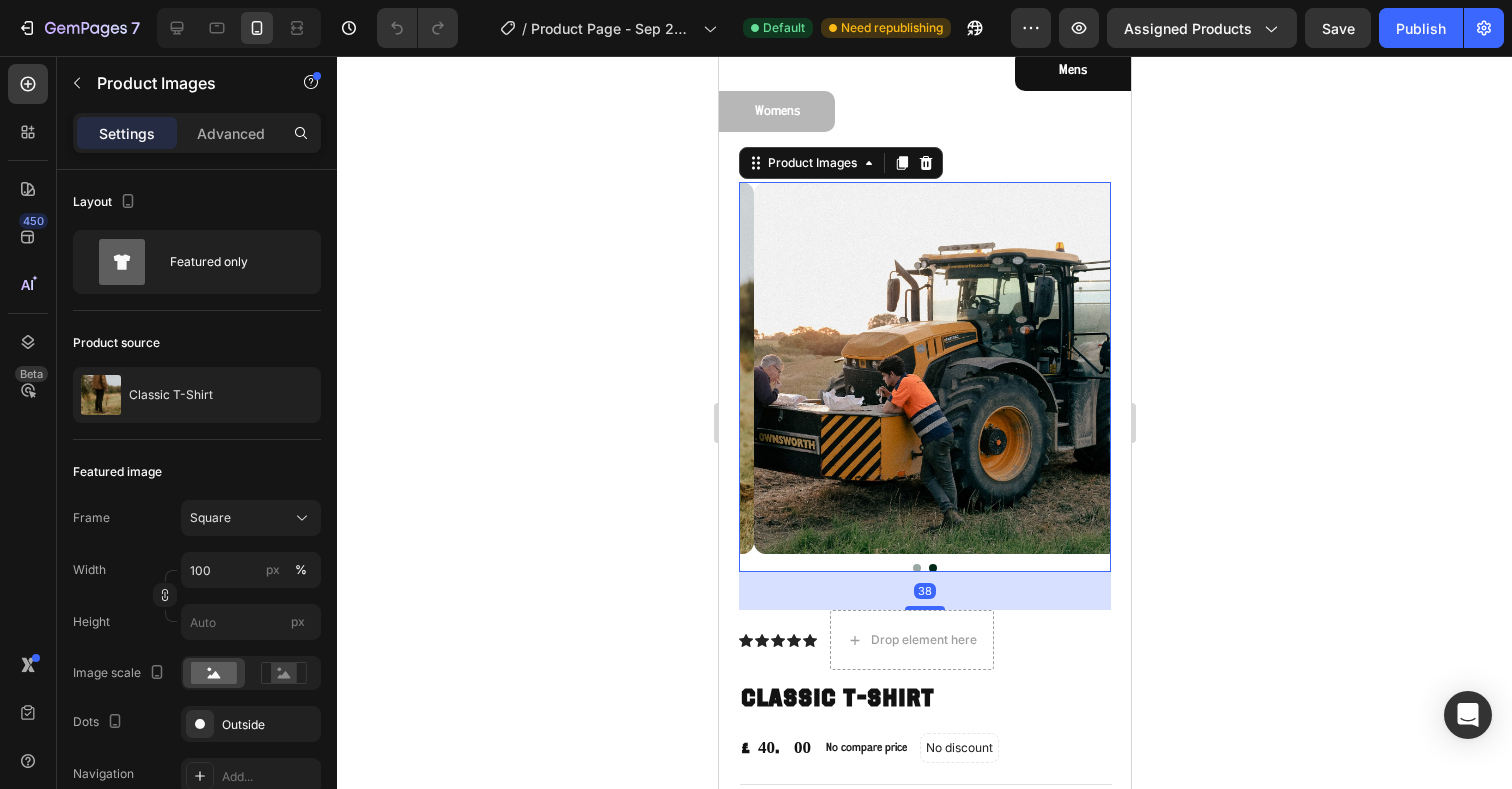 click at bounding box center [916, 568] 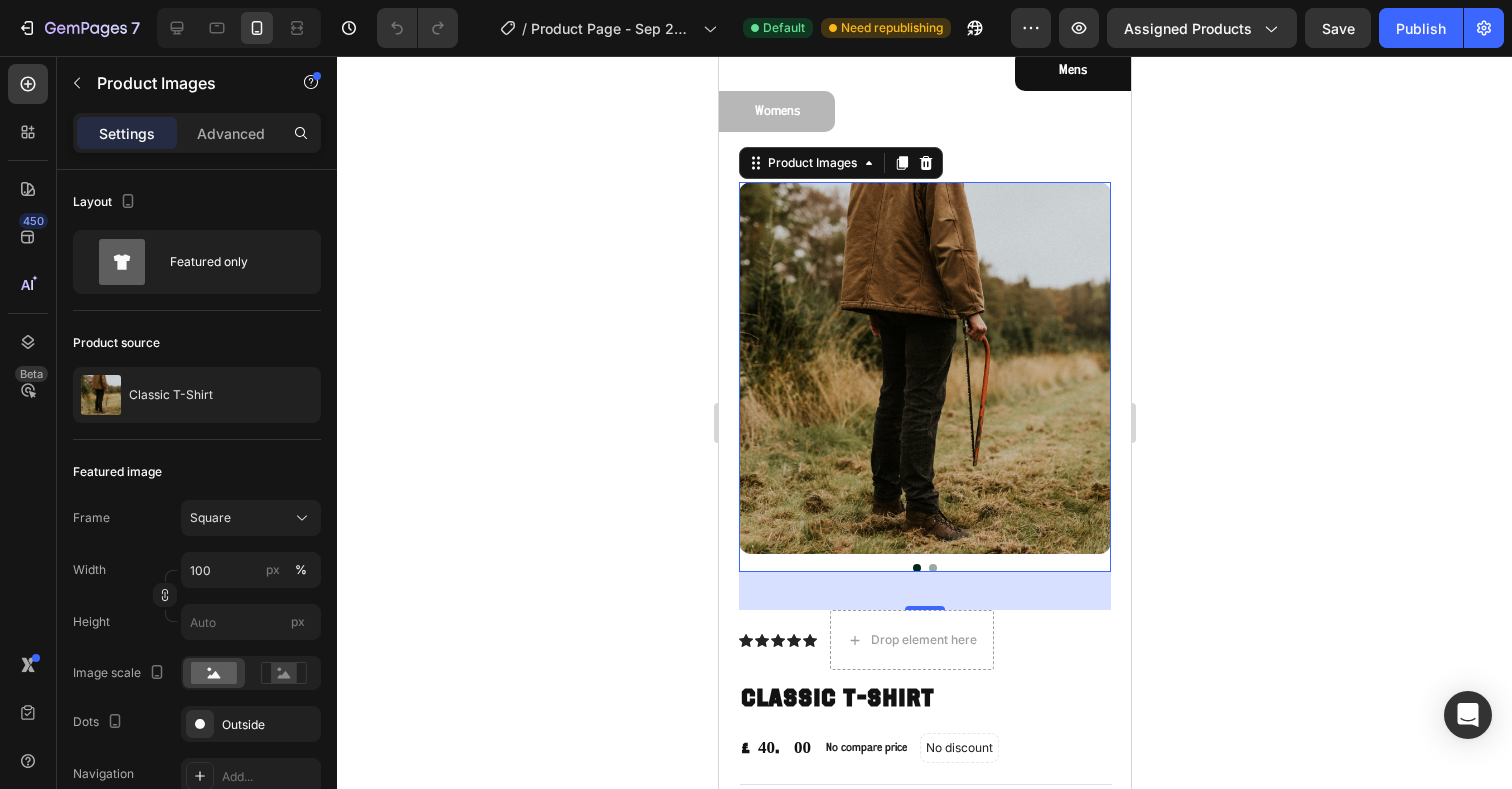click at bounding box center [932, 568] 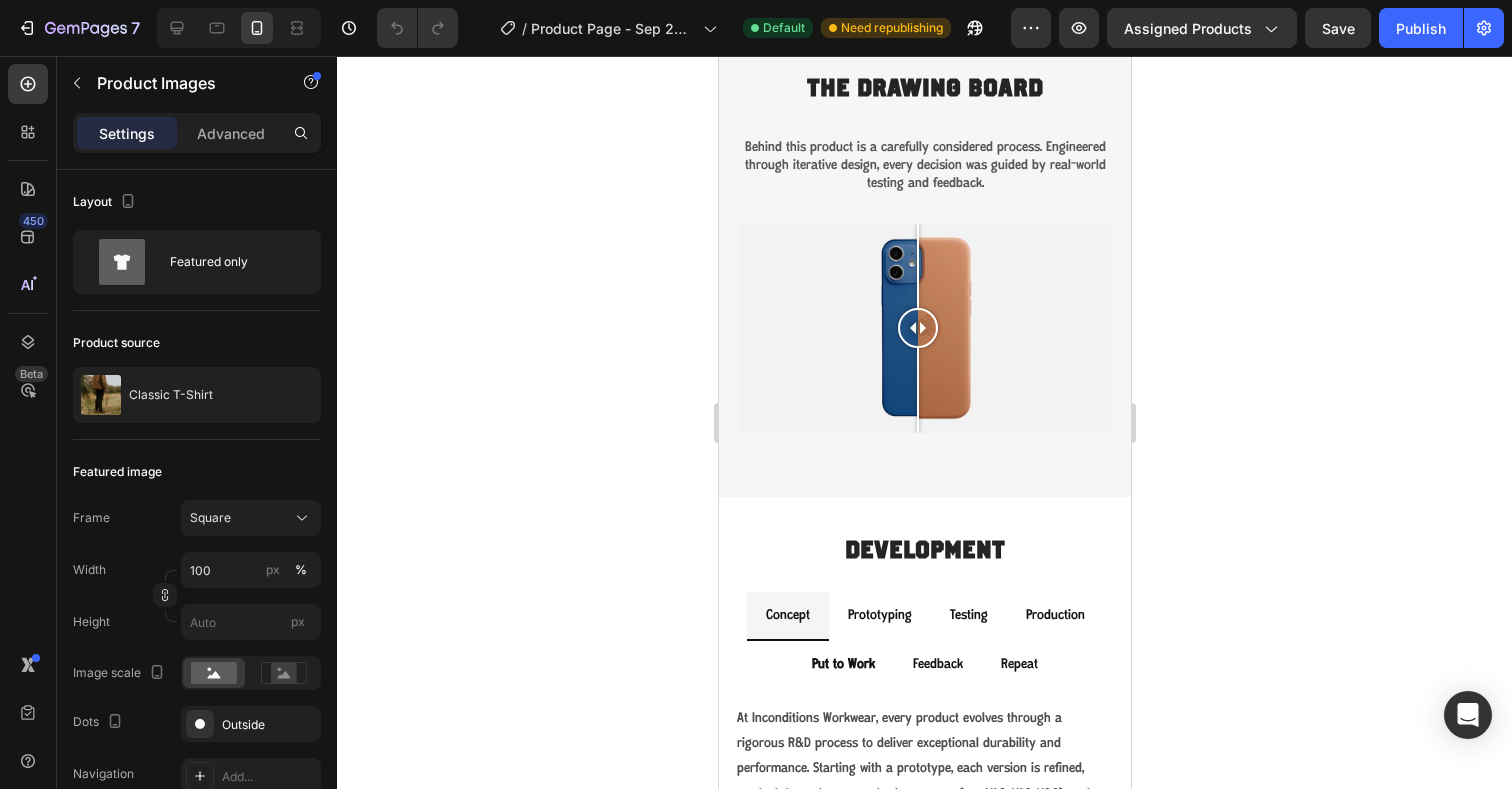 scroll, scrollTop: 1295, scrollLeft: 0, axis: vertical 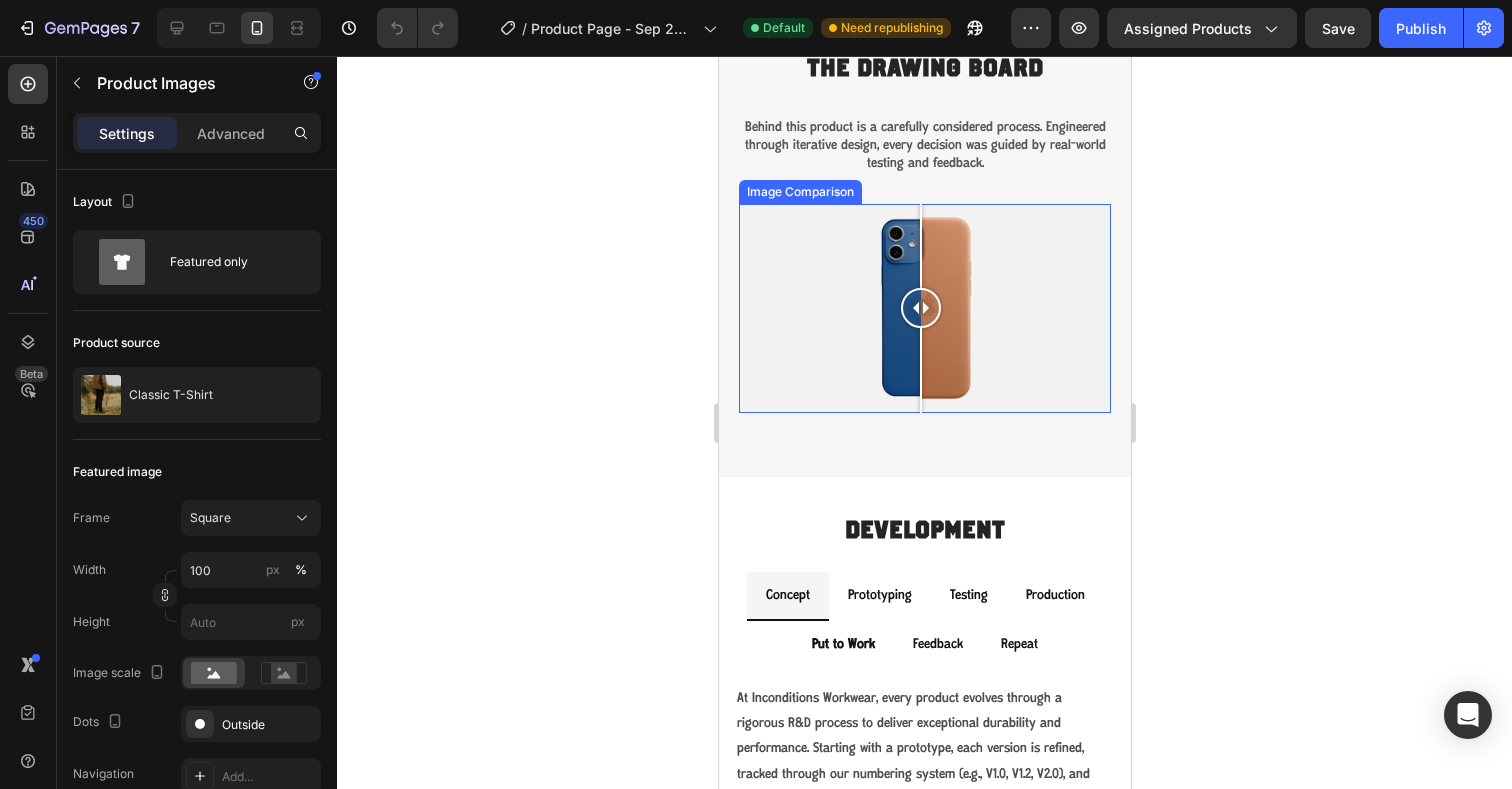 drag, startPoint x: 913, startPoint y: 308, endPoint x: 921, endPoint y: 331, distance: 24.351591 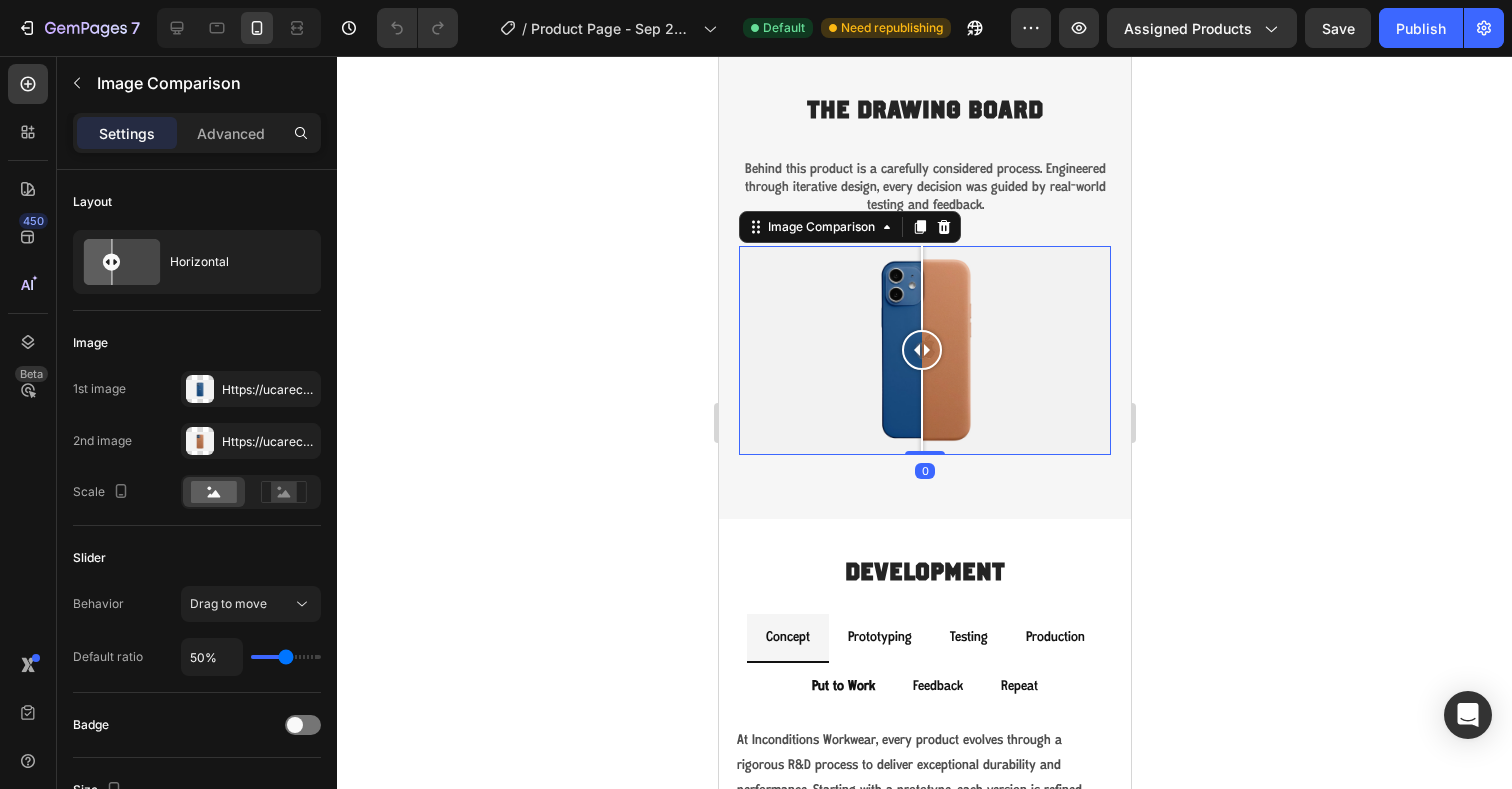 scroll, scrollTop: 1251, scrollLeft: 0, axis: vertical 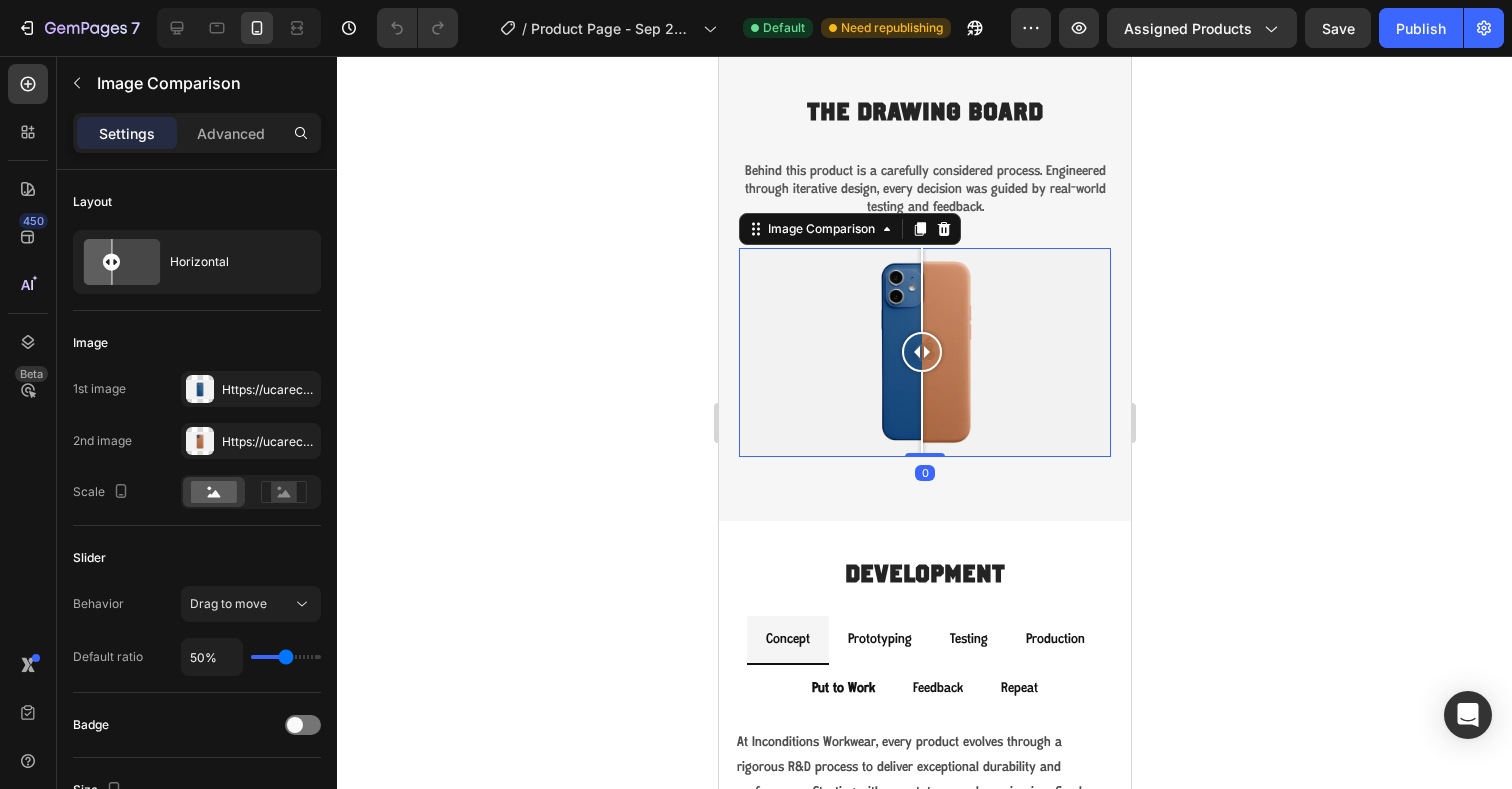 click 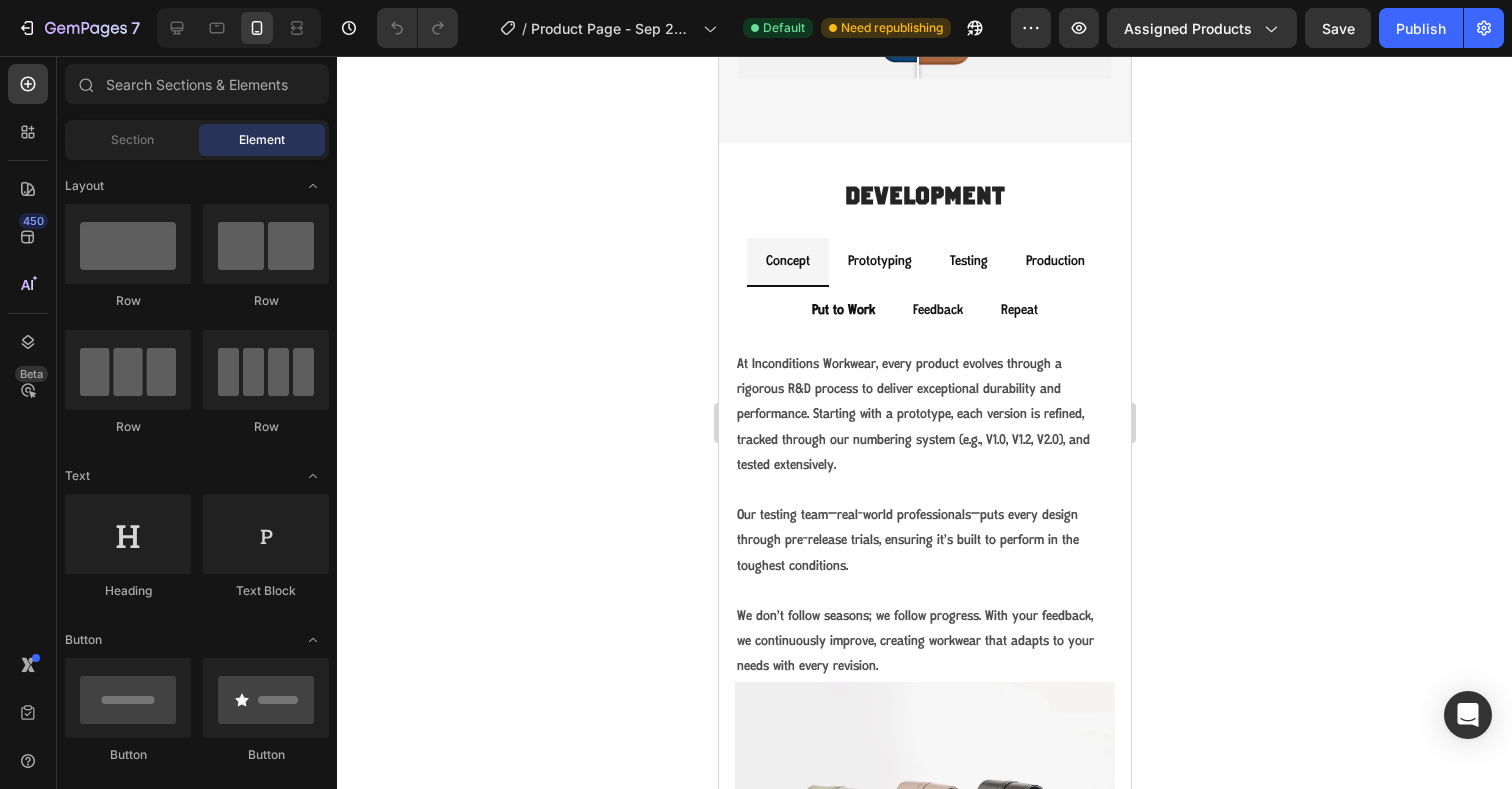 scroll, scrollTop: 1628, scrollLeft: 0, axis: vertical 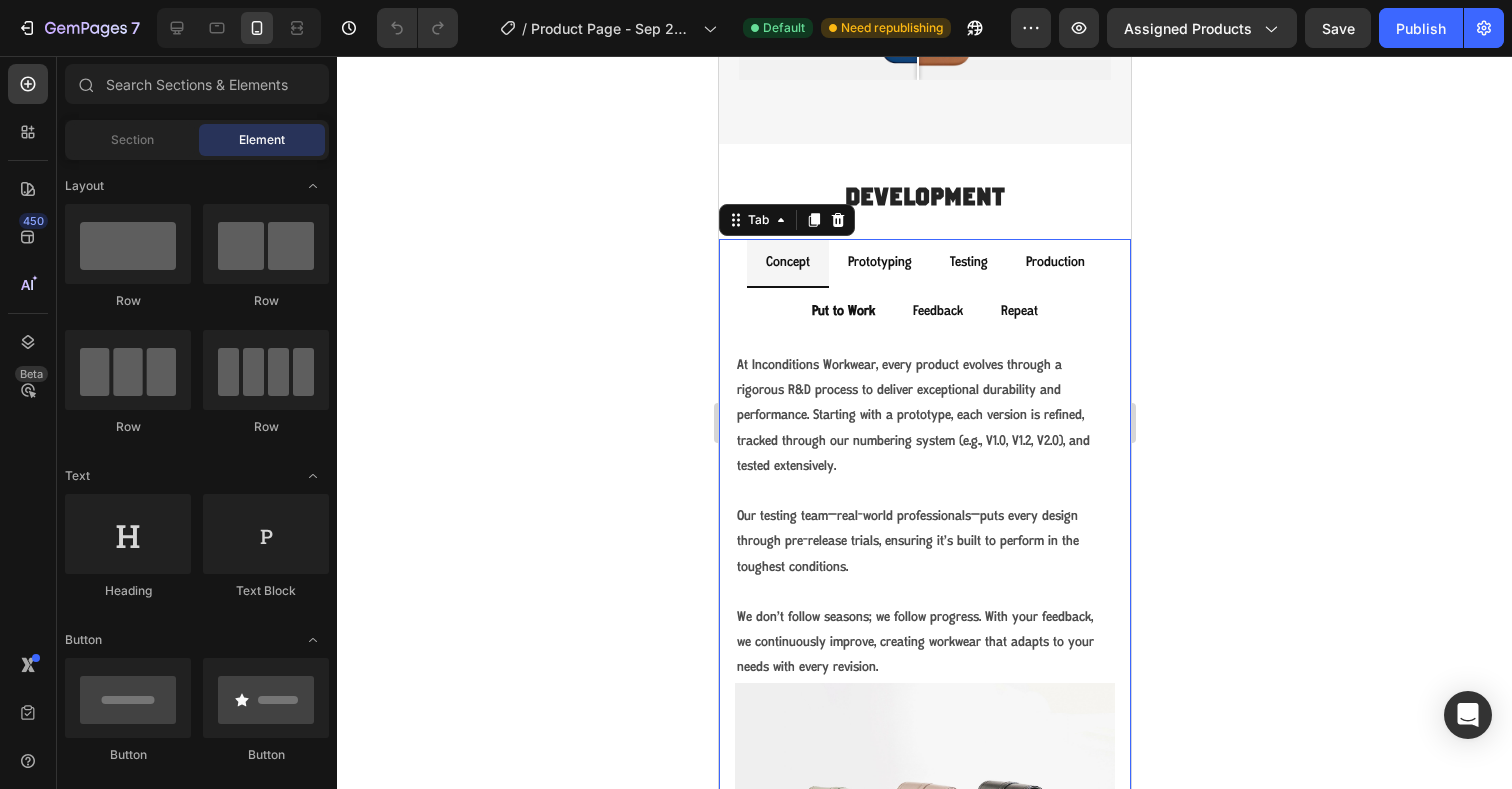 click on "Prototyping" at bounding box center [879, 262] 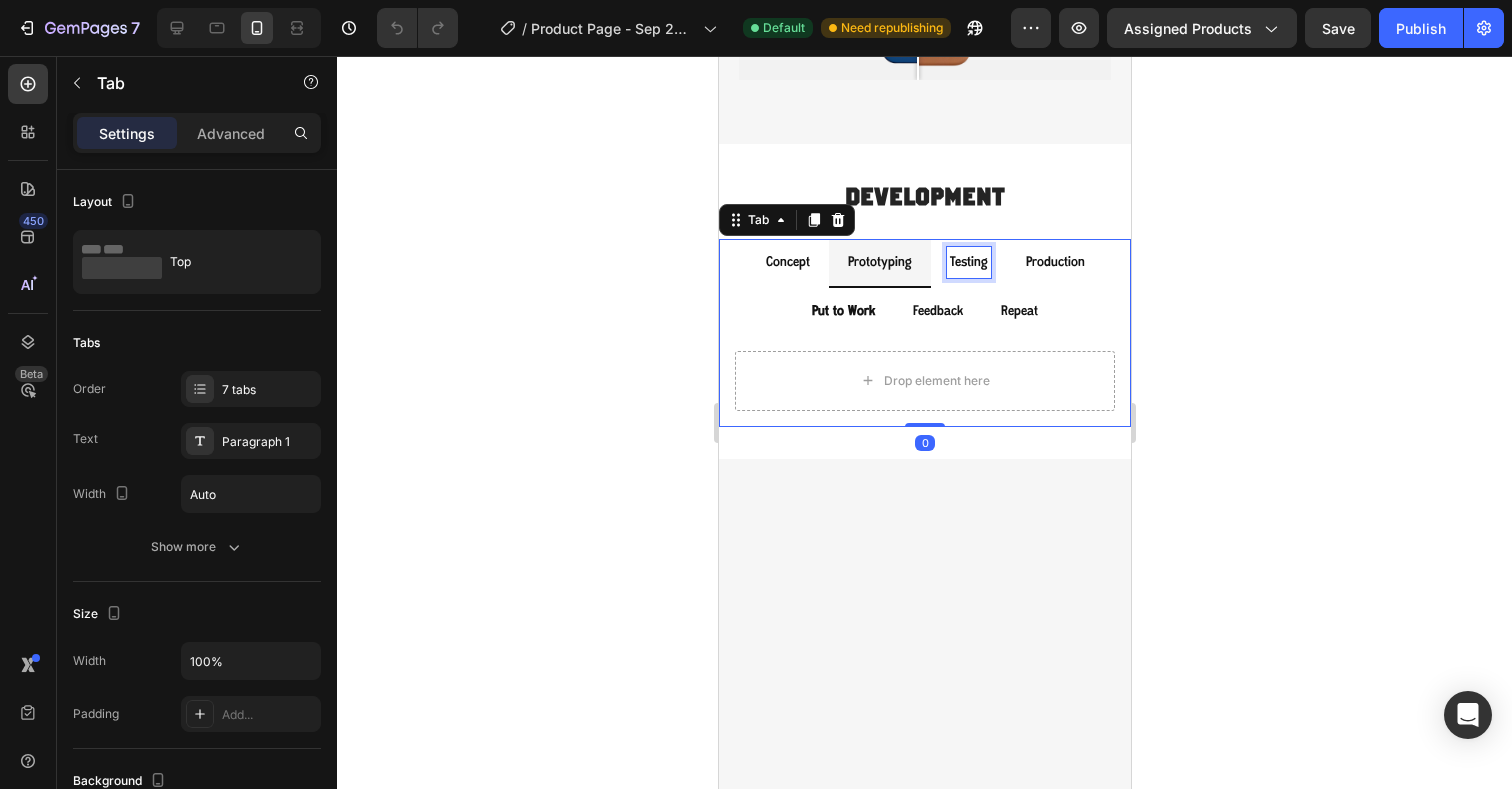 click on "Testing" at bounding box center (968, 262) 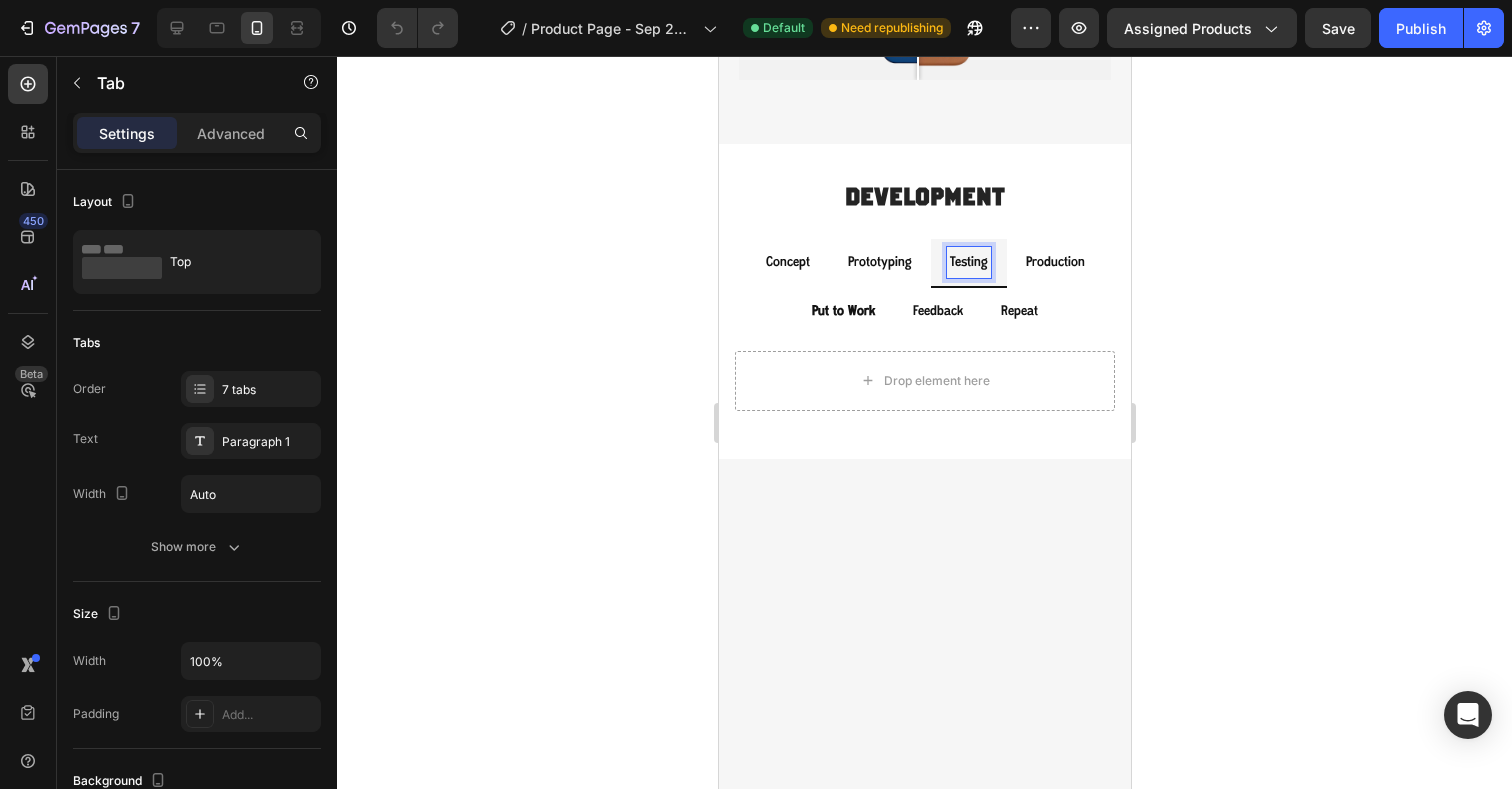 click on "Concept" at bounding box center [787, 262] 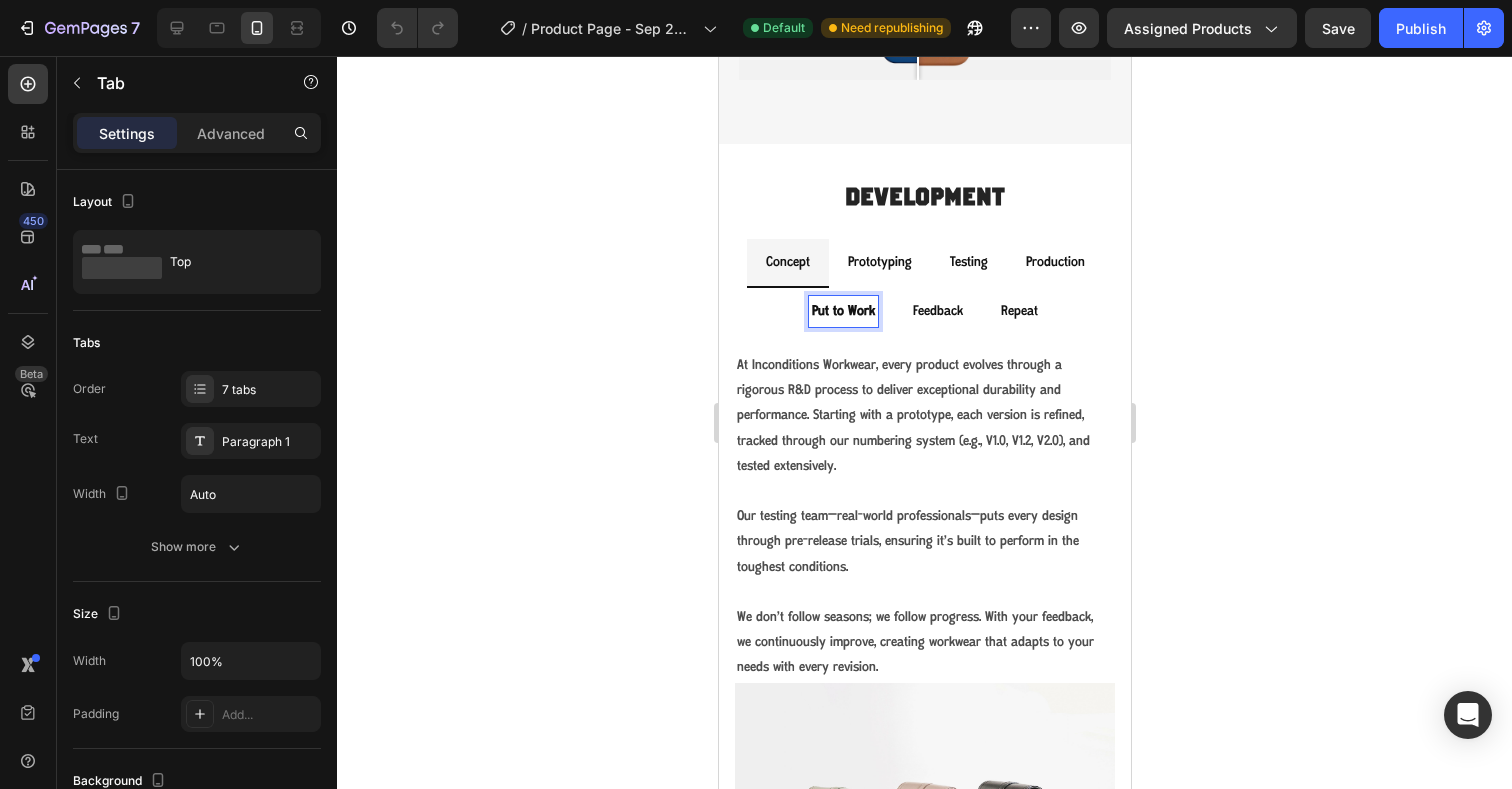 click on "Put to Work" at bounding box center [842, 311] 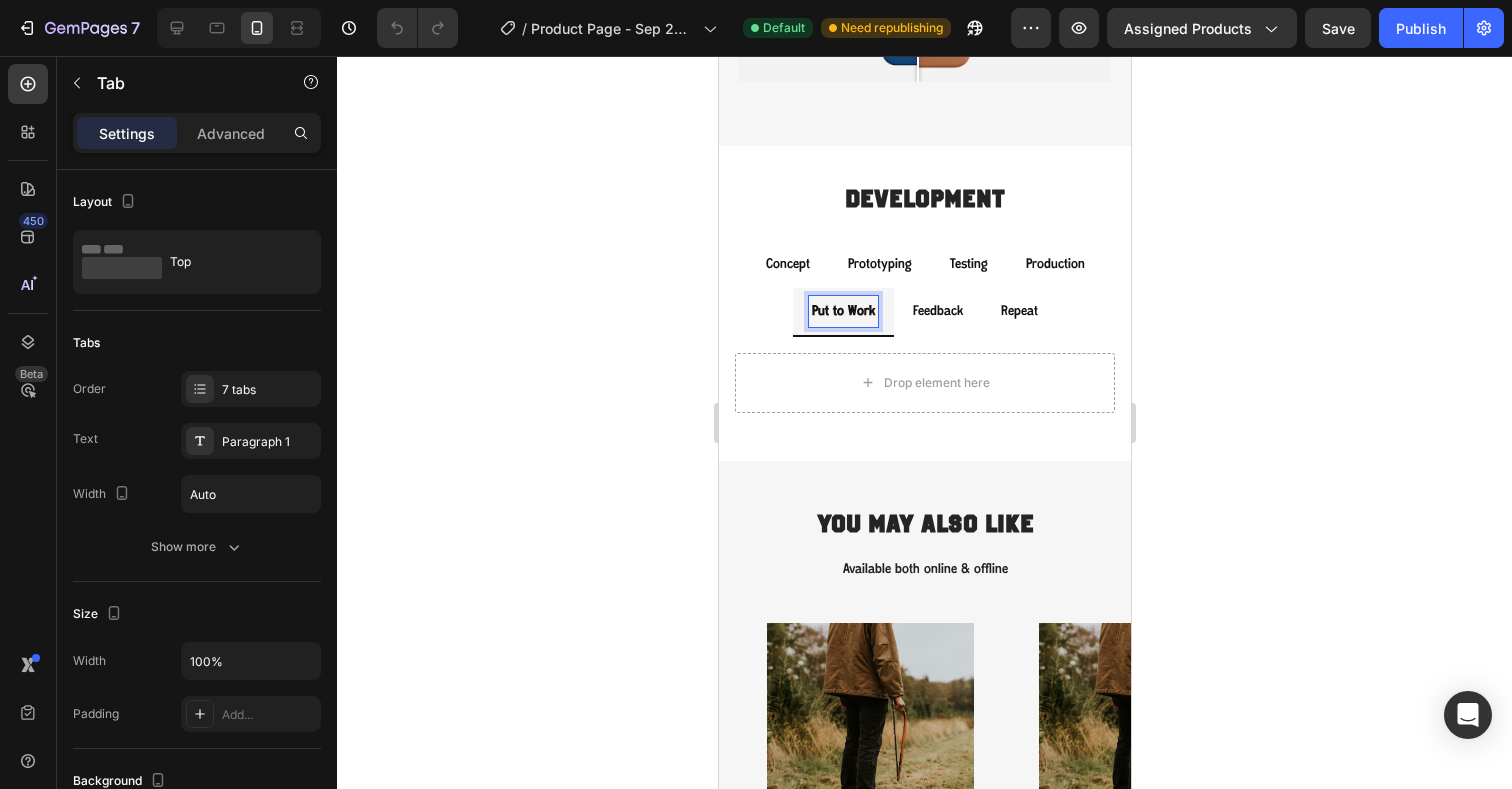 click on "Feedback" at bounding box center (937, 311) 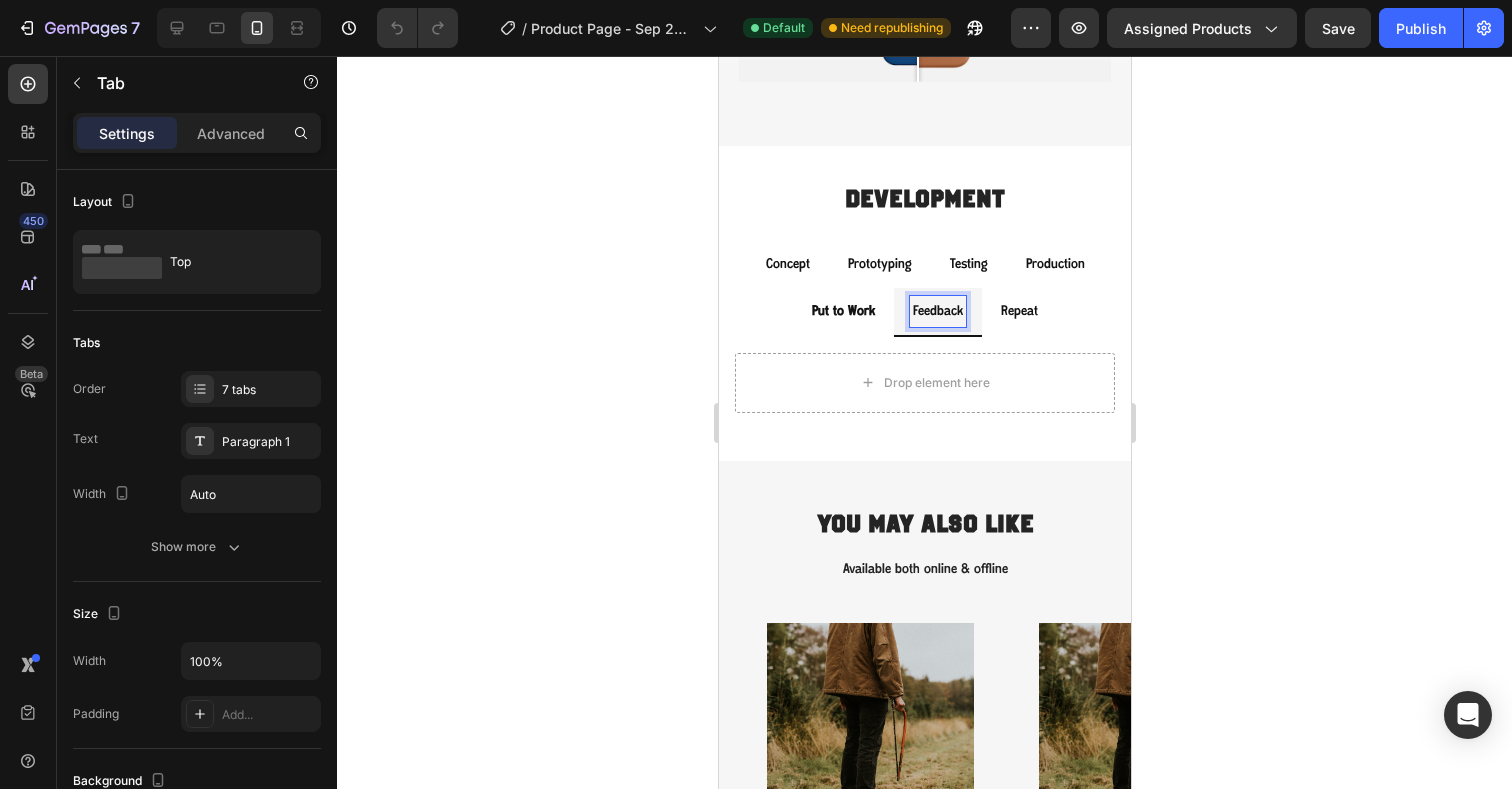 click on "Repeat" at bounding box center (1018, 311) 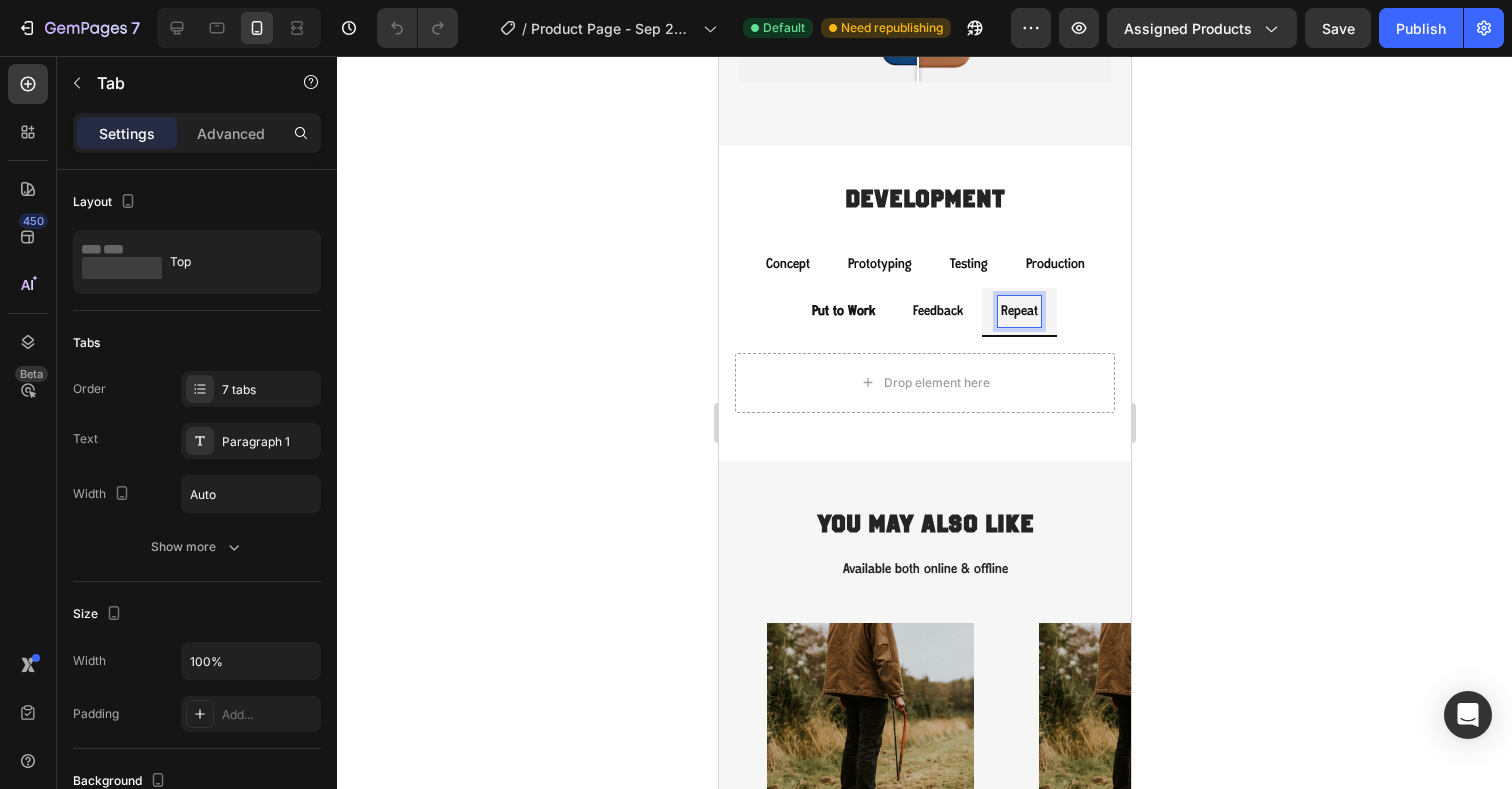click on "Prototyping" at bounding box center (879, 264) 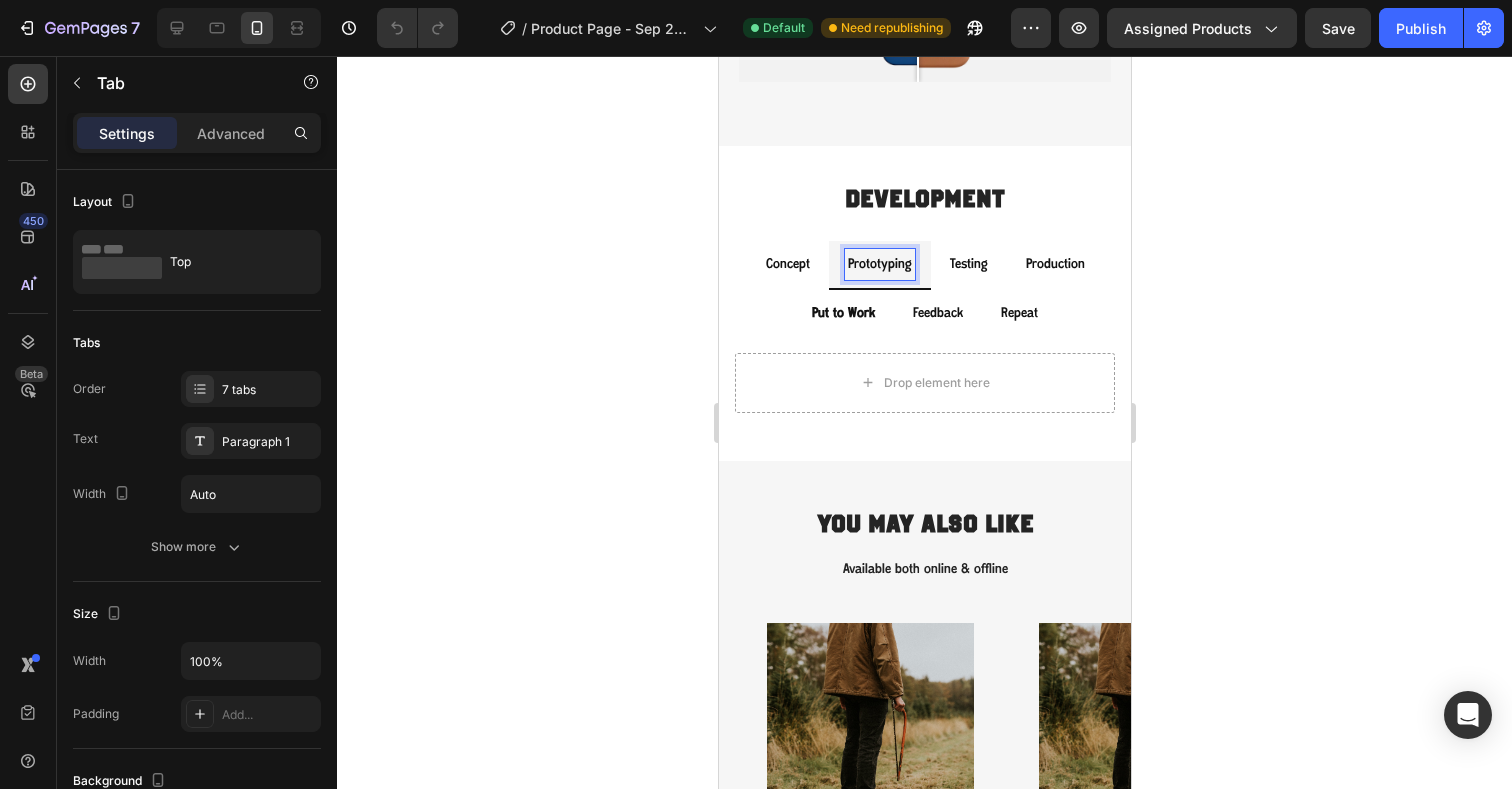 click on "Concept" at bounding box center [787, 264] 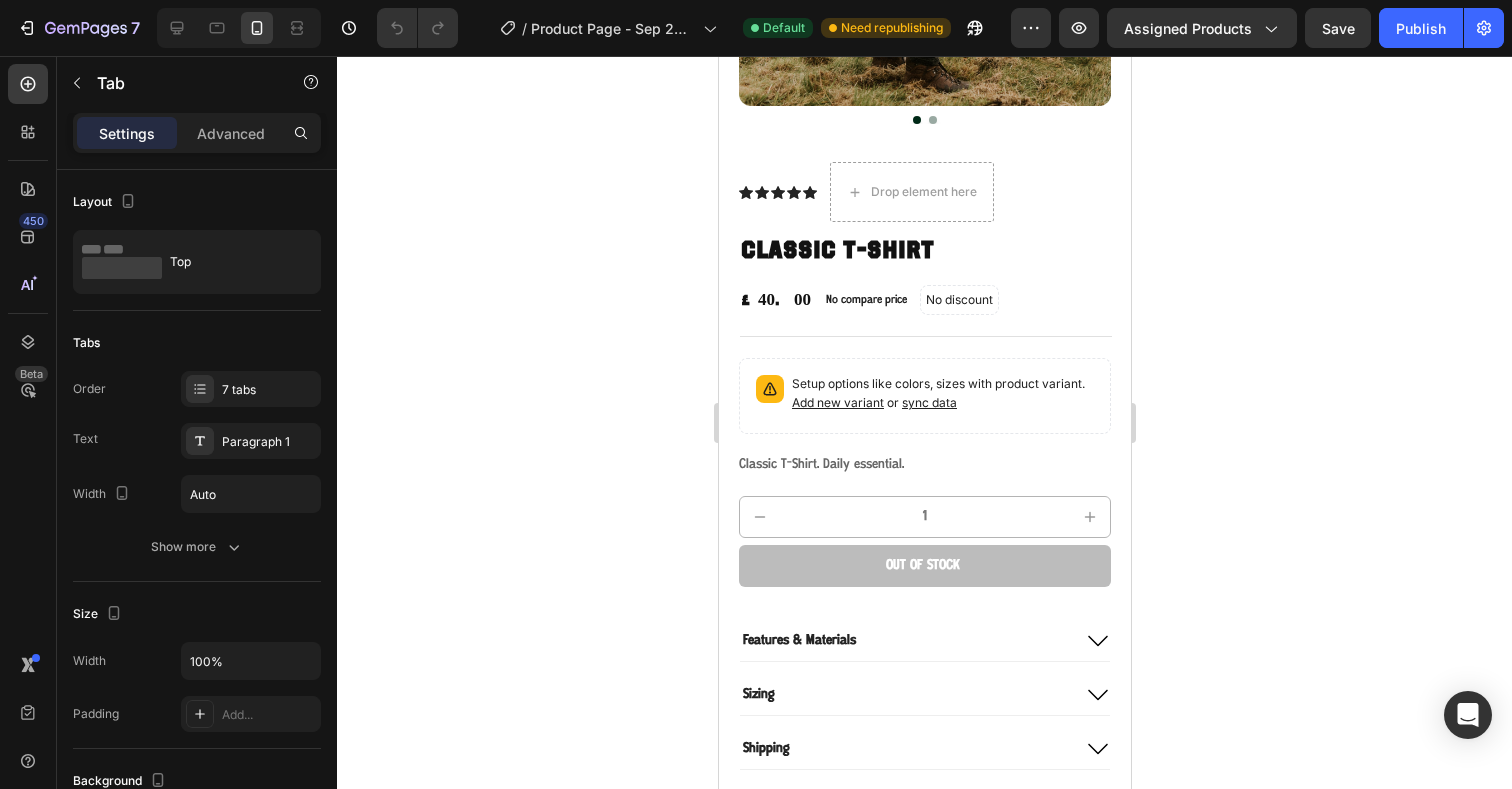 scroll, scrollTop: 502, scrollLeft: 0, axis: vertical 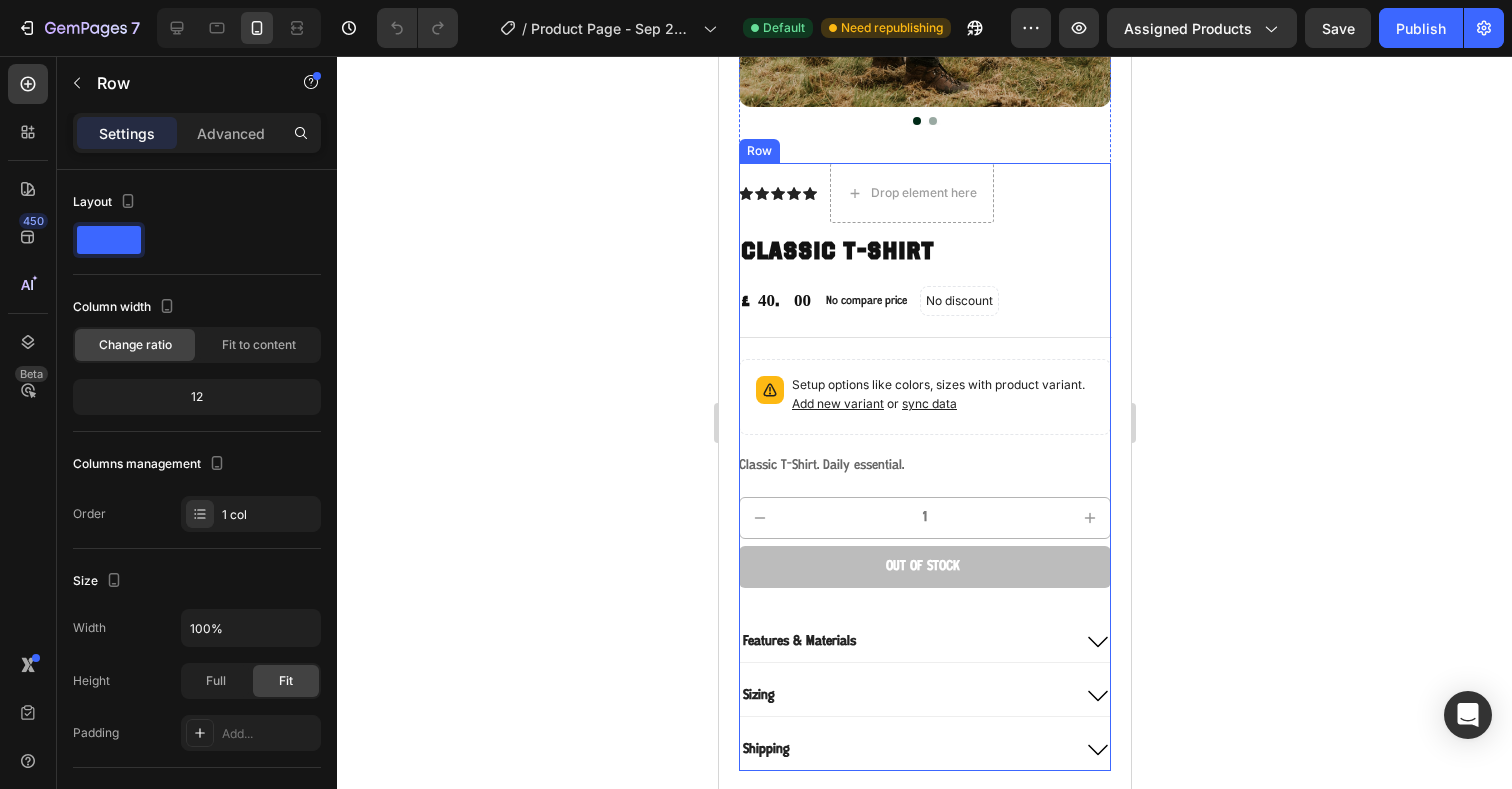 click on "Out of stock Add to Cart" at bounding box center [924, 588] 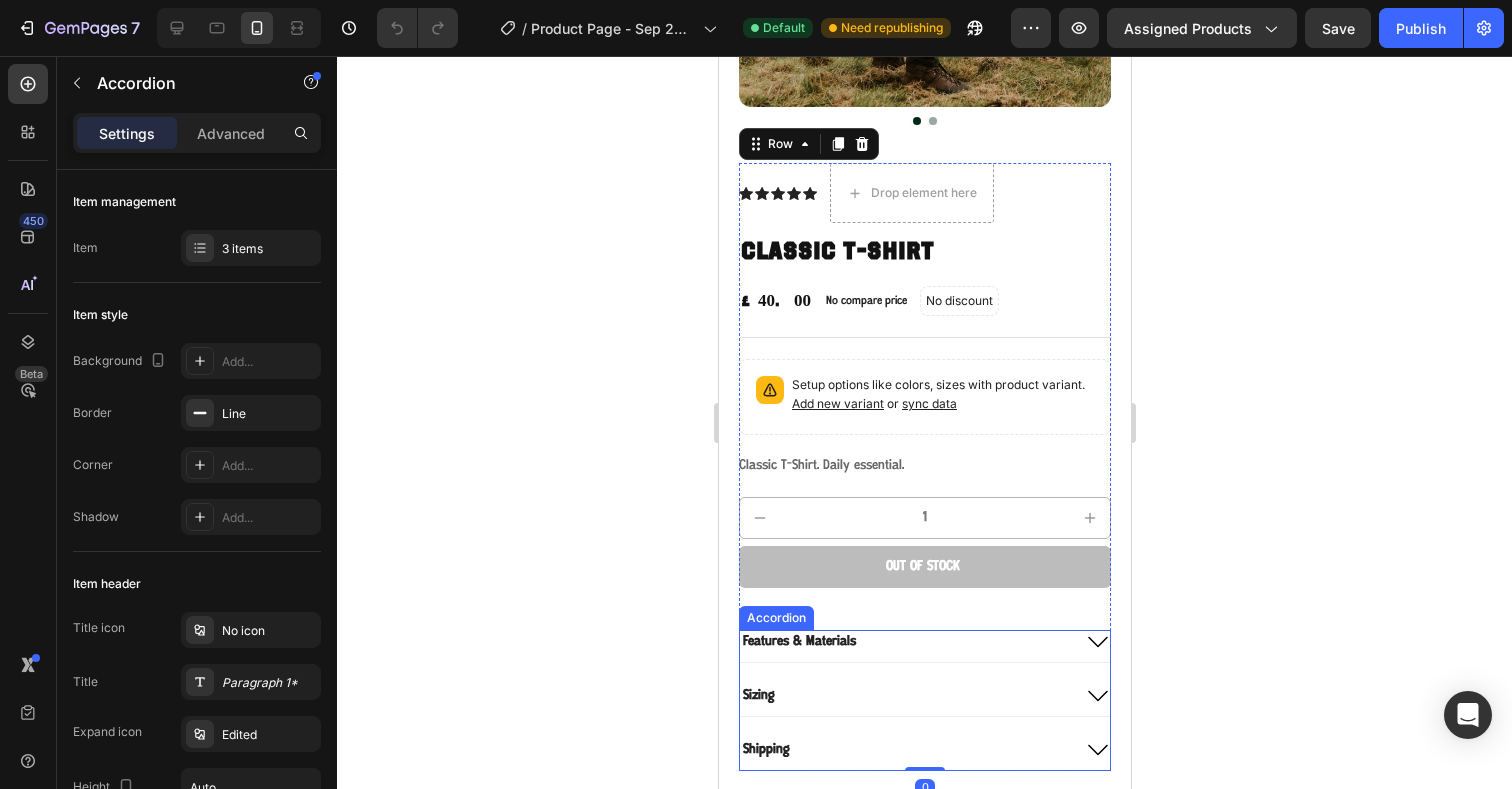 click on "Features & Materials" at bounding box center (904, 642) 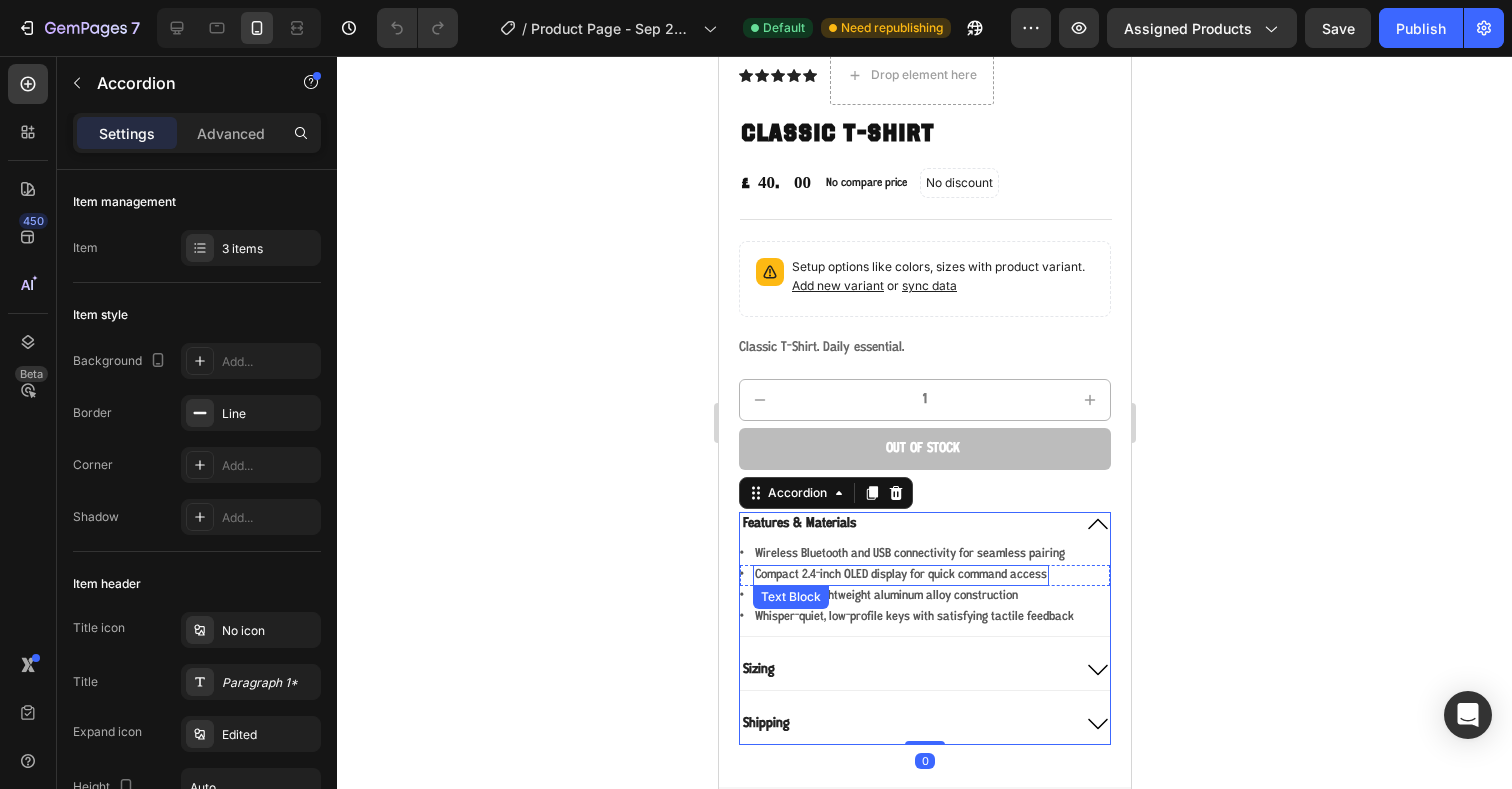 scroll, scrollTop: 636, scrollLeft: 0, axis: vertical 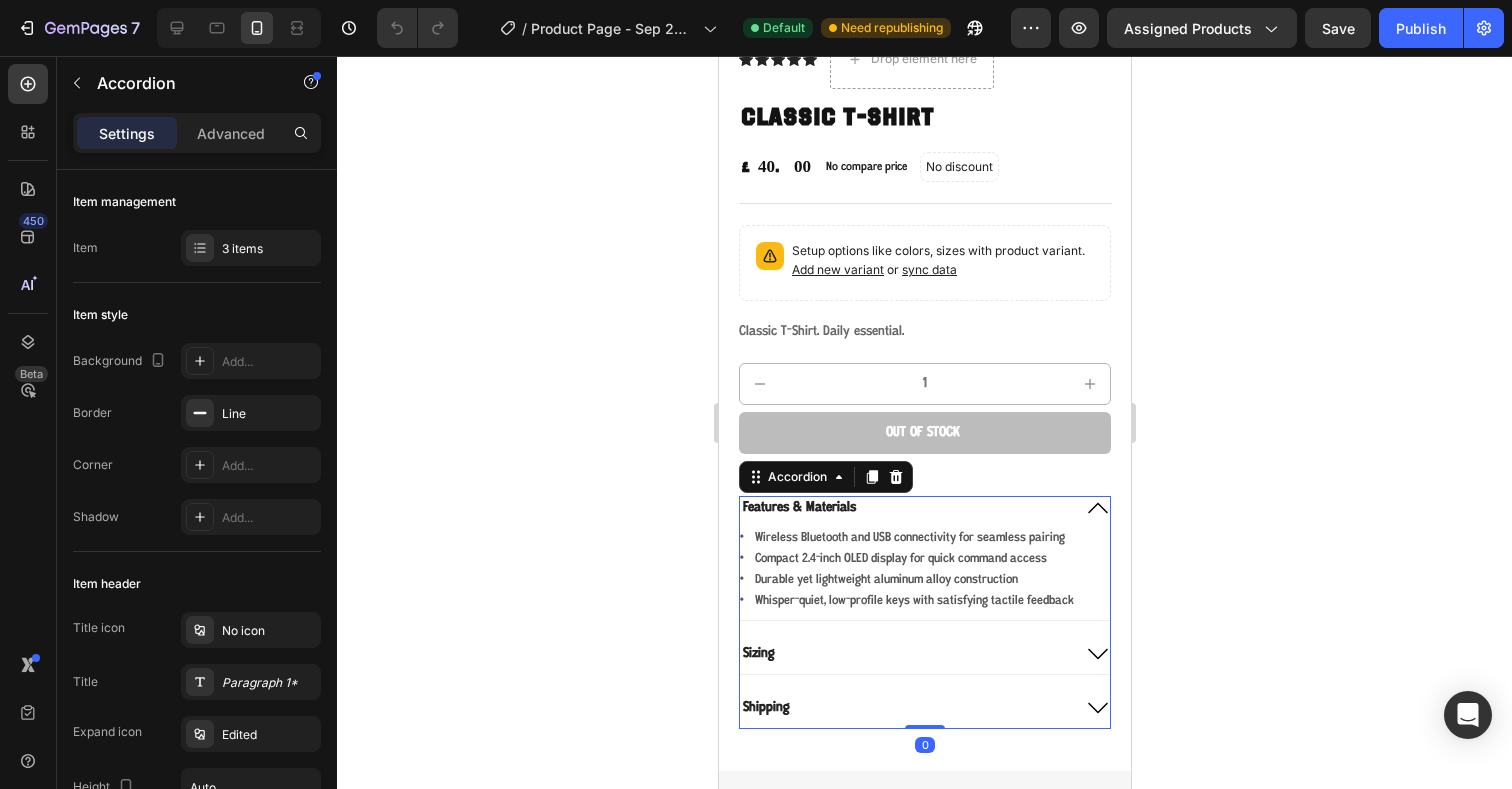 click 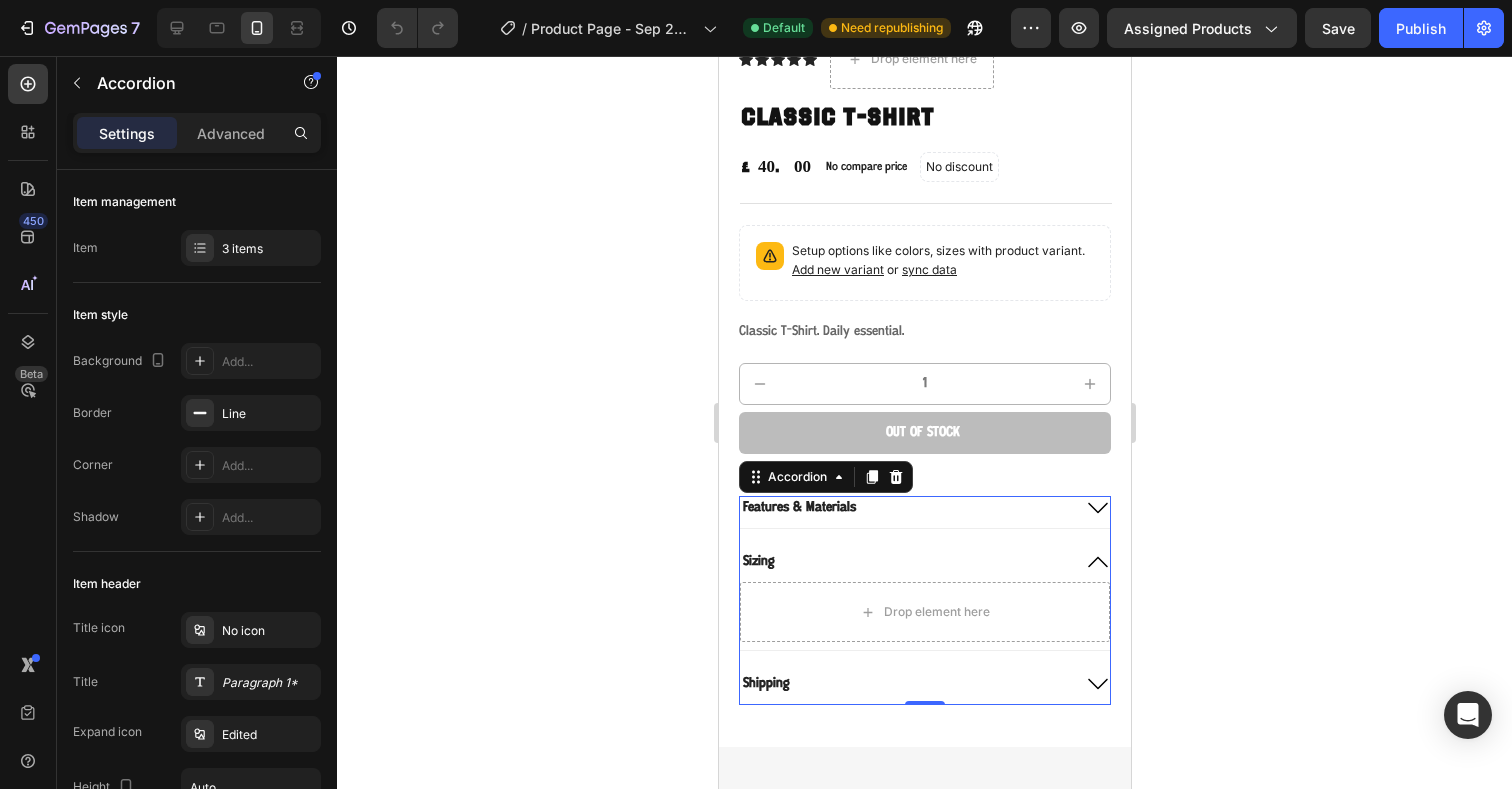 click 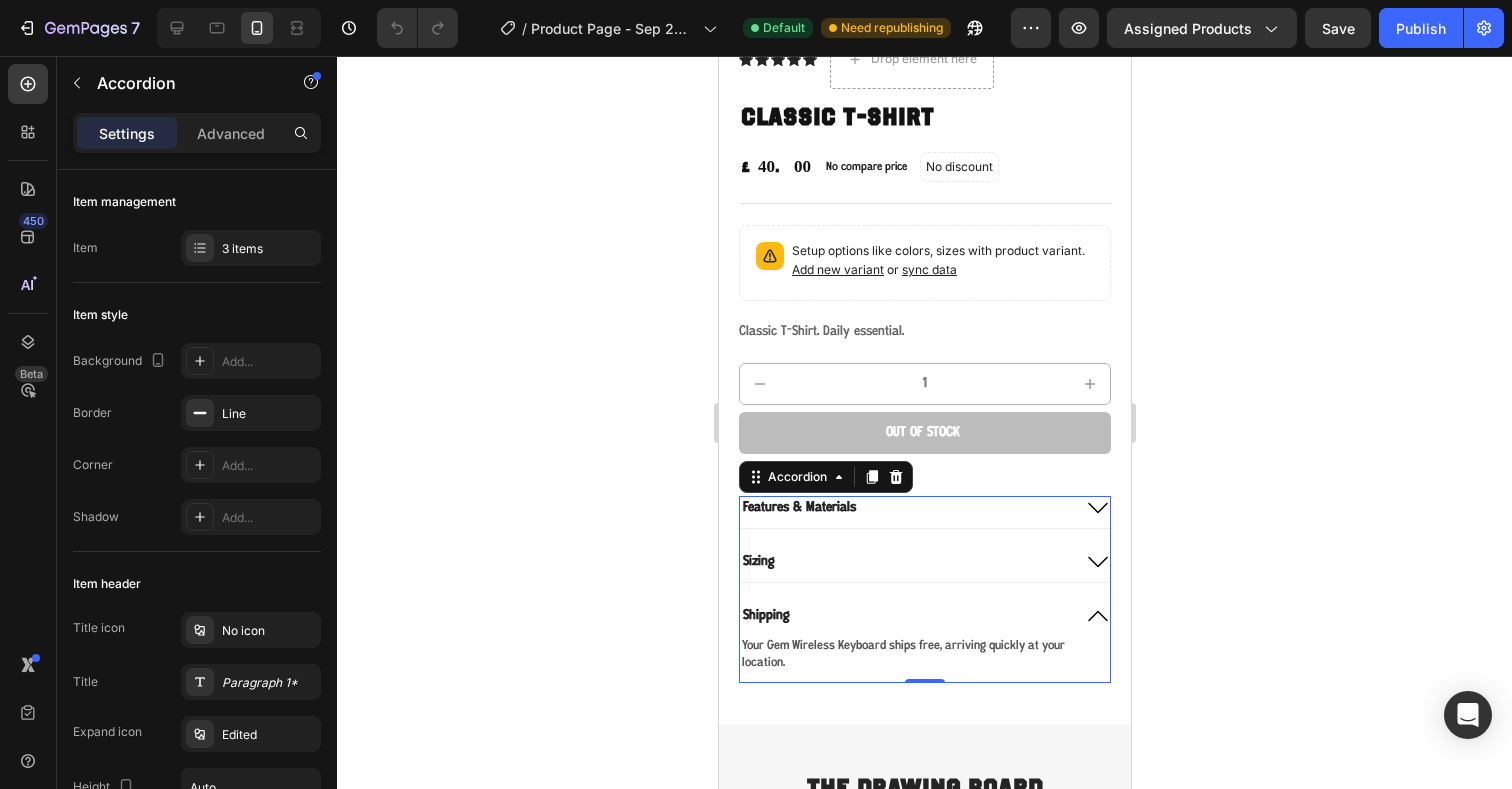 click on "Shipping" at bounding box center [904, 616] 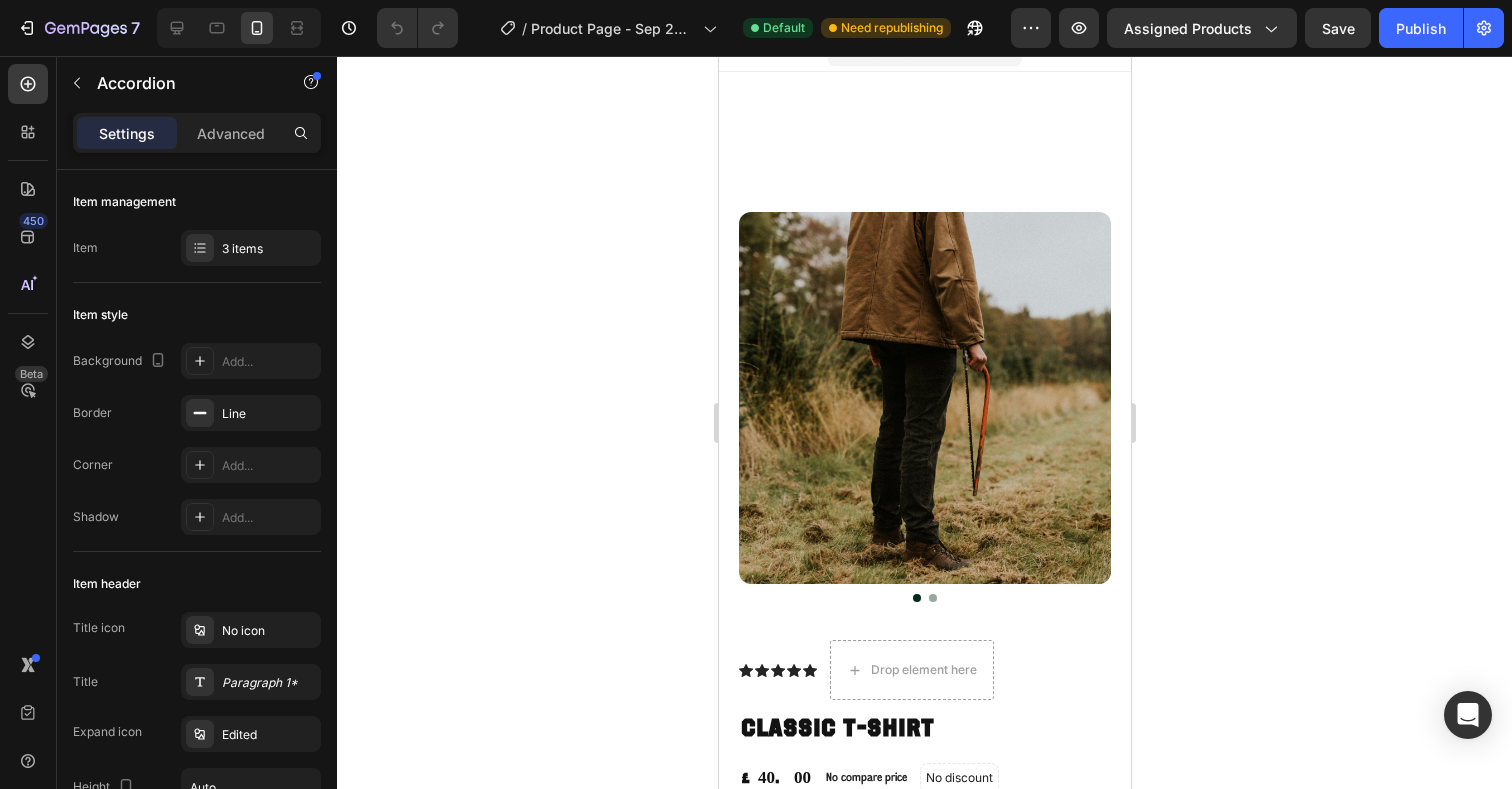 scroll, scrollTop: 0, scrollLeft: 0, axis: both 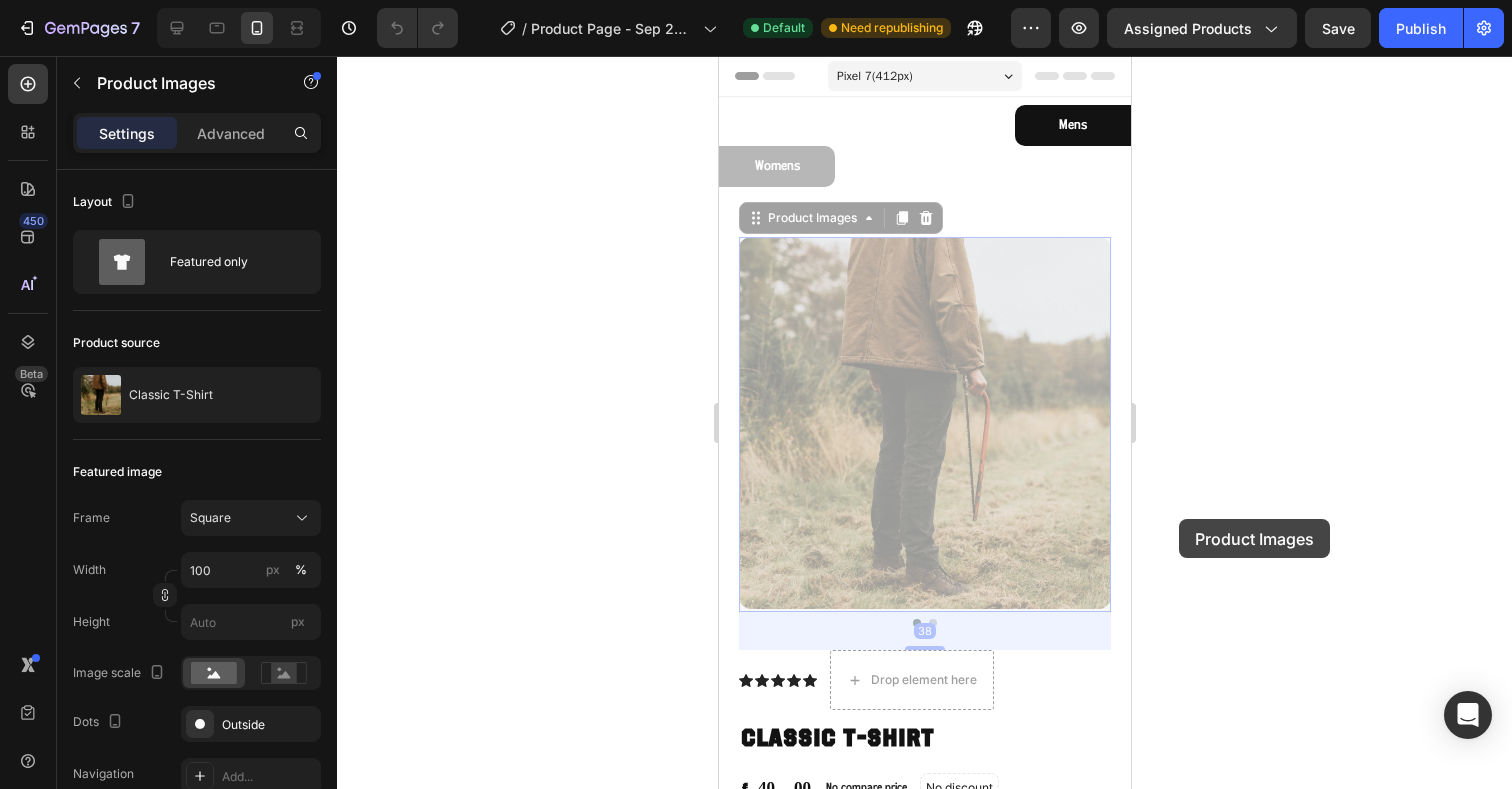 click 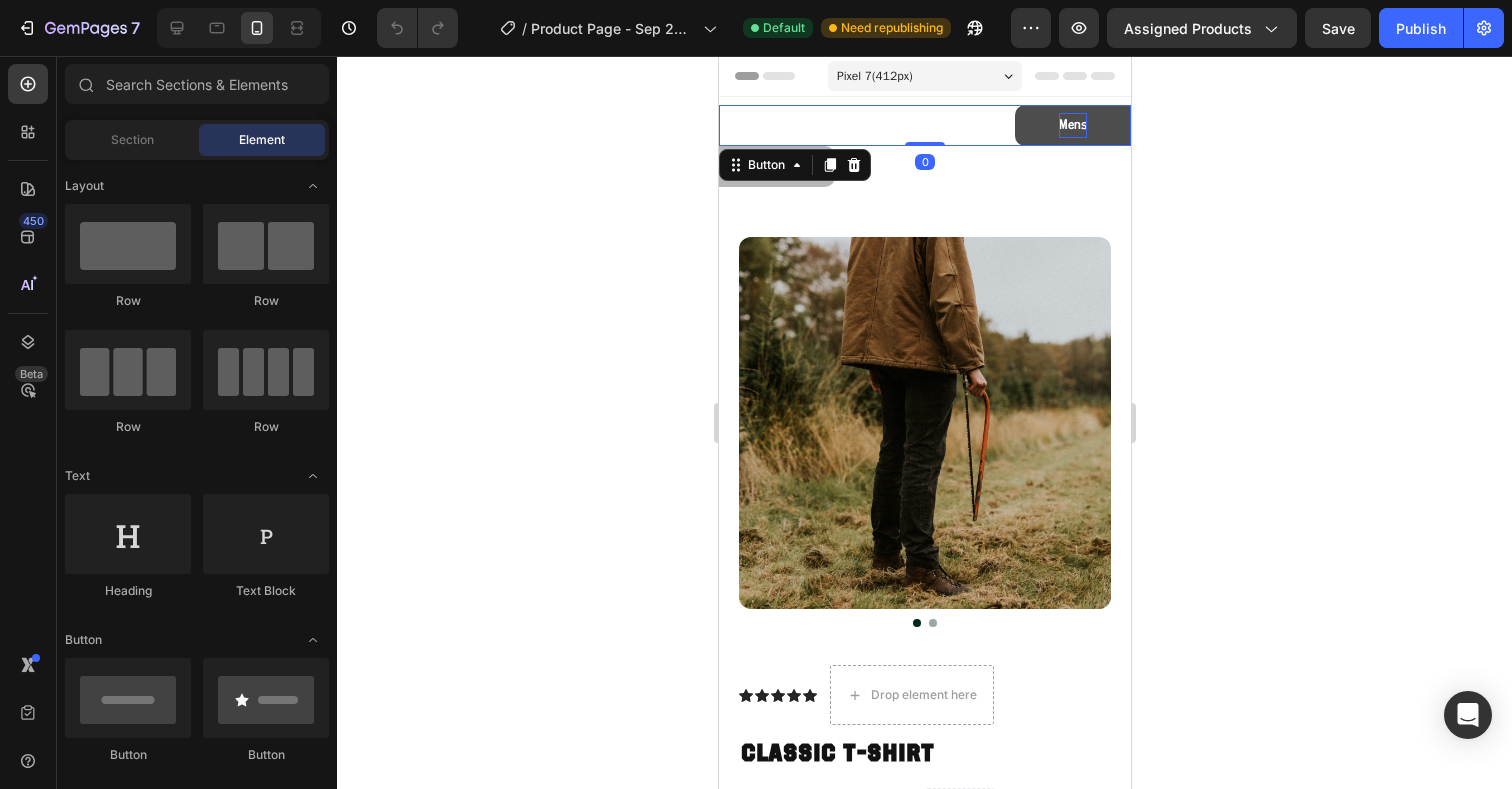 click on "Mens" at bounding box center [1072, 125] 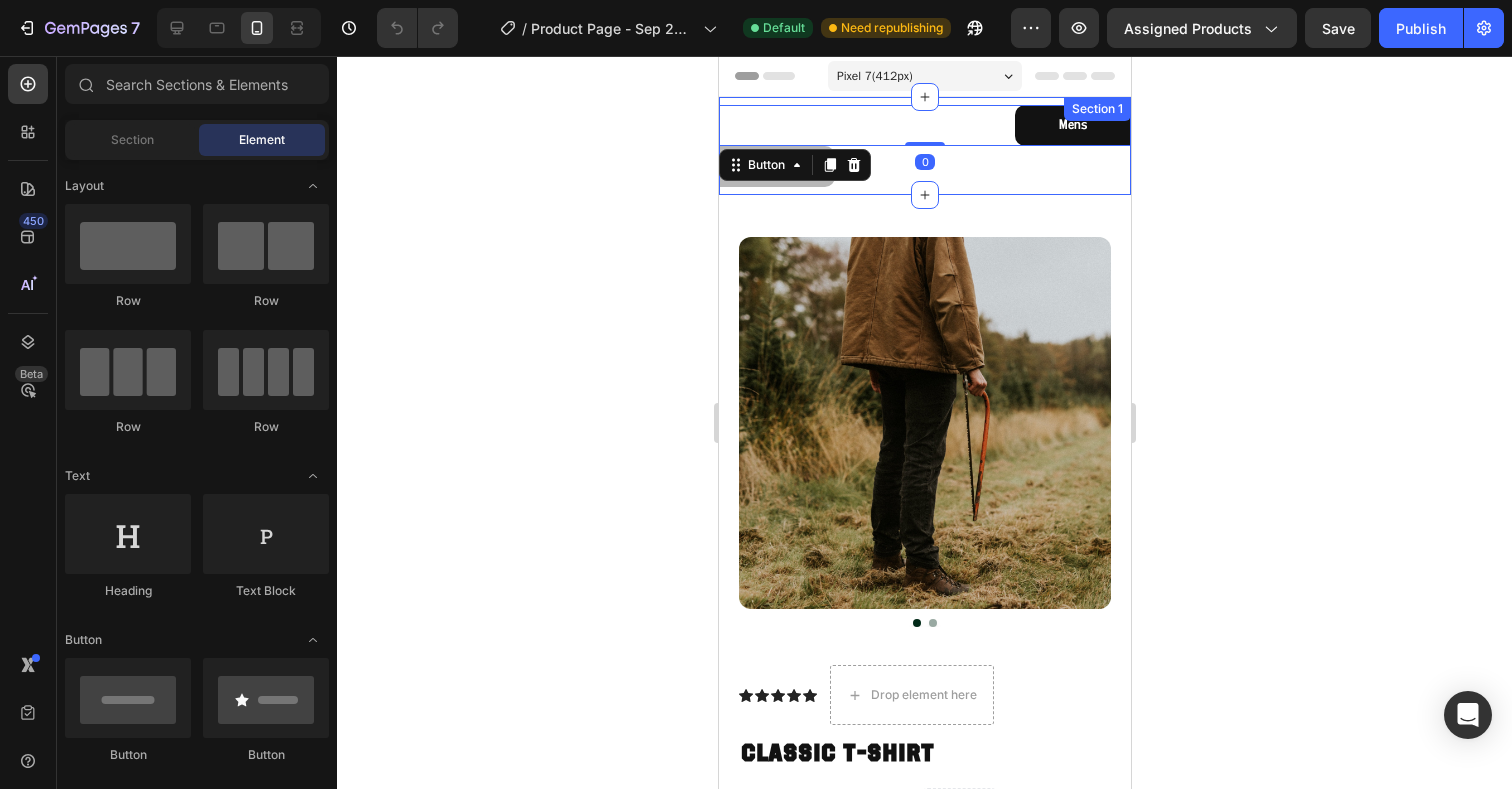 click on "Header" at bounding box center (924, 76) 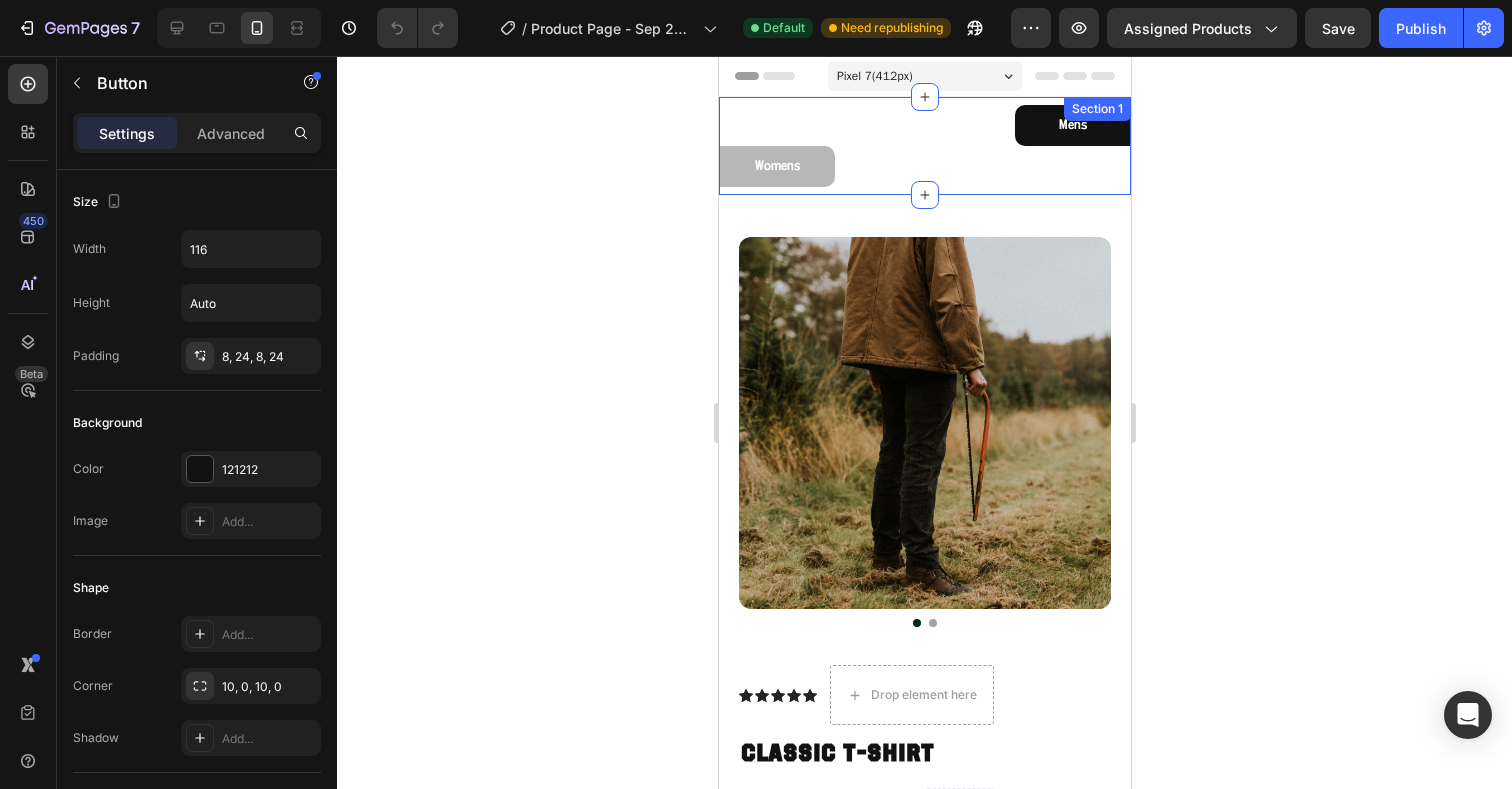 click on "Mens Button" at bounding box center [924, 125] 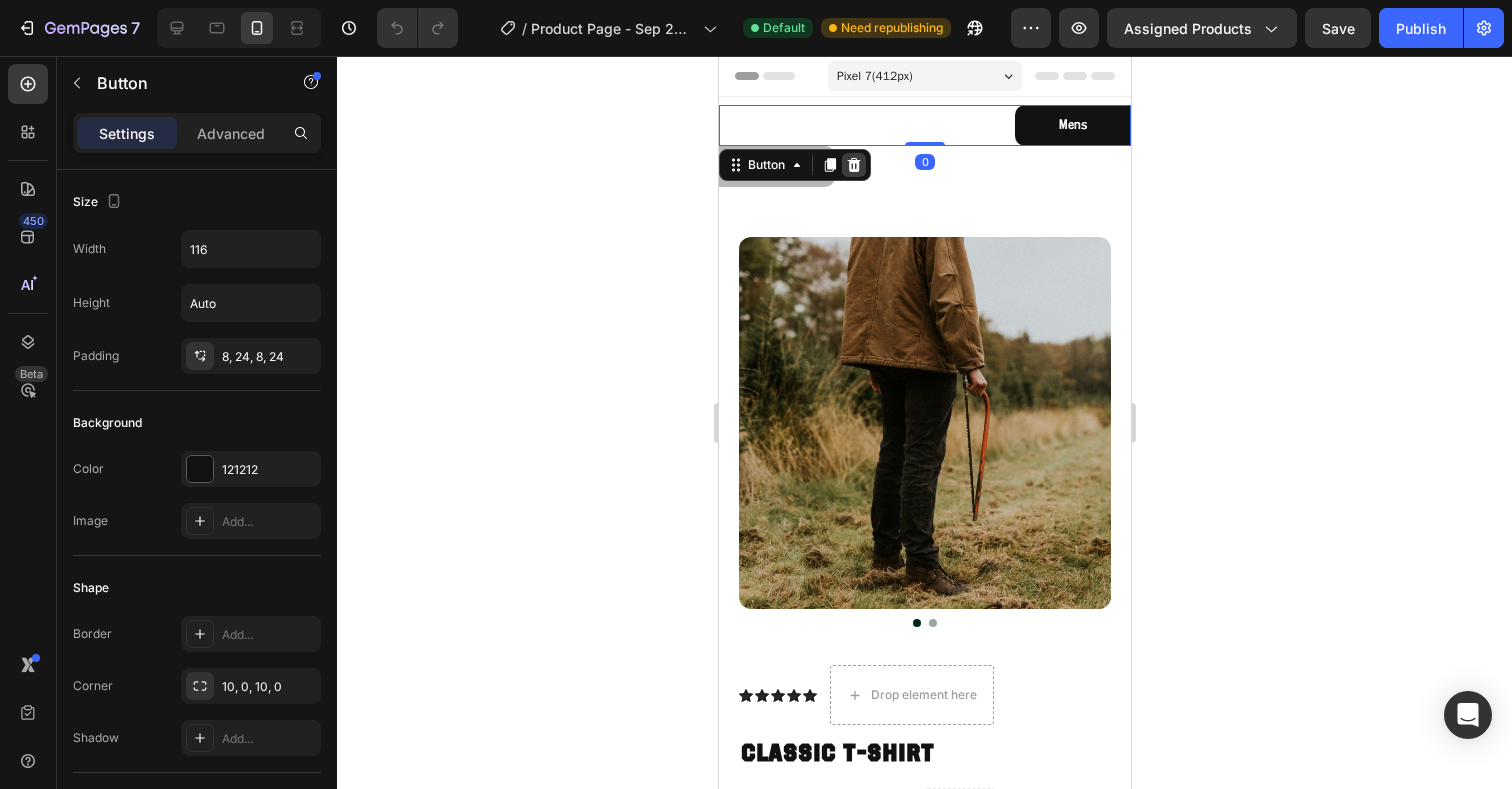 click 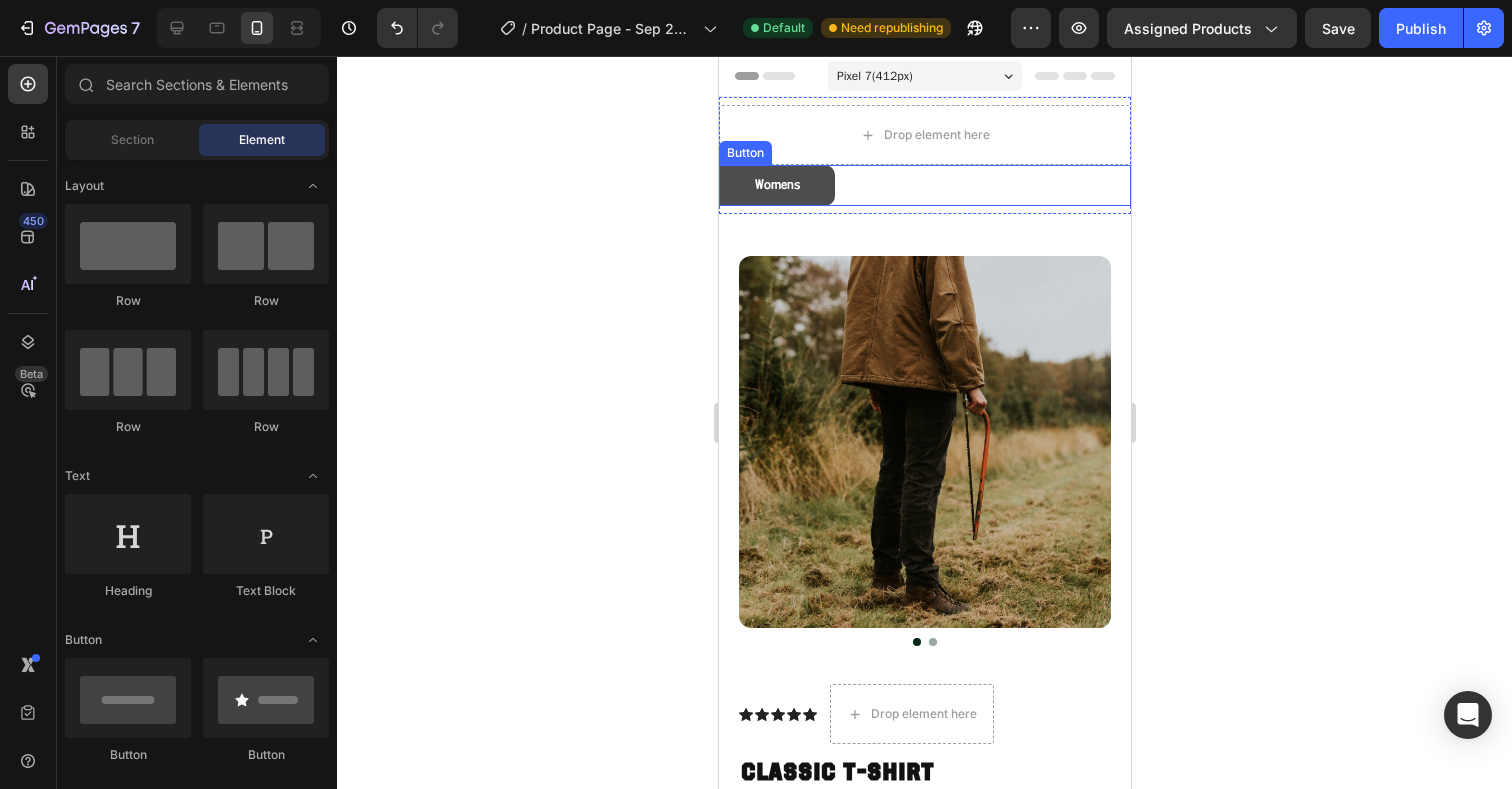 click on "Womens" at bounding box center (776, 185) 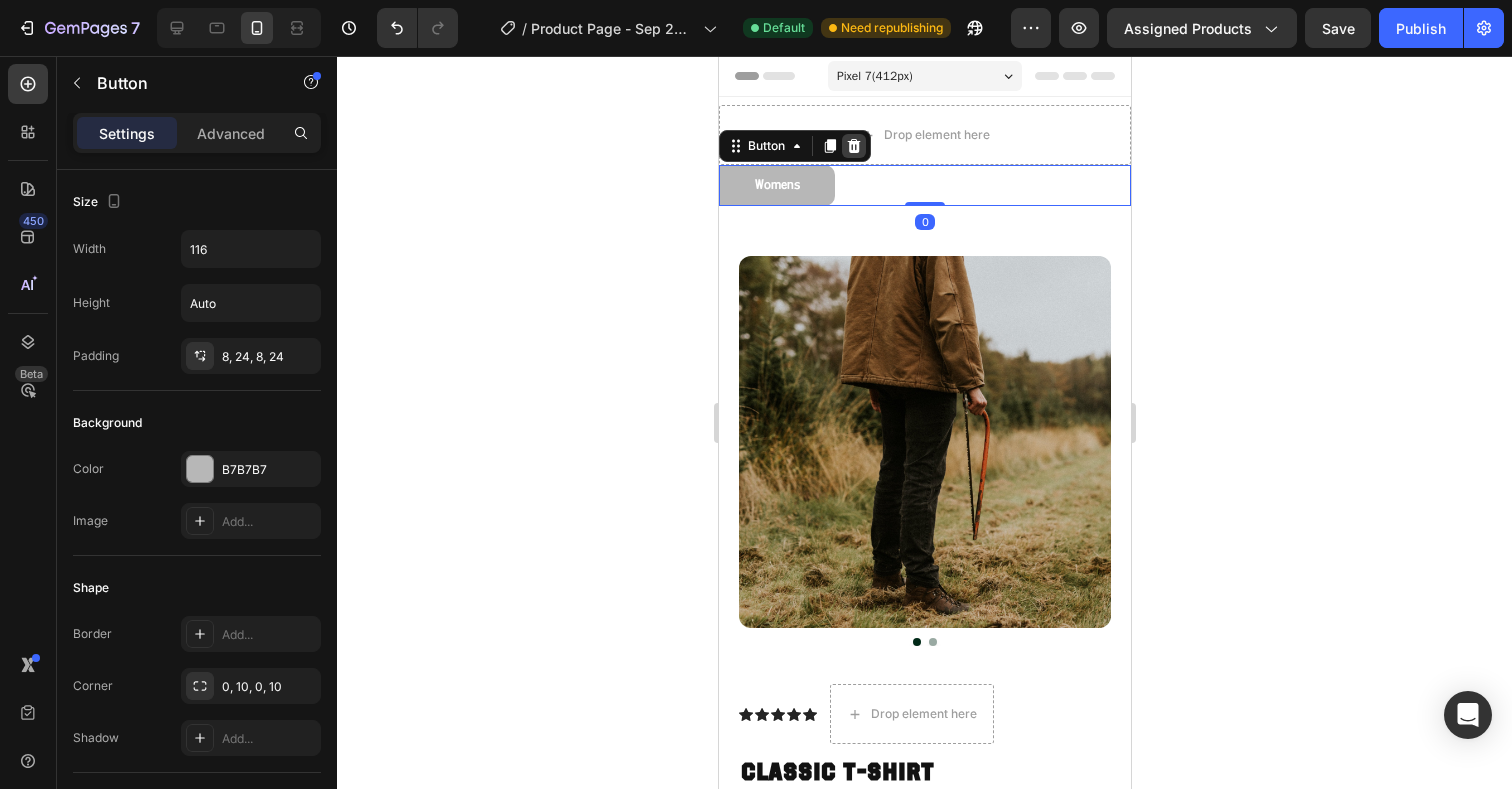 click 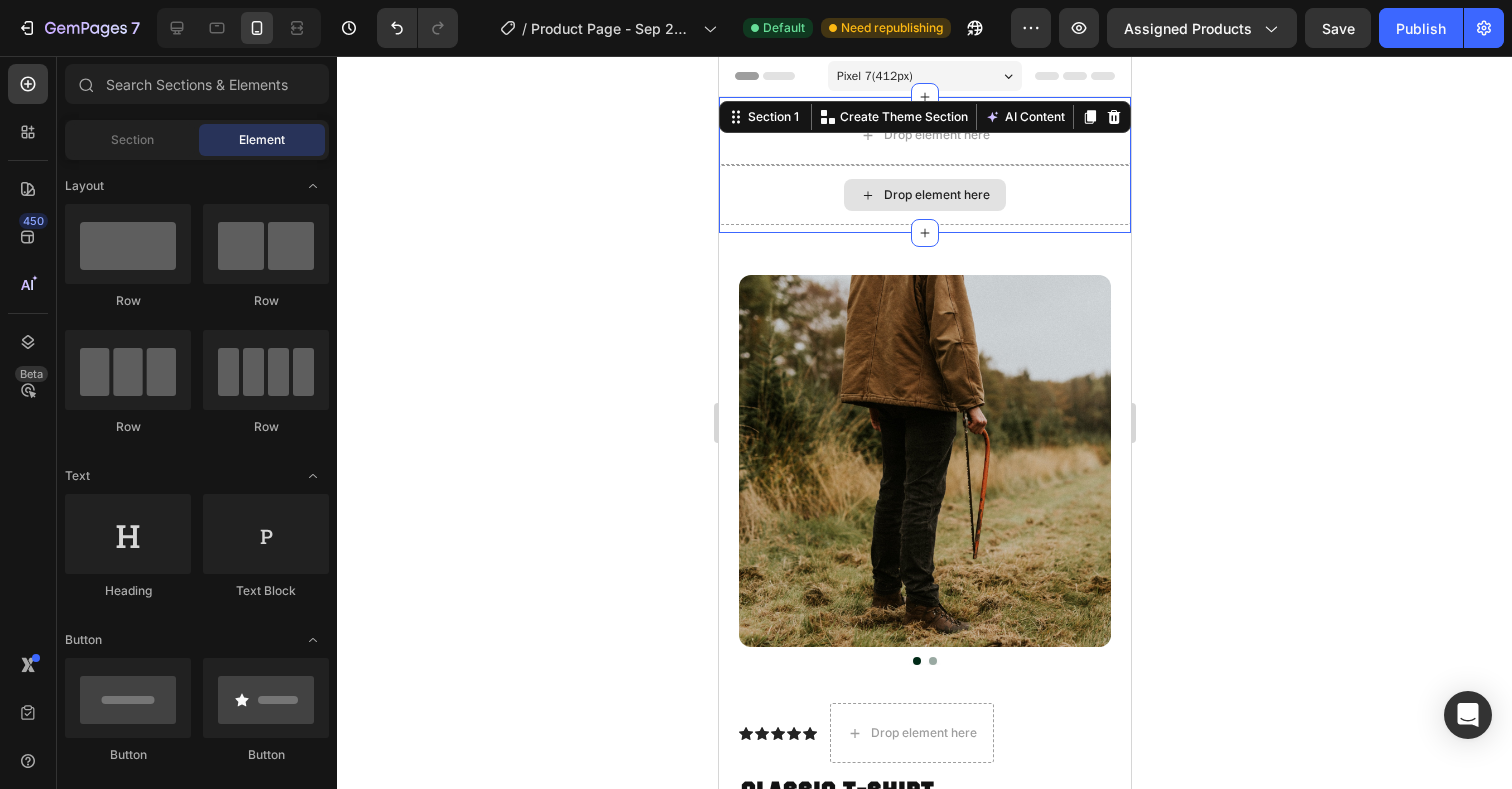 click on "Drop element here" at bounding box center (924, 195) 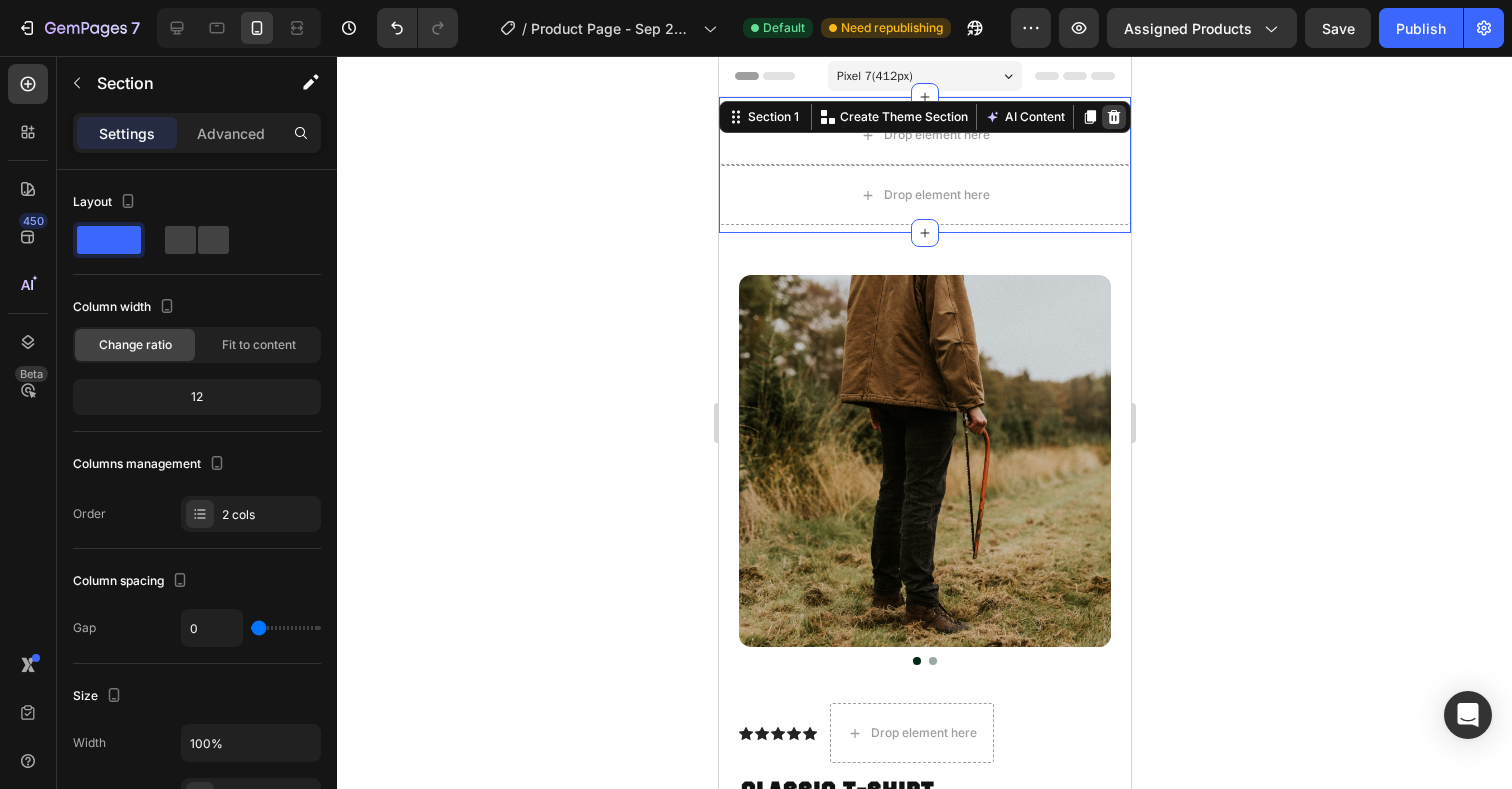 click 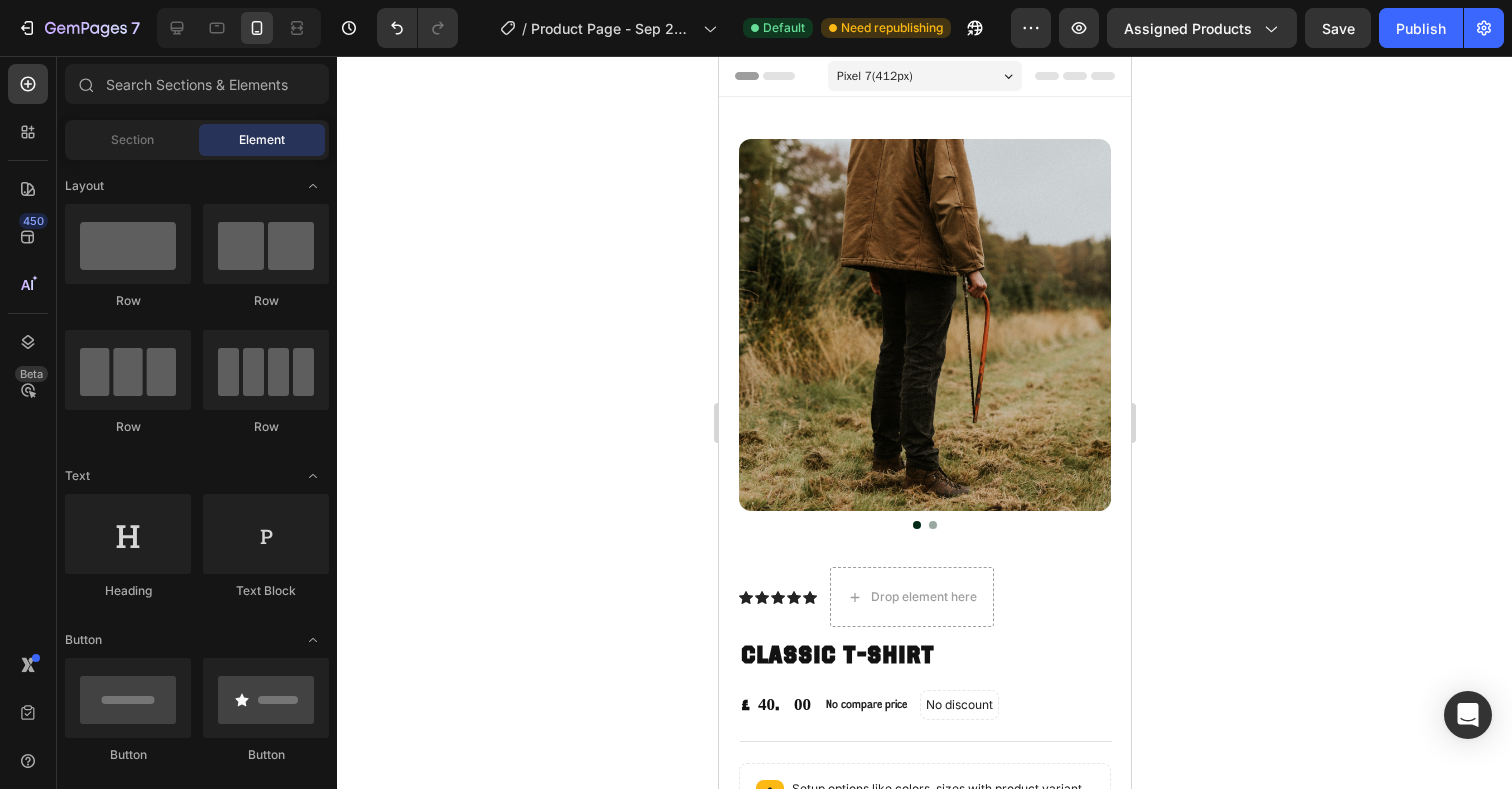 click on "Header" at bounding box center (924, 76) 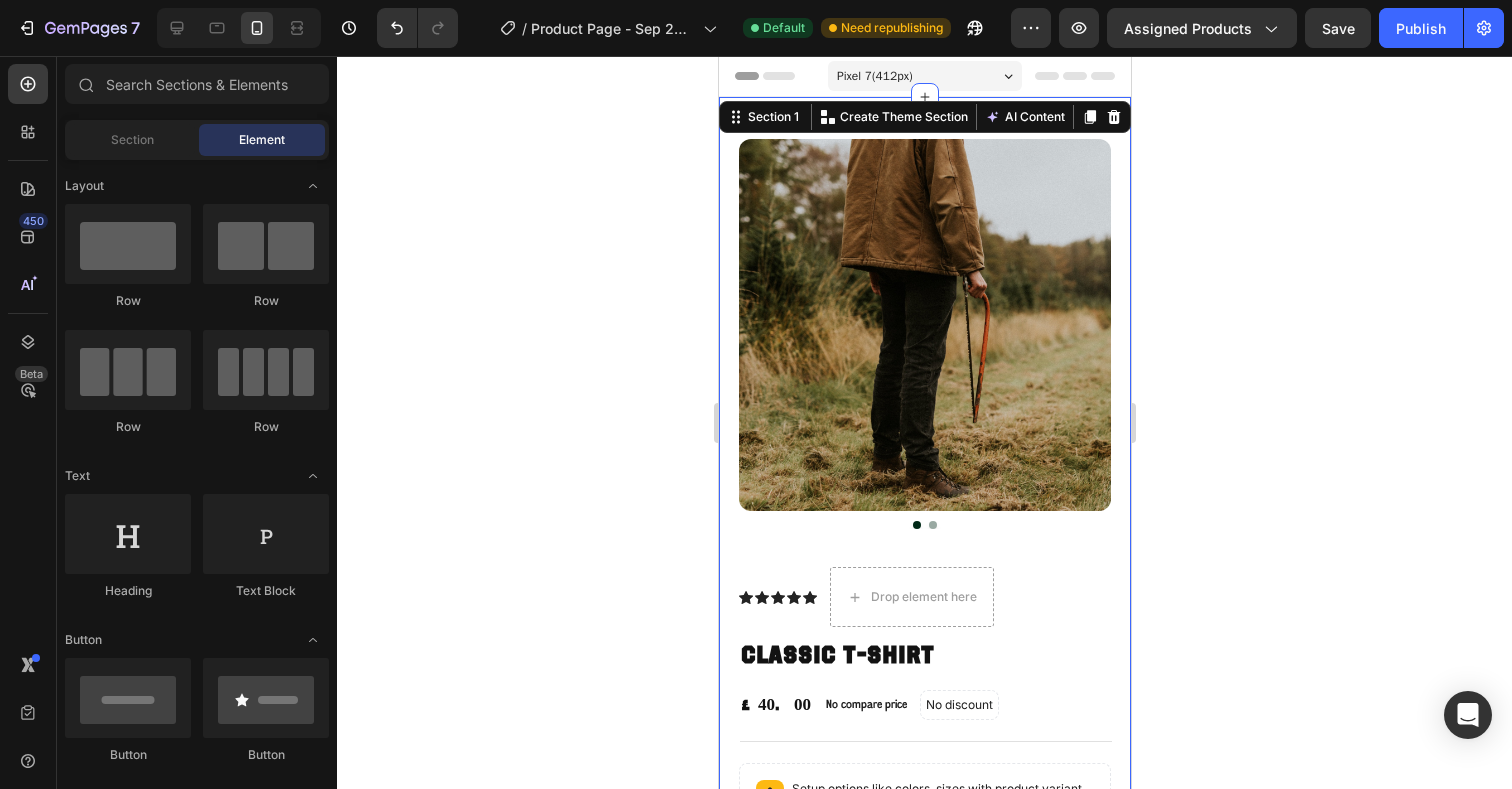 click on "Product Images
Icon
Icon
Icon
Icon
Icon Icon List
Drop element here Row Classic T-Shirt Product Title £40.00 Product Price Product Price No compare price Product Price No discount   Not be displayed when published Discount Tag Row Setup options like colors, sizes with product variant.       Add new variant   or   sync data Product Variants & Swatches Classic T-Shirt. Daily essential.
Product Description
1
Product Quantity Out of stock Add to Cart
Features & Materials
Sizing
Shipping Accordion Row Product Section 1   You can create reusable sections Create Theme Section AI Content Write with GemAI What would you like to describe here? Tone and Voice Persuasive Product Classic T-Shirt Show more Generate" at bounding box center [924, 657] 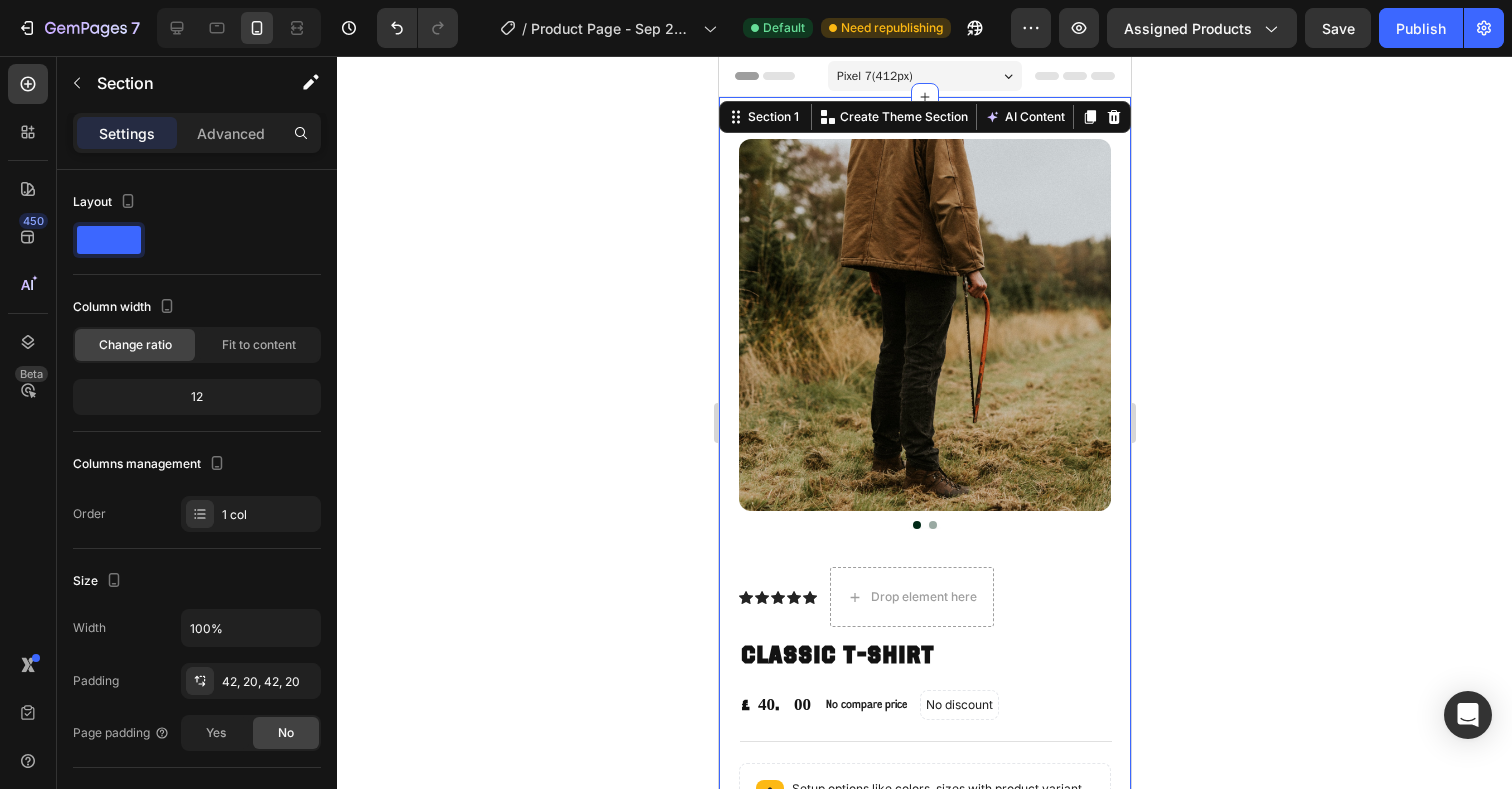 click 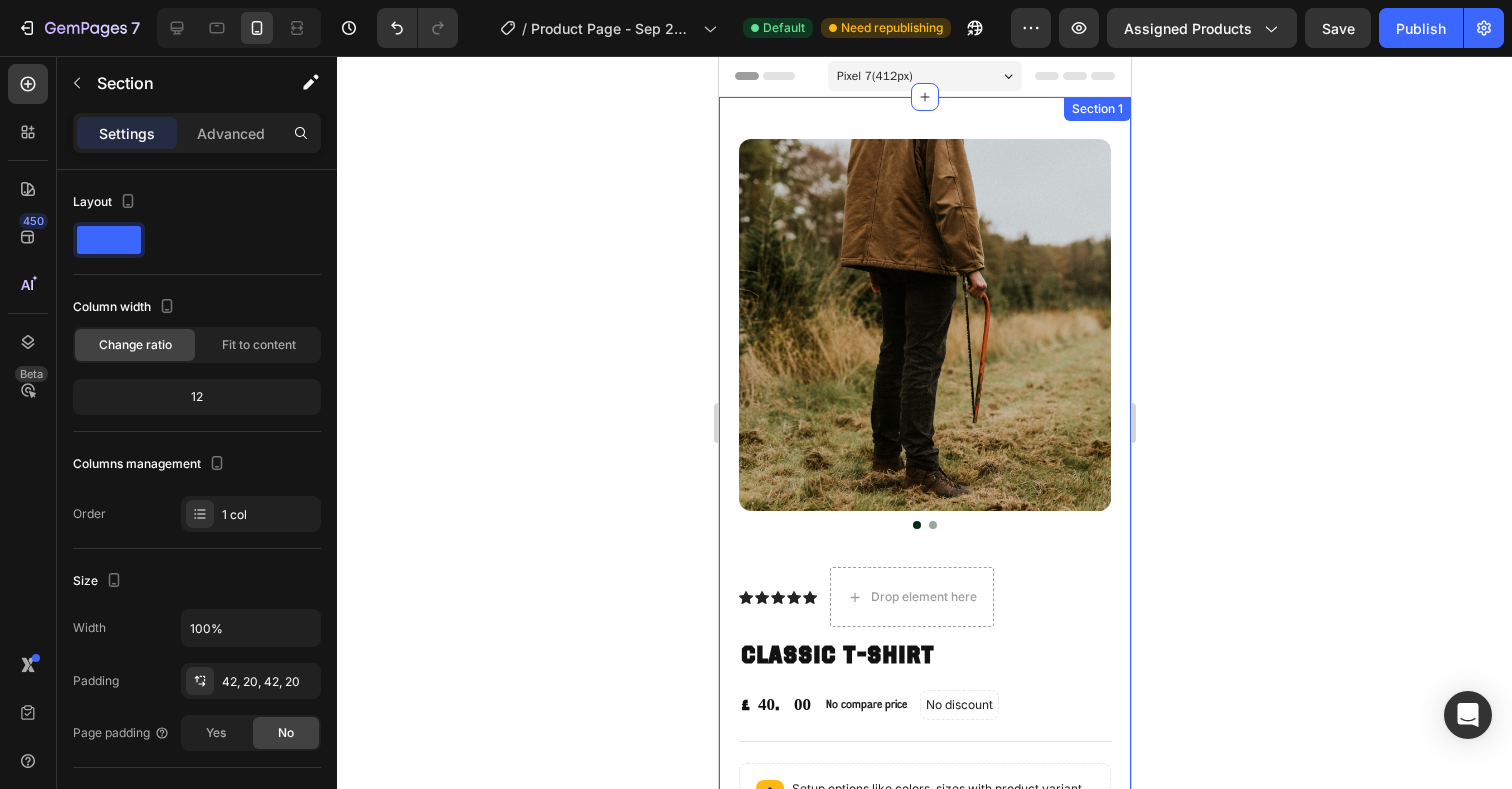 click on "Product Images
Icon
Icon
Icon
Icon
Icon Icon List
Drop element here Row Classic T-Shirt Product Title £40.00 Product Price Product Price No compare price Product Price No discount   Not be displayed when published Discount Tag Row Setup options like colors, sizes with product variant.       Add new variant   or   sync data Product Variants & Swatches Classic T-Shirt. Daily essential.
Product Description
1
Product Quantity Out of stock Add to Cart
Features & Materials
Sizing
Shipping Accordion Row Product Section 1" at bounding box center [924, 657] 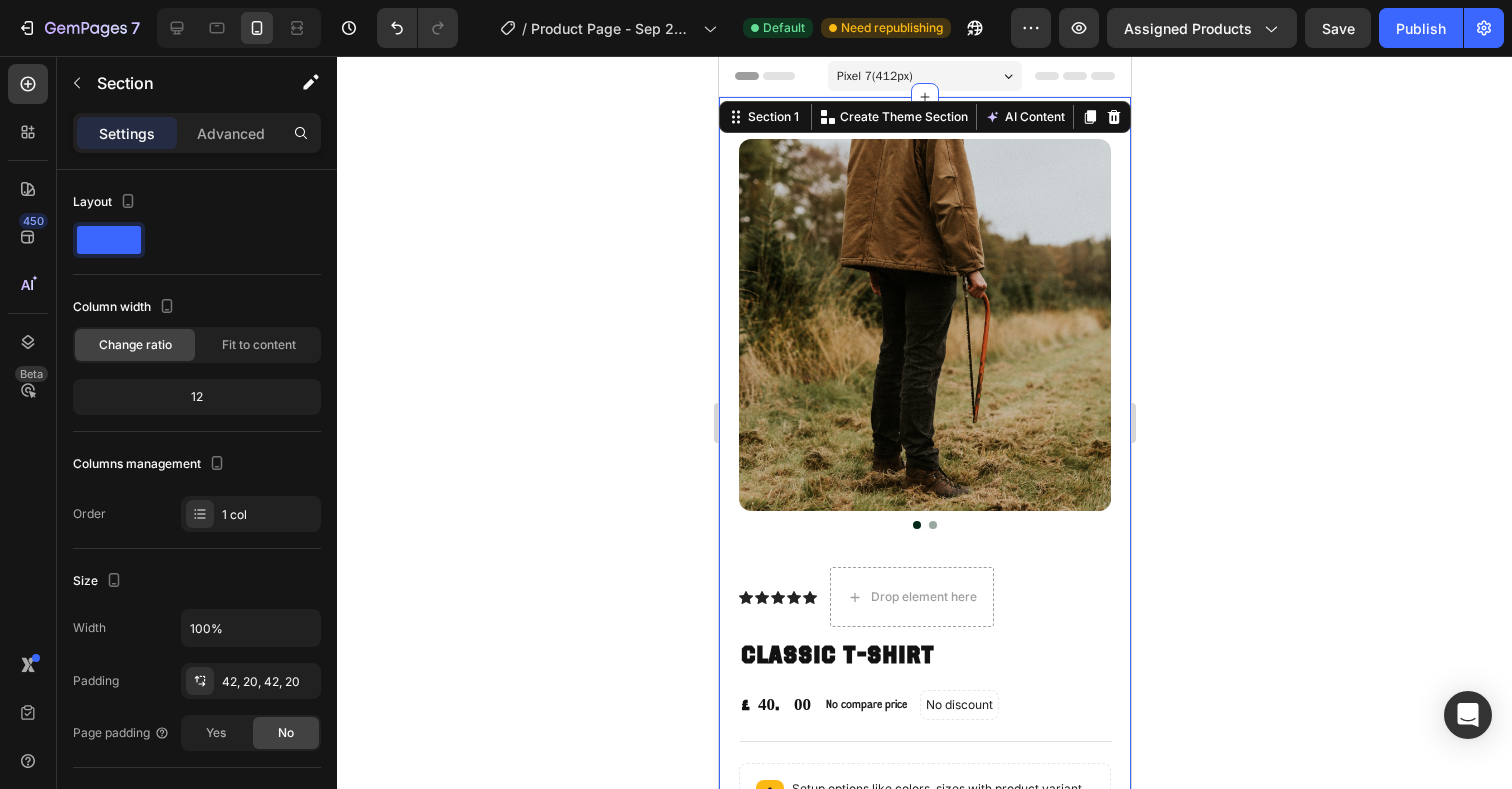 click 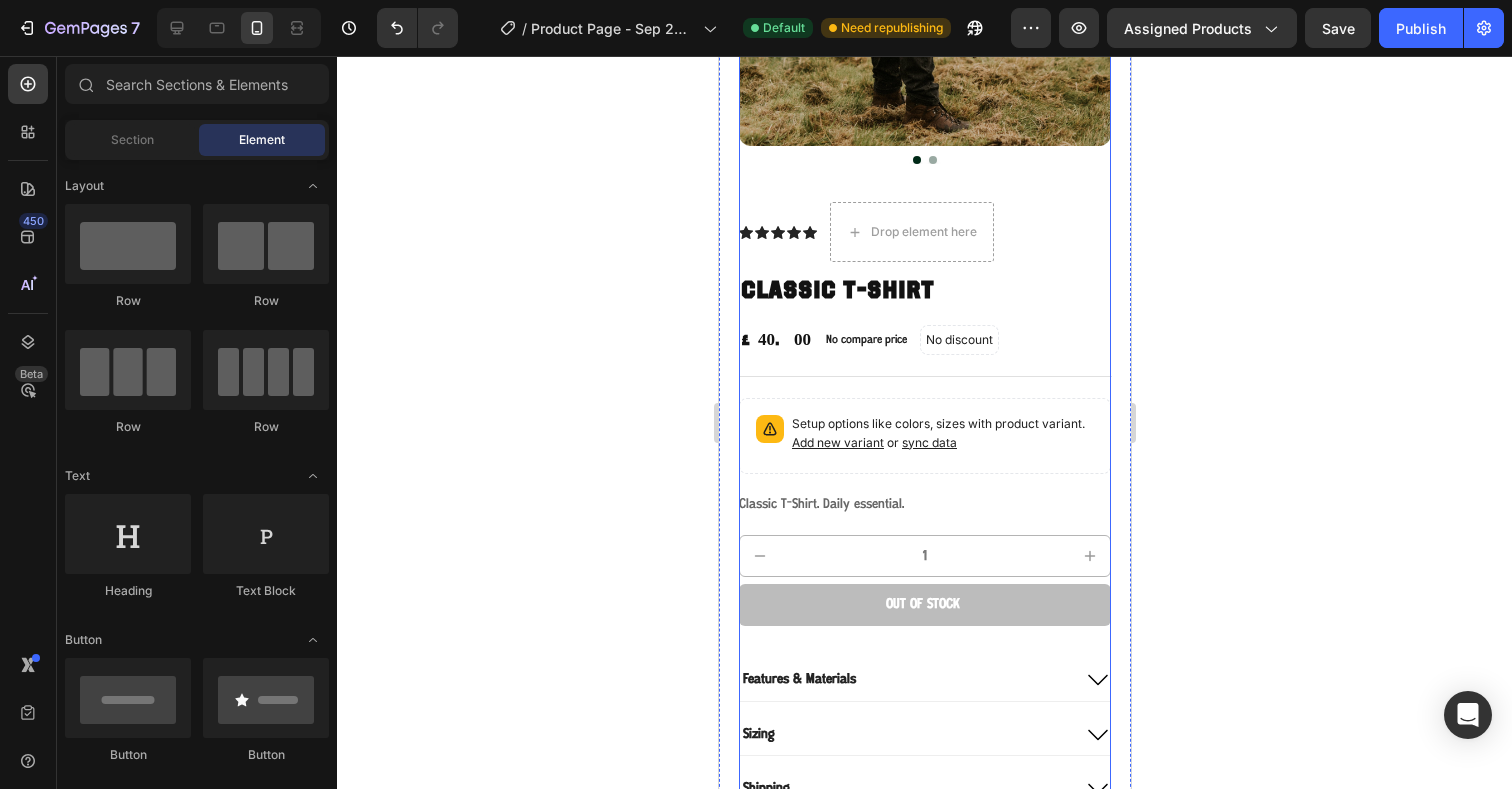 scroll, scrollTop: 363, scrollLeft: 0, axis: vertical 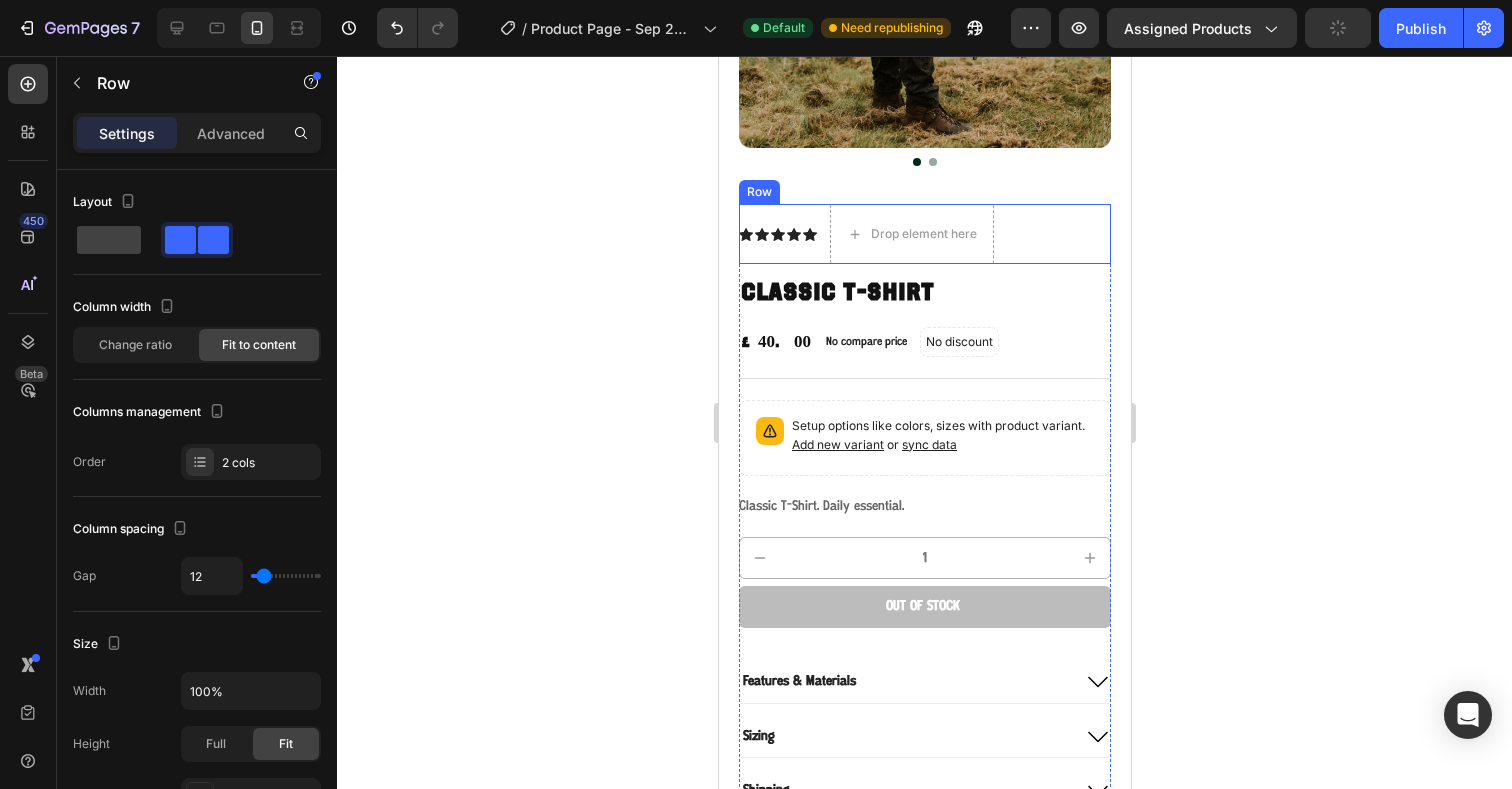 click on "Icon
Icon
Icon
Icon
Icon Icon List" at bounding box center [777, 234] 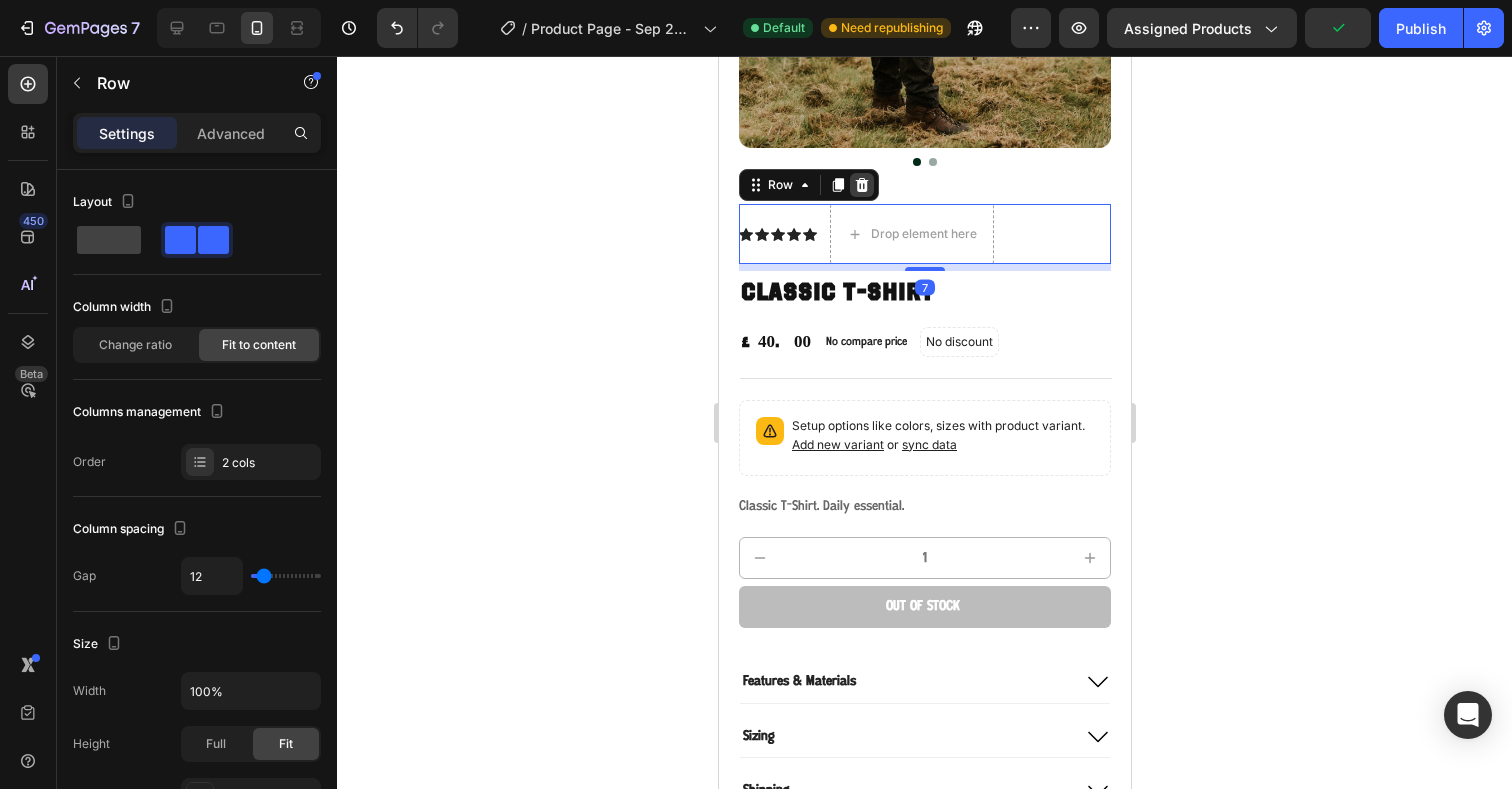 click 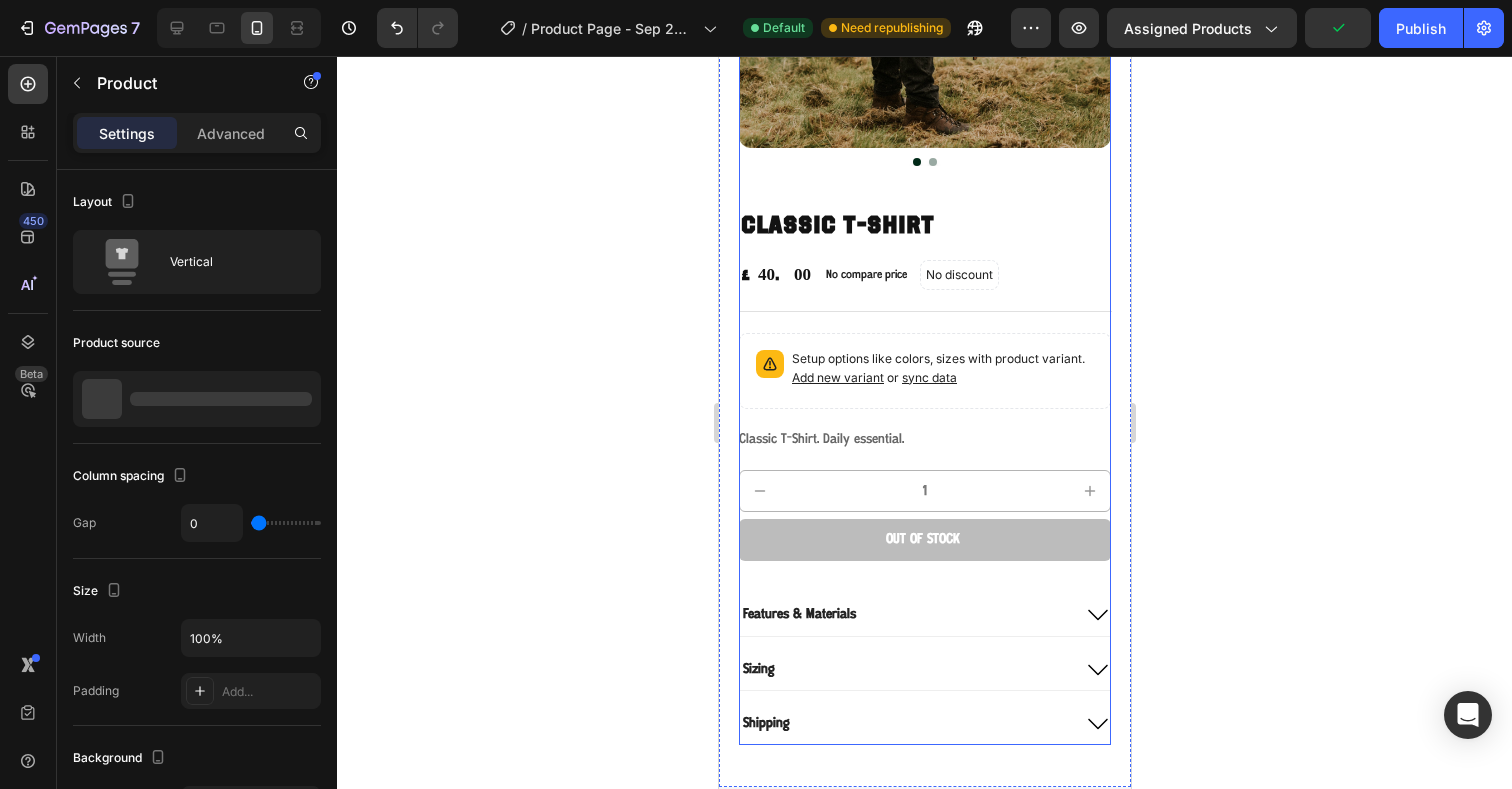 click on "Product Images" at bounding box center [924, -10] 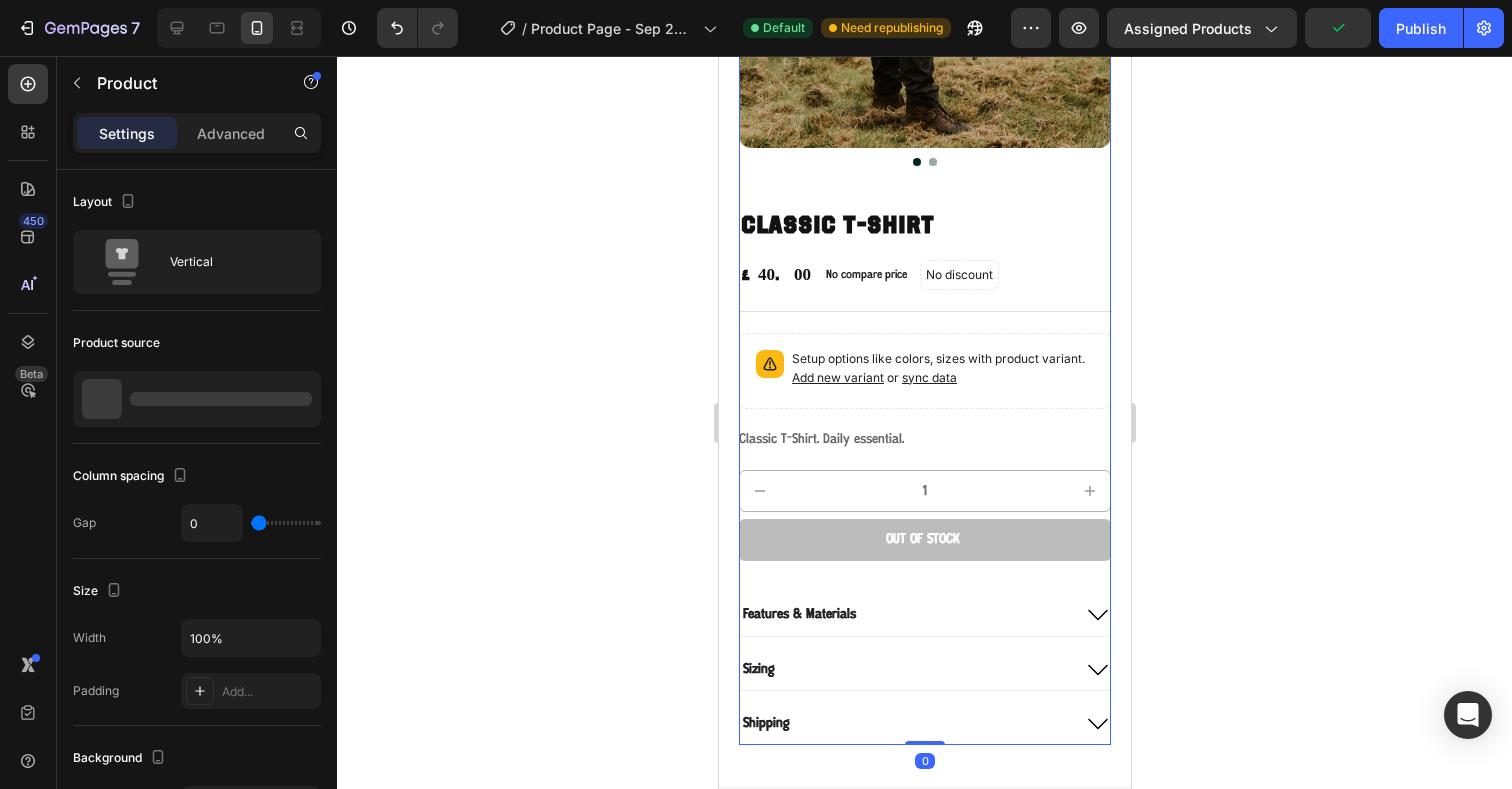 click on "Product Images" at bounding box center [924, -10] 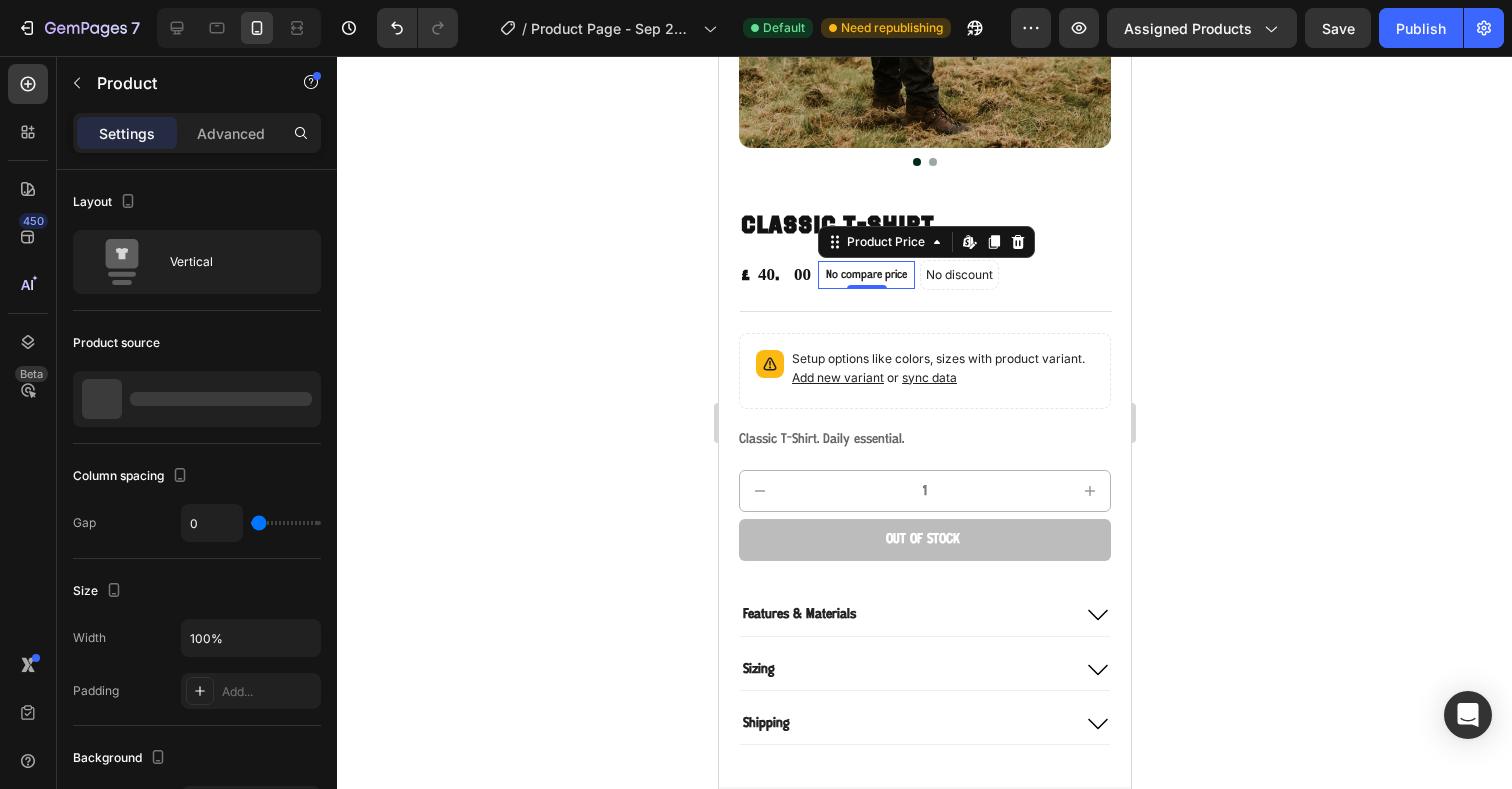 click on "No compare price" at bounding box center (865, 275) 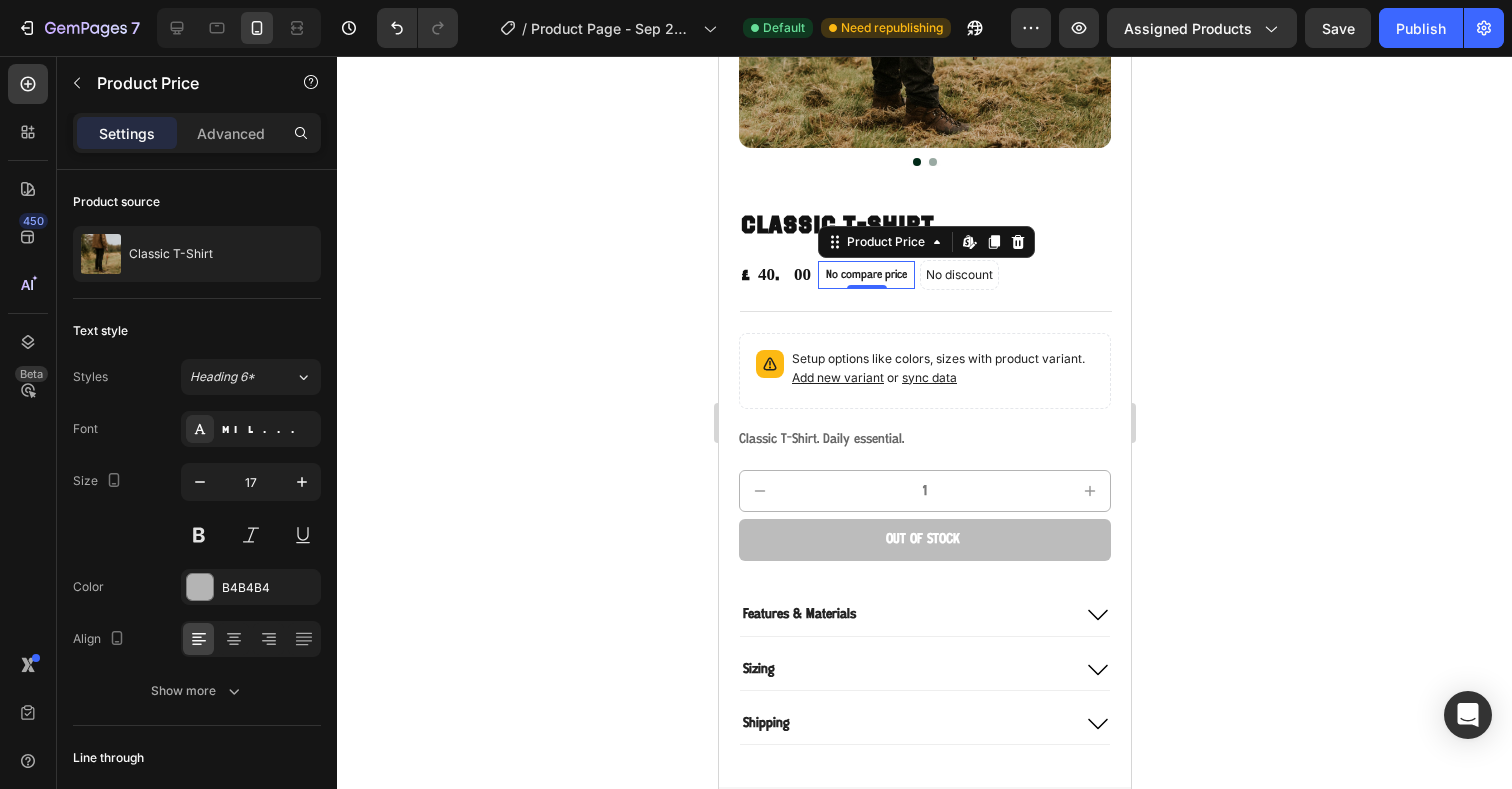 click on "No compare price" at bounding box center [865, 275] 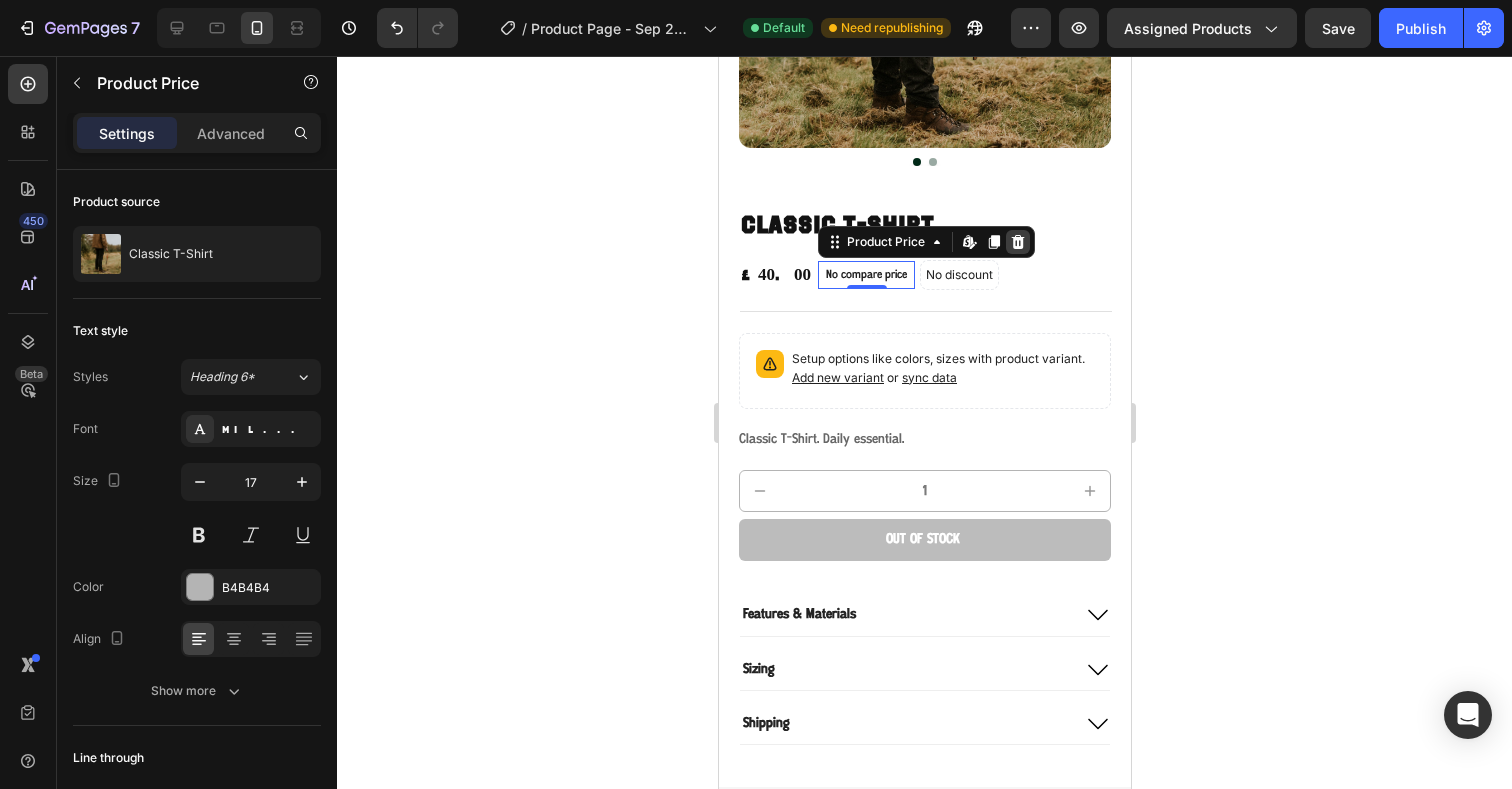 click 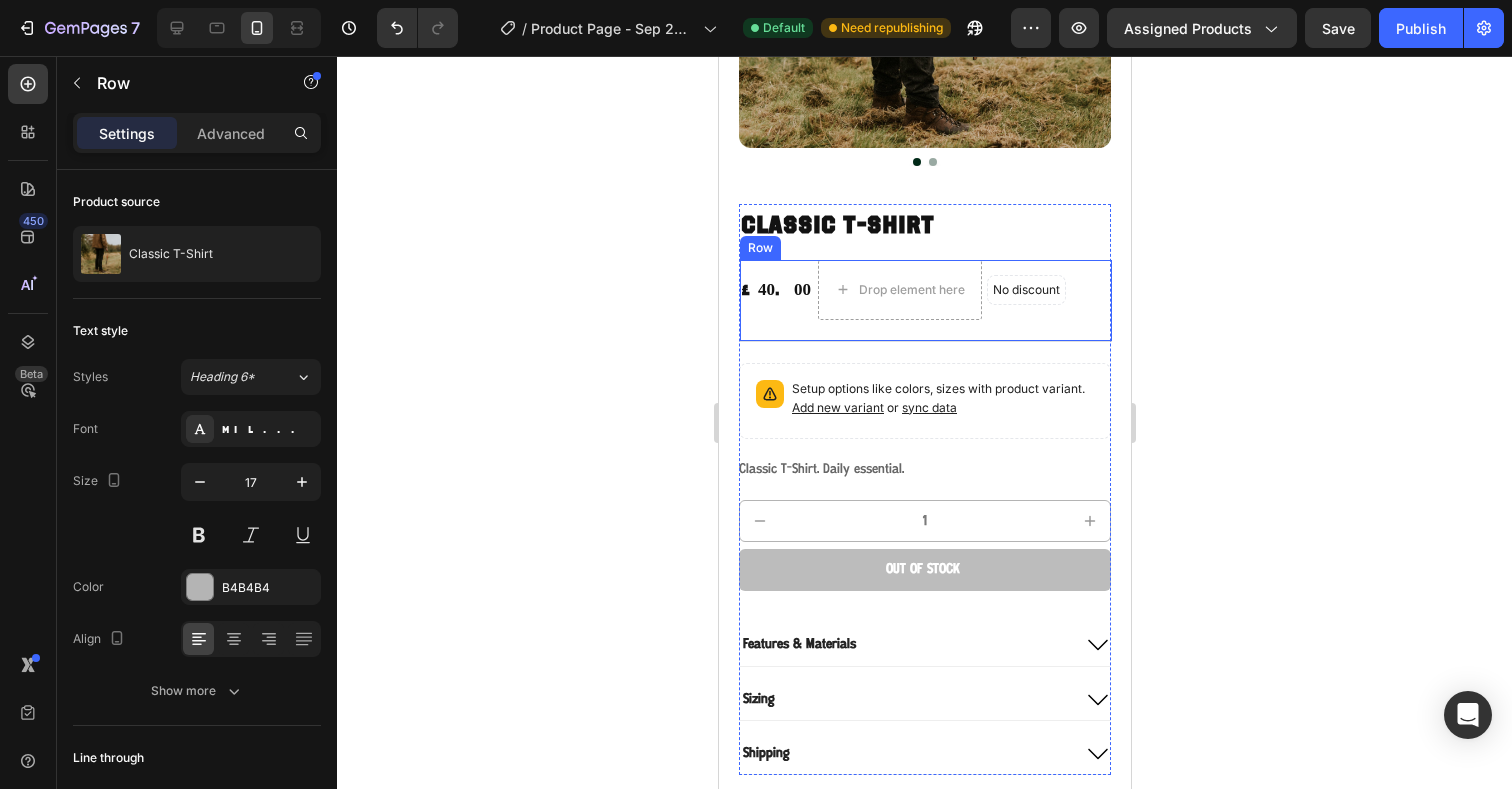click on "£40.00 Product Price Product Price
Drop element here No discount   Not be displayed when published Discount Tag Row" at bounding box center [925, 301] 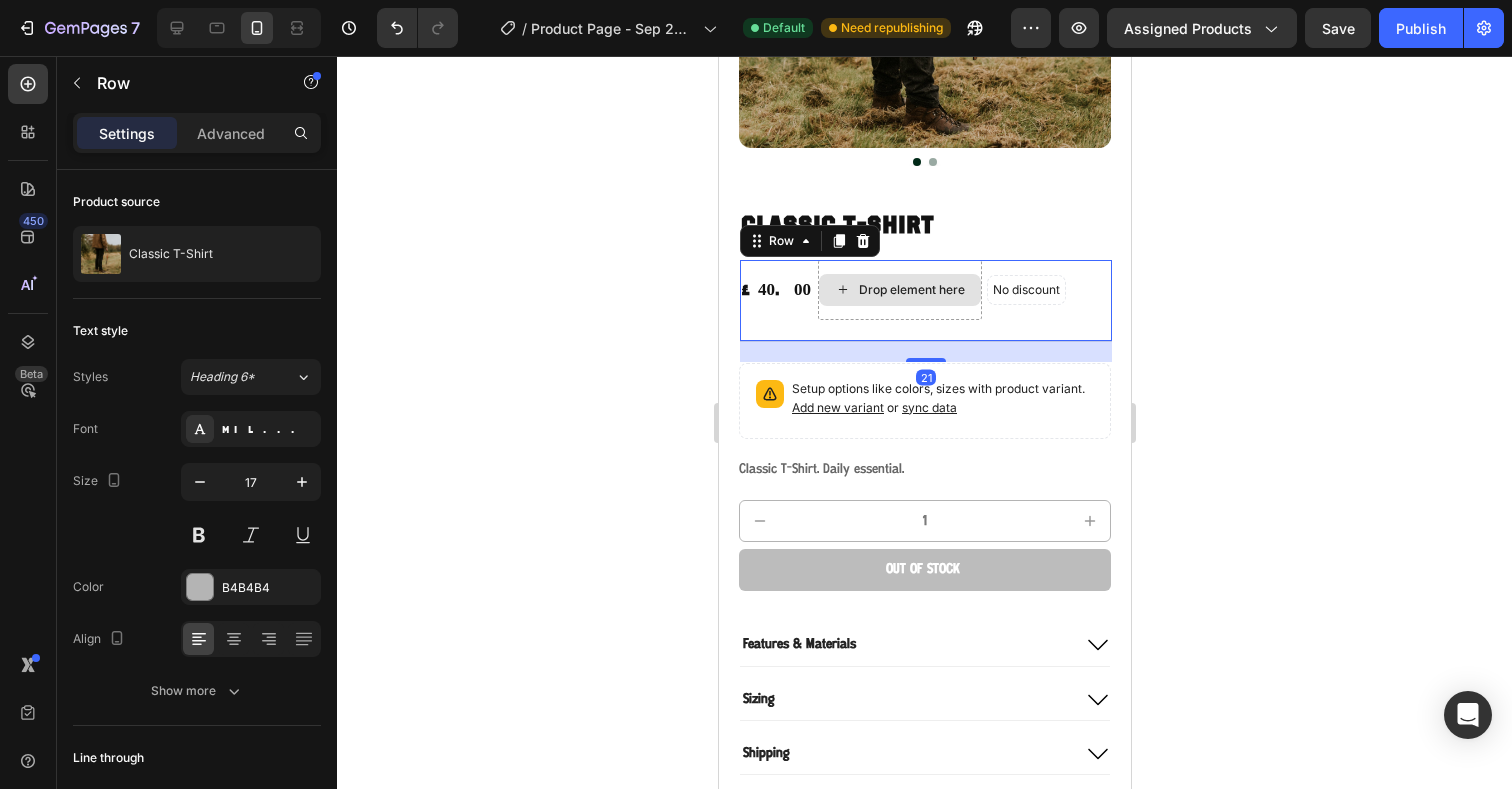 click on "Drop element here" at bounding box center [899, 290] 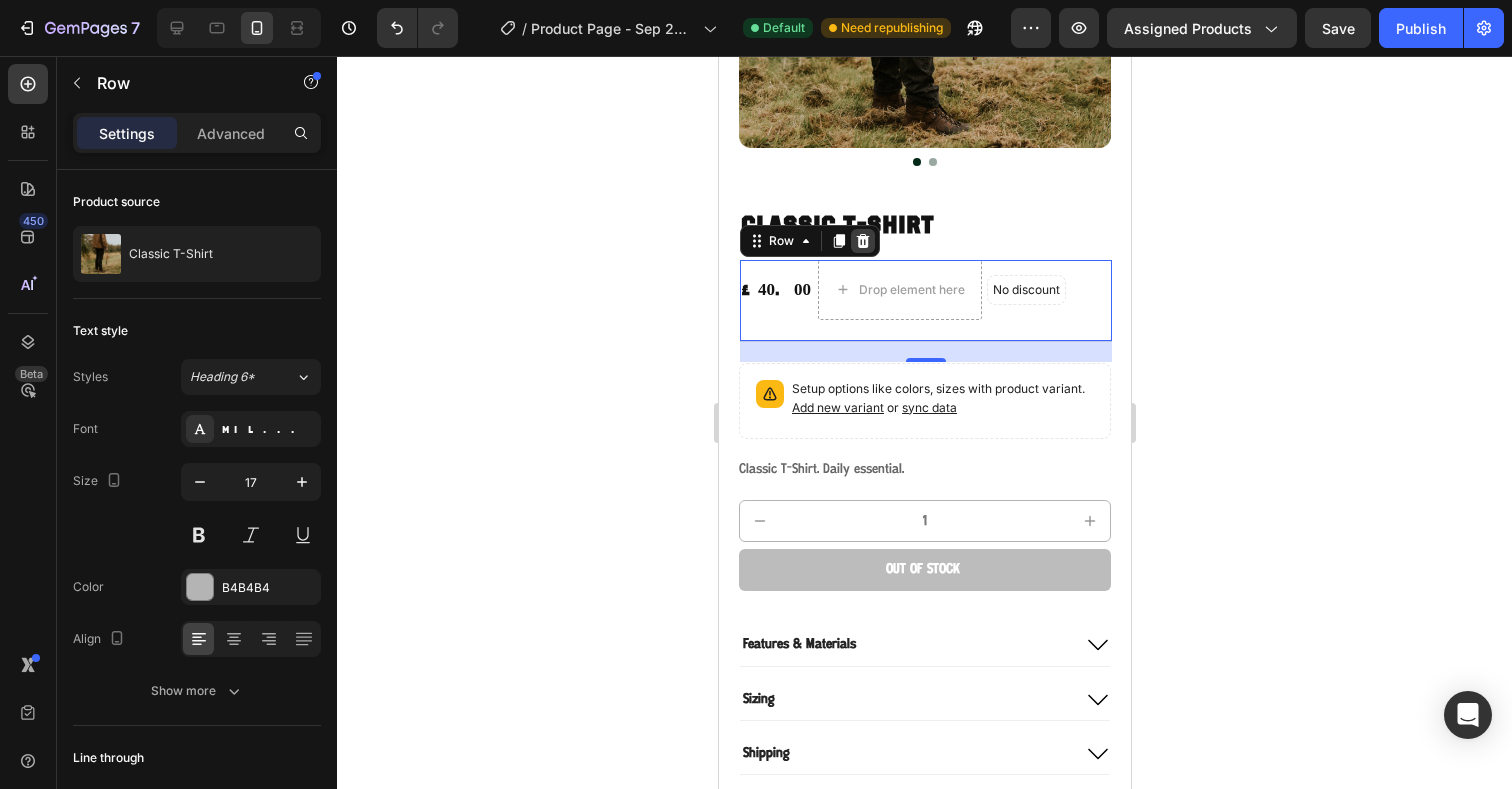 click at bounding box center (862, 241) 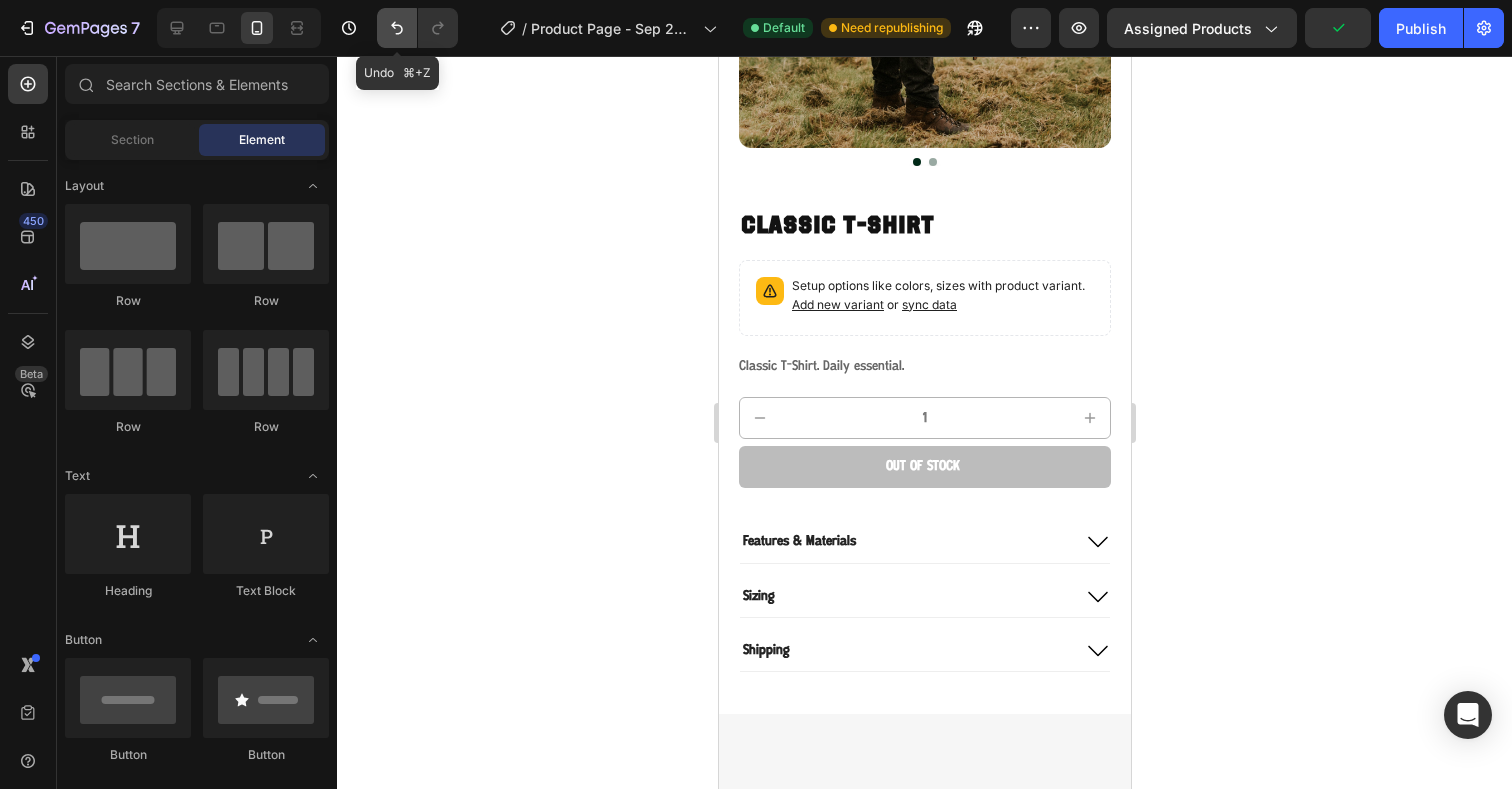 click 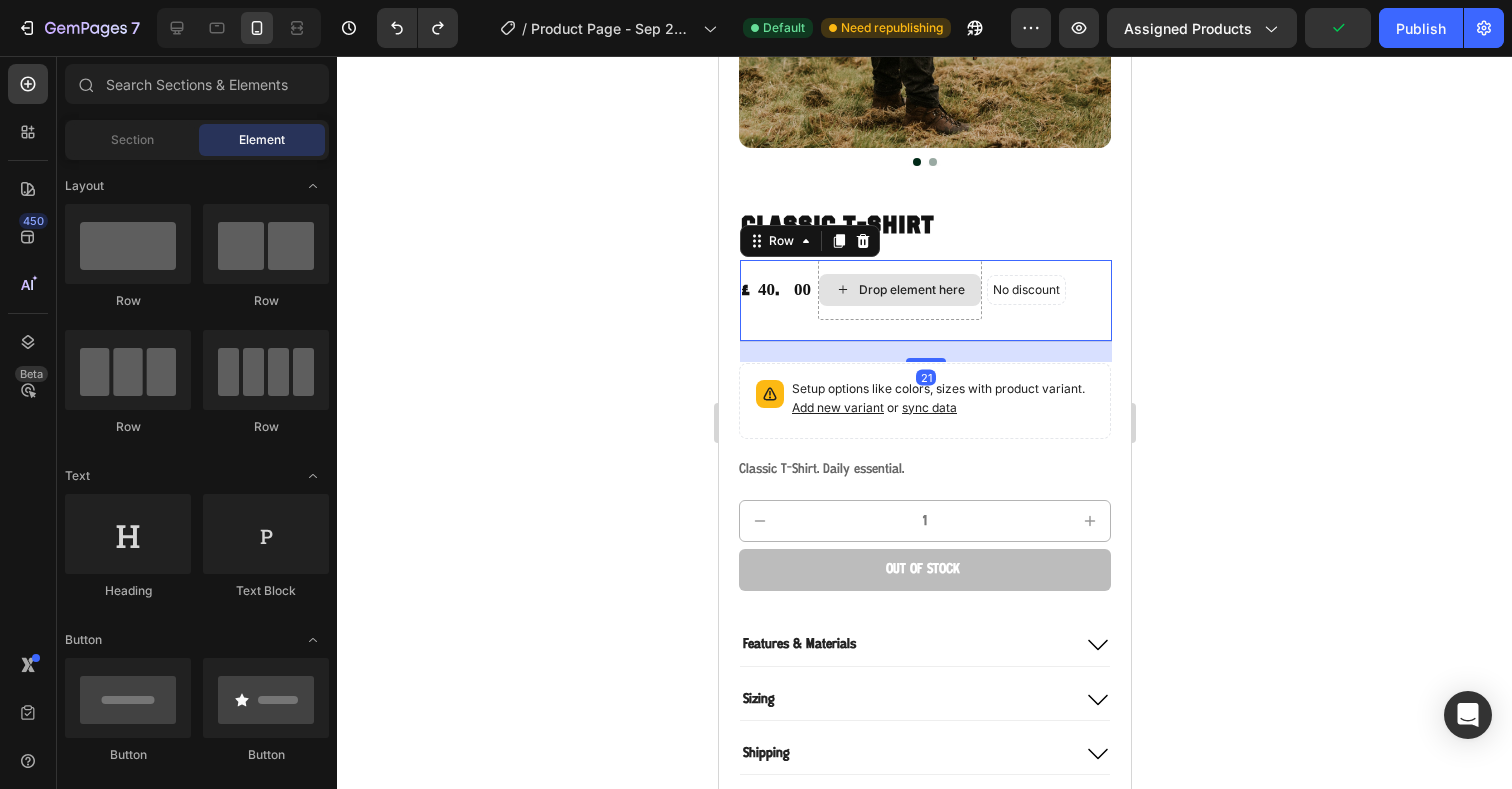 click on "Drop element here" at bounding box center (899, 290) 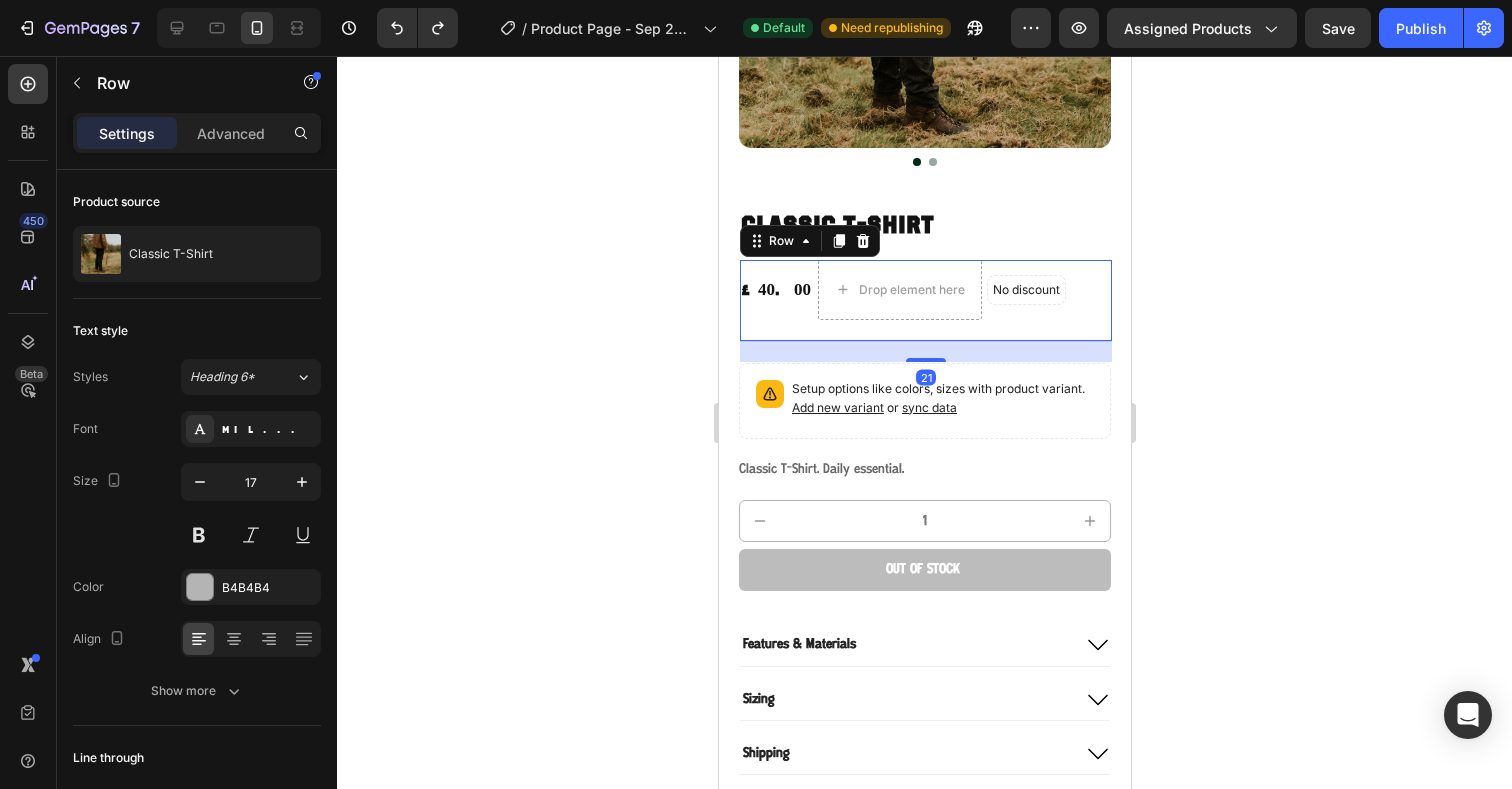 click on "£40.00 Product Price Product Price
Drop element here No discount   Not be displayed when published Discount Tag Row   21" at bounding box center (925, 301) 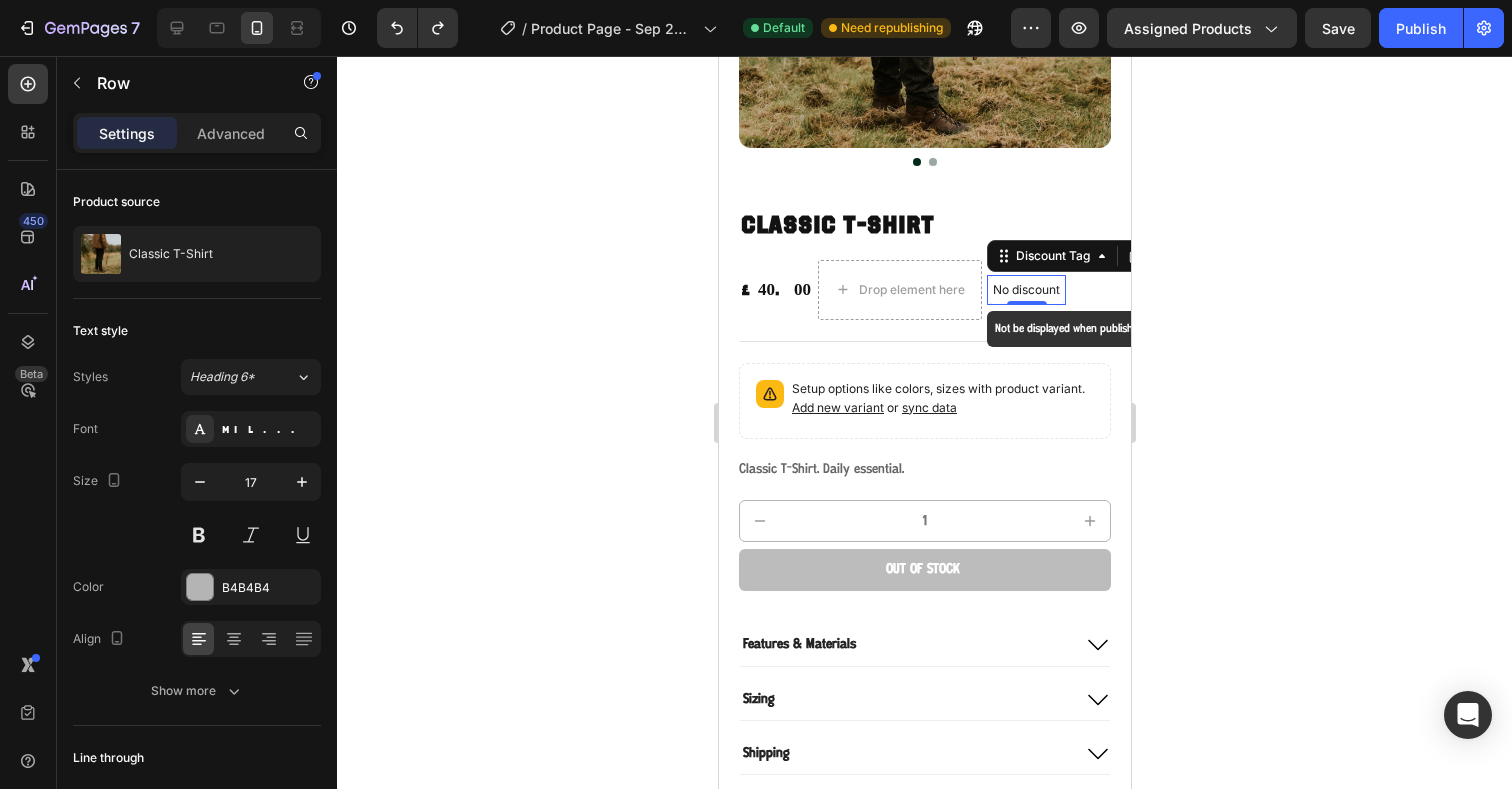 click on "No discount" at bounding box center (1025, 290) 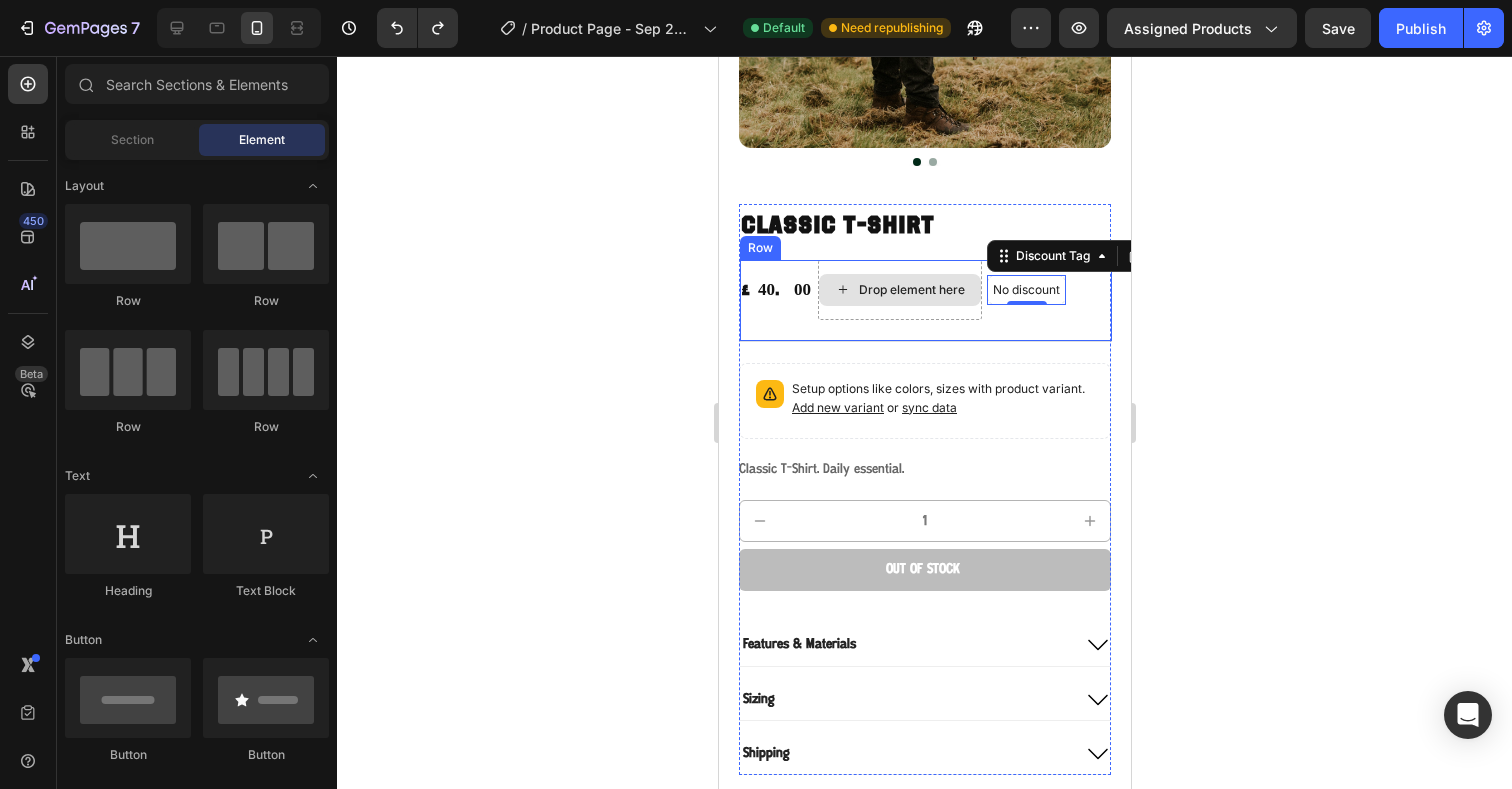 click on "Drop element here" at bounding box center (911, 290) 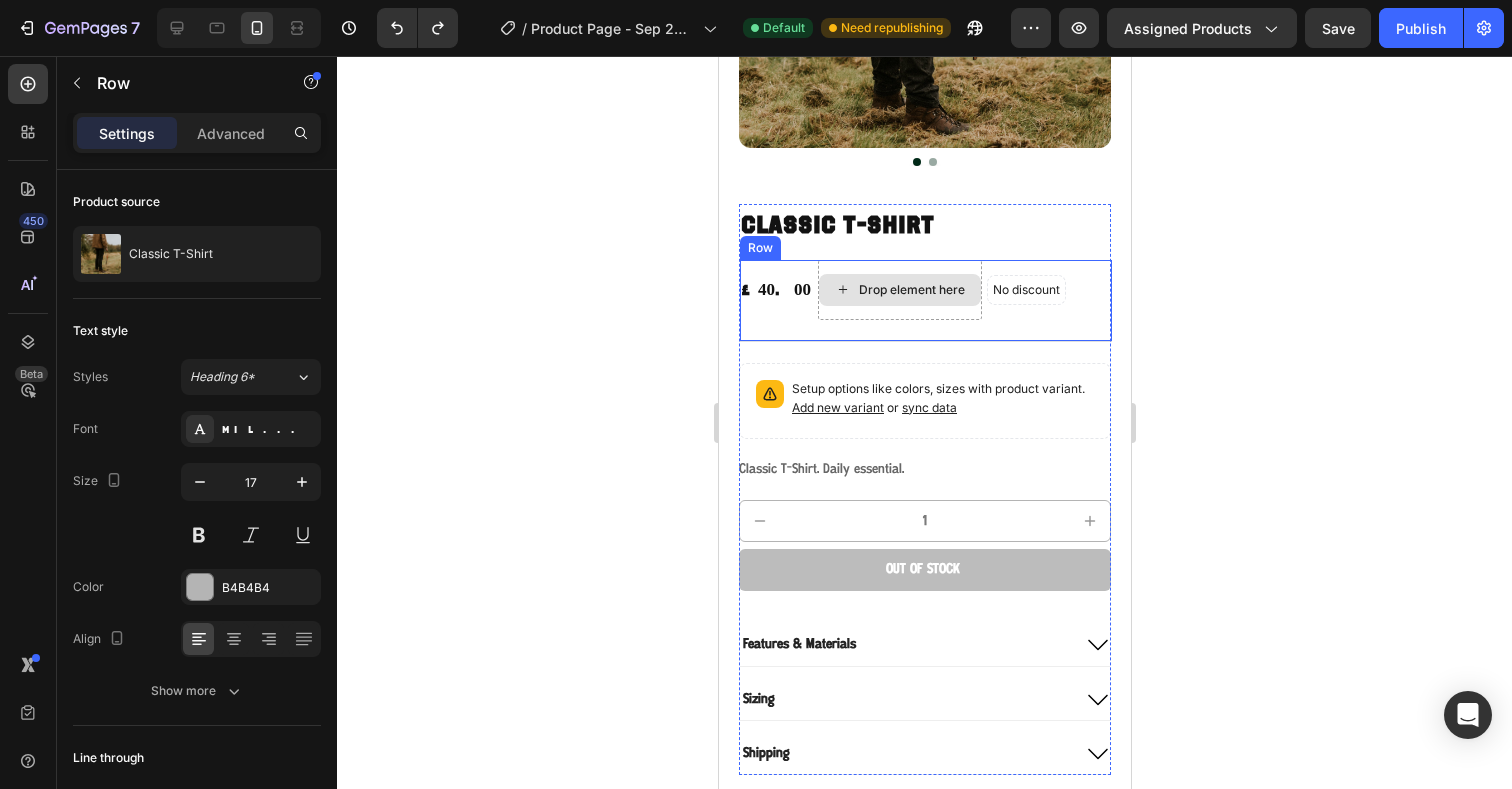 click on "Drop element here" at bounding box center [899, 290] 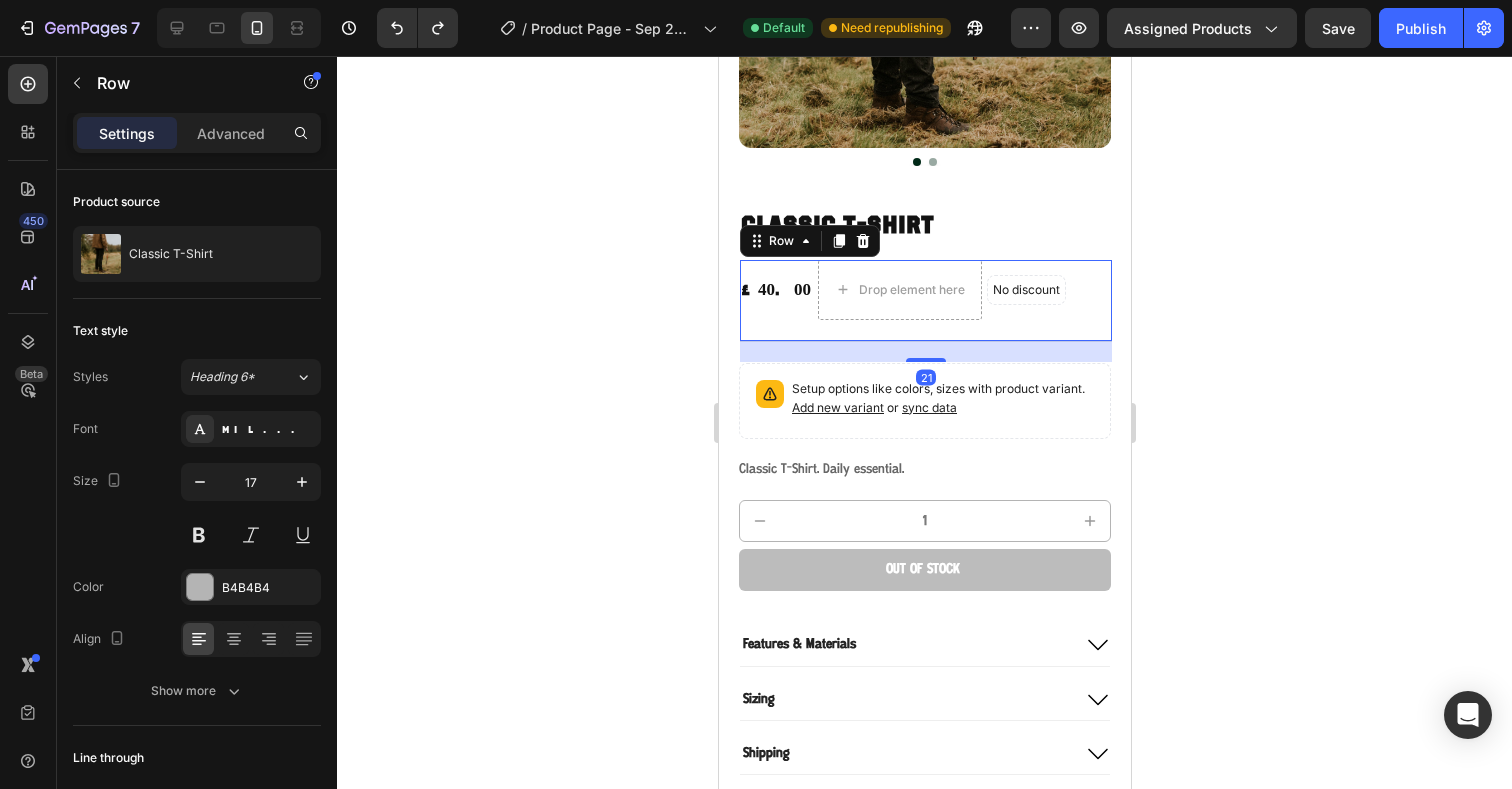 click on "£40.00 Product Price Product Price
Drop element here No discount   Not be displayed when published Discount Tag Row   21" at bounding box center (925, 301) 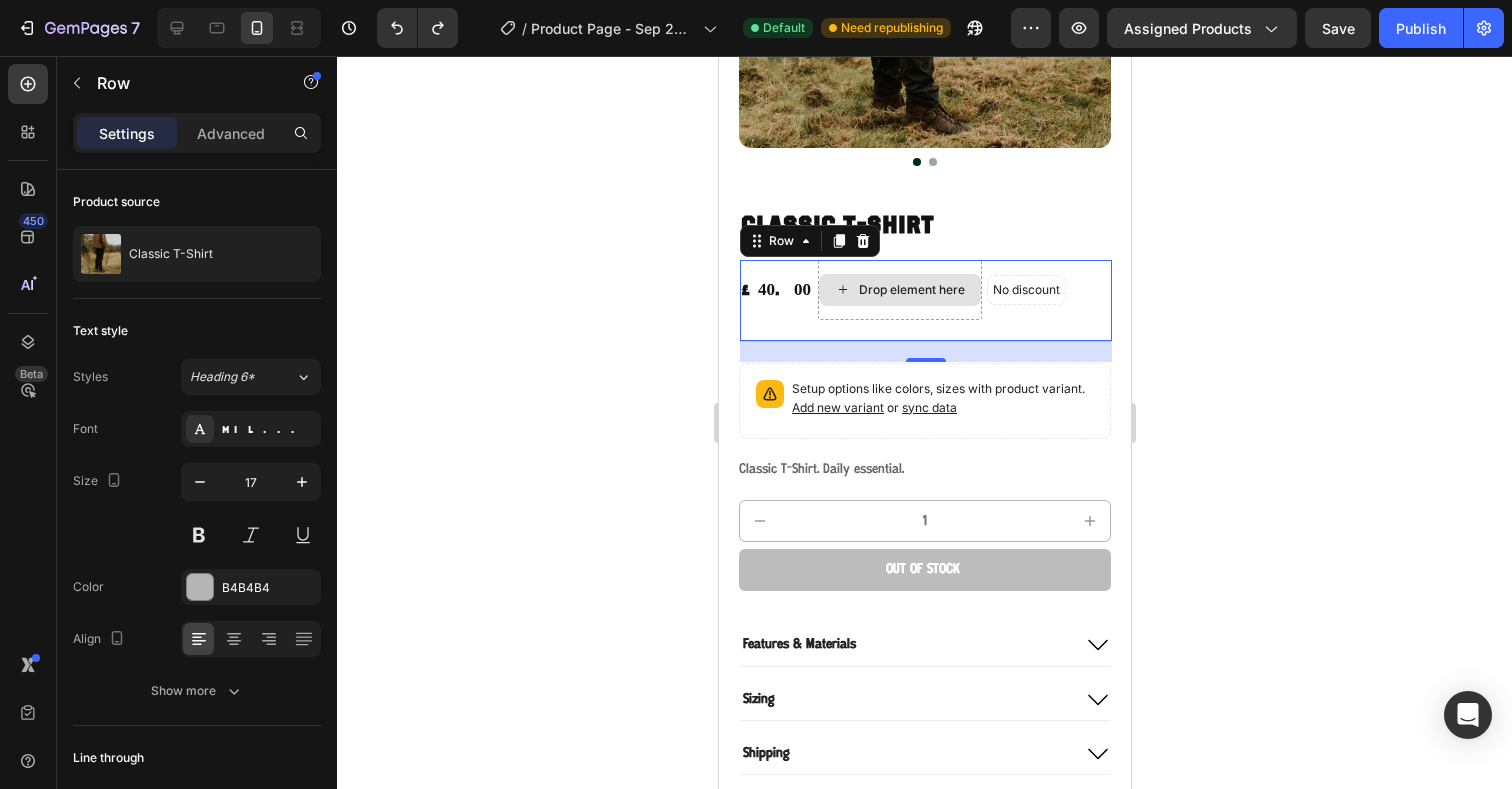 click on "Drop element here" at bounding box center (899, 290) 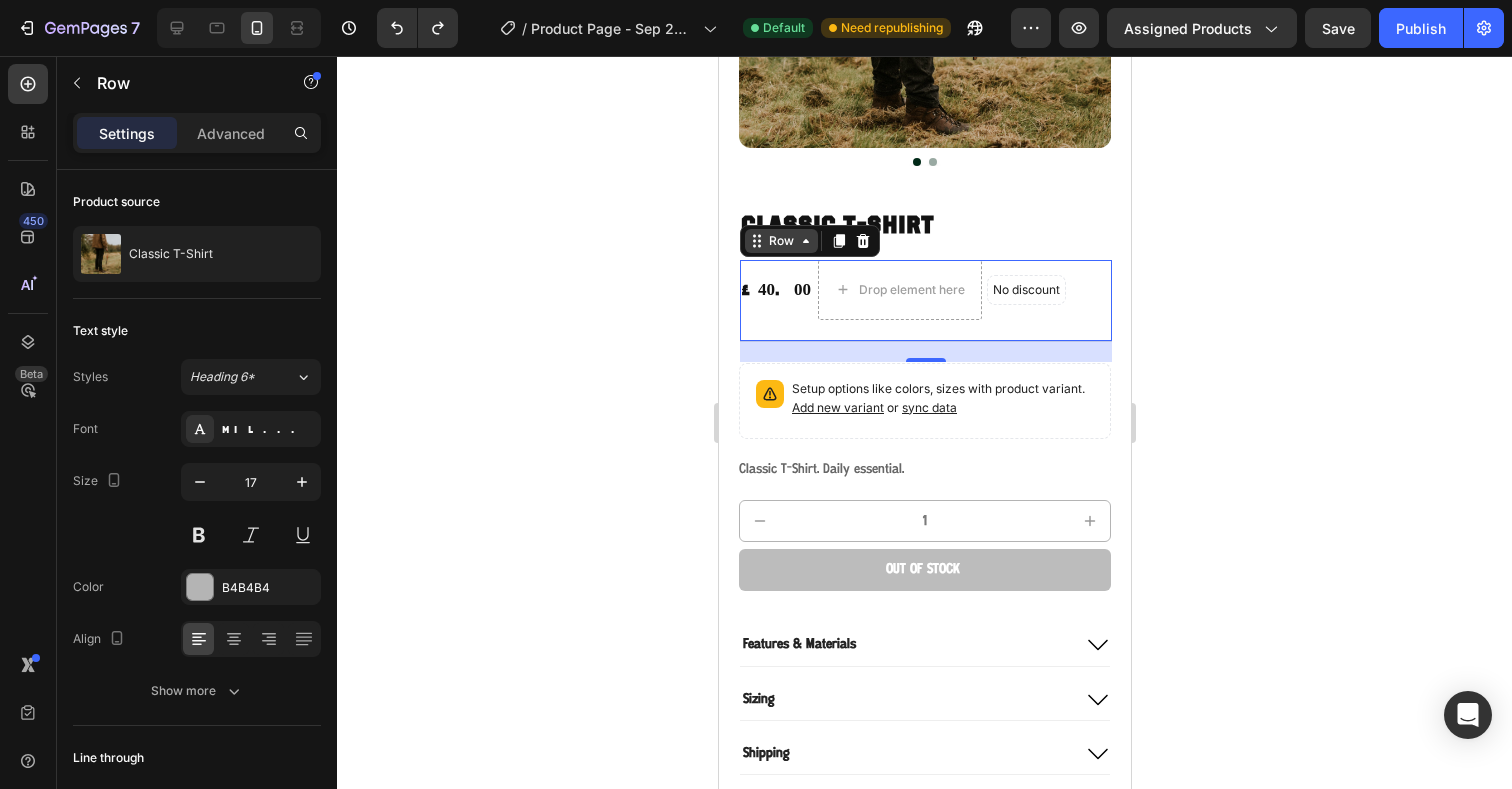 click 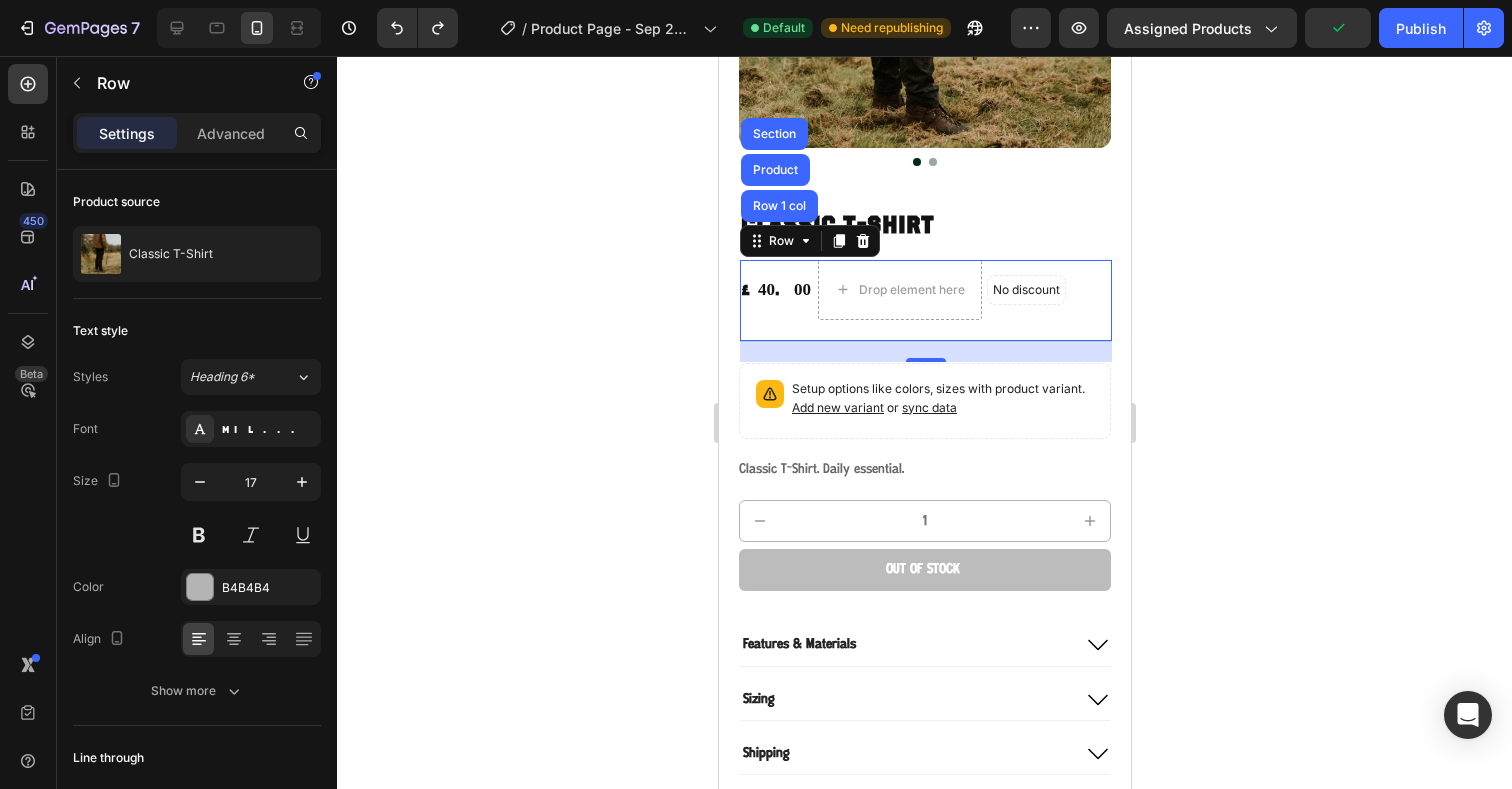 click 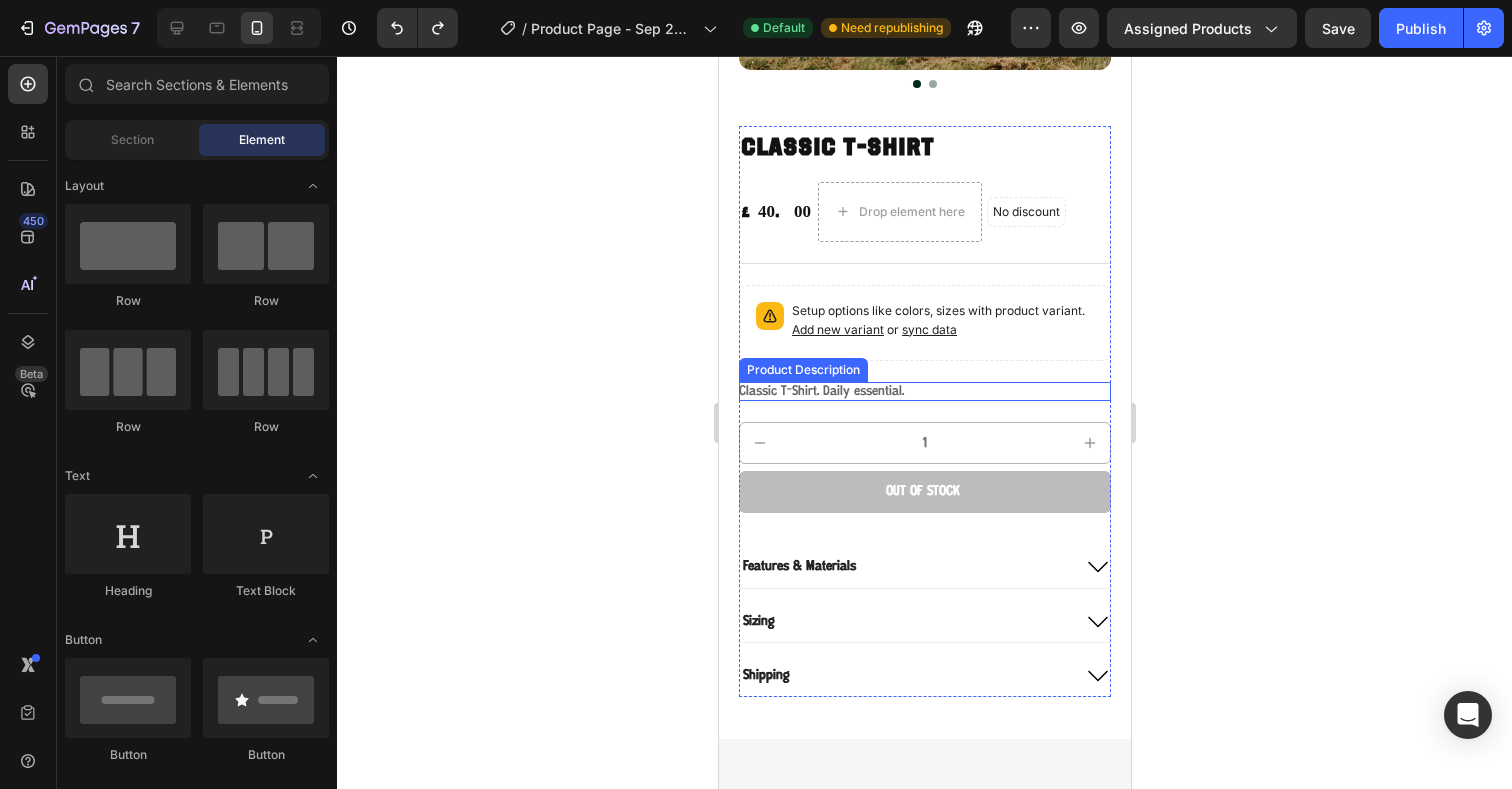 scroll, scrollTop: 452, scrollLeft: 0, axis: vertical 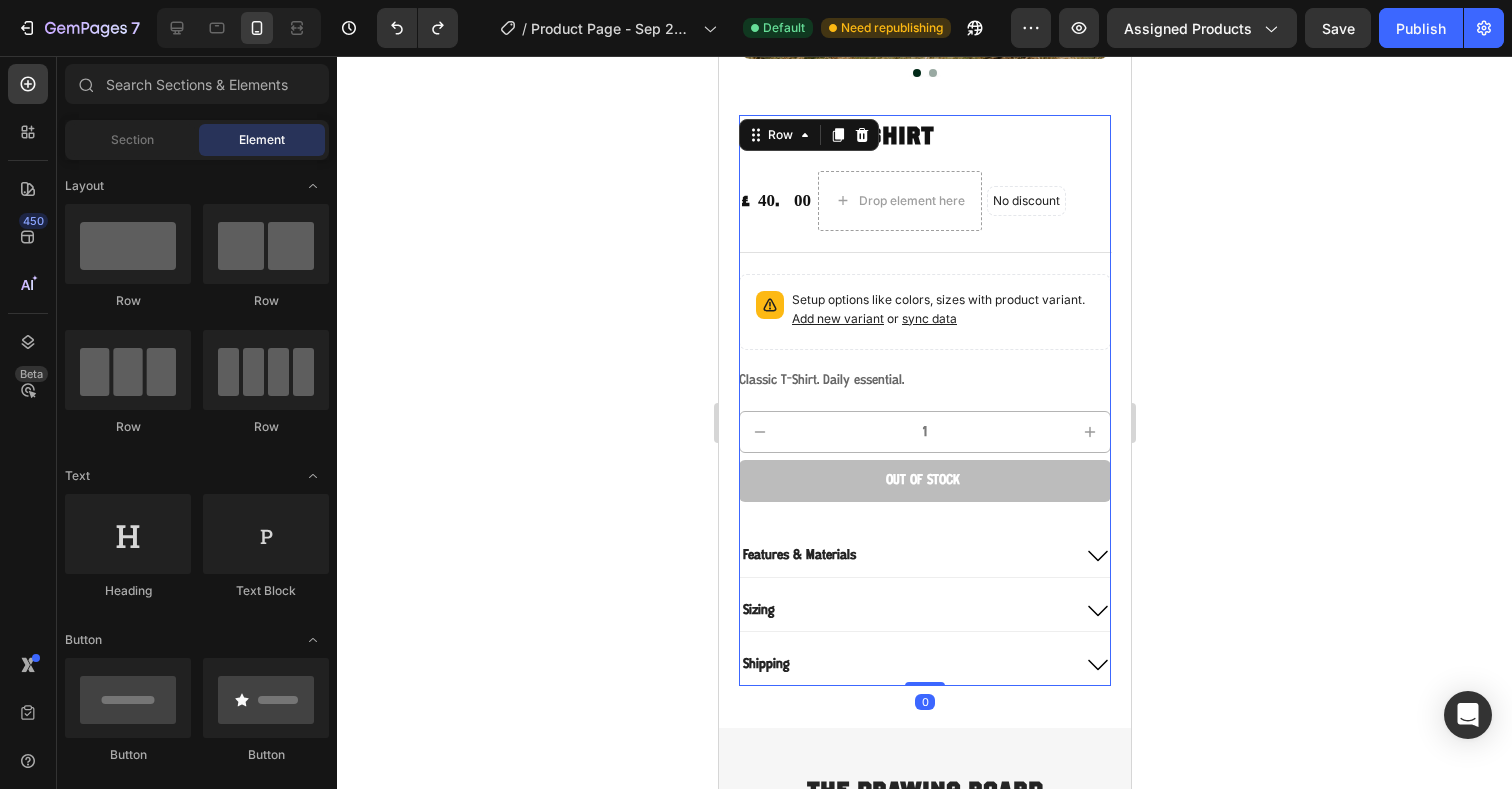 click on "Classic T-Shirt Product Title £40.00 Product Price Product Price
Drop element here No discount   Not be displayed when published Discount Tag Row Setup options like colors, sizes with product variant.       Add new variant   or   sync data Product Variants & Swatches Classic T-Shirt. Daily essential.
Product Description
1
Product Quantity Out of stock Add to Cart
Features & Materials
Sizing
Shipping Accordion" at bounding box center (924, 400) 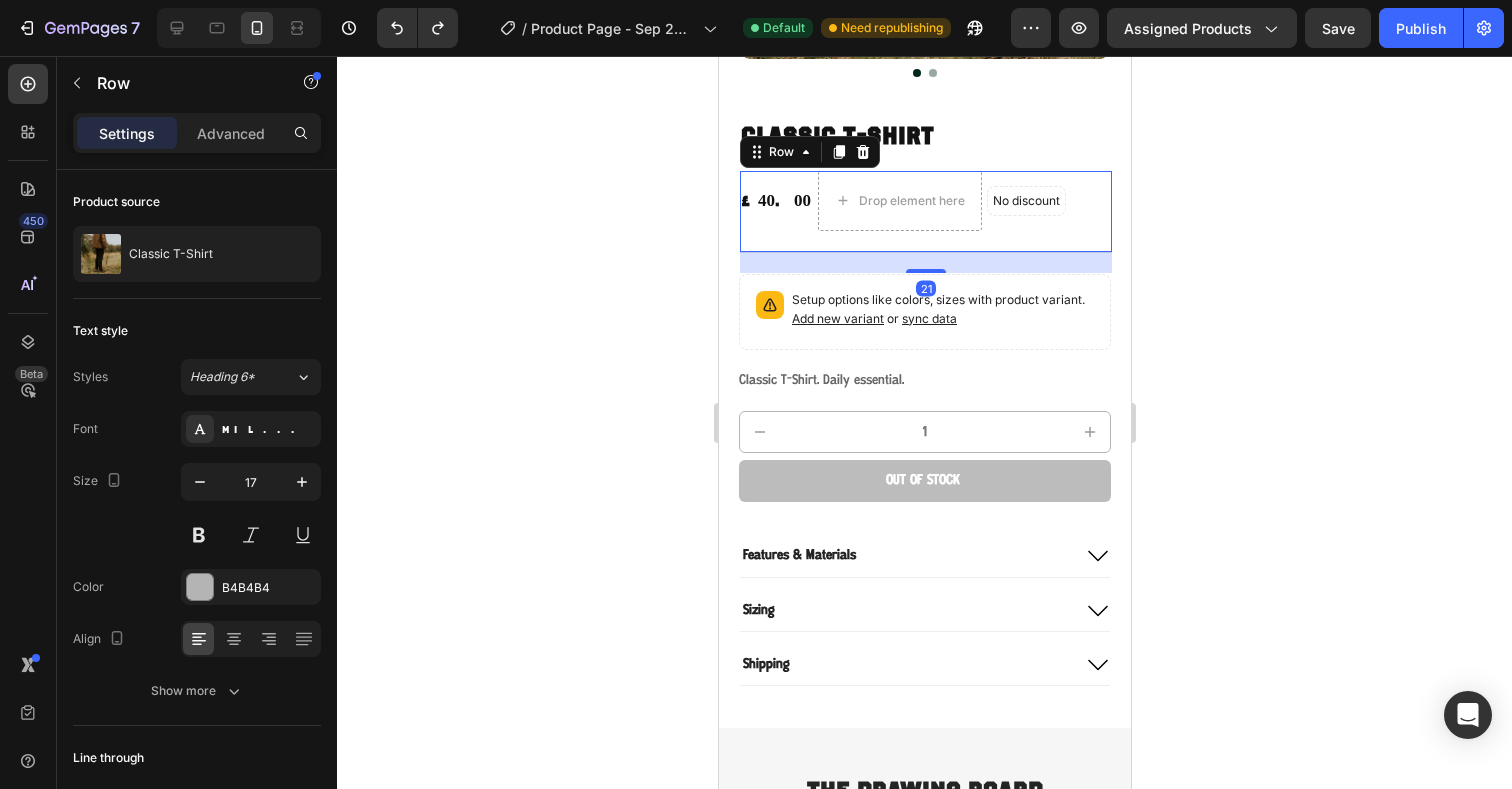 click on "£40.00 Product Price Product Price
Drop element here No discount   Not be displayed when published Discount Tag Row   21" at bounding box center [925, 212] 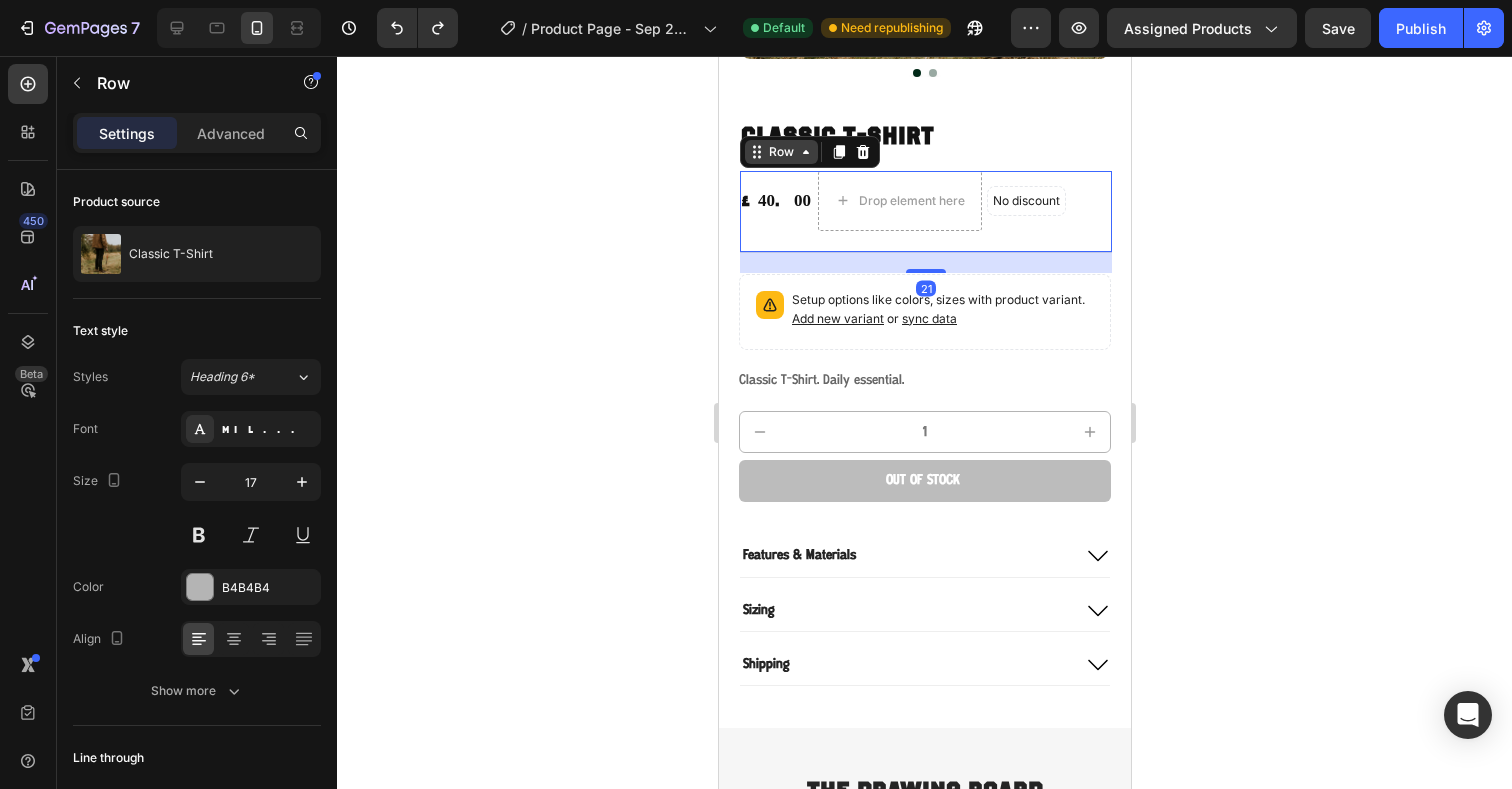 click 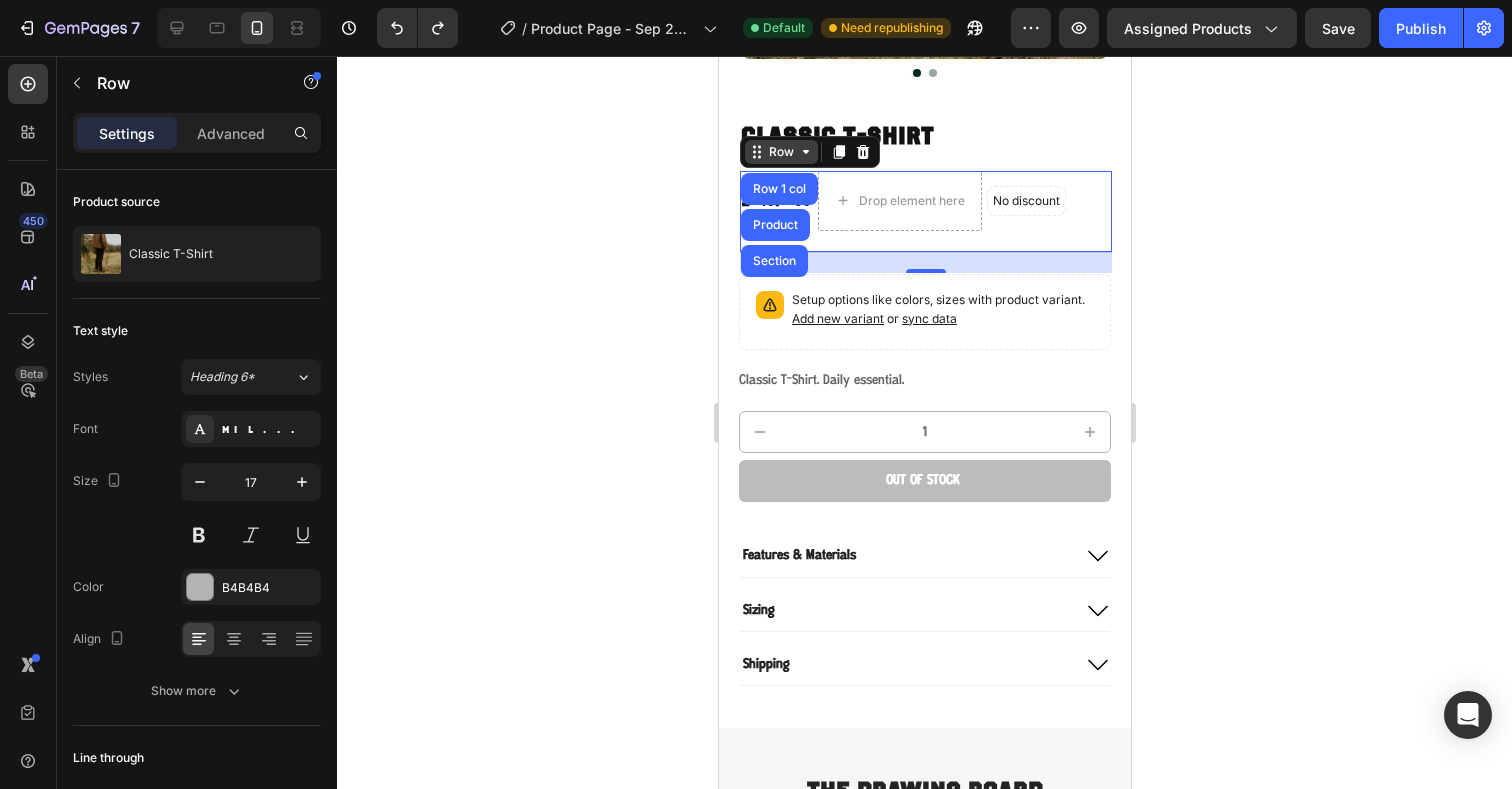 click 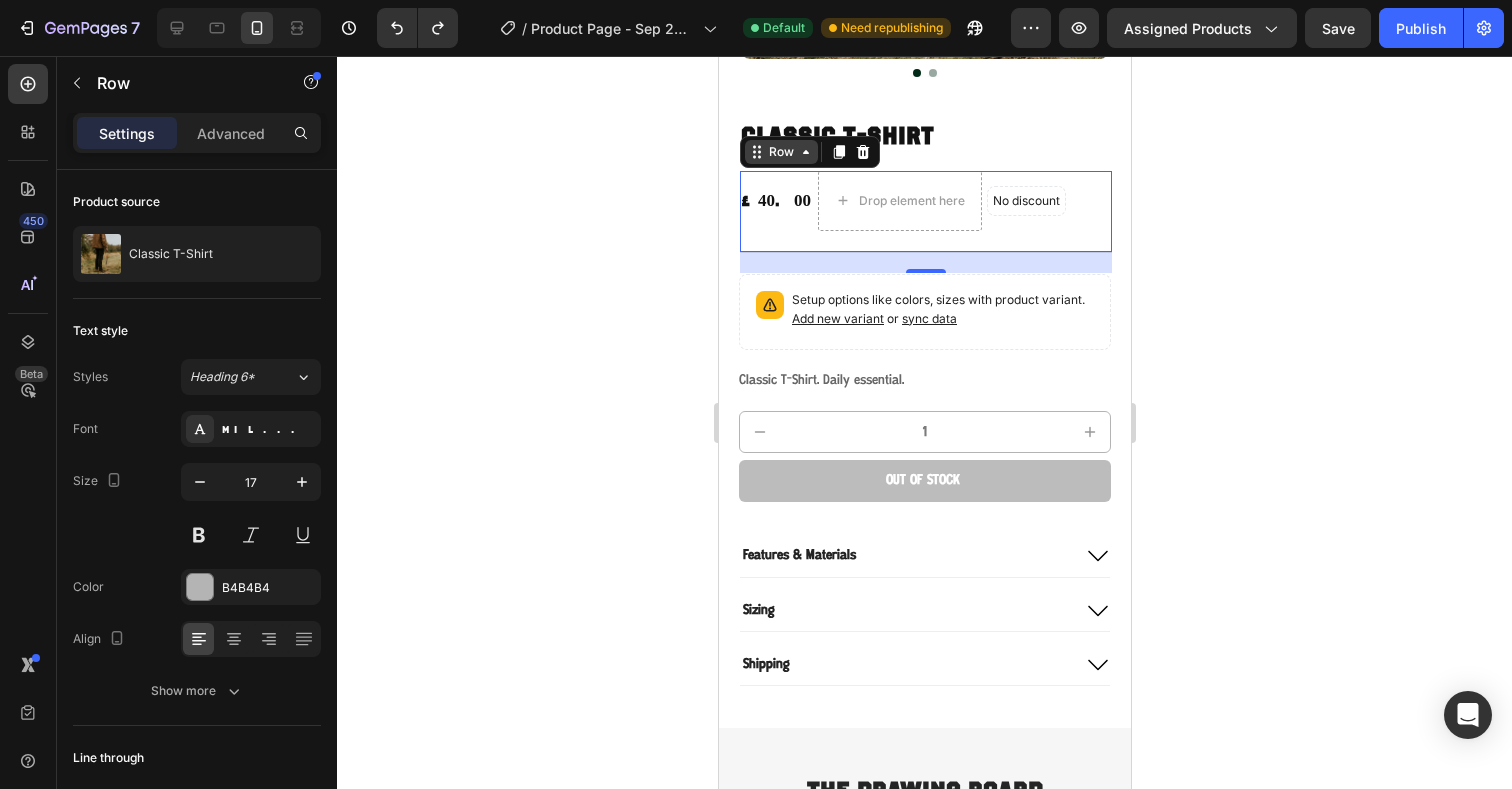click 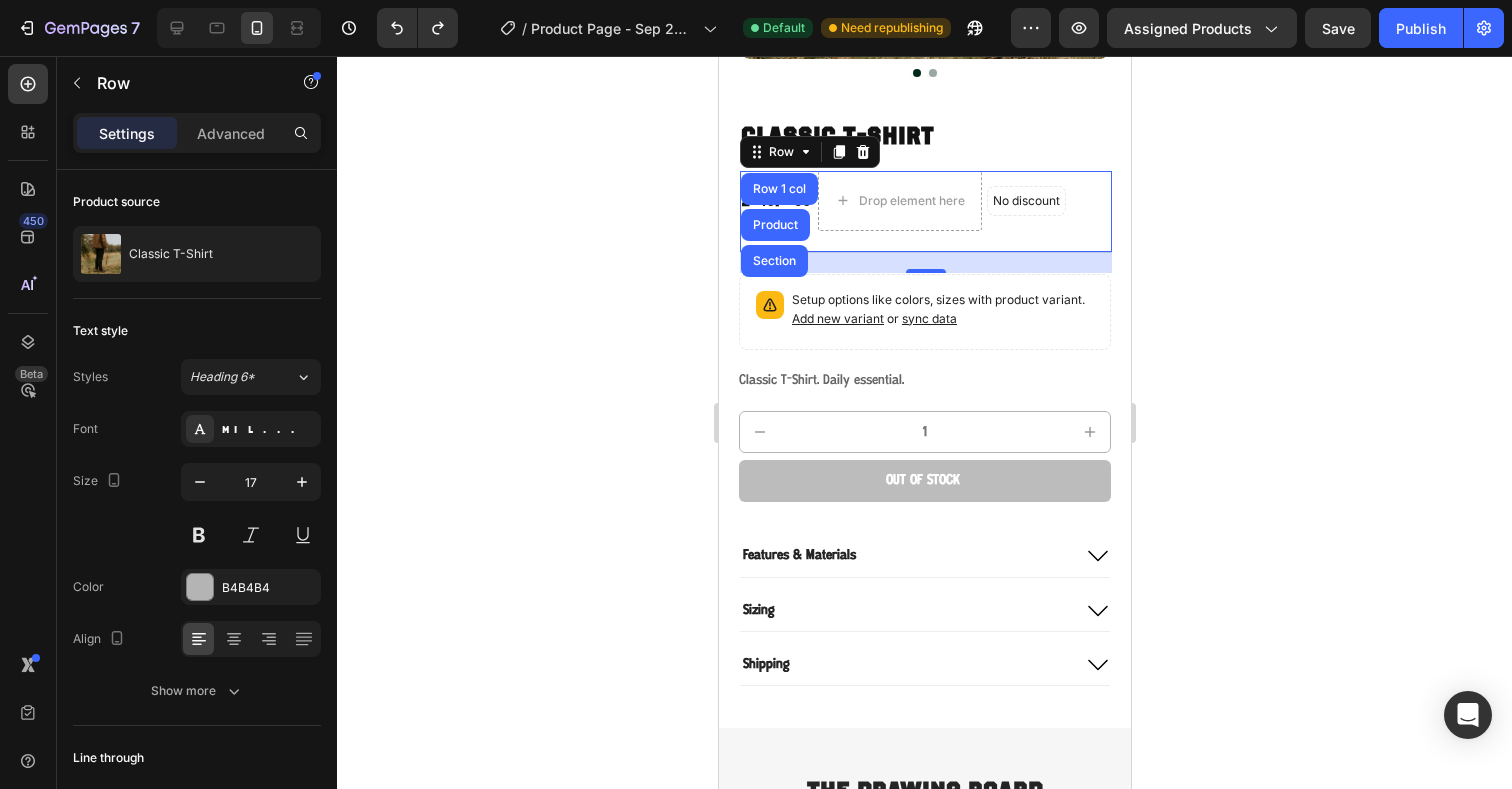 click 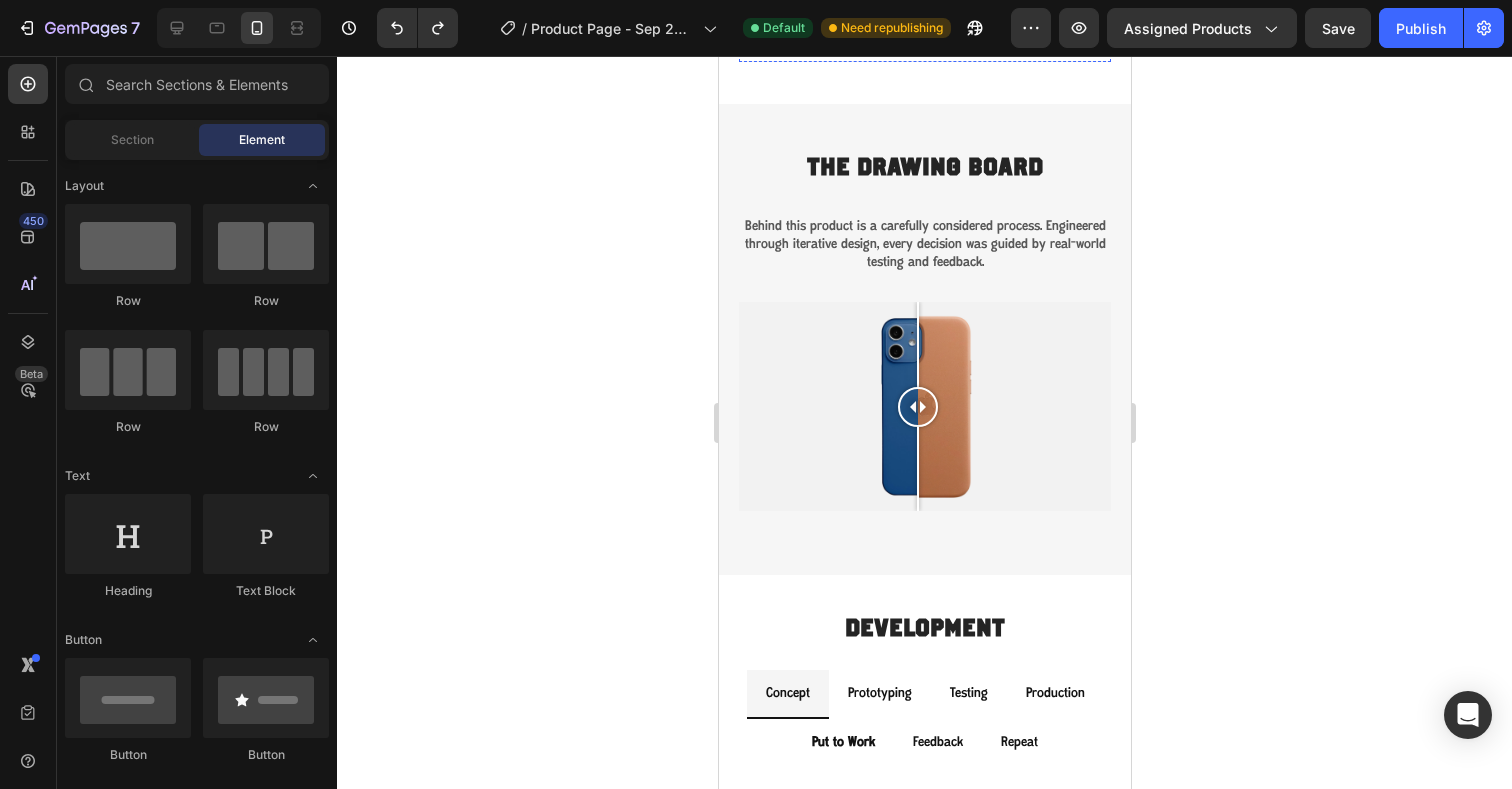 scroll, scrollTop: 1078, scrollLeft: 0, axis: vertical 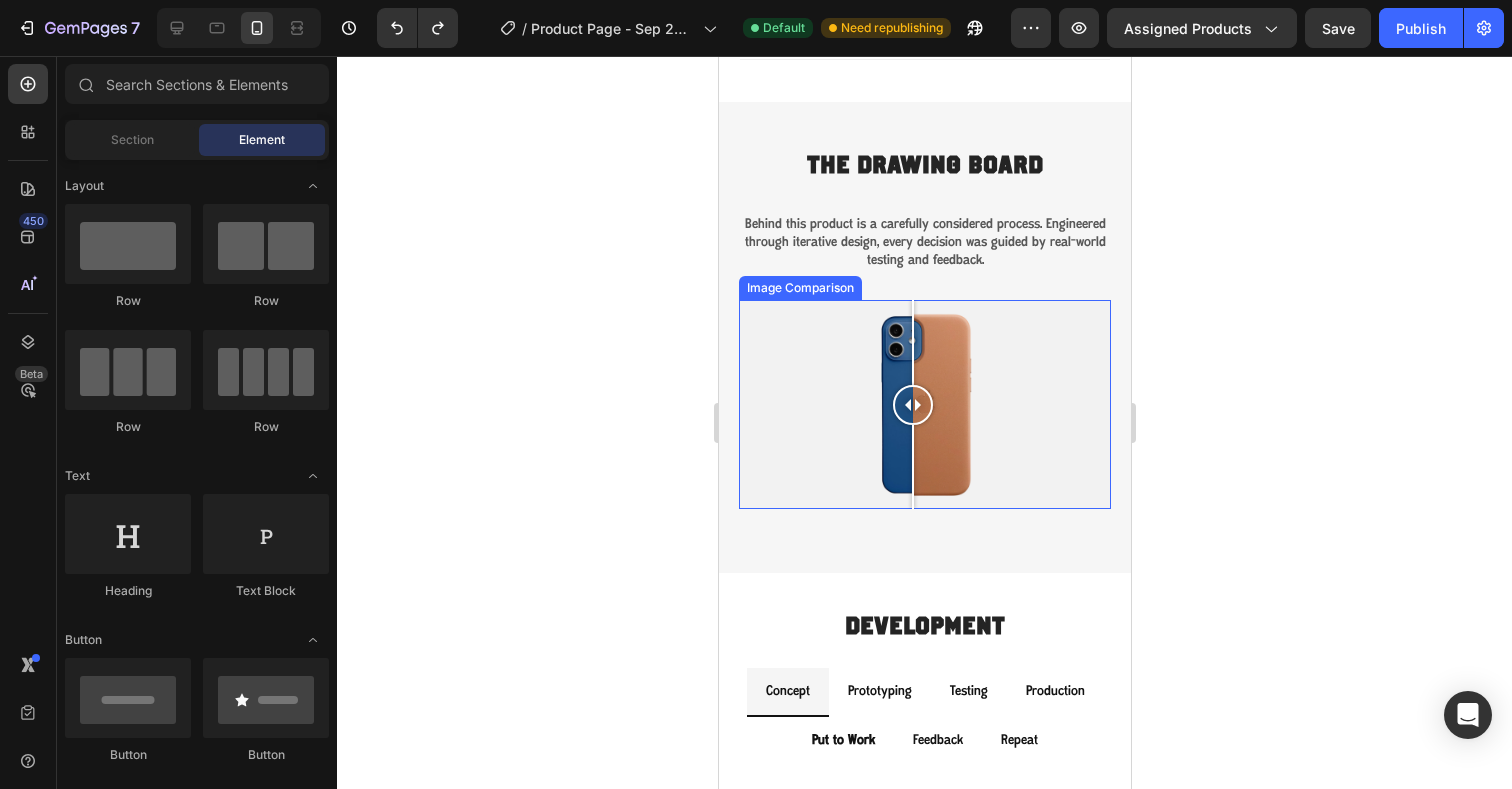 drag, startPoint x: 920, startPoint y: 392, endPoint x: 914, endPoint y: 421, distance: 29.614185 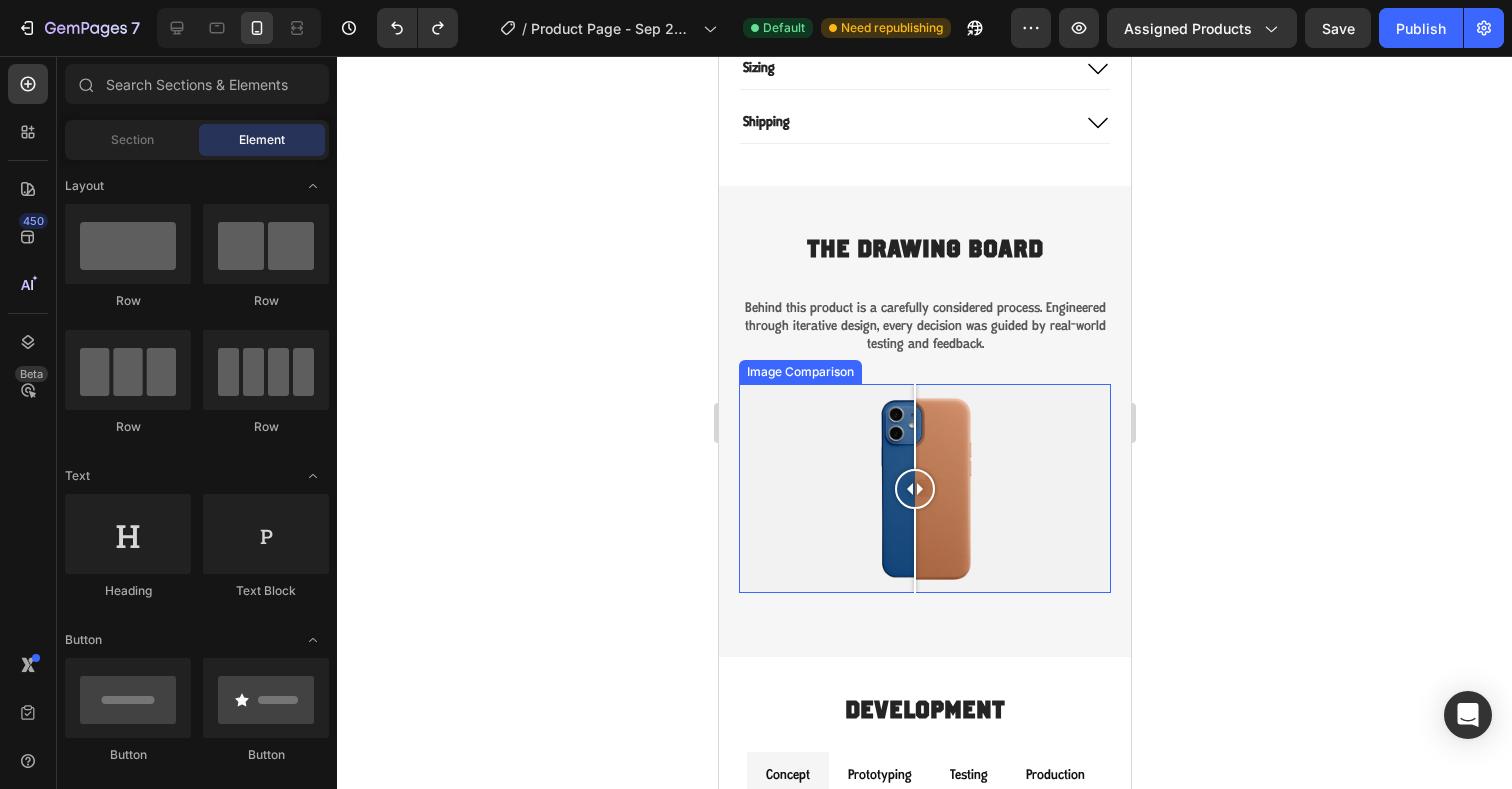 scroll, scrollTop: 988, scrollLeft: 0, axis: vertical 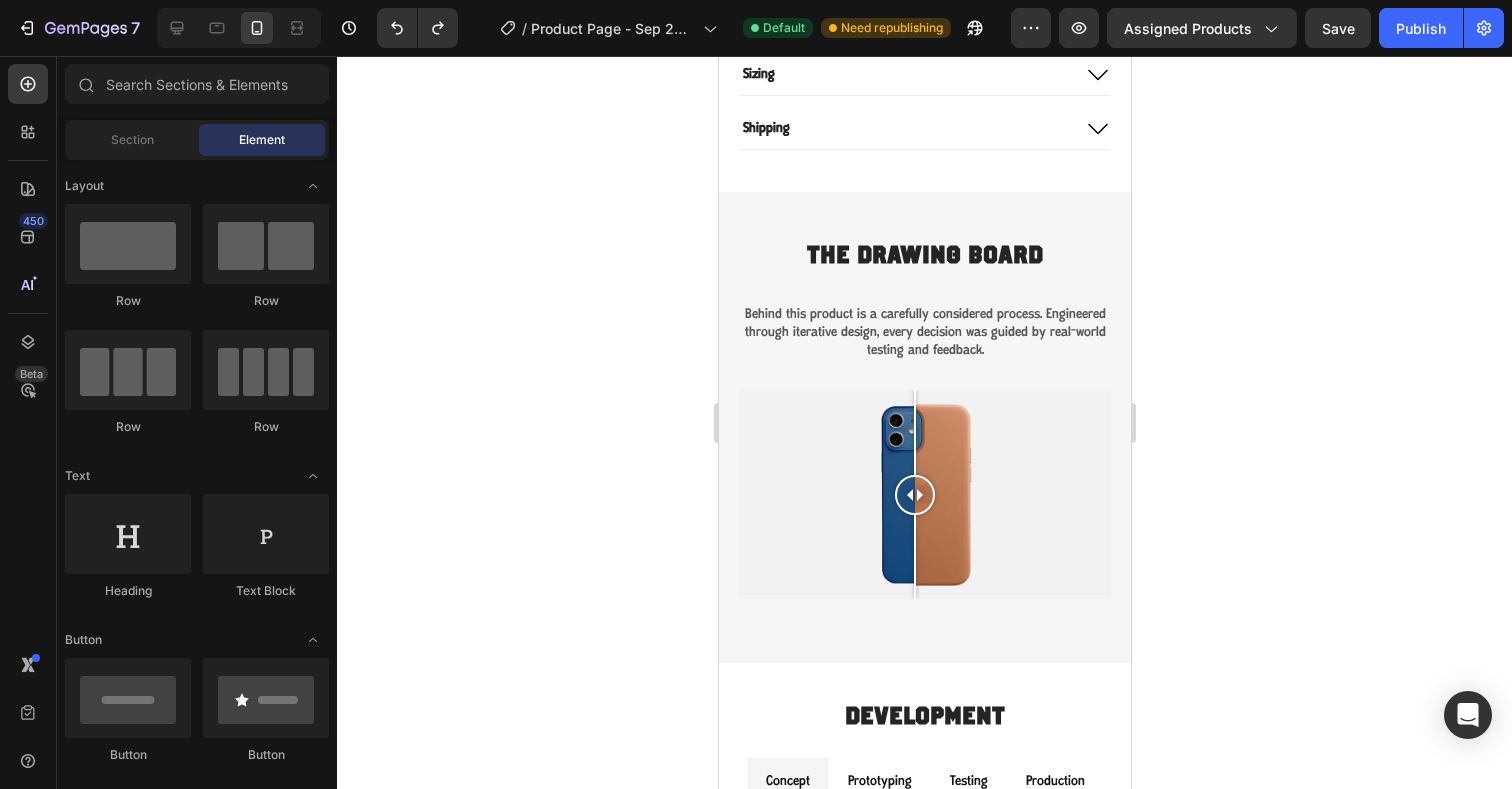 click 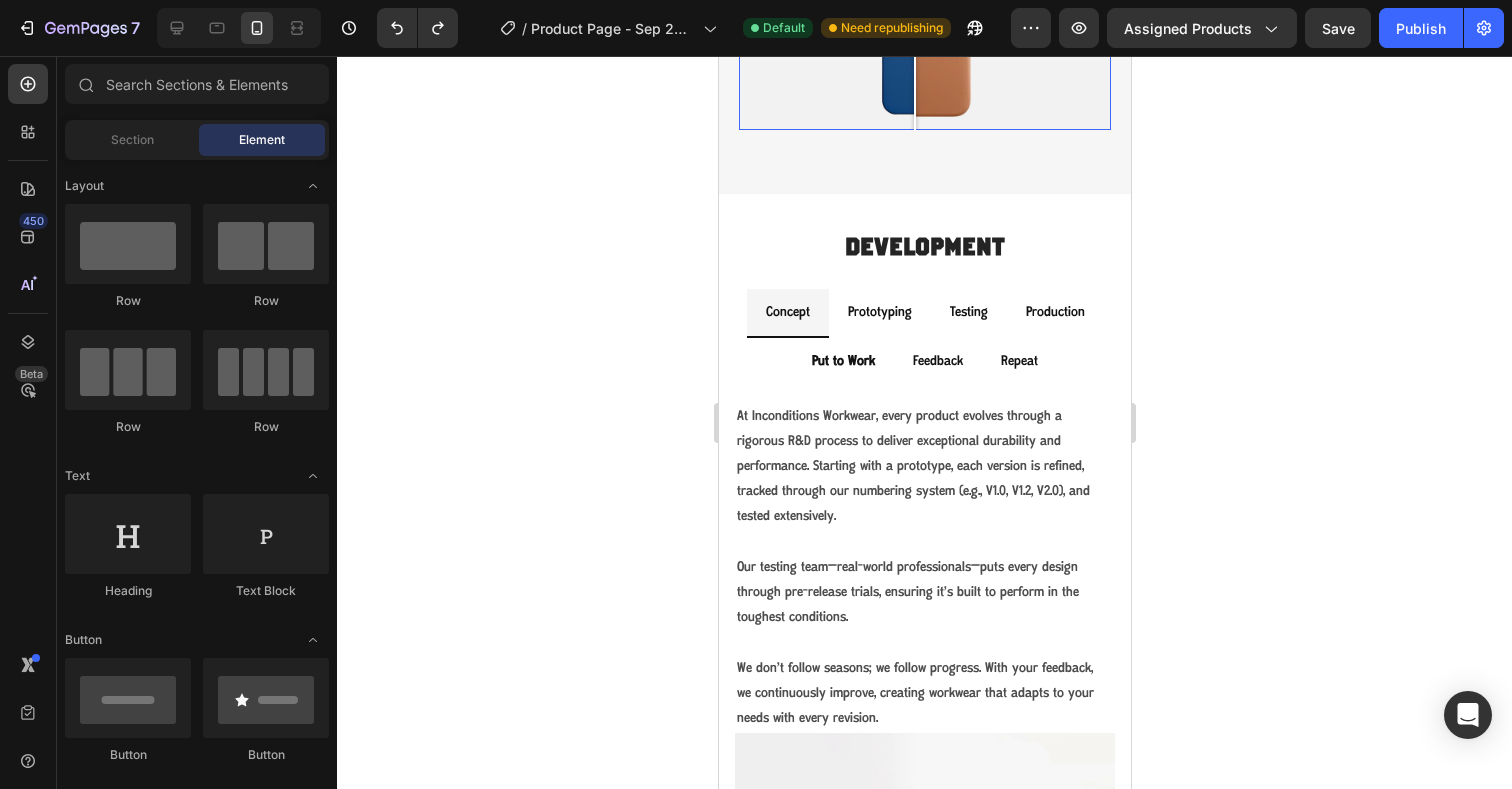 scroll, scrollTop: 1427, scrollLeft: 0, axis: vertical 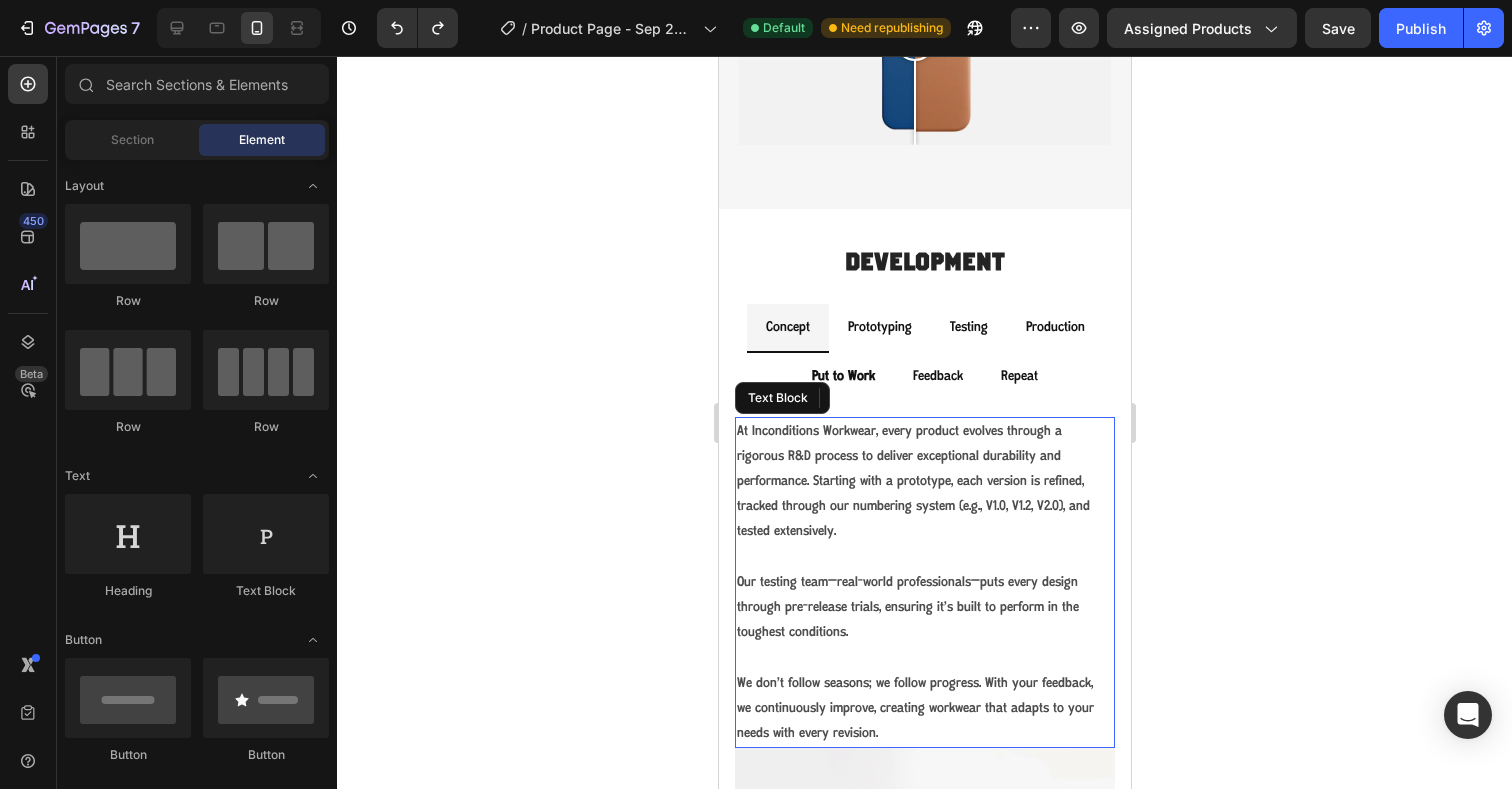 click on "At Inconditions Workwear, every product evolves through a rigorous R&D process to deliver exceptional durability and performance. Starting with a prototype, each version is refined, tracked through our numbering system (e.g., V1.0, V1.2, V2.0), and tested extensively." at bounding box center [924, 482] 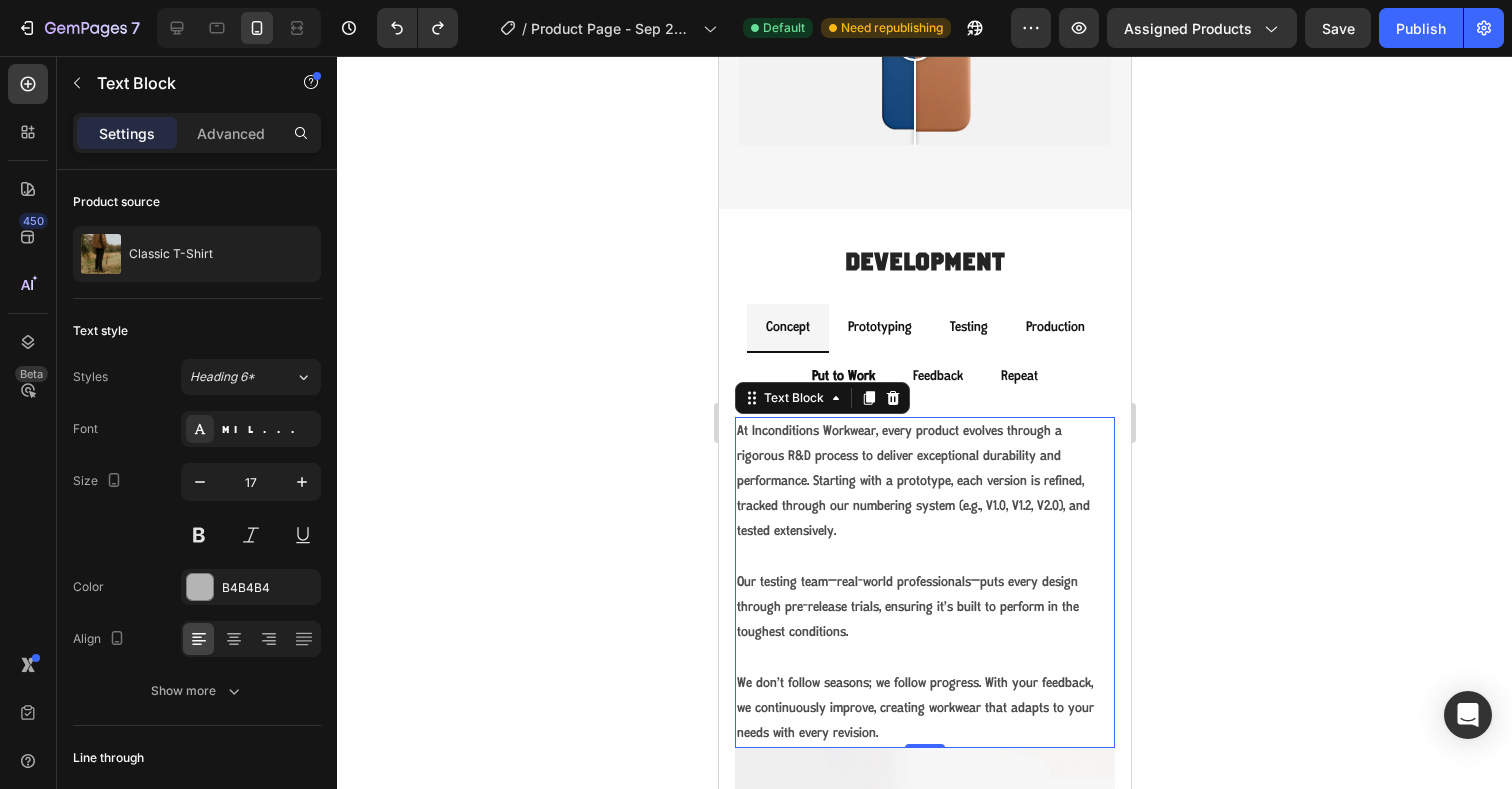 click on "Our testing team—real-world professionals—puts every design through pre-release trials, ensuring it’s built to perform in the toughest conditions." at bounding box center (924, 608) 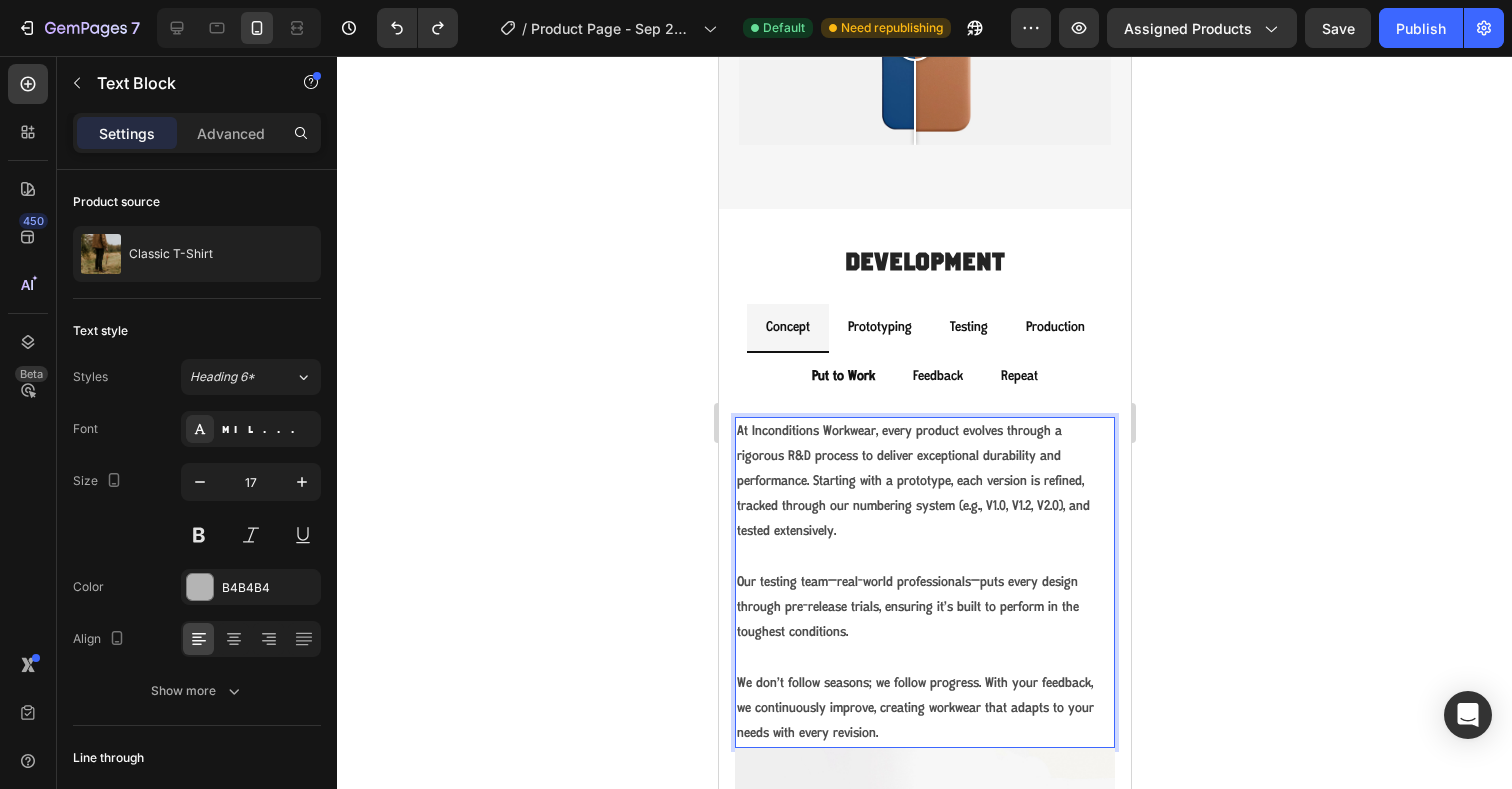 click on "We don’t follow seasons; we follow progress. With your feedback, we continuously improve, creating workwear that adapts to your needs with every revision." at bounding box center (924, 709) 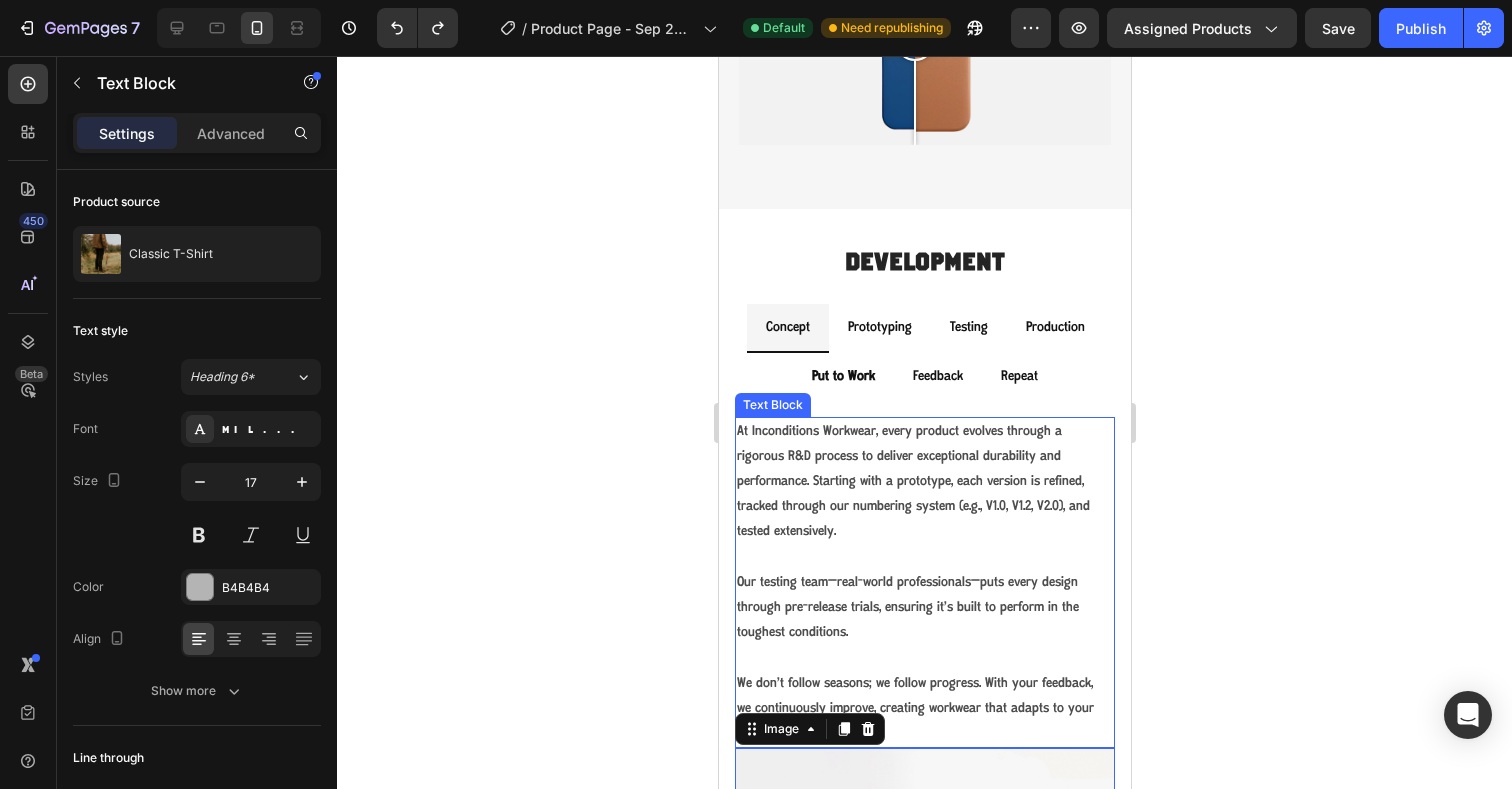 click on "We don’t follow seasons; we follow progress. With your feedback, we continuously improve, creating workwear that adapts to your needs with every revision." at bounding box center [924, 709] 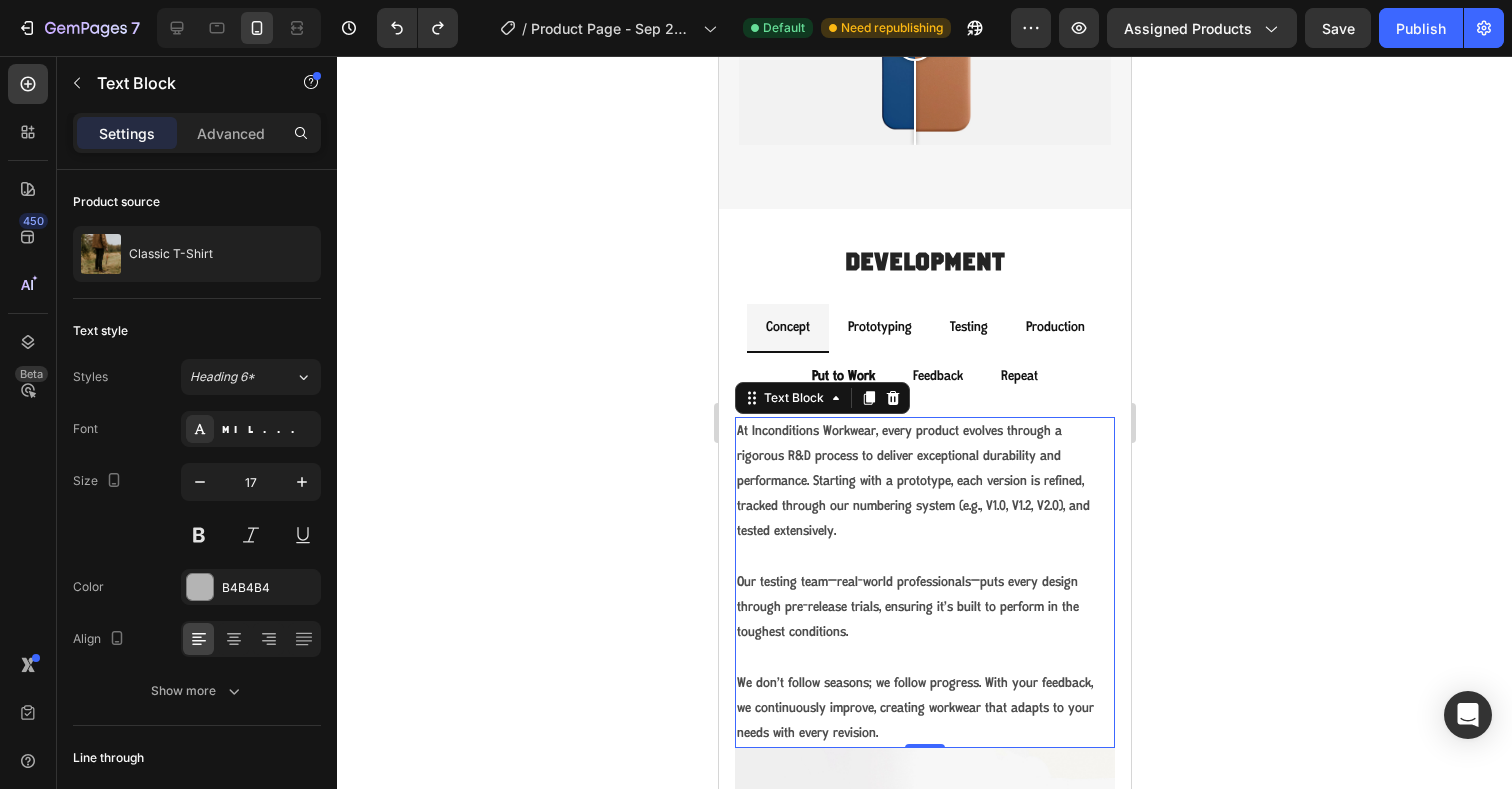 click on "At Inconditions Workwear, every product evolves through a rigorous R&D process to deliver exceptional durability and performance. Starting with a prototype, each version is refined, tracked through our numbering system (e.g., V1.0, V1.2, V2.0), and tested extensively. Our testing team—real-world professionals—puts every design through pre-release trials, ensuring it’s built to perform in the toughest conditions. We don’t follow seasons; we follow progress. With your feedback, we continuously improve, creating workwear that adapts to your needs with every revision." at bounding box center [924, 583] 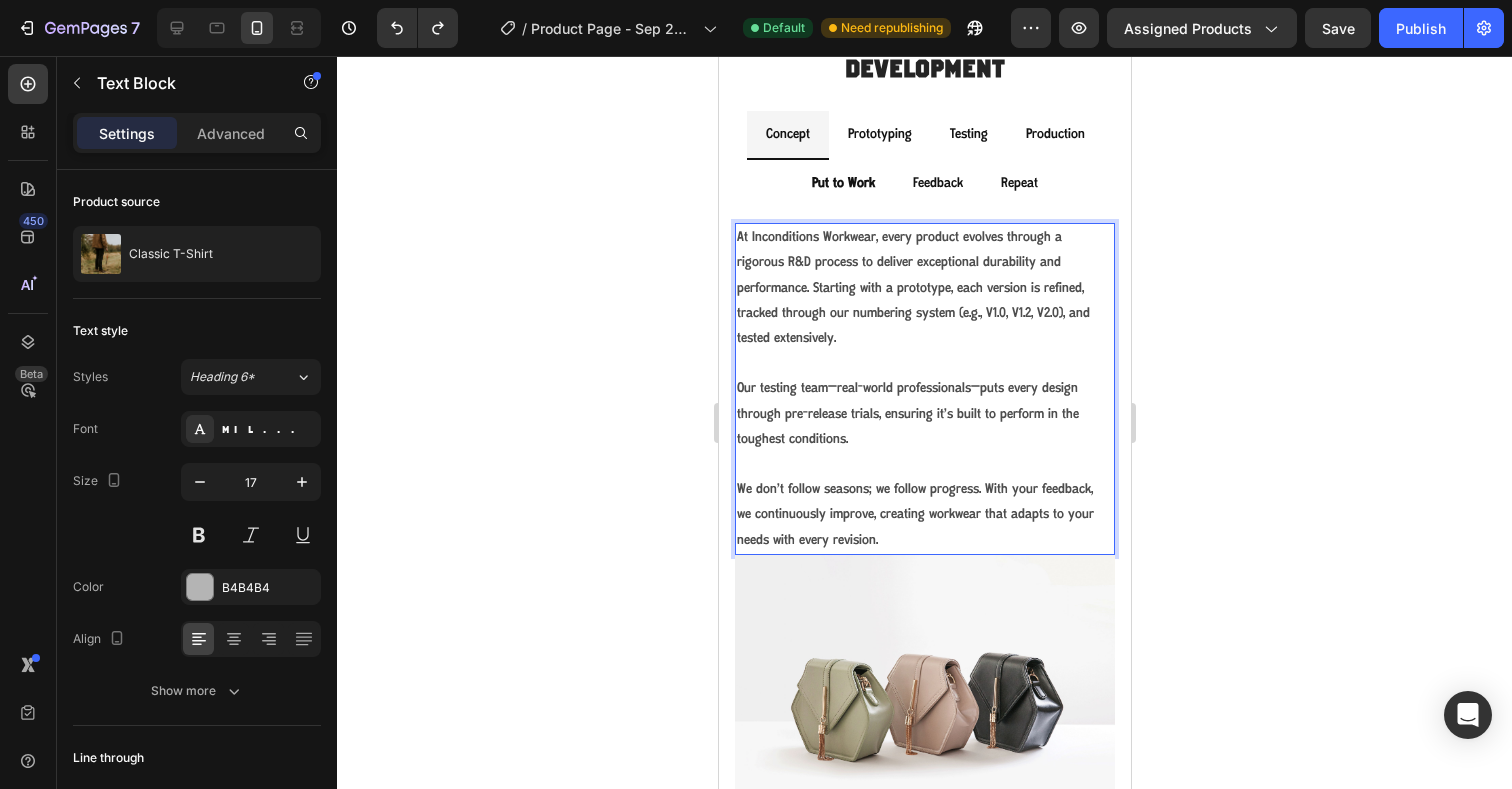 scroll, scrollTop: 1609, scrollLeft: 0, axis: vertical 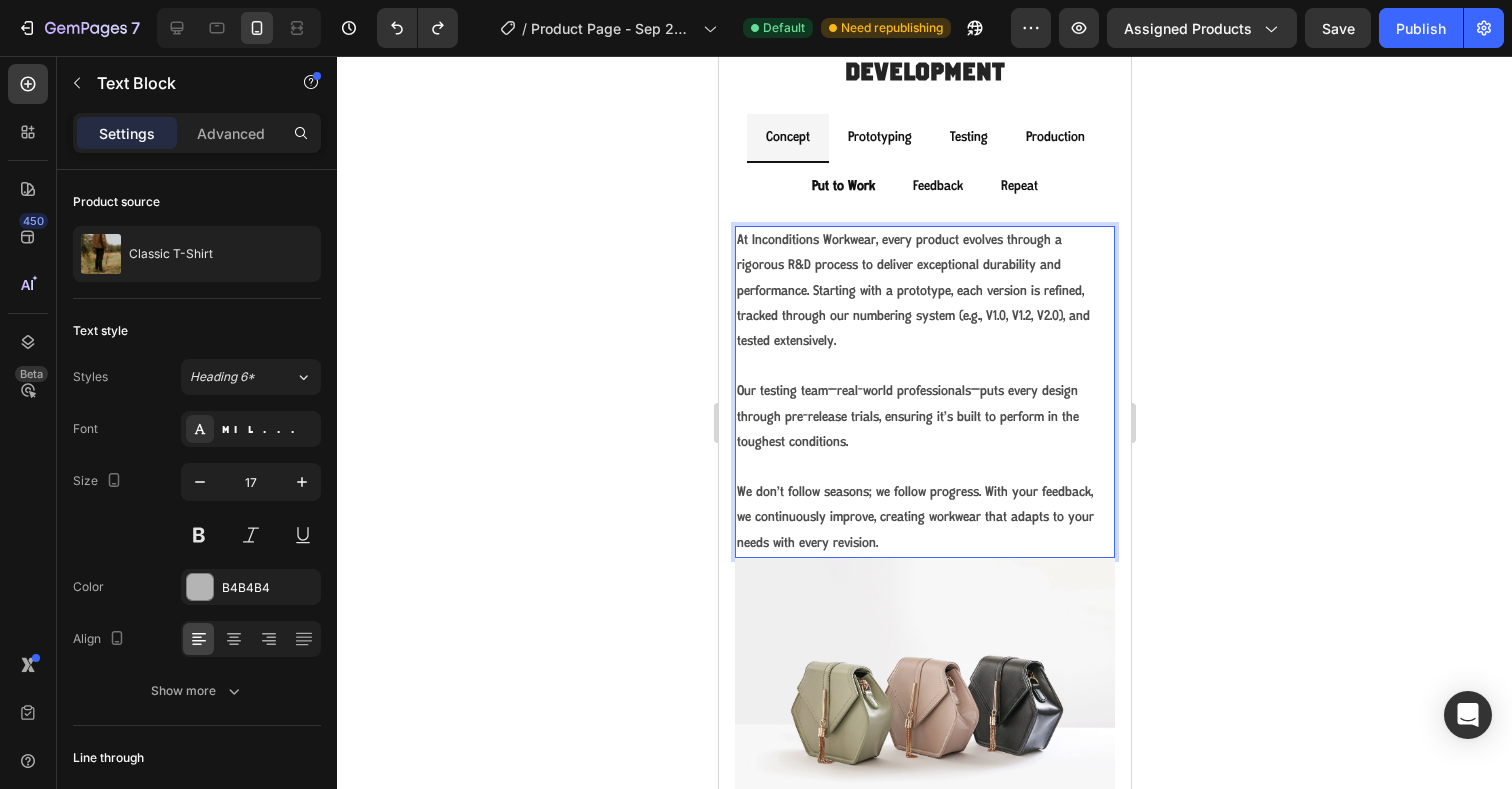 click on "Put to Work" at bounding box center (842, 186) 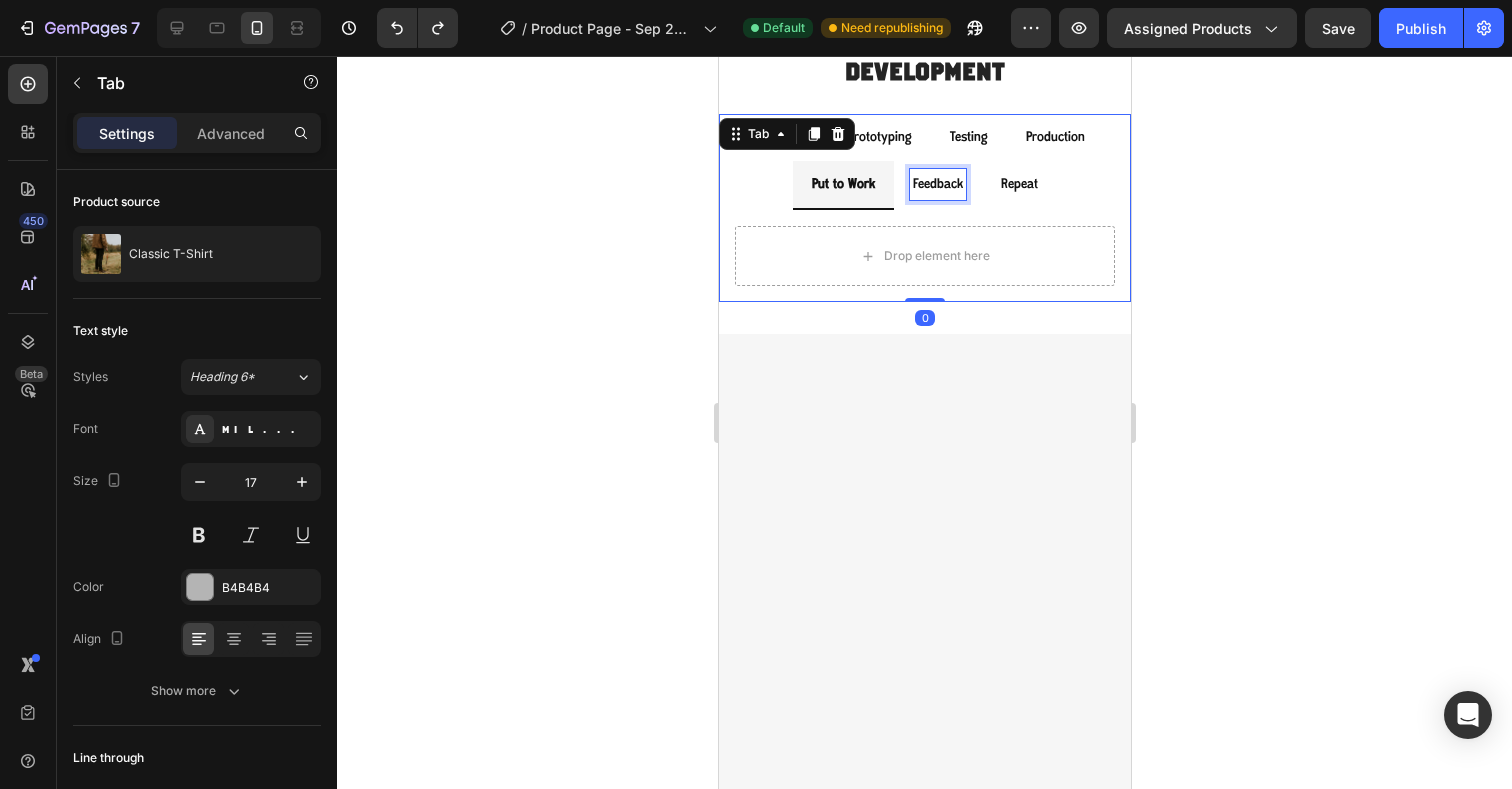 click on "Feedback" at bounding box center (937, 184) 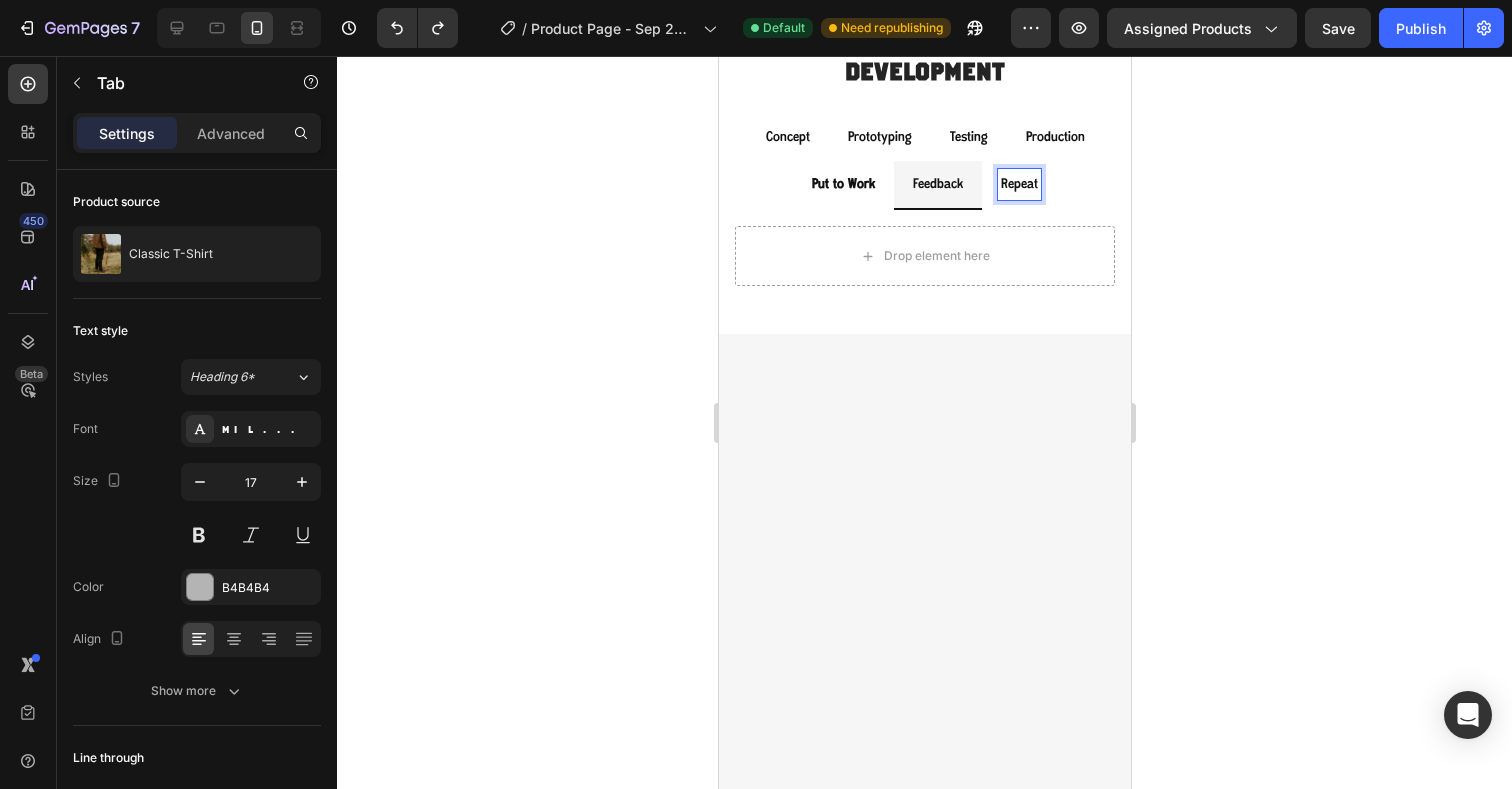 click on "Repeat" at bounding box center [1018, 184] 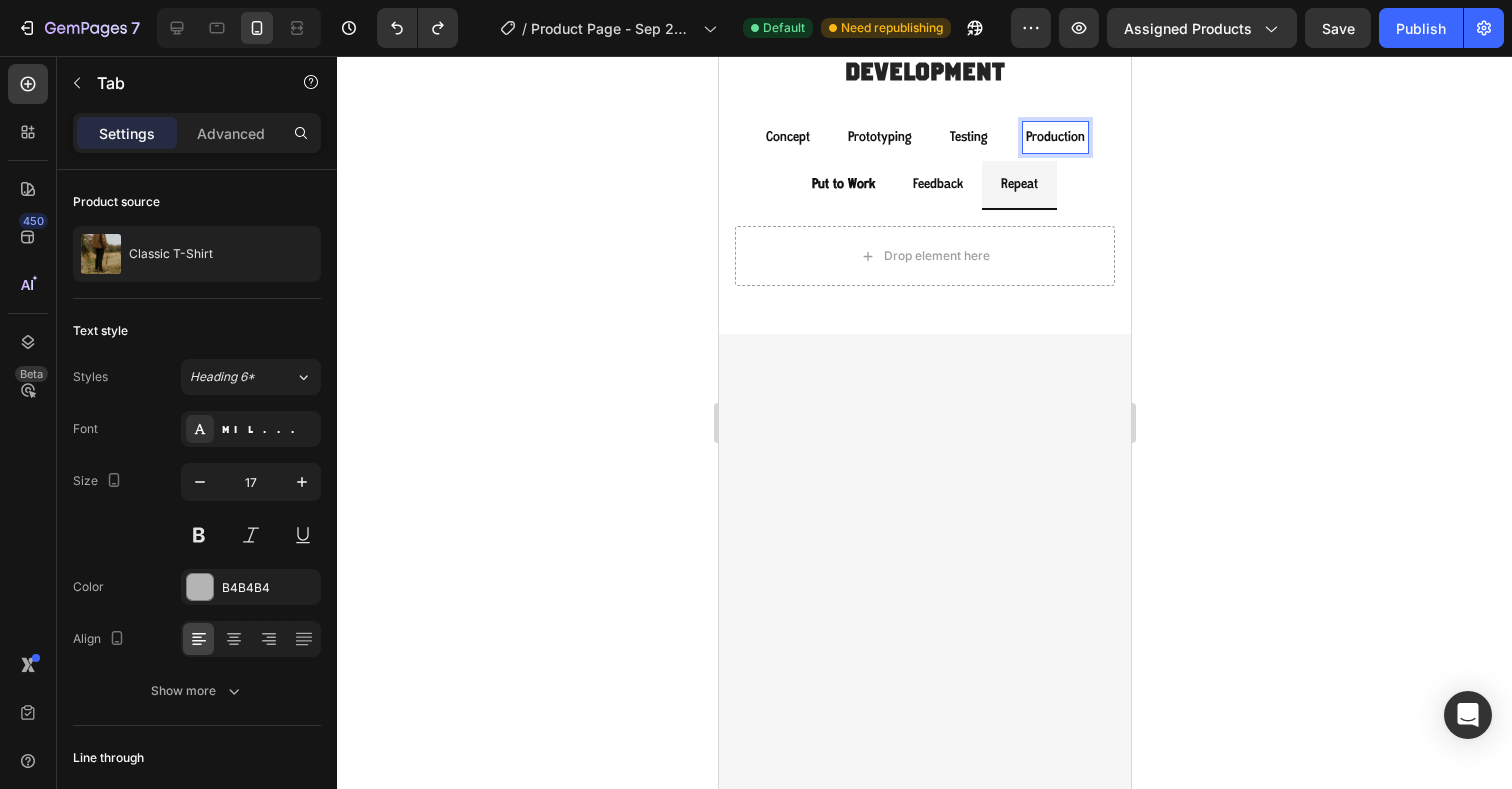 click on "Production" at bounding box center (1054, 137) 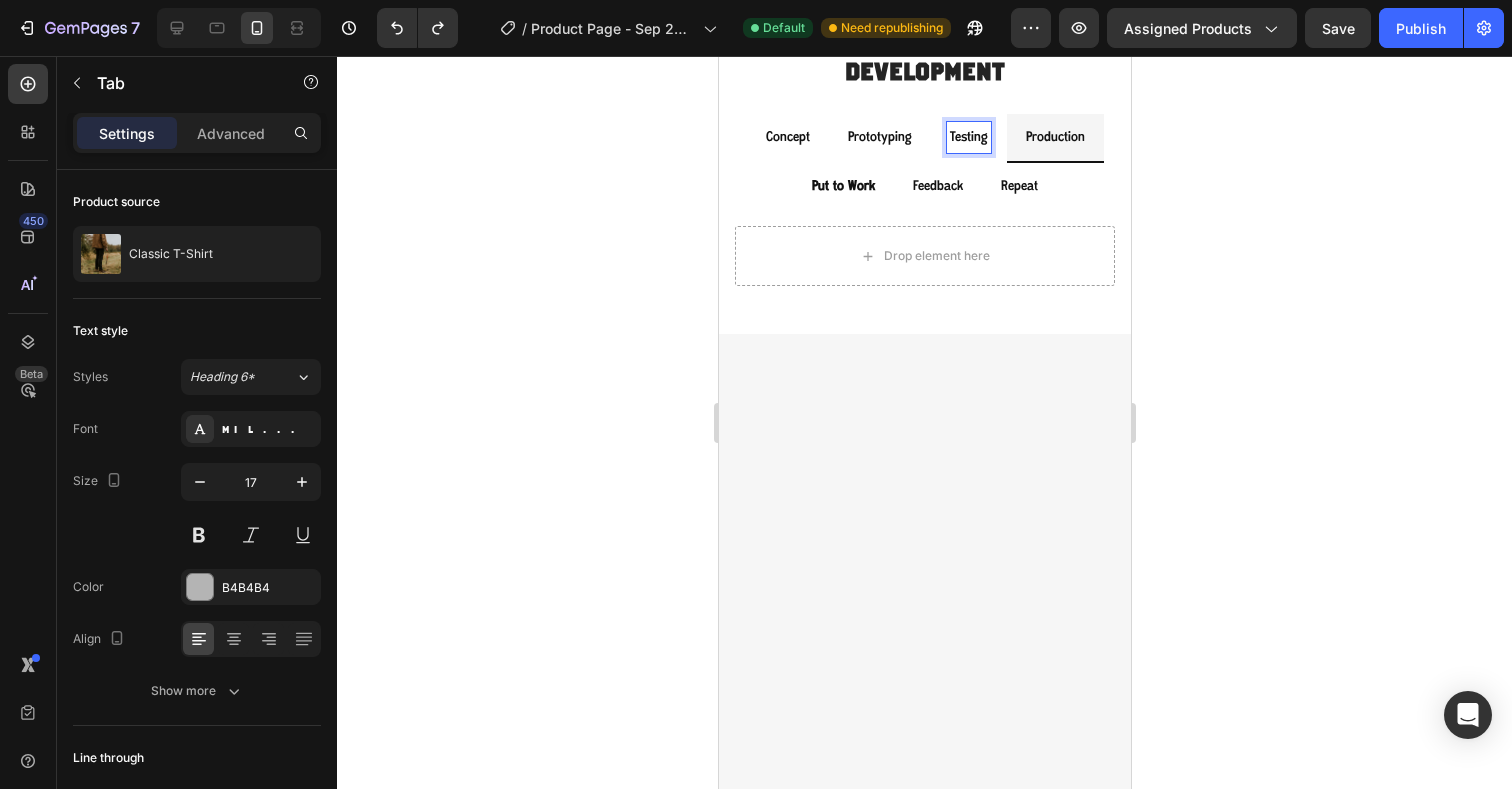 click on "Testing" at bounding box center [968, 137] 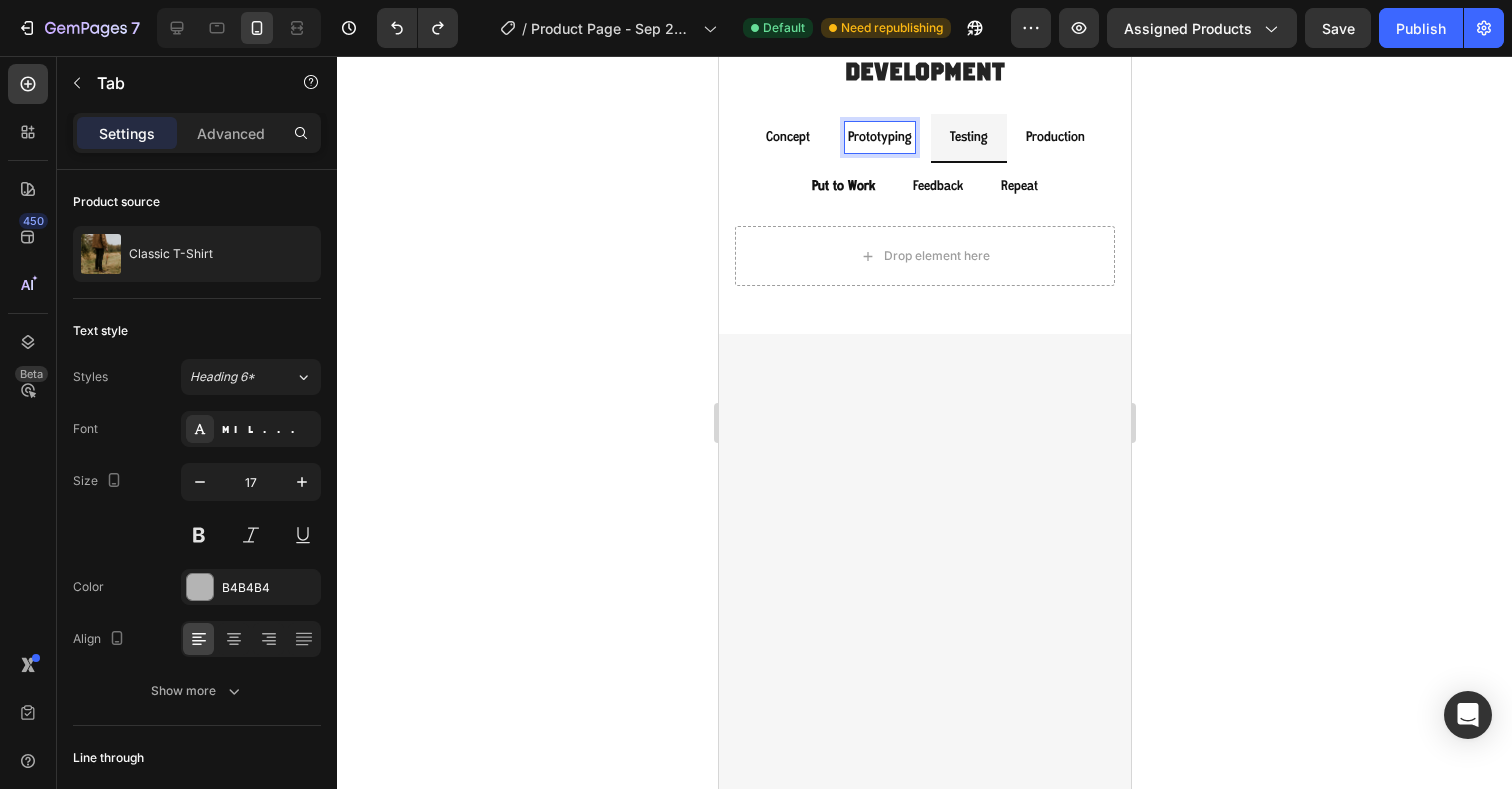 click on "Prototyping" at bounding box center (879, 137) 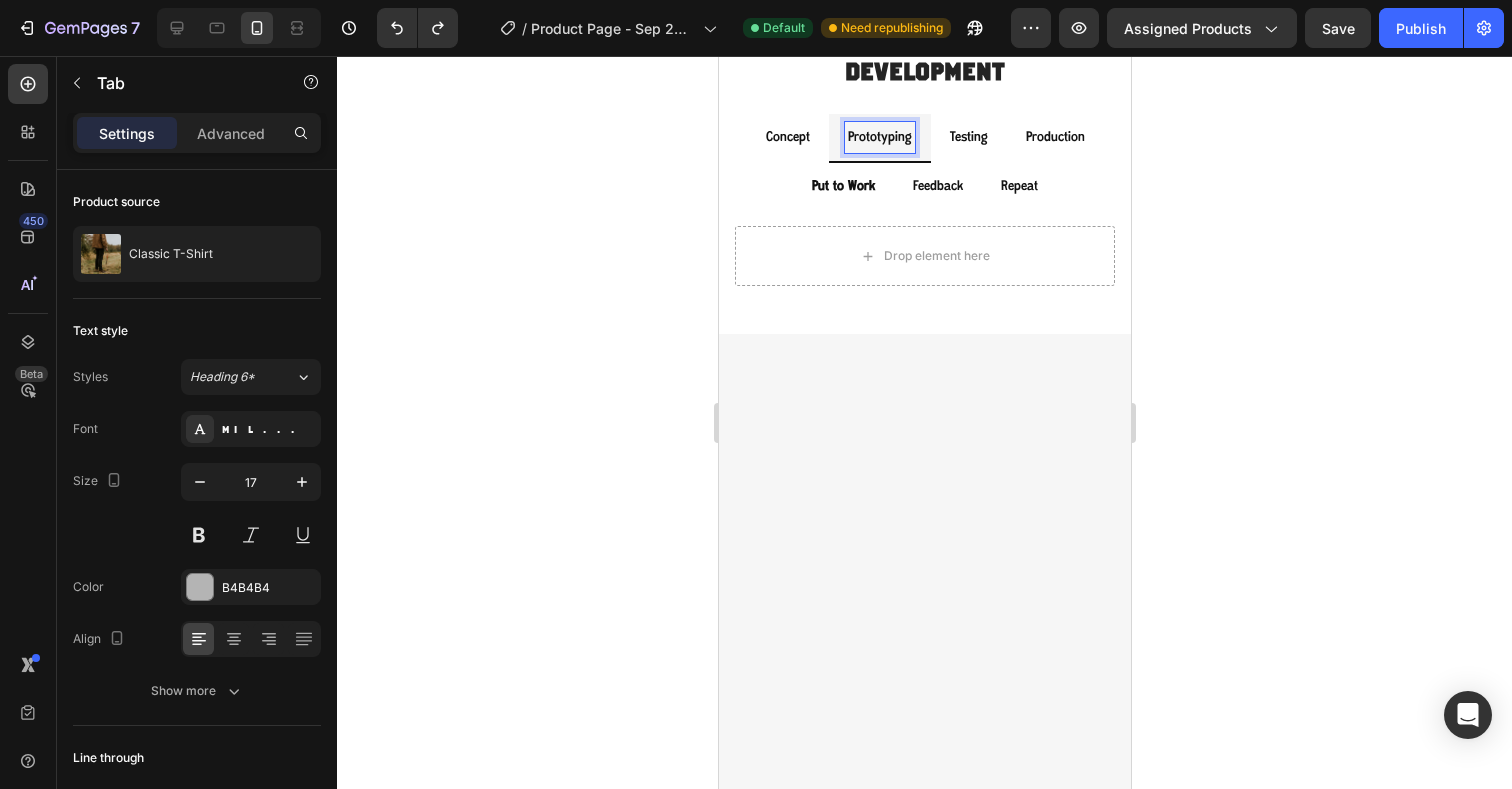 click on "Concept" at bounding box center [787, 138] 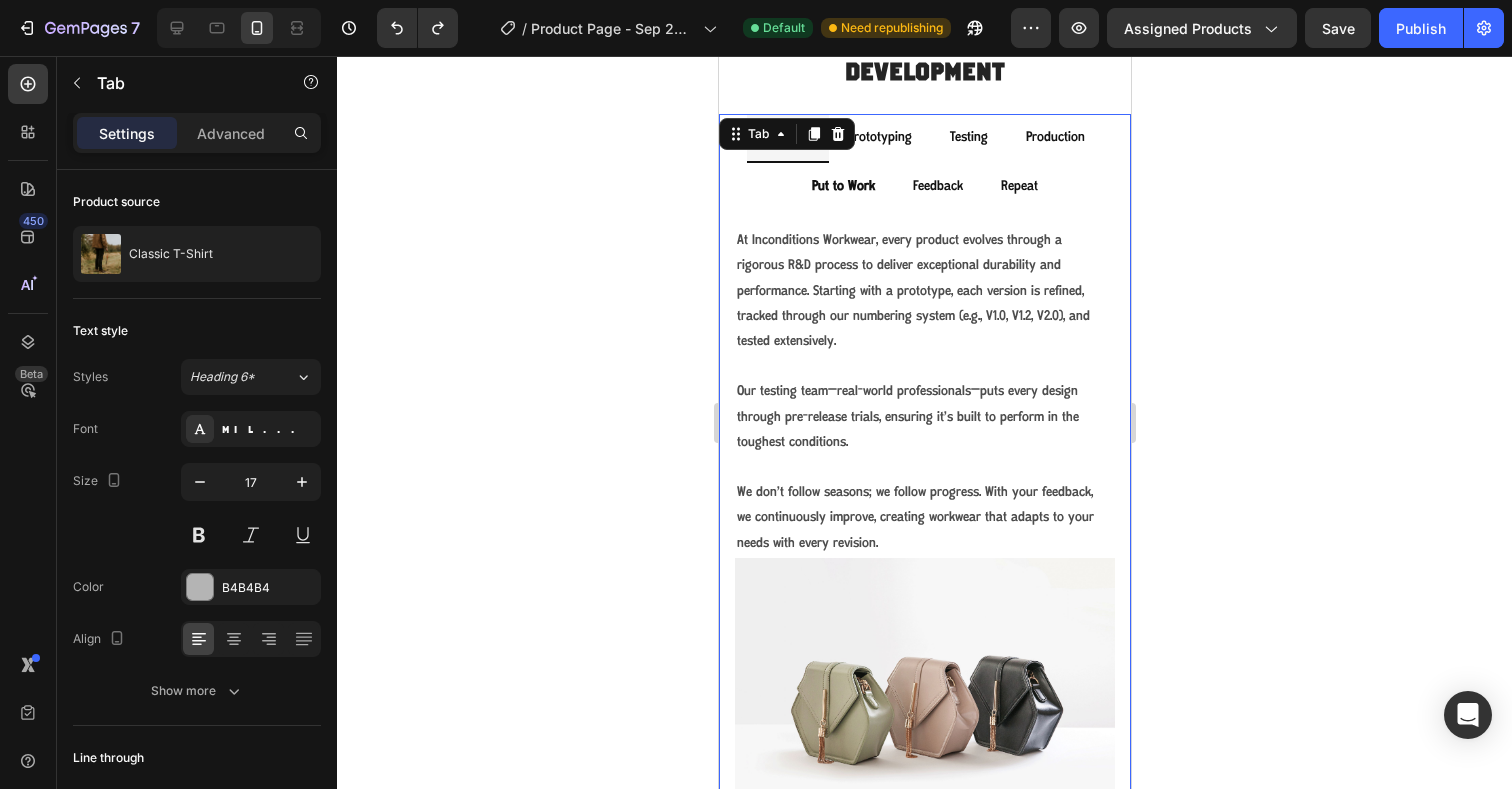 click on "Testing" at bounding box center [968, 138] 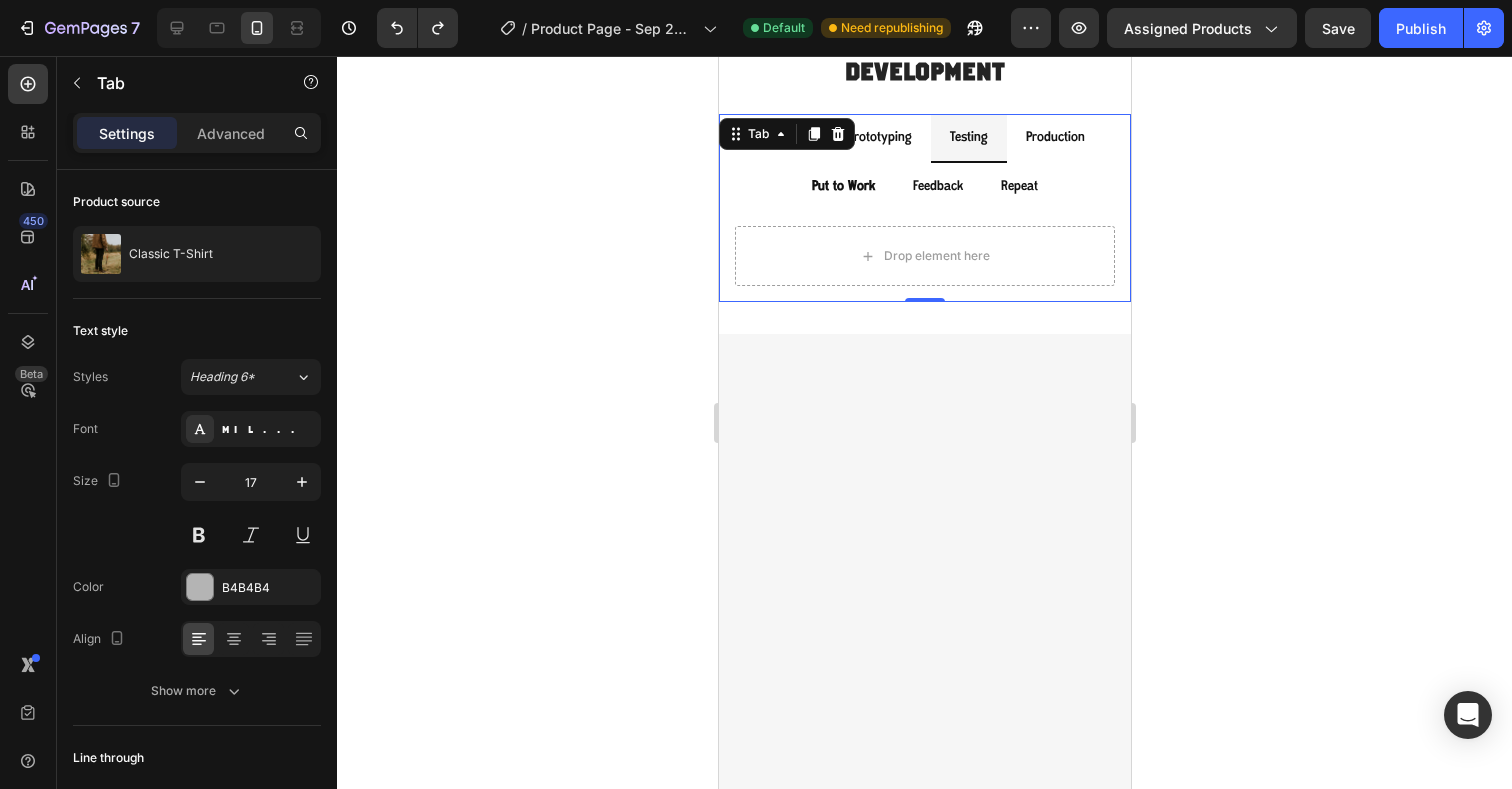 click on "Concept Prototyping Testing Production Put to Work Feedback Repeat" at bounding box center (924, 162) 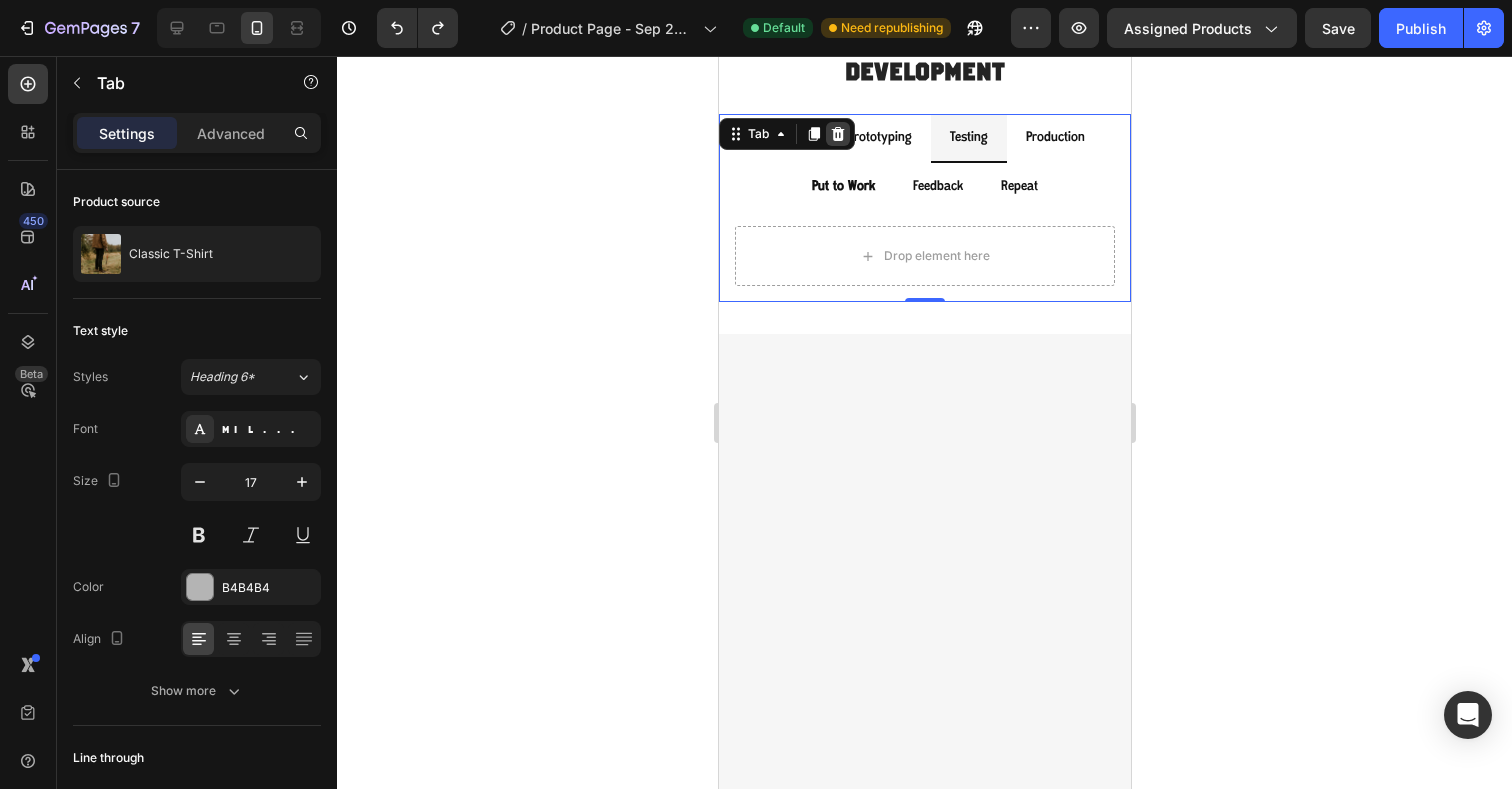 click 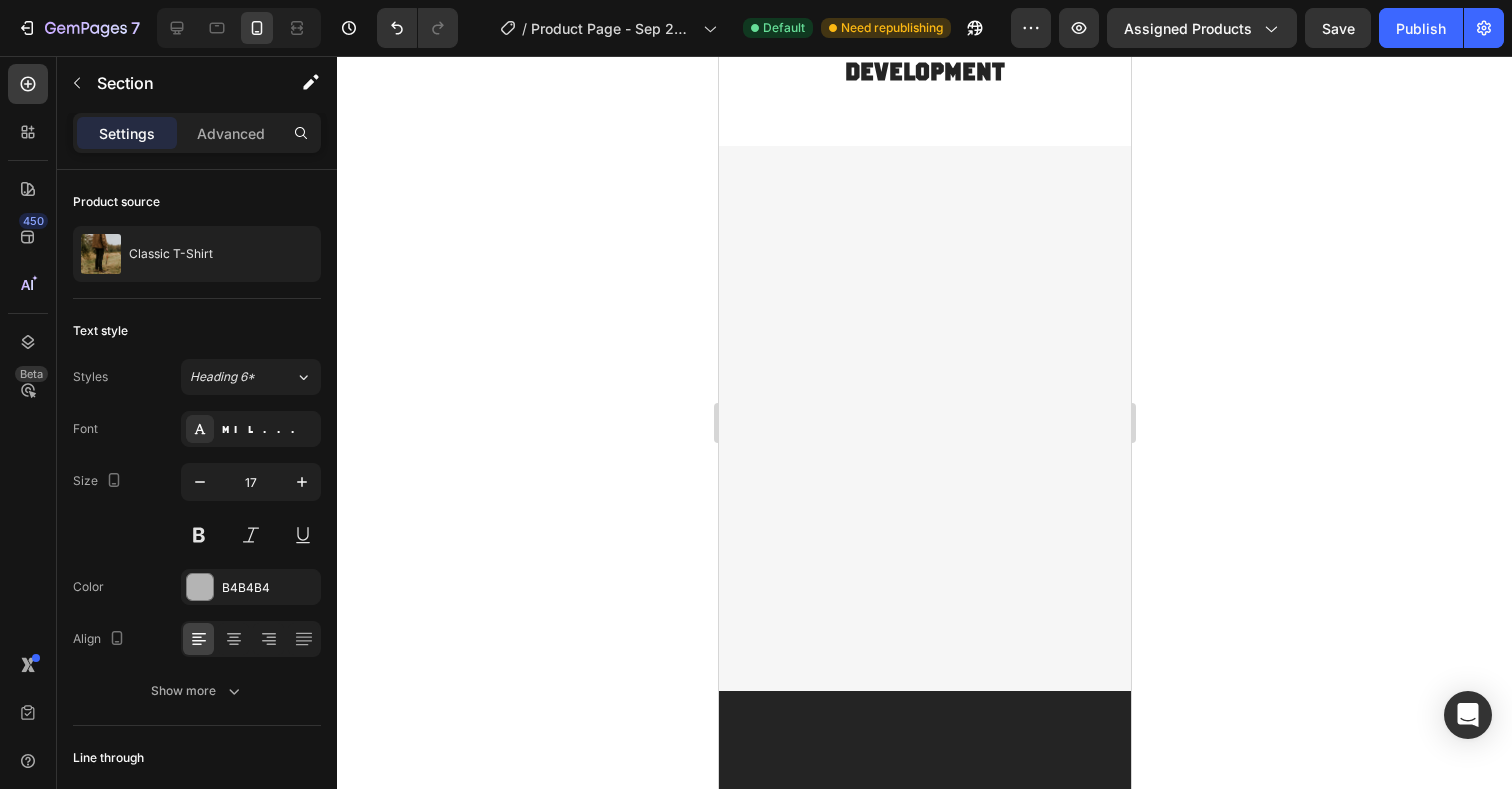 click at bounding box center [924, 418] 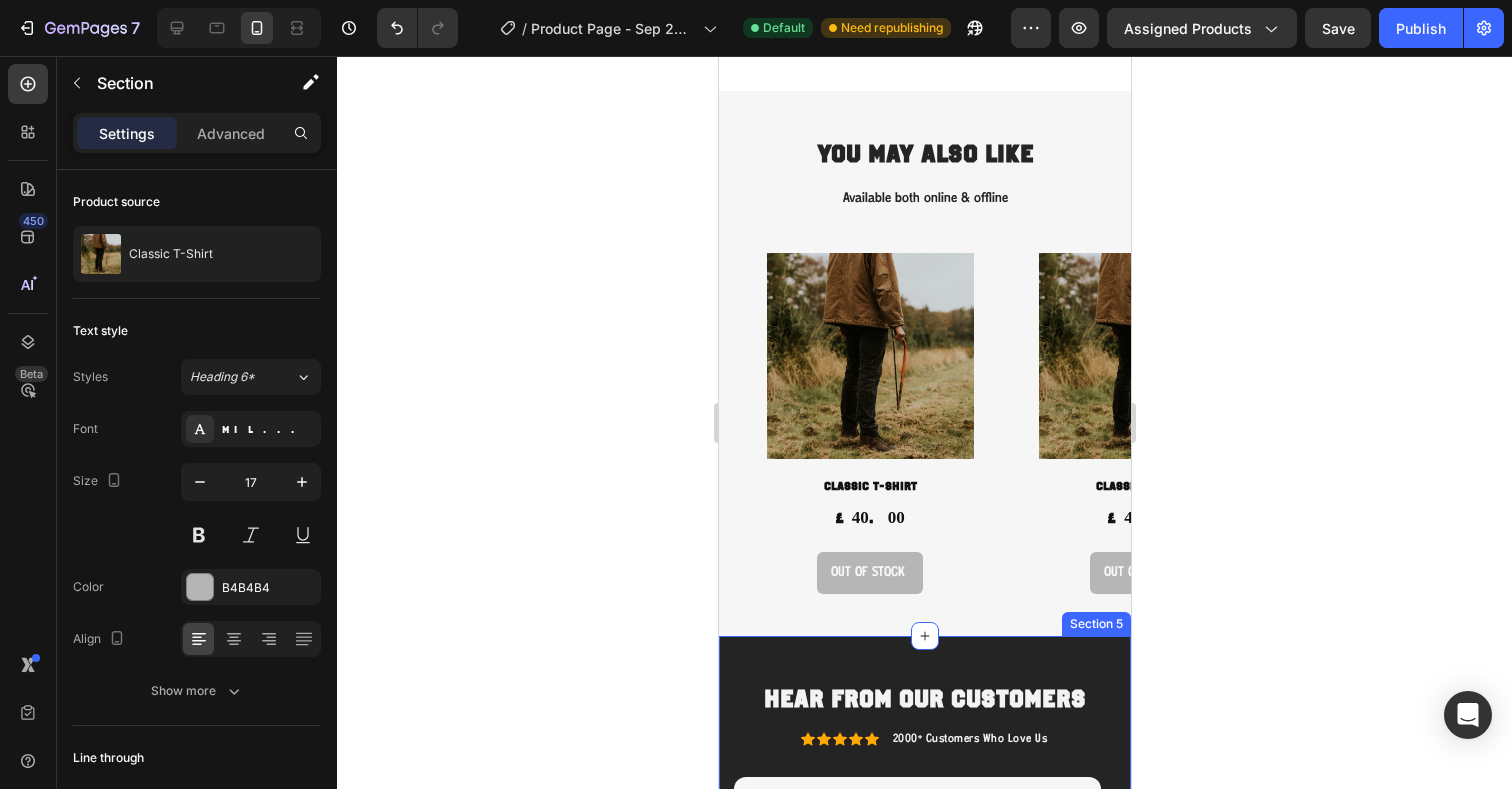 scroll, scrollTop: 1637, scrollLeft: 0, axis: vertical 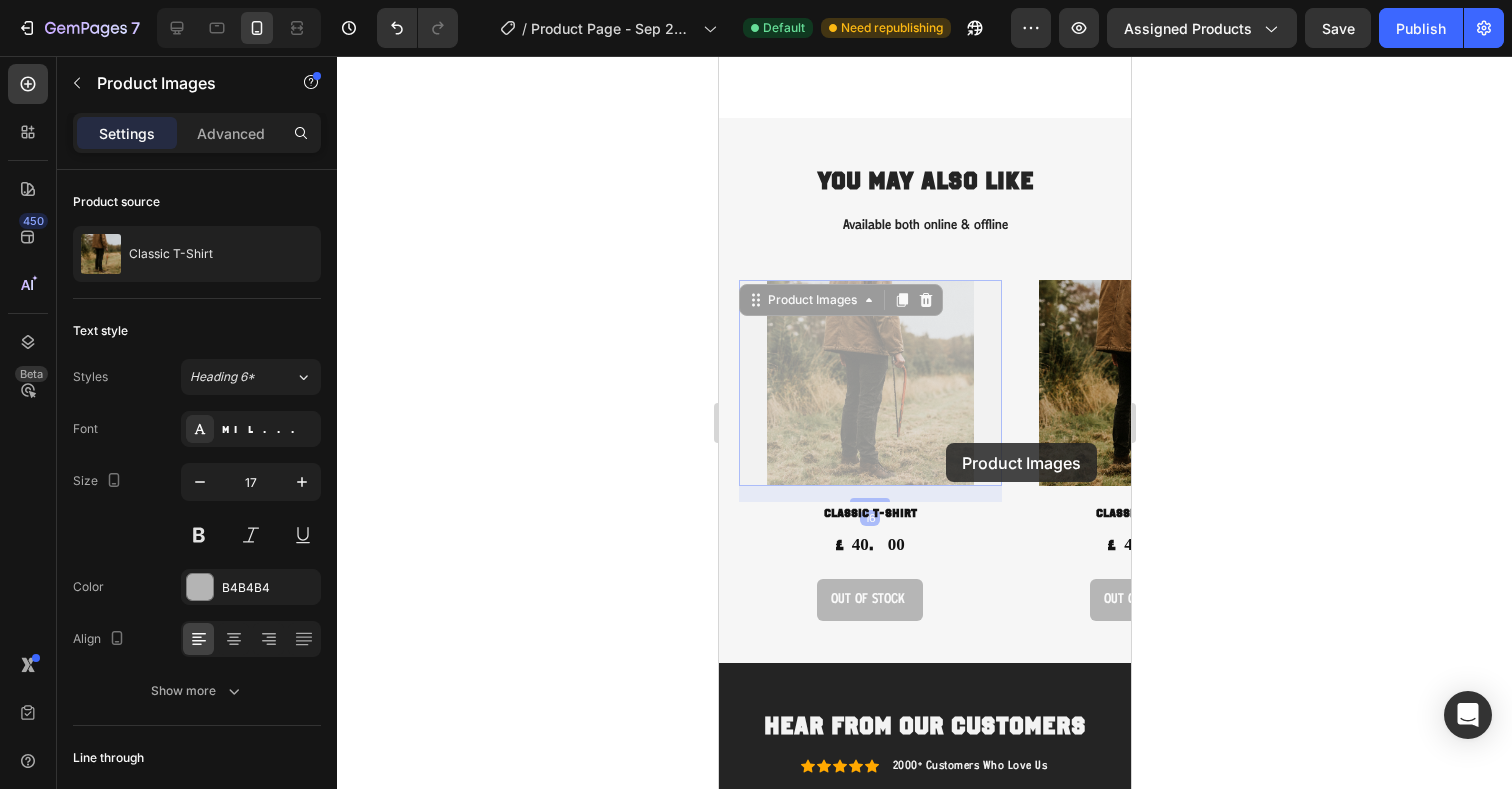 click 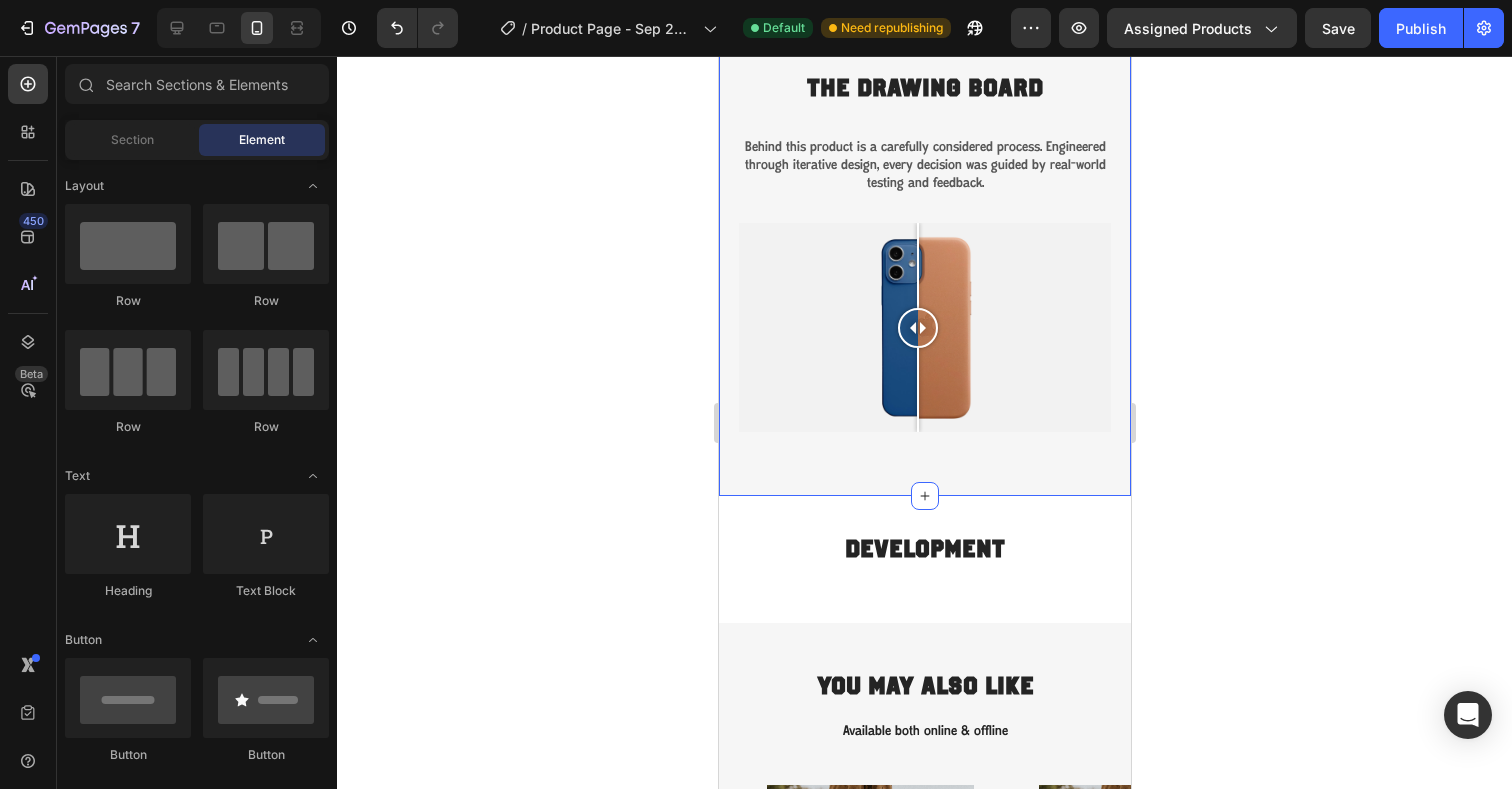 scroll, scrollTop: 1132, scrollLeft: 0, axis: vertical 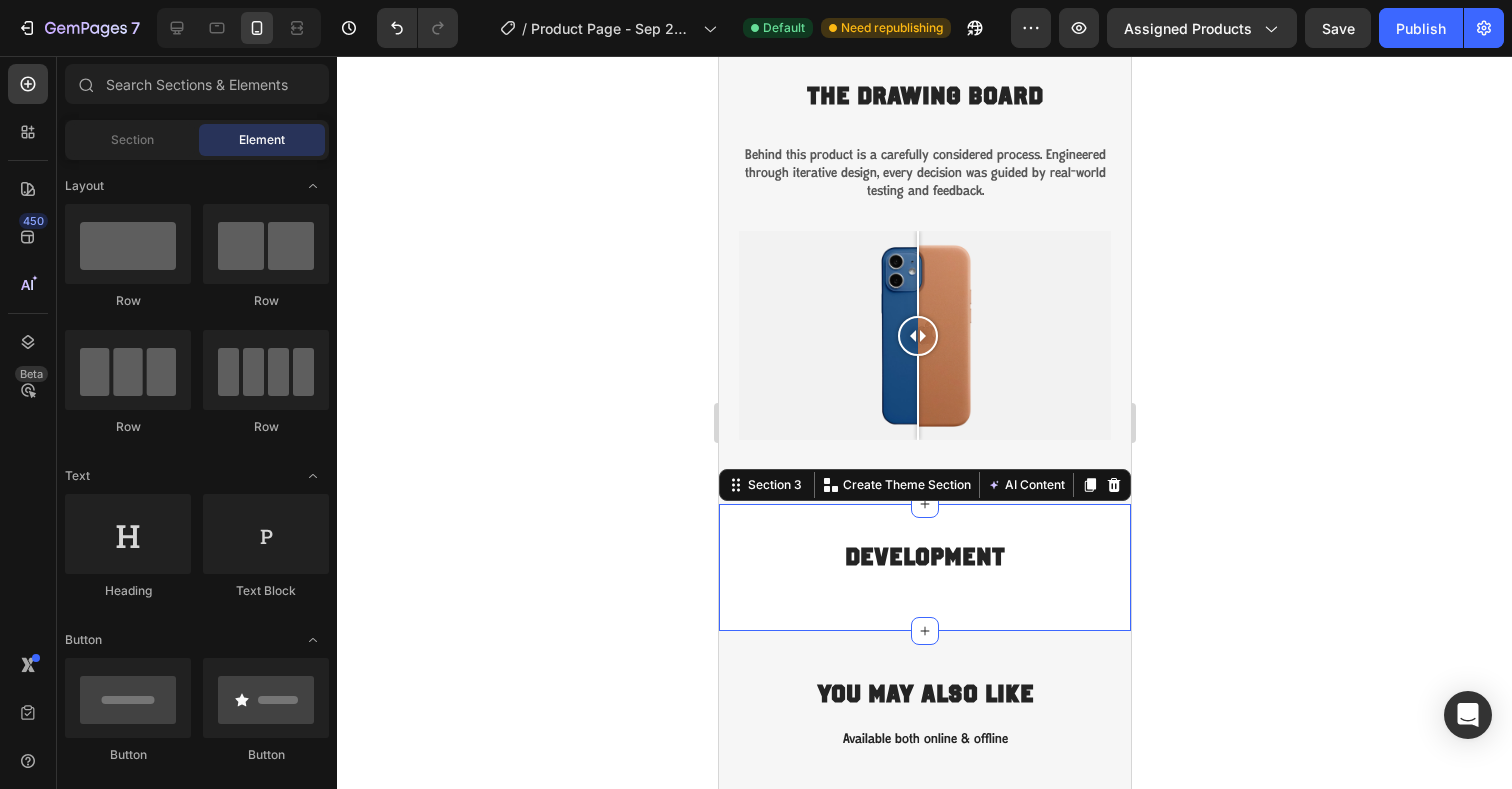click on "Development Heading Section 3   You can create reusable sections Create Theme Section AI Content Write with GemAI What would you like to describe here? Tone and Voice Persuasive Product Classic T-Shirt Show more Generate" at bounding box center [924, 567] 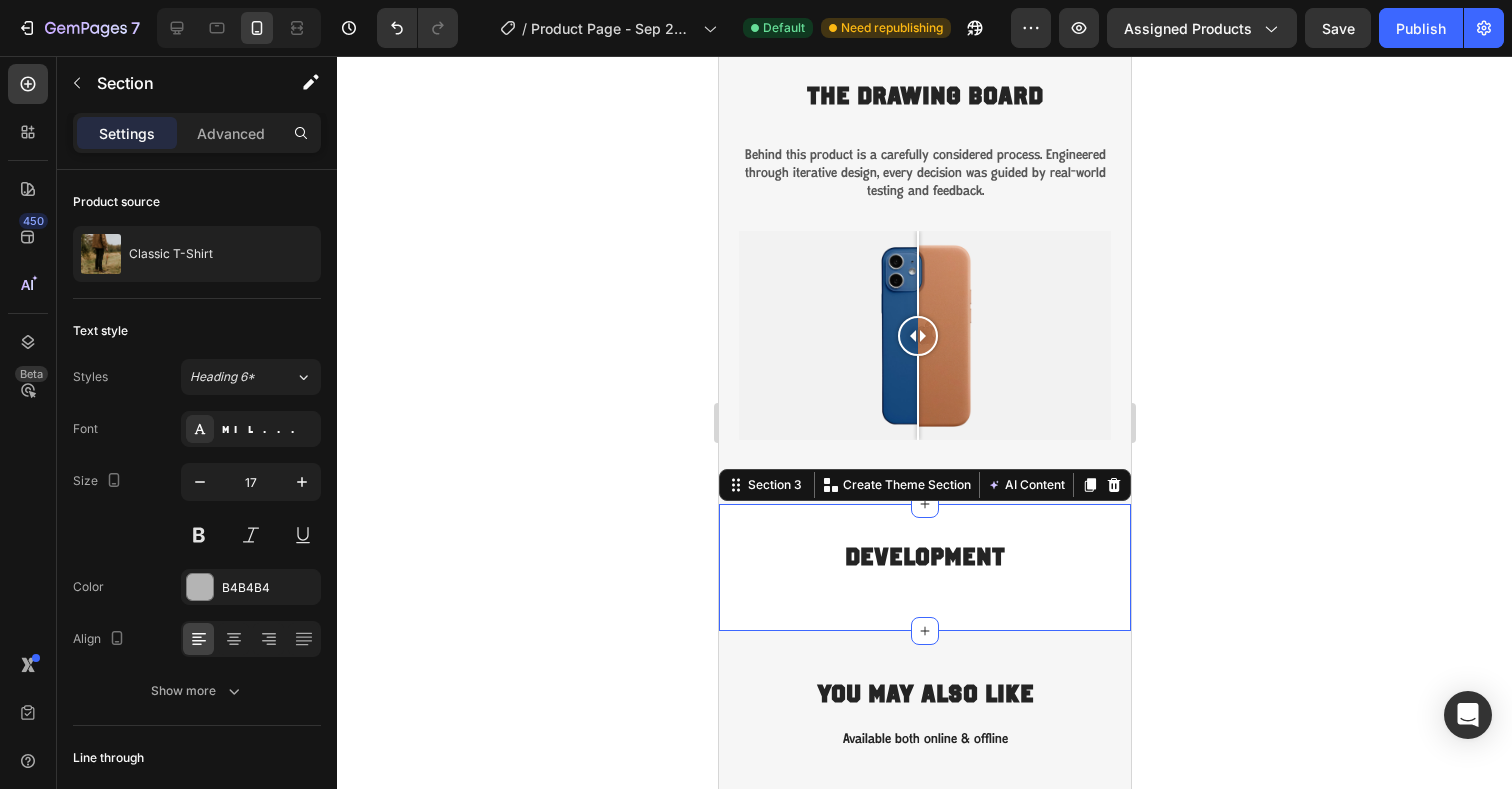 click on "Development Heading" at bounding box center [924, 567] 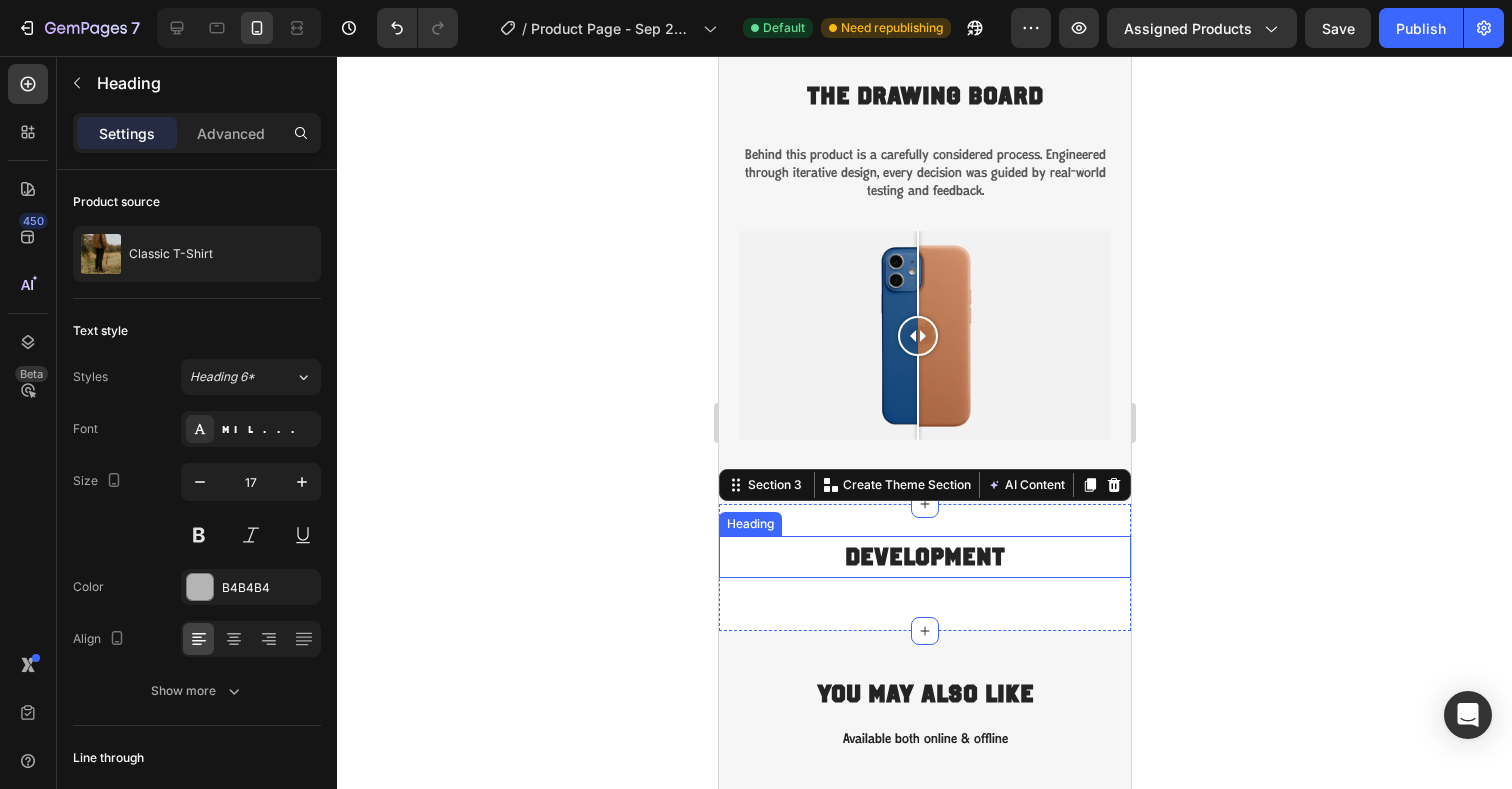 click on "Development" at bounding box center [924, 557] 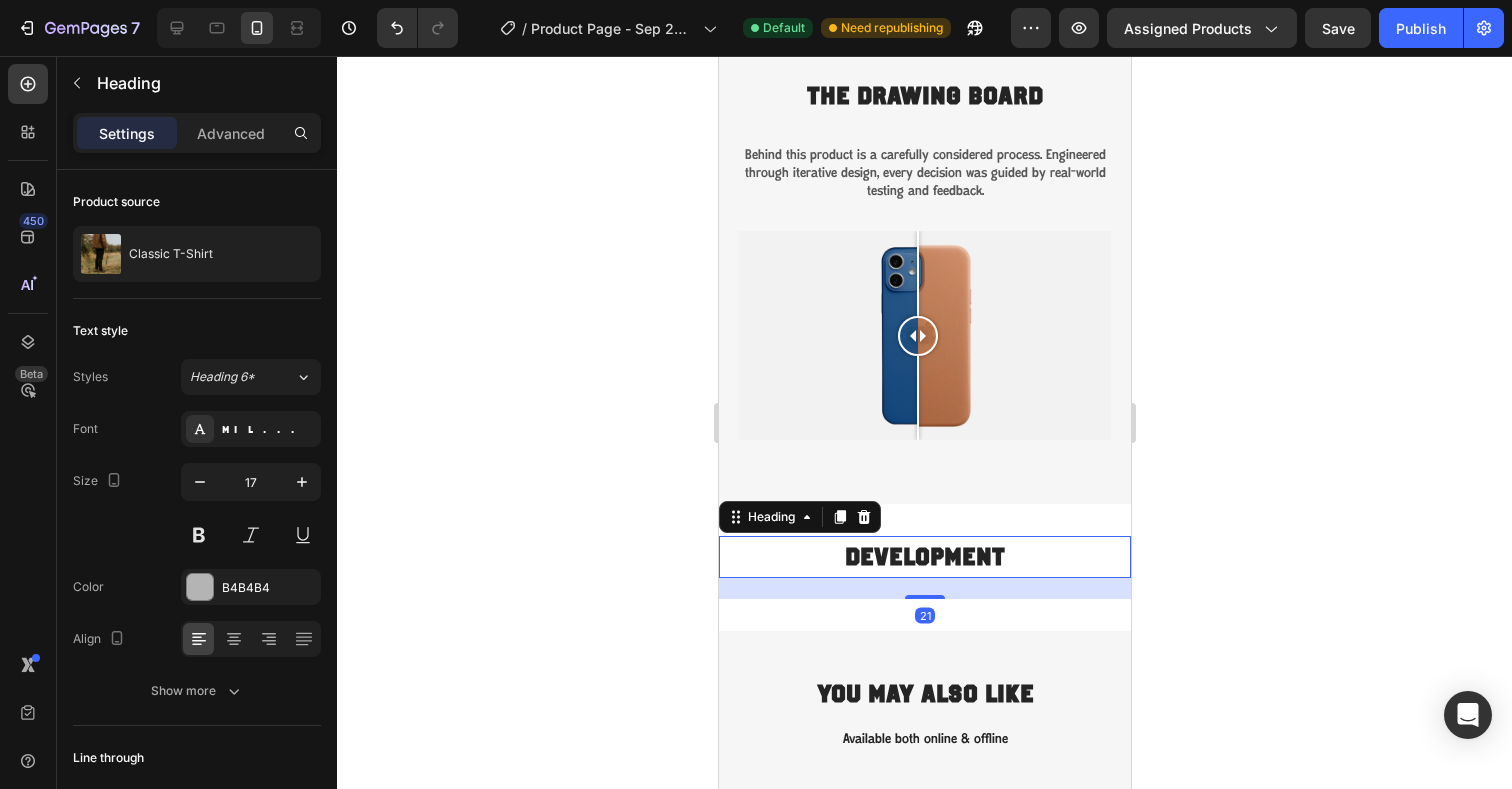 click on "21" at bounding box center (924, 588) 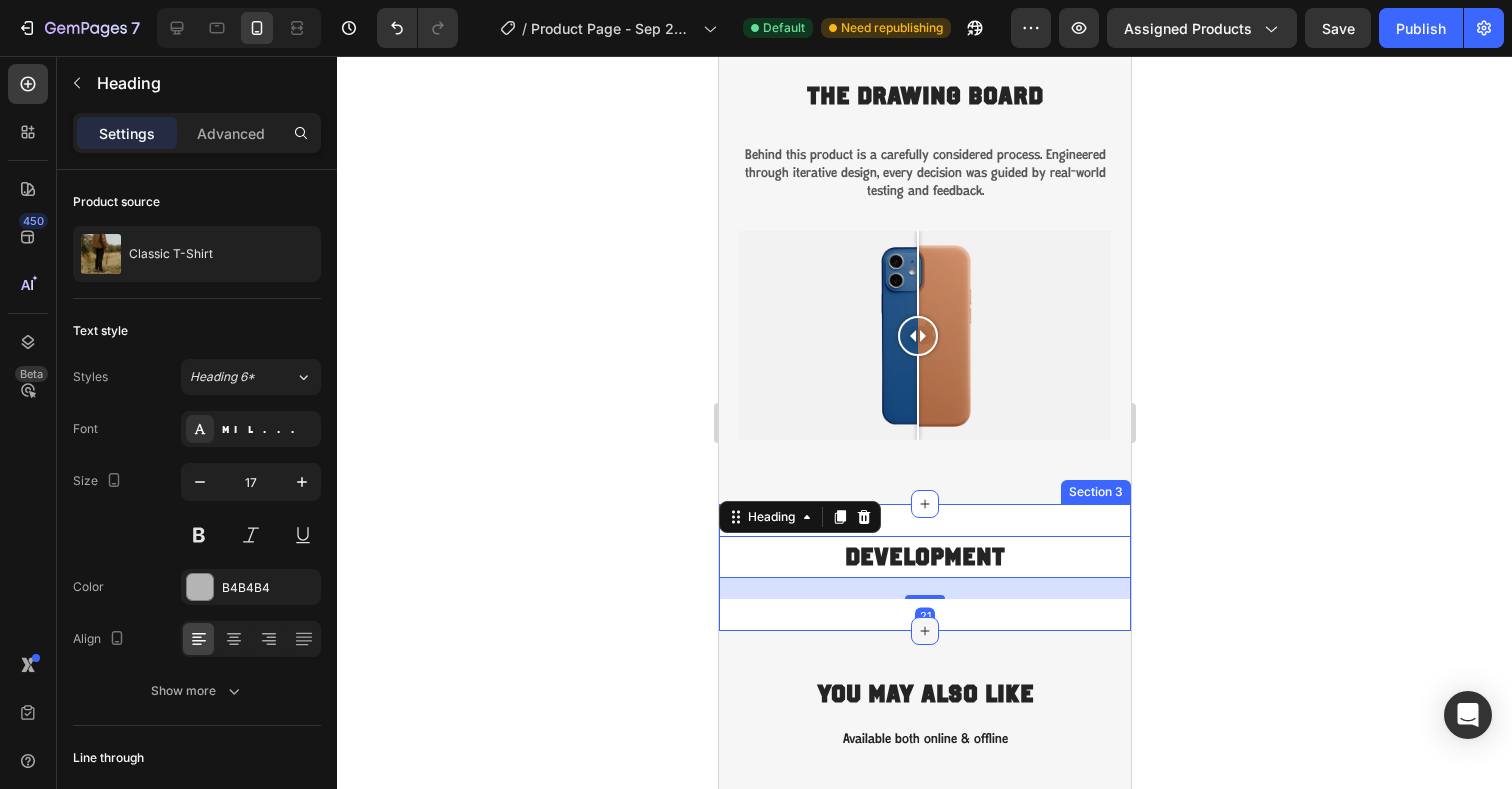 click 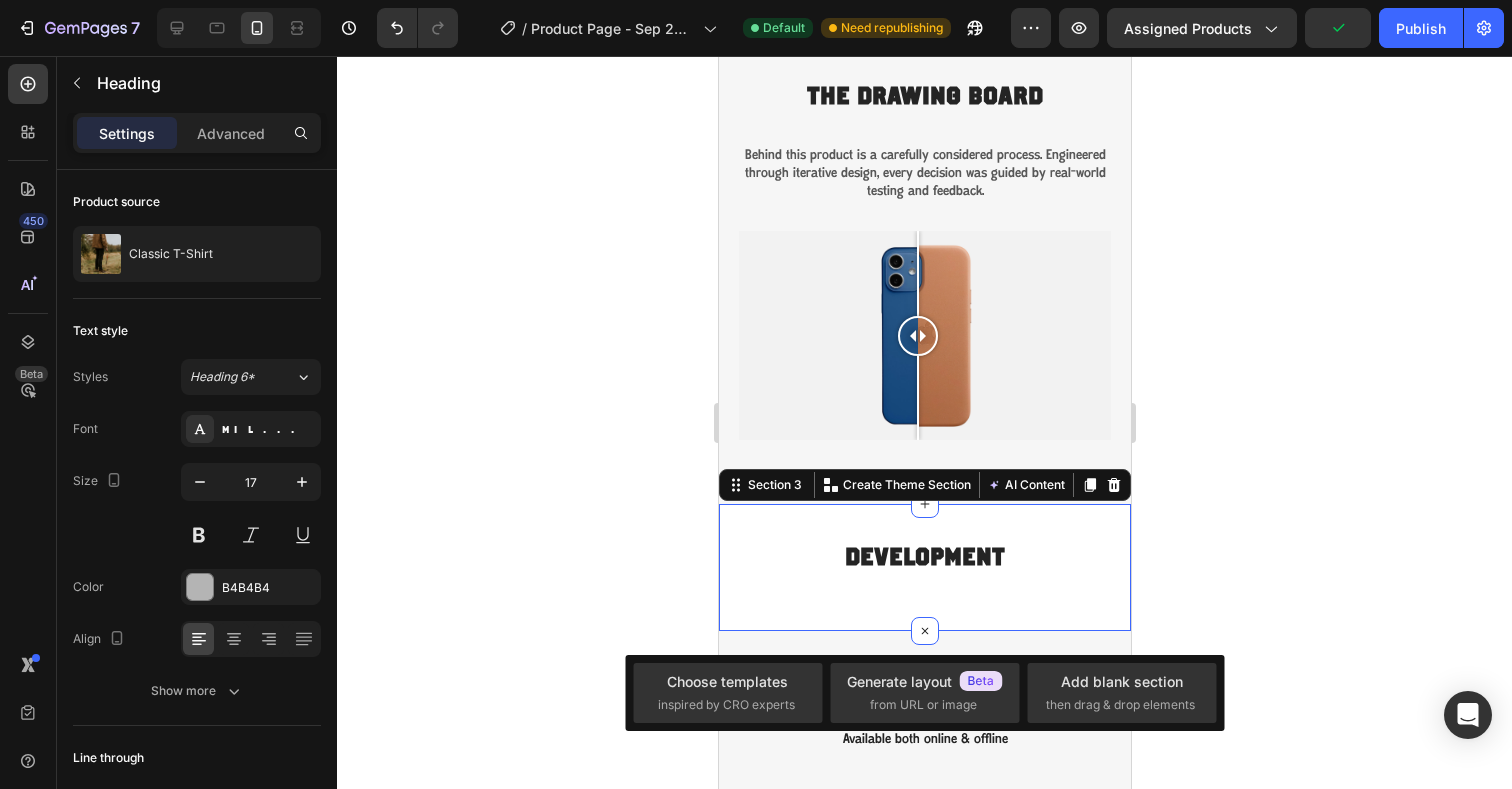 click on "Development Heading Section 3   You can create reusable sections Create Theme Section AI Content Write with GemAI What would you like to describe here? Tone and Voice Persuasive Product Classic T-Shirt Show more Generate" at bounding box center [924, 567] 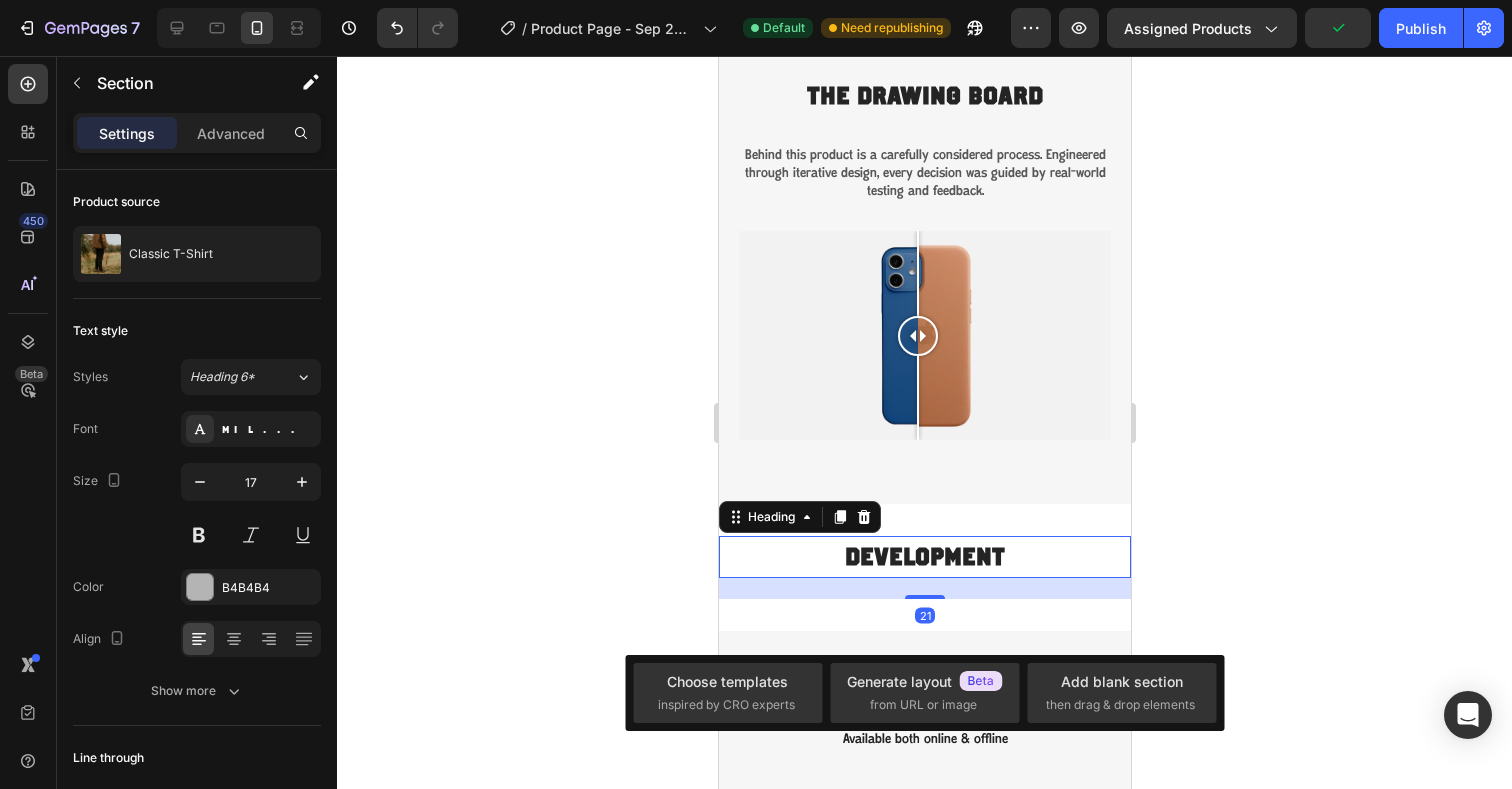 click on "Development" at bounding box center (924, 557) 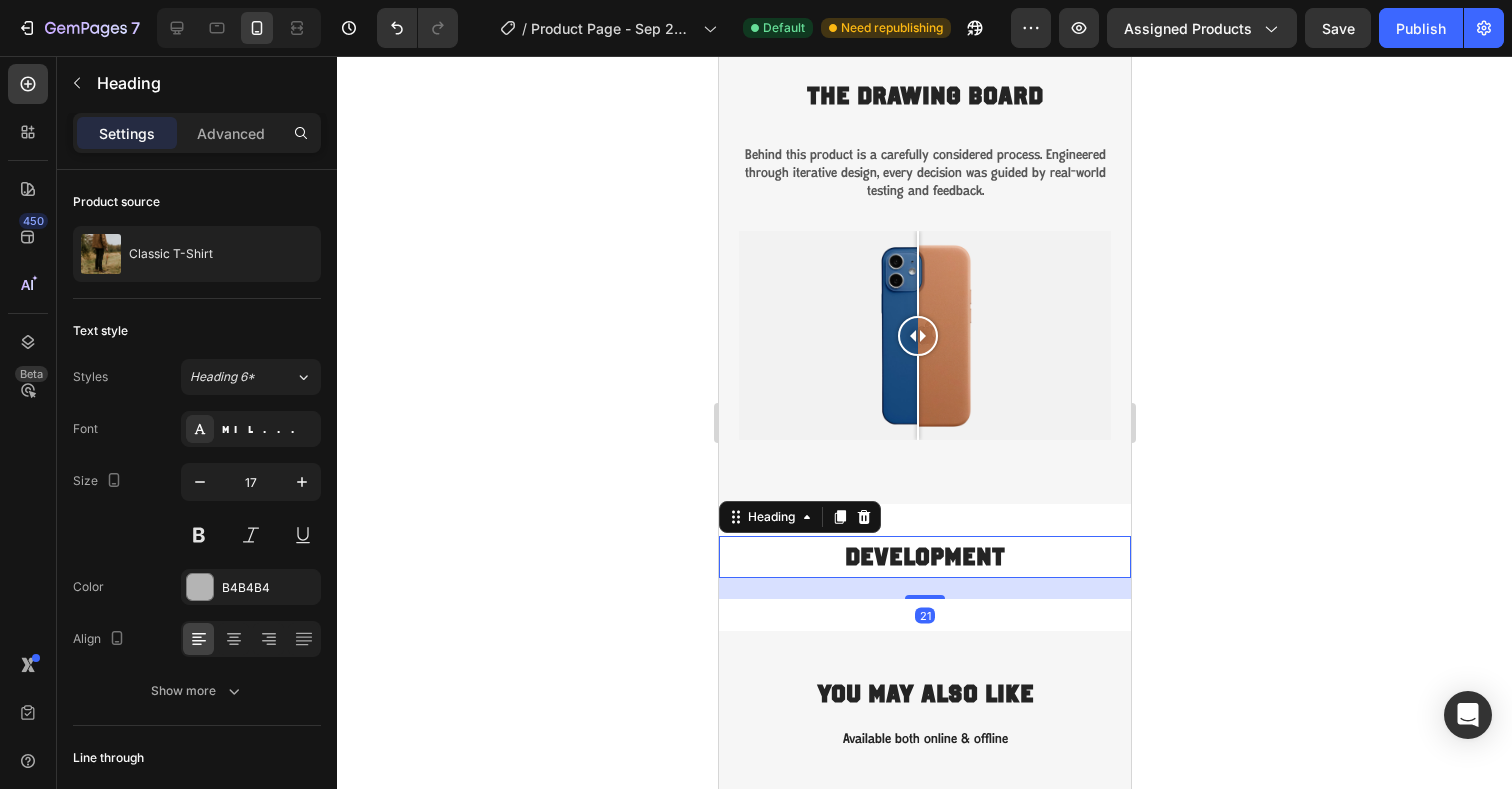 click on "21" at bounding box center (924, 588) 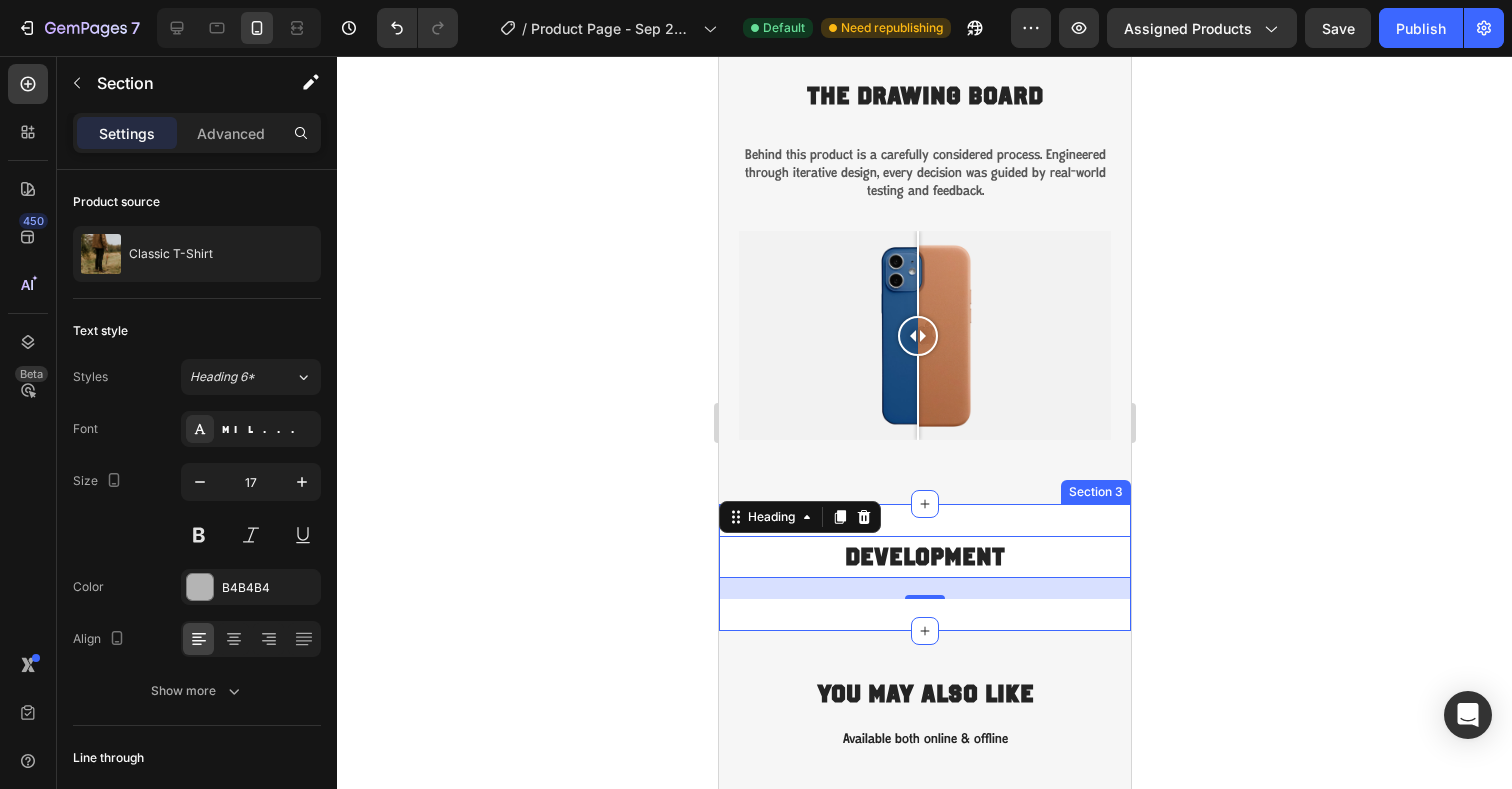 click on "Development Heading   21 Section 3" at bounding box center [924, 567] 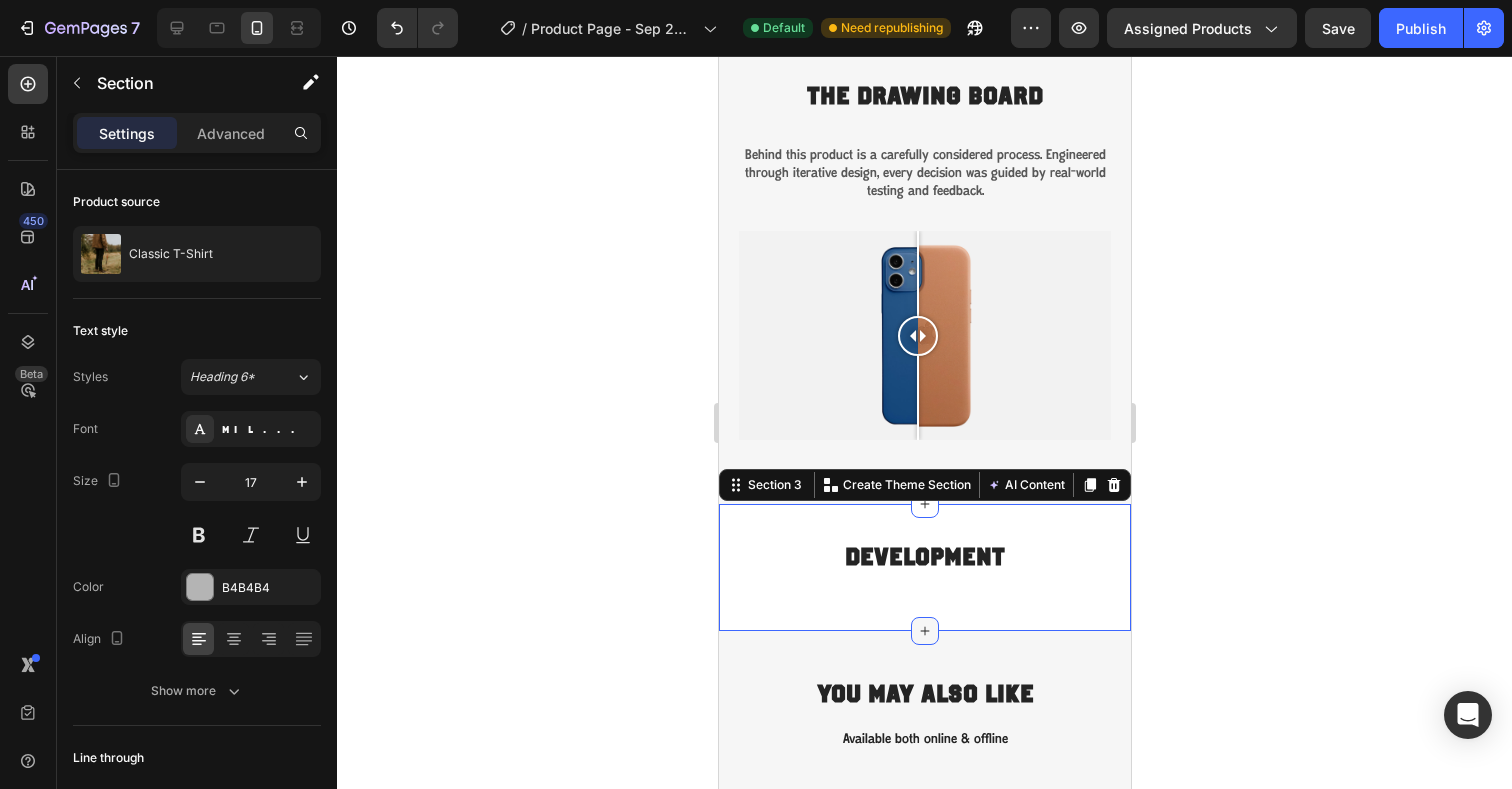 click at bounding box center (924, 631) 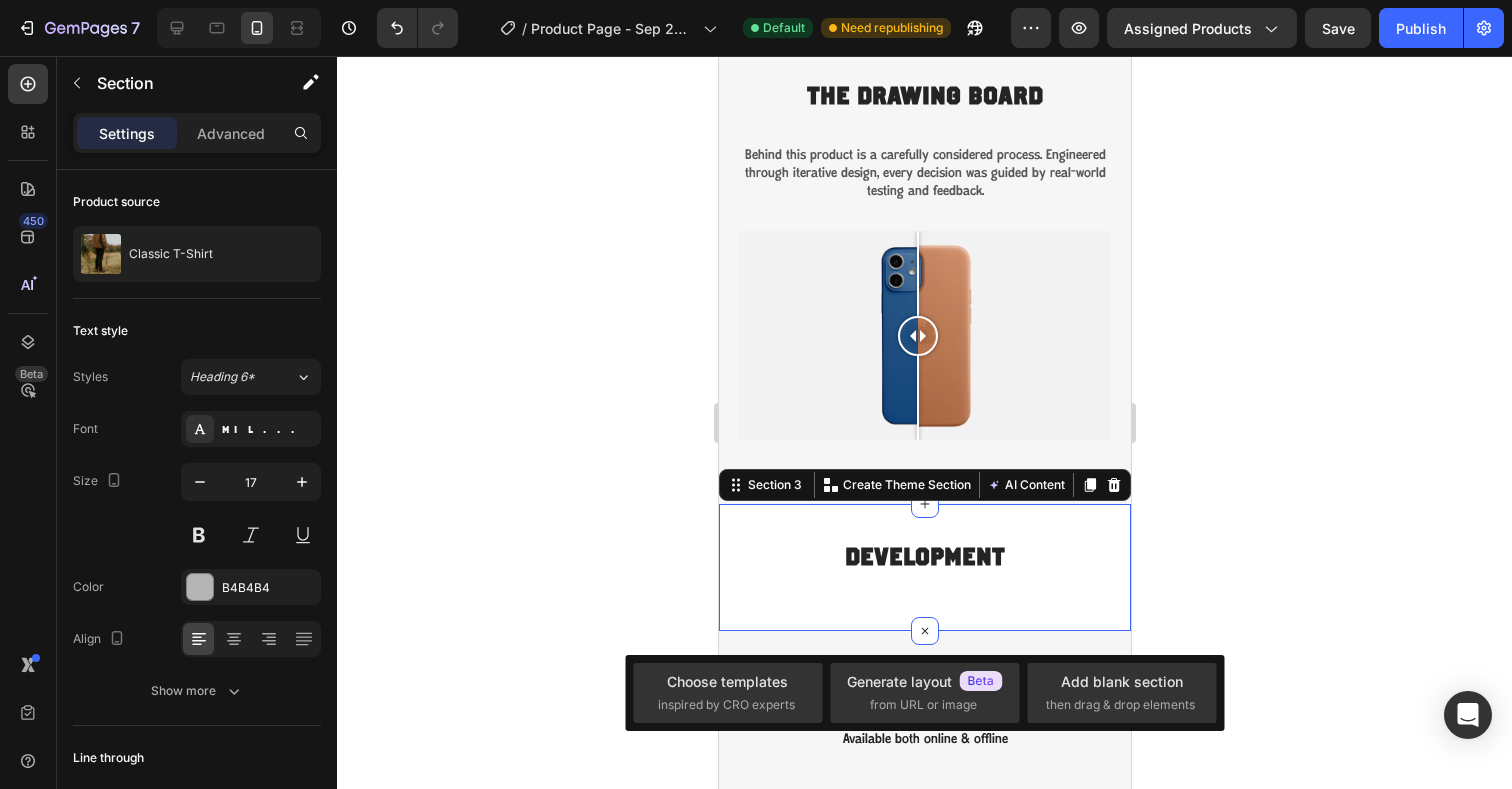 click on "Development Heading Section 3   You can create reusable sections Create Theme Section AI Content Write with GemAI What would you like to describe here? Tone and Voice Persuasive Product Classic T-Shirt Show more Generate" at bounding box center [924, 567] 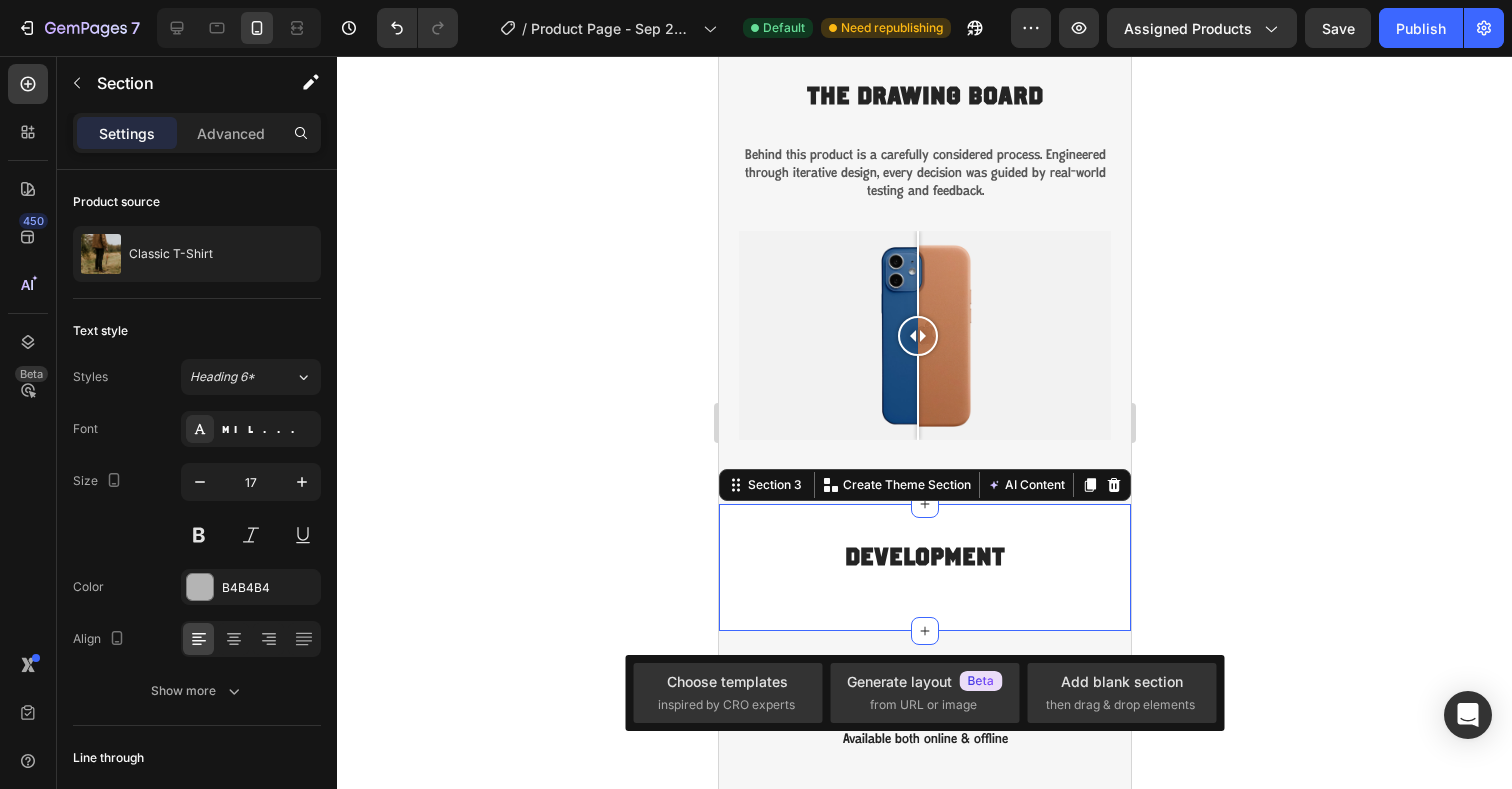 click on "Development Heading Section 3   You can create reusable sections Create Theme Section AI Content Write with GemAI What would you like to describe here? Tone and Voice Persuasive Product Classic T-Shirt Show more Generate" at bounding box center [924, 567] 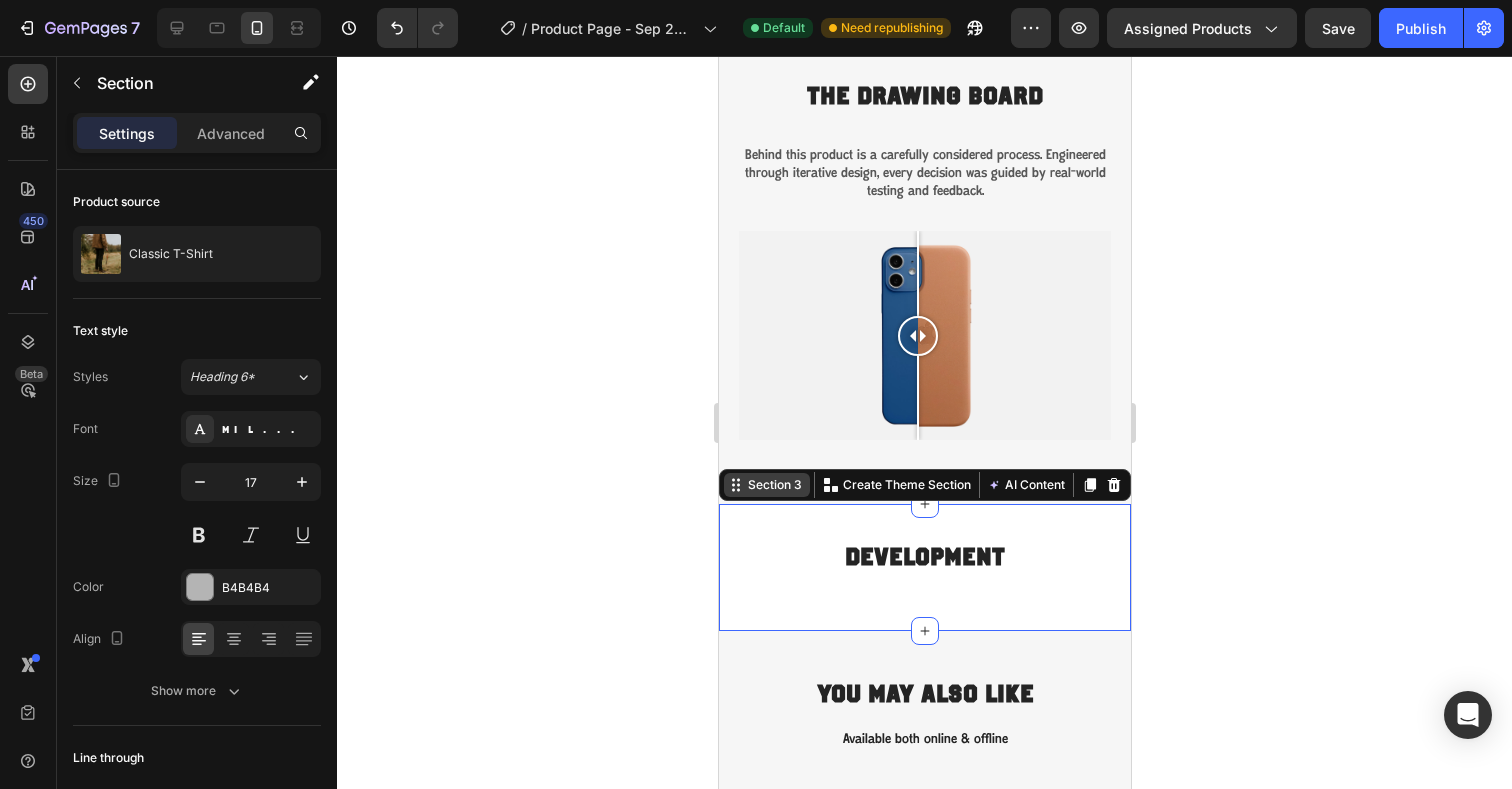 click on "Section 3" at bounding box center [774, 485] 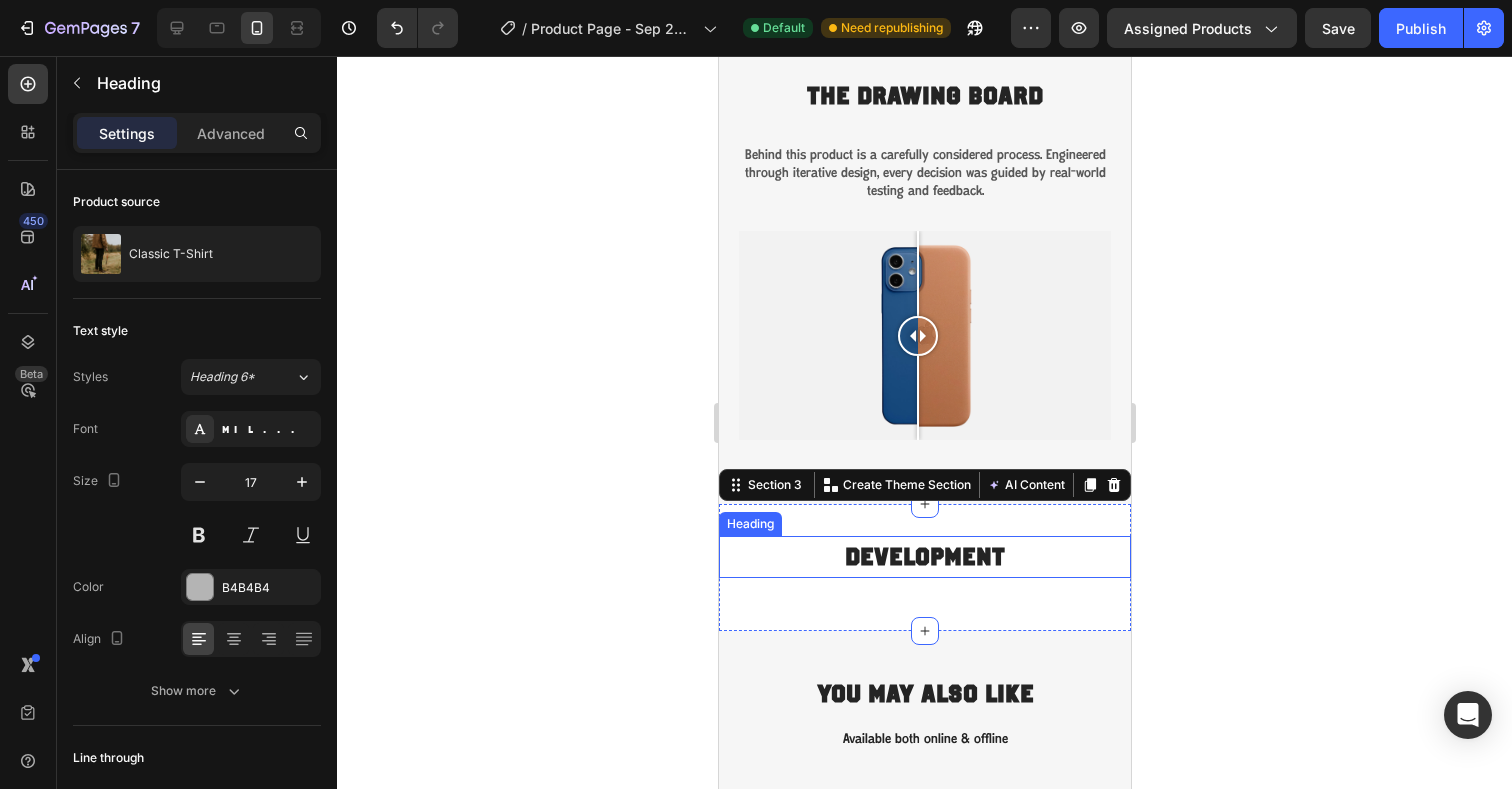 click on "Development" at bounding box center (924, 557) 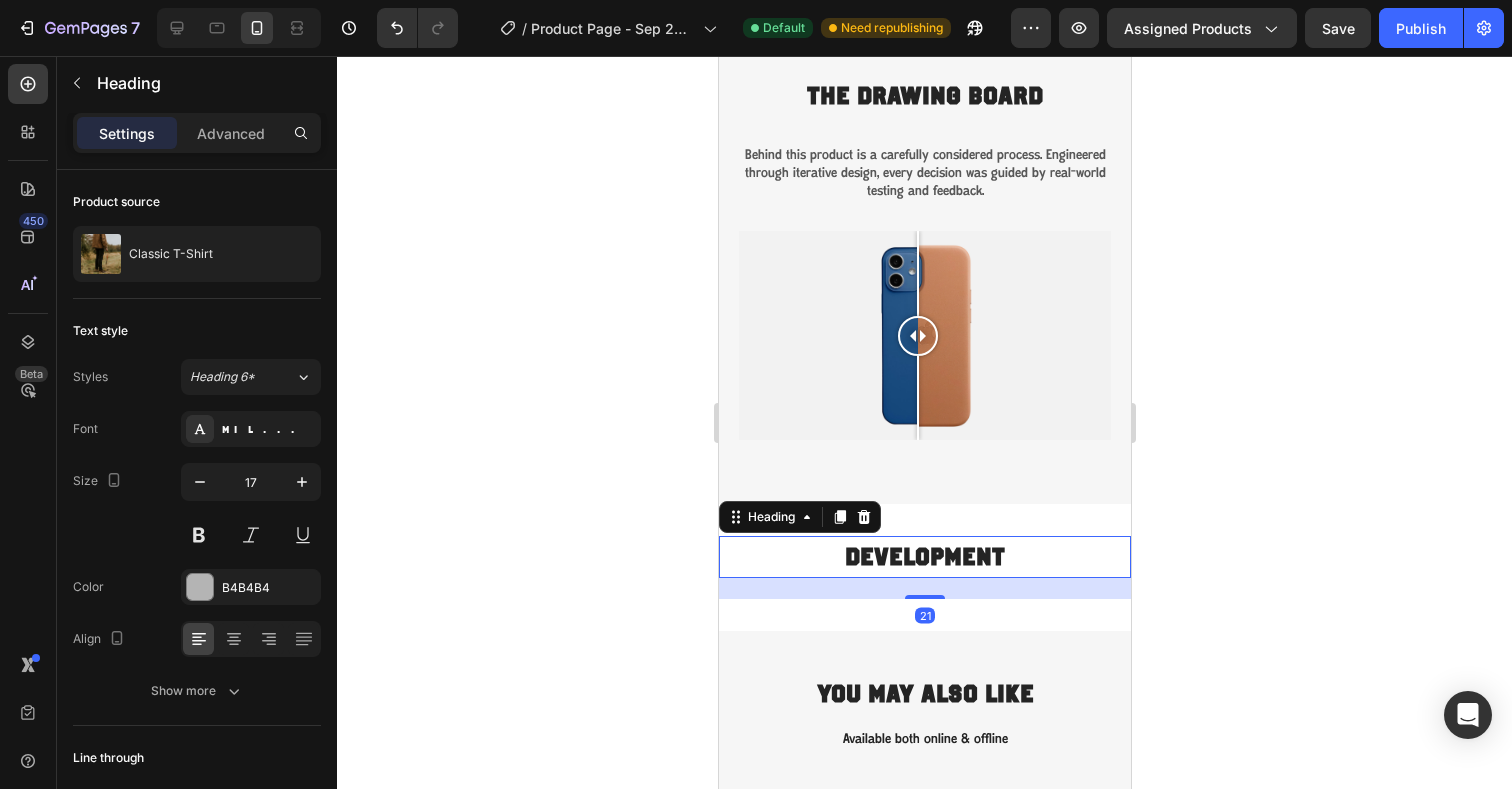 click on "21" at bounding box center [924, 588] 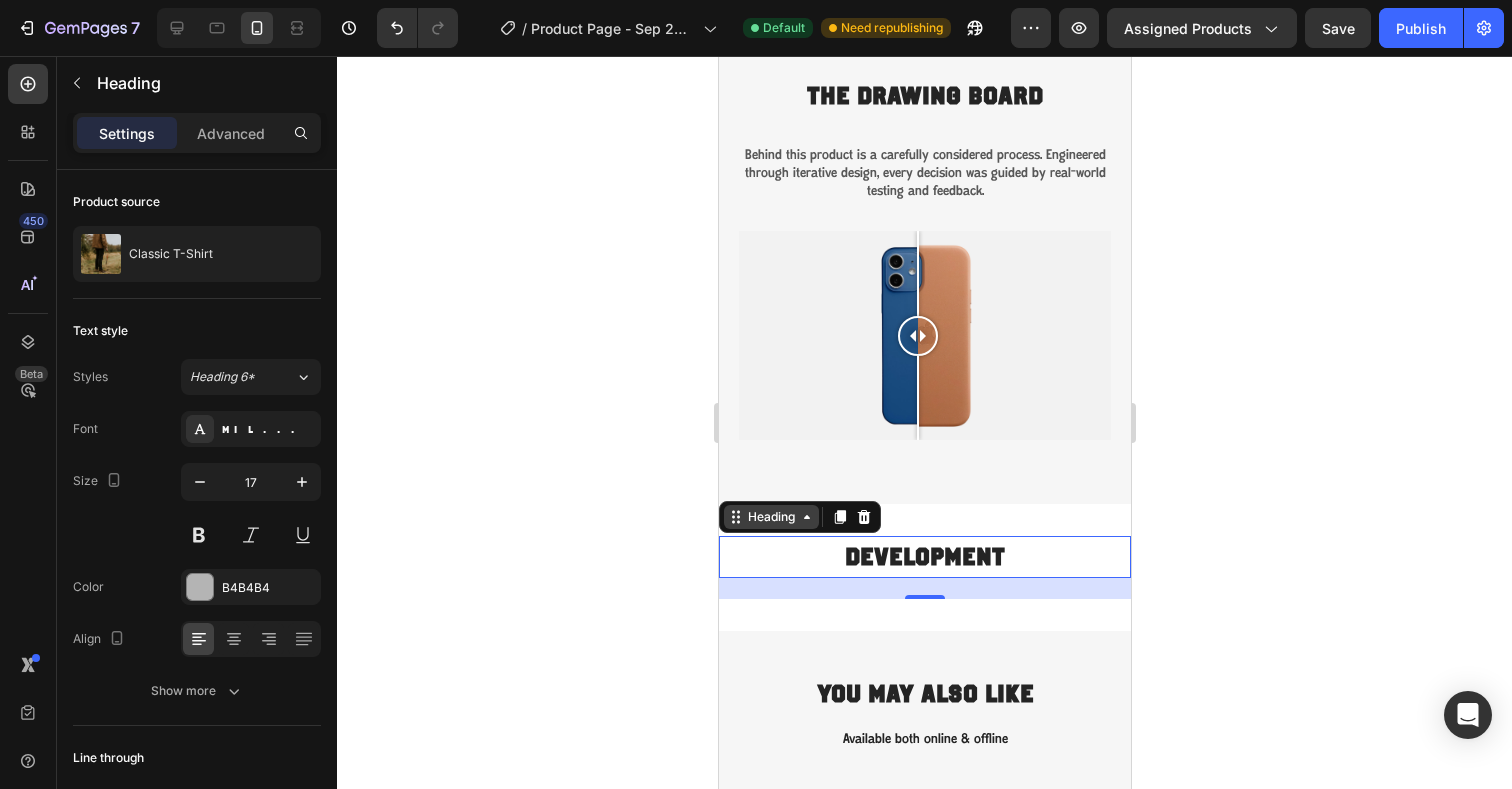 click on "Heading" at bounding box center [770, 517] 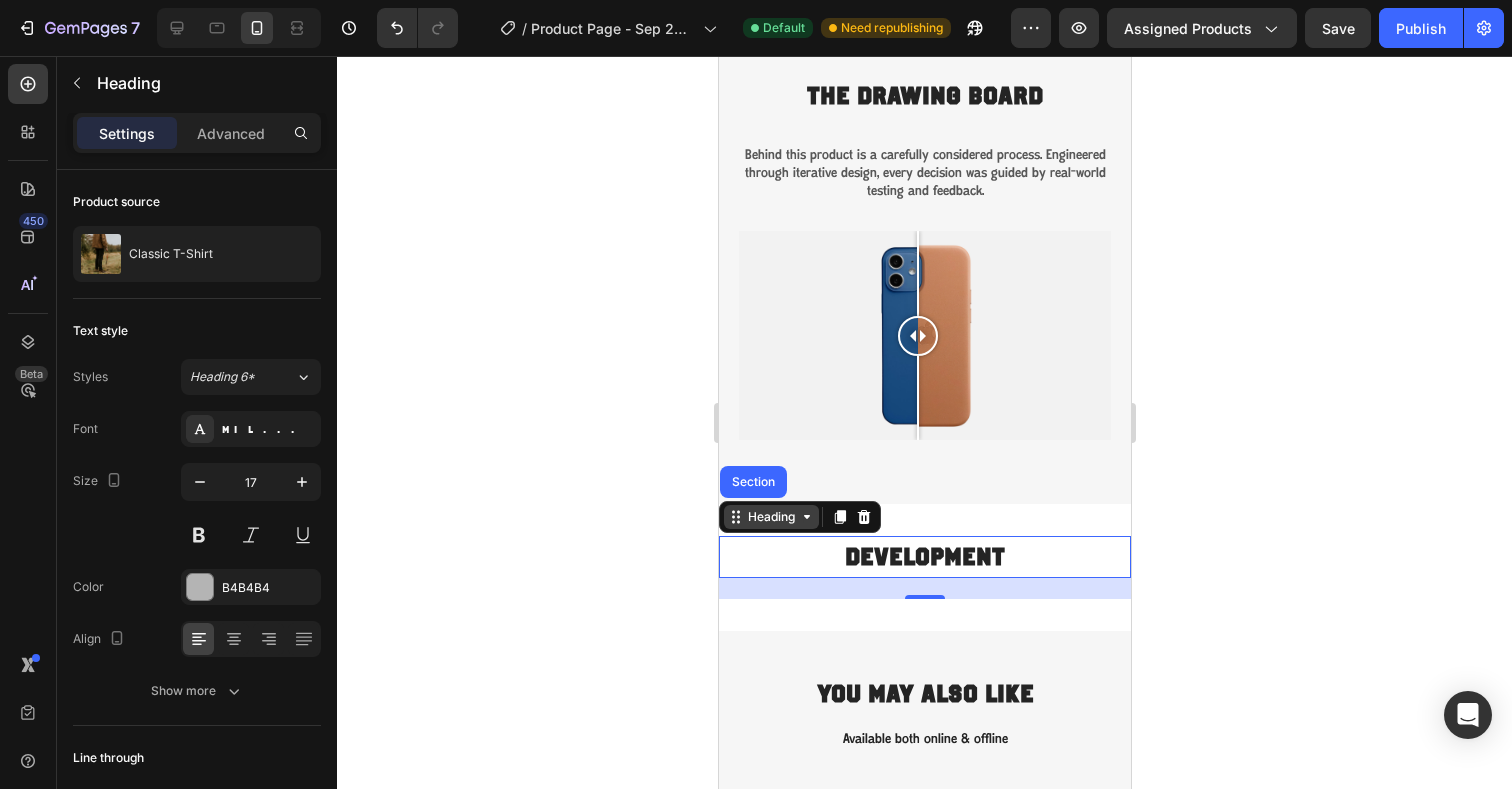 click 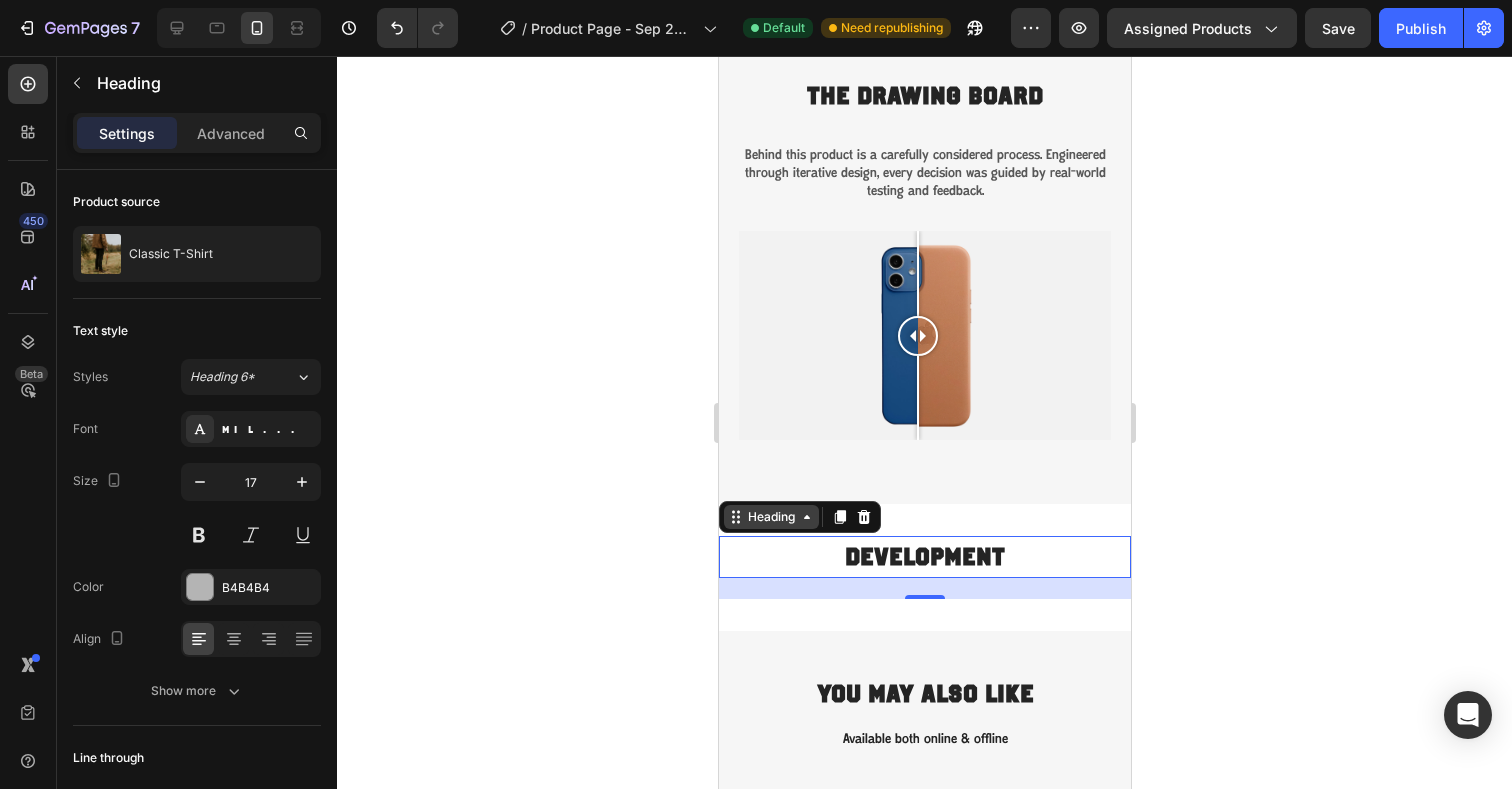 click on "Heading" at bounding box center (770, 517) 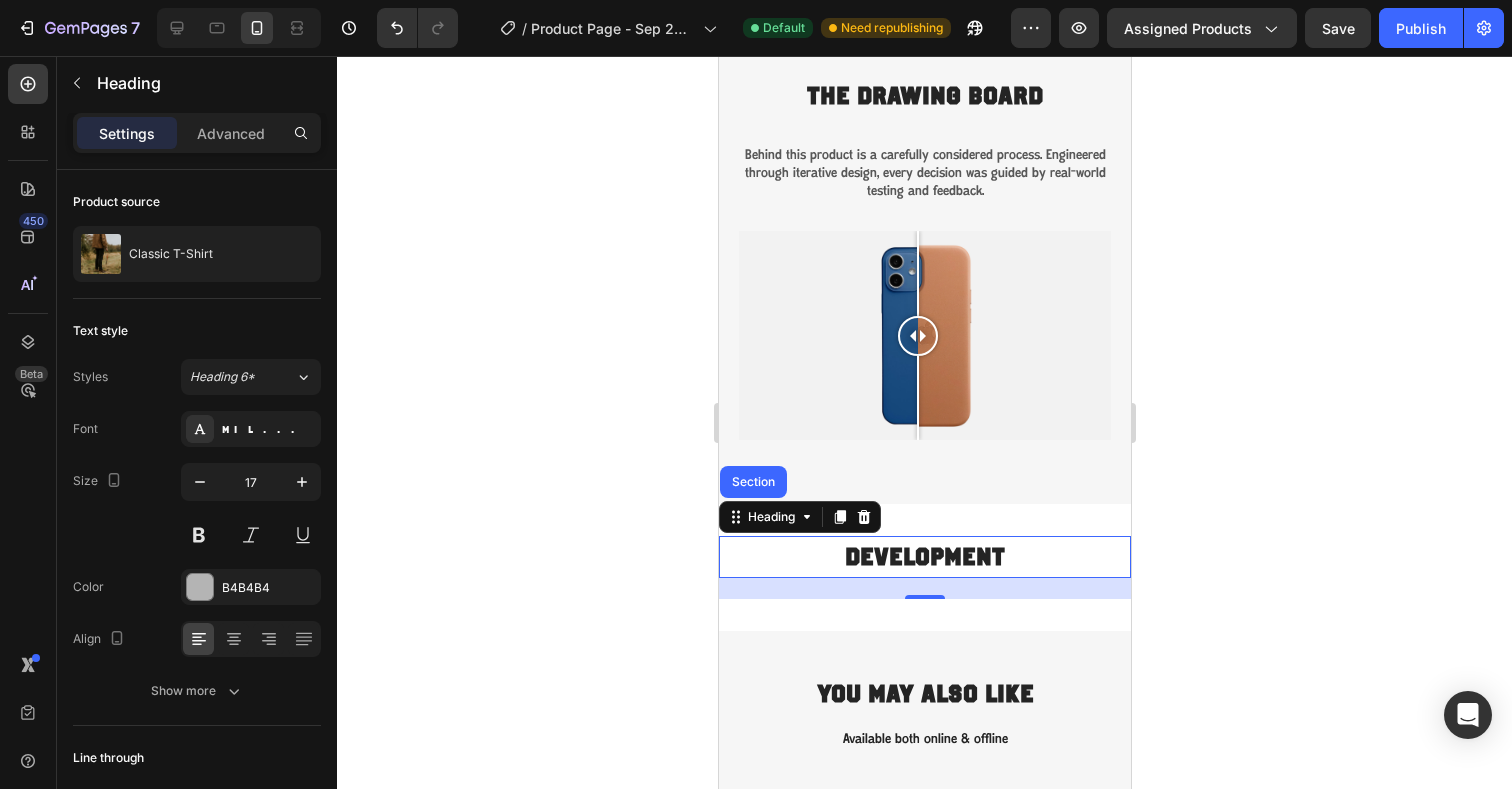 click on "21" at bounding box center [924, 588] 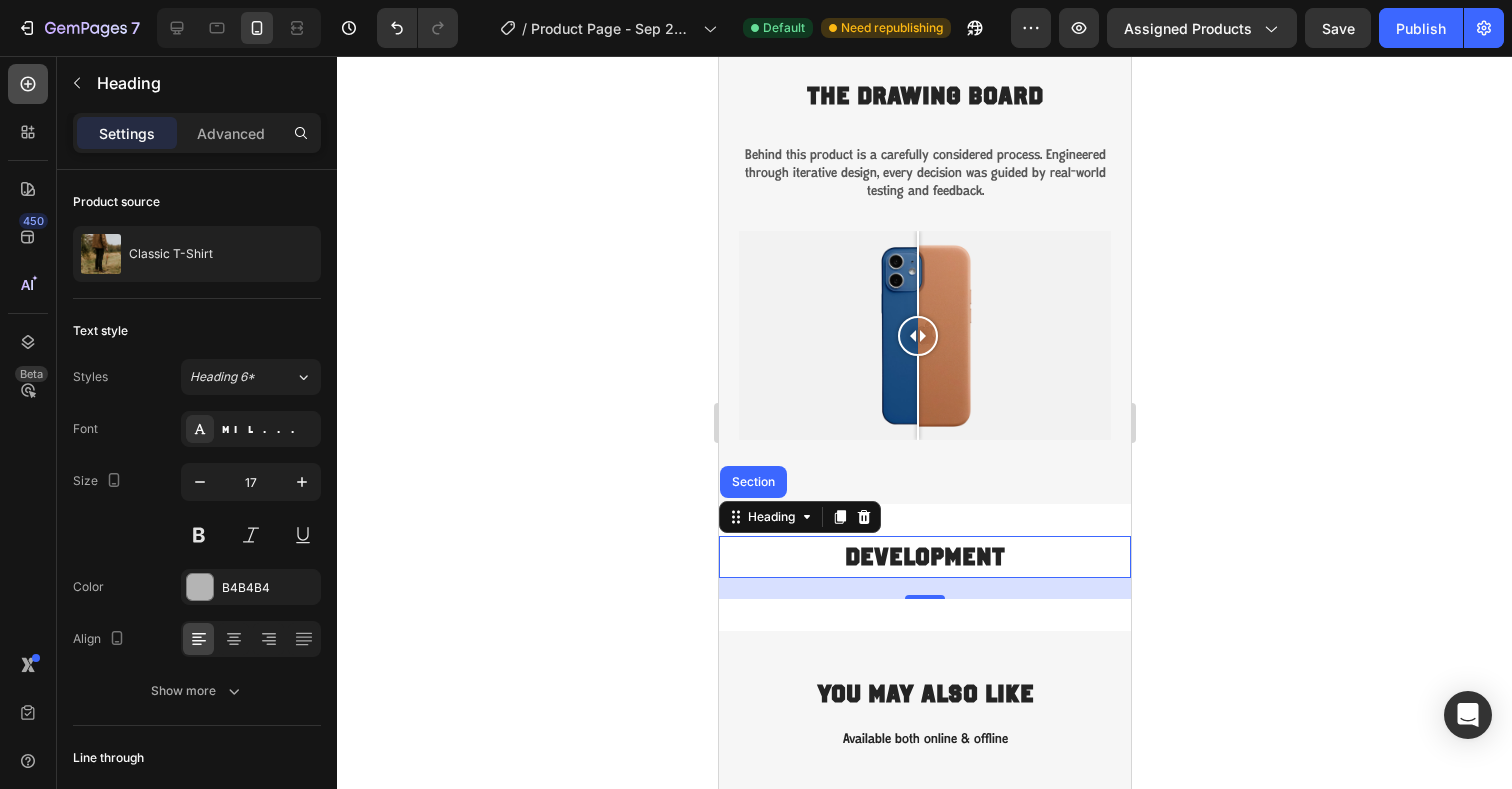 click 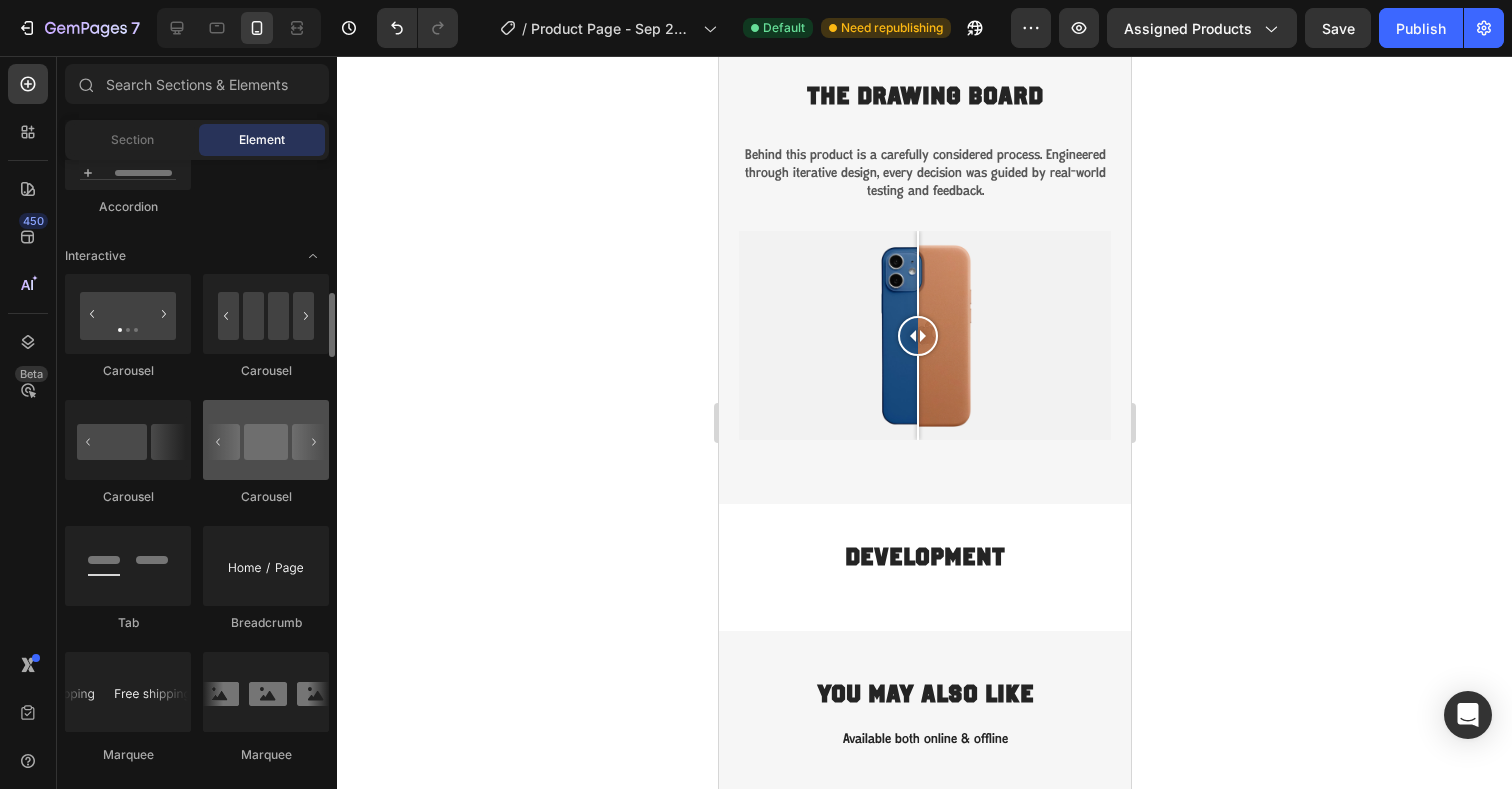 scroll, scrollTop: 1930, scrollLeft: 0, axis: vertical 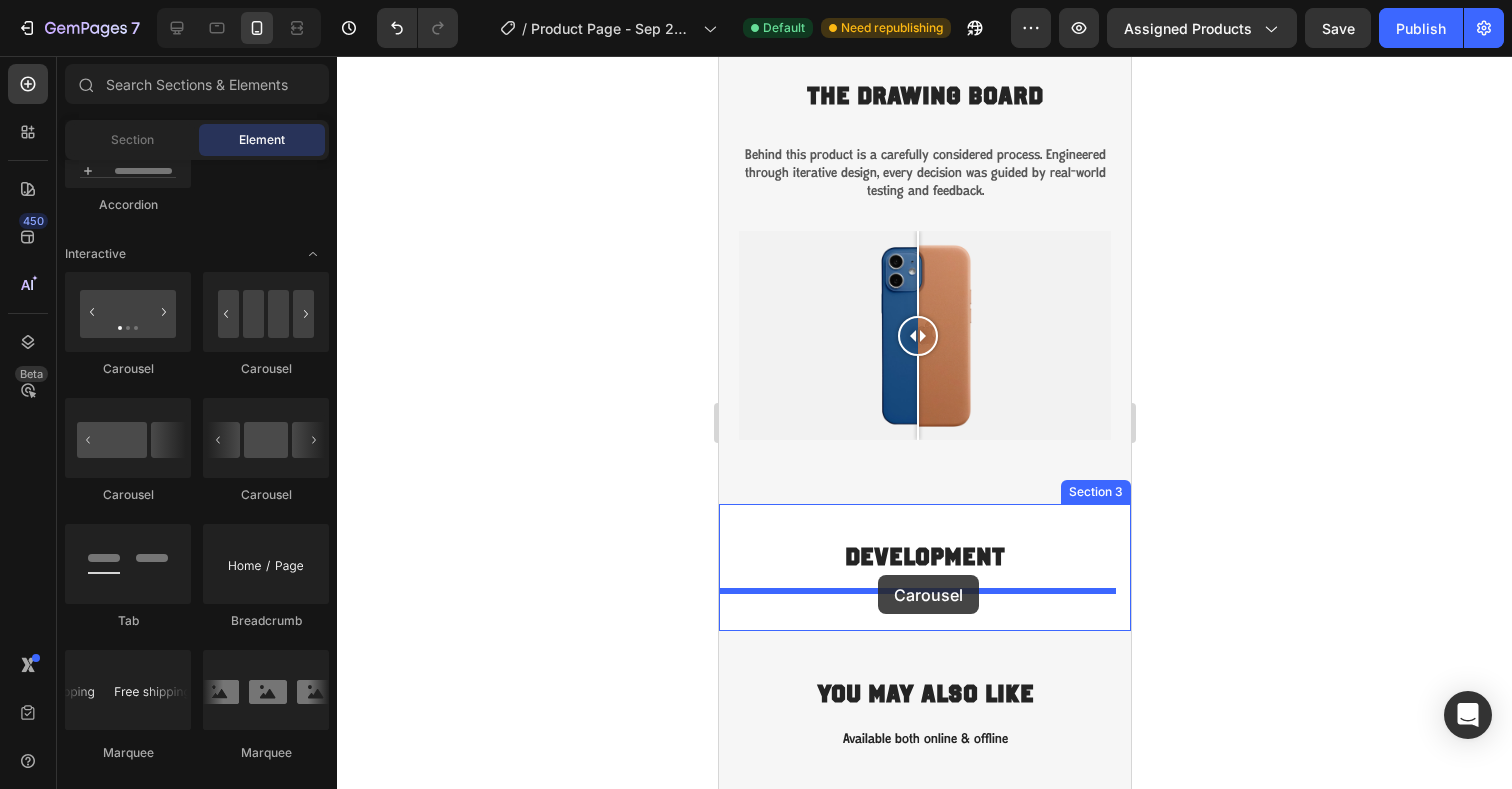 drag, startPoint x: 848, startPoint y: 509, endPoint x: 877, endPoint y: 575, distance: 72.09022 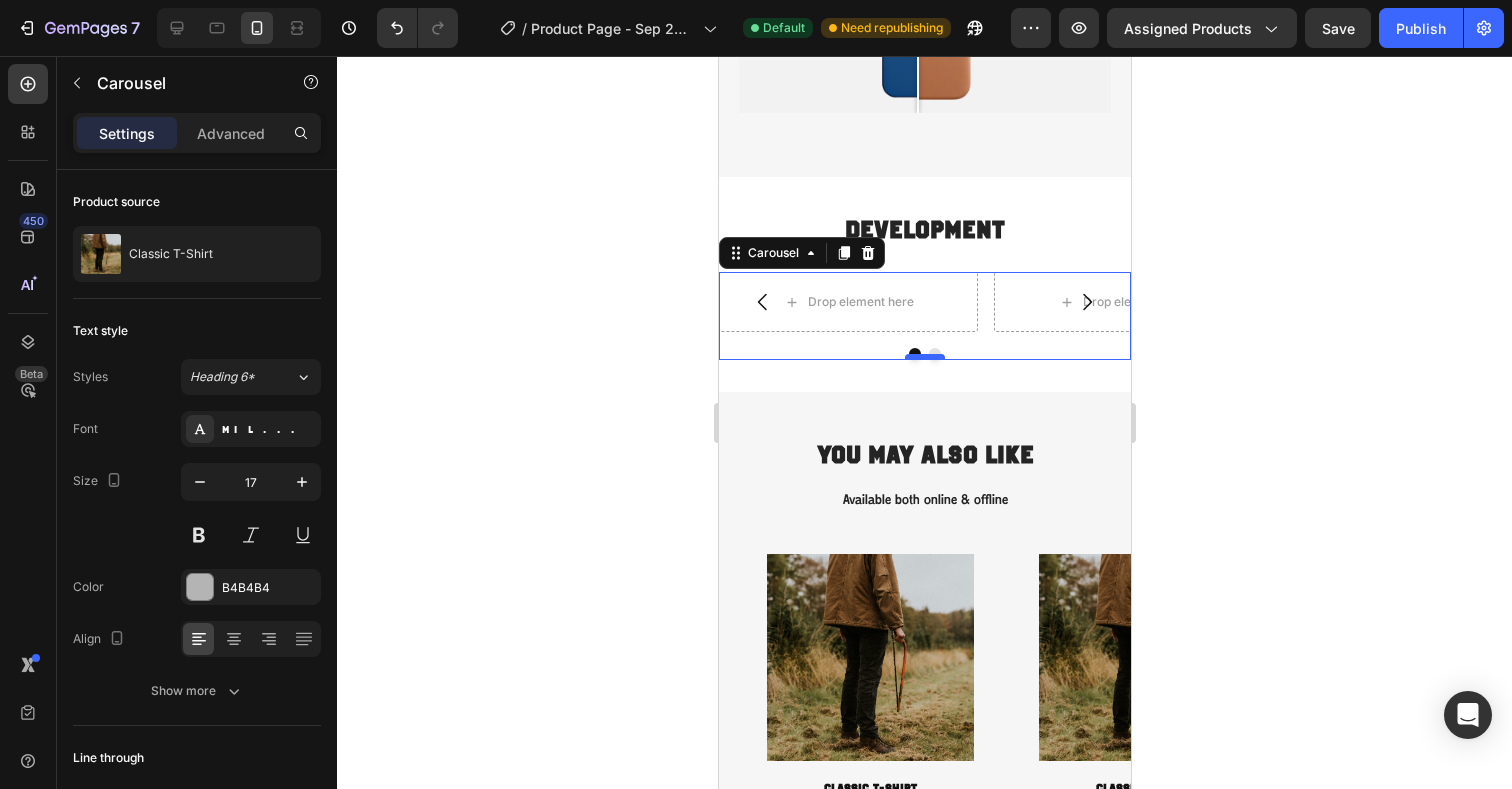 scroll, scrollTop: 1473, scrollLeft: 0, axis: vertical 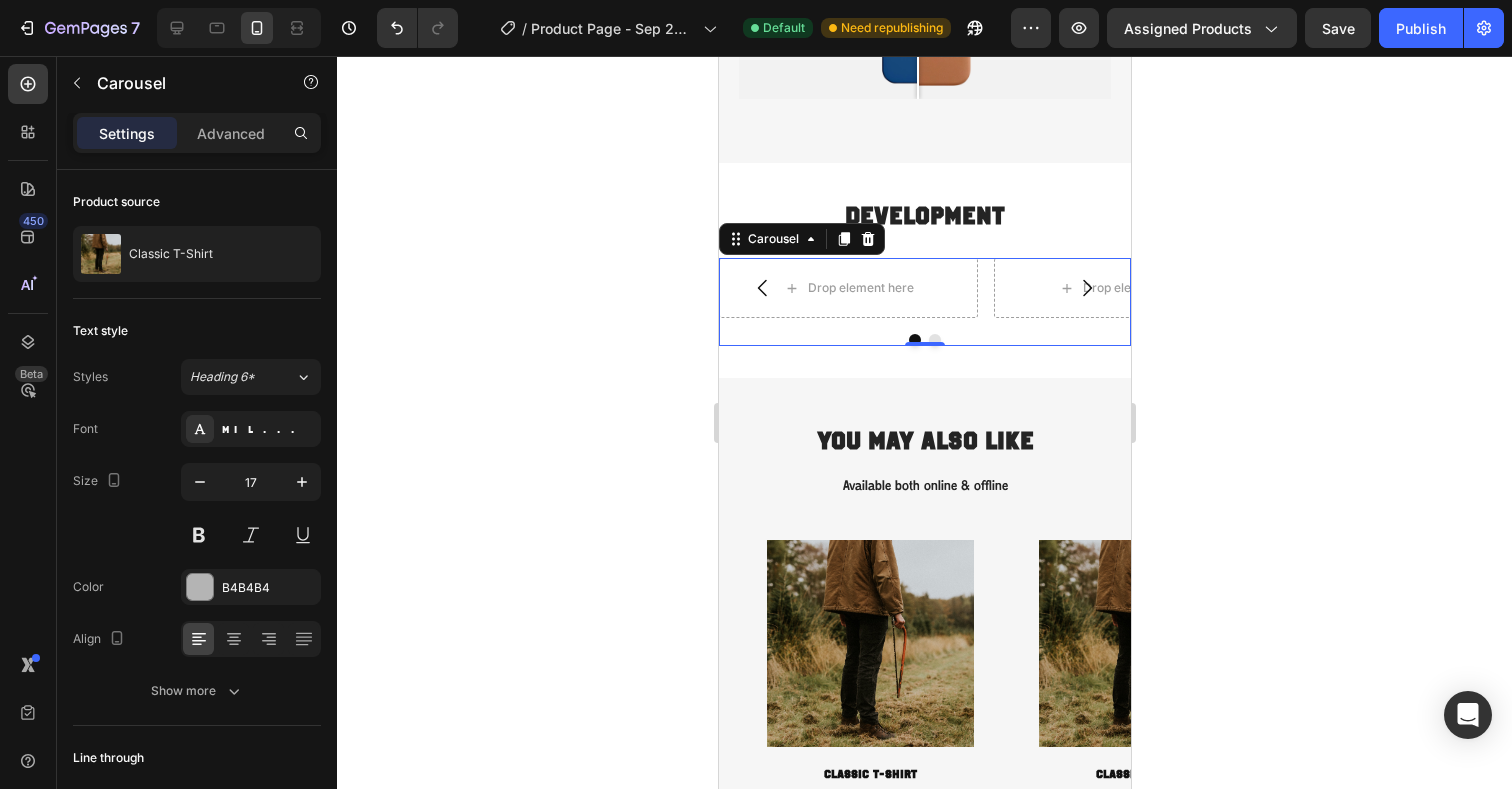 click 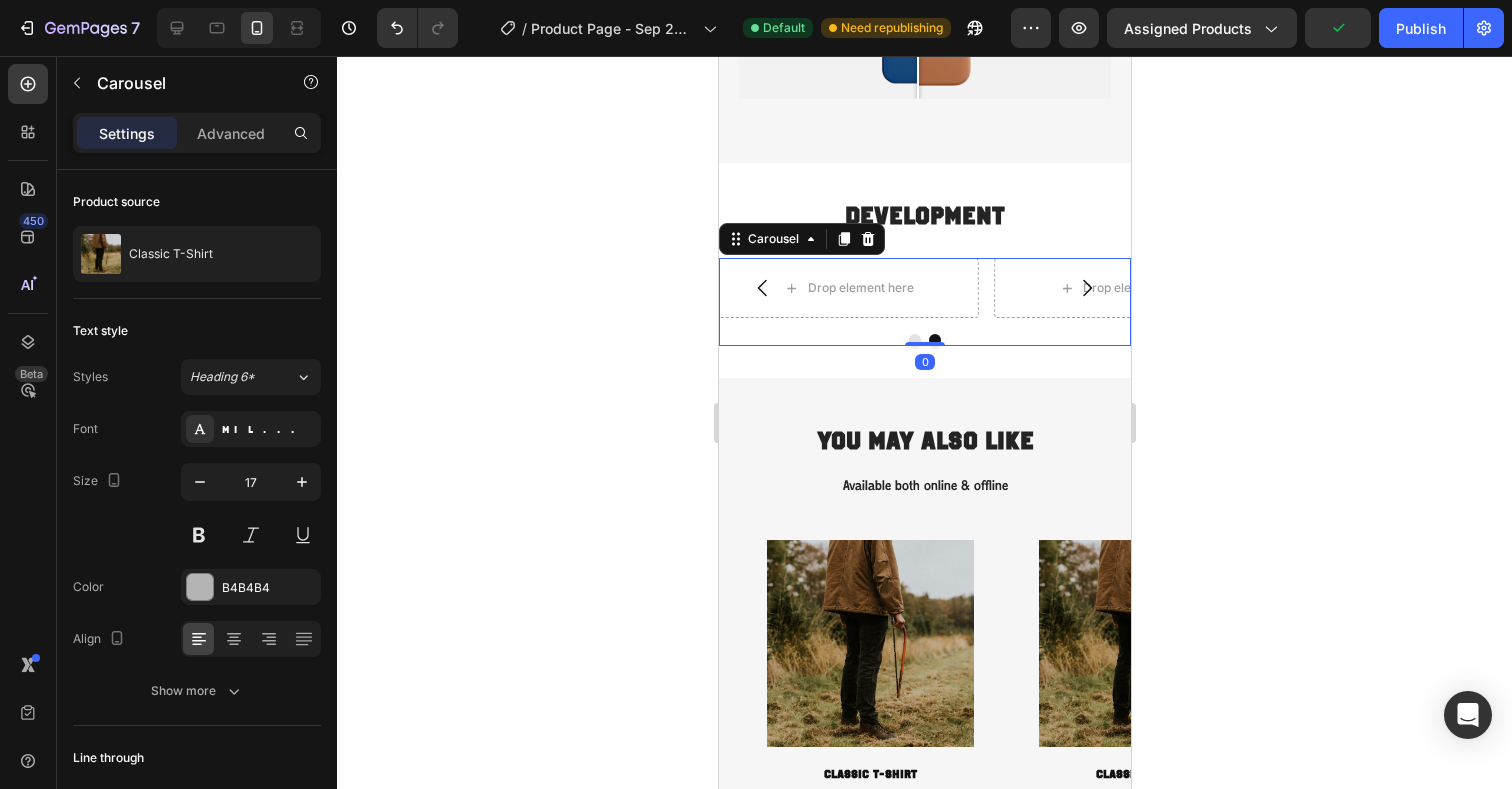 click 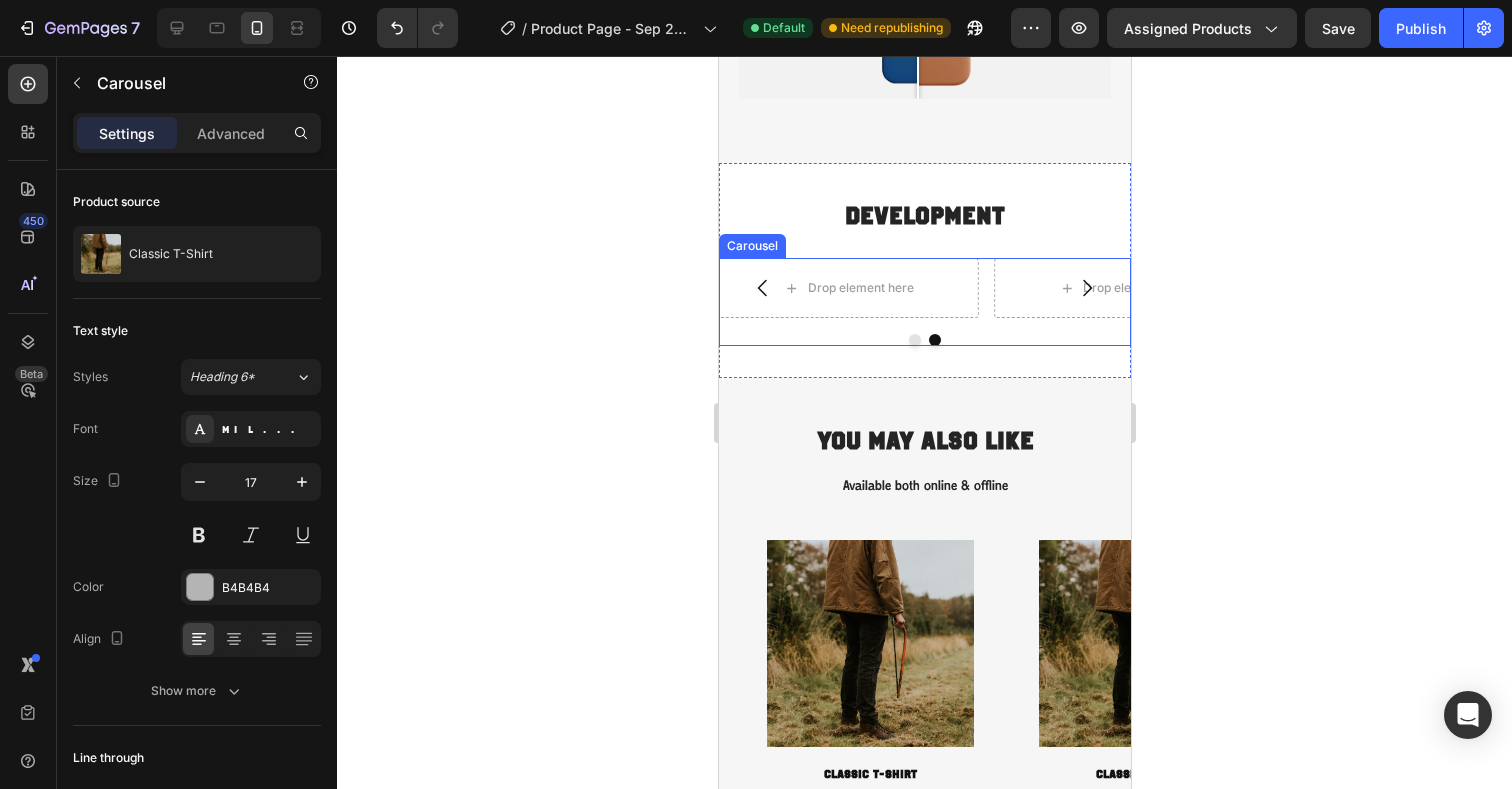 click 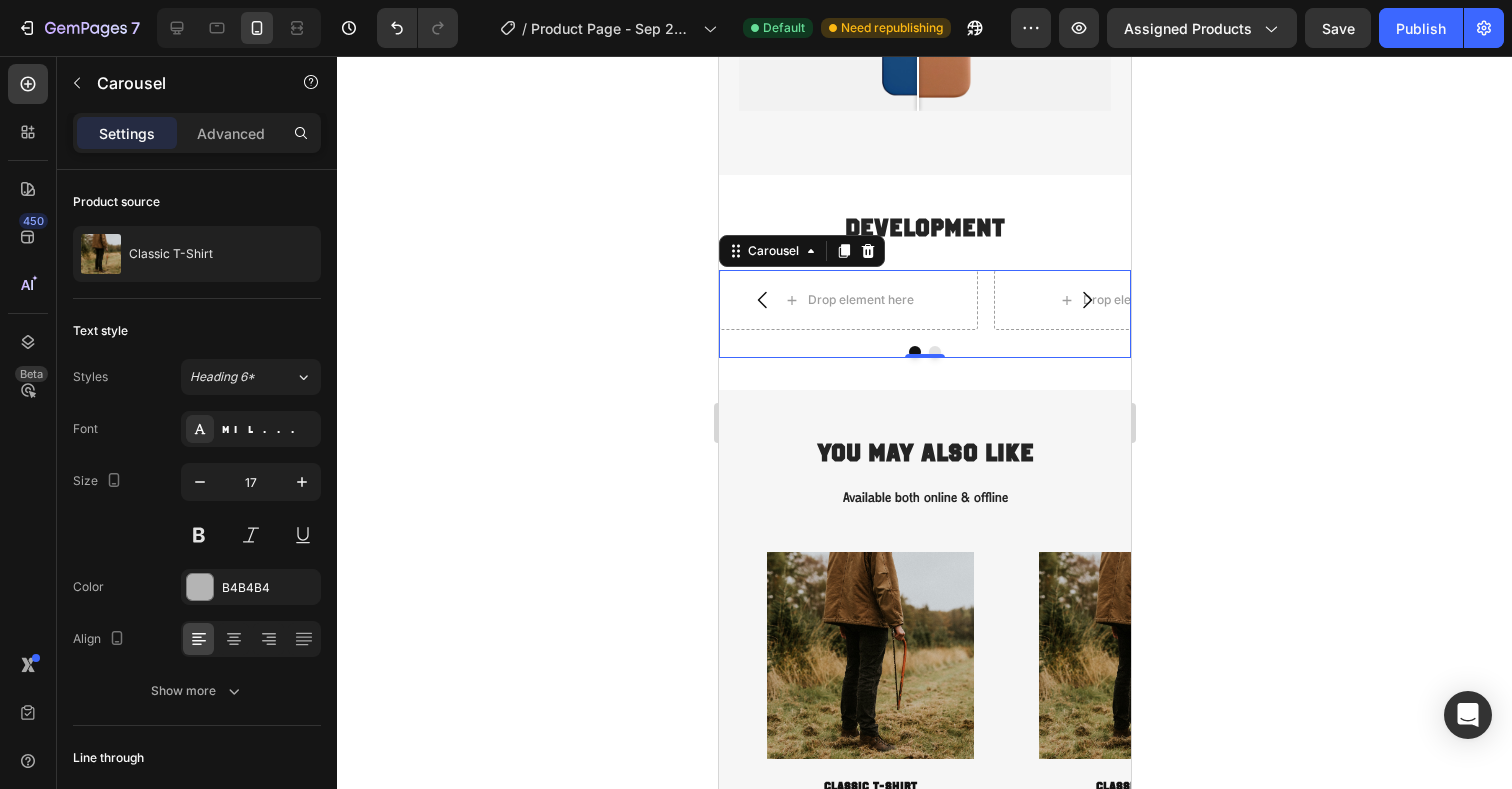scroll, scrollTop: 1494, scrollLeft: 0, axis: vertical 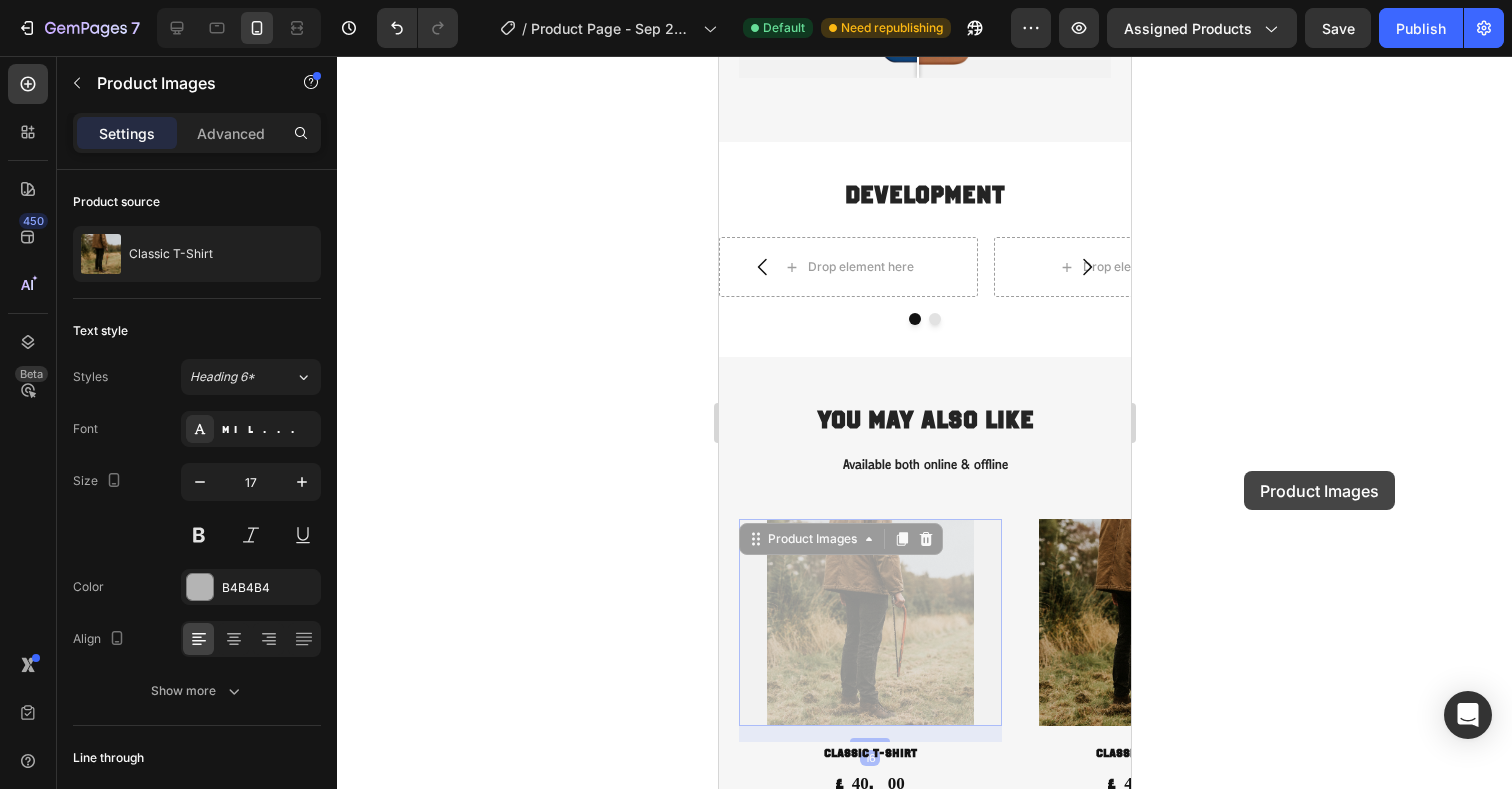 click 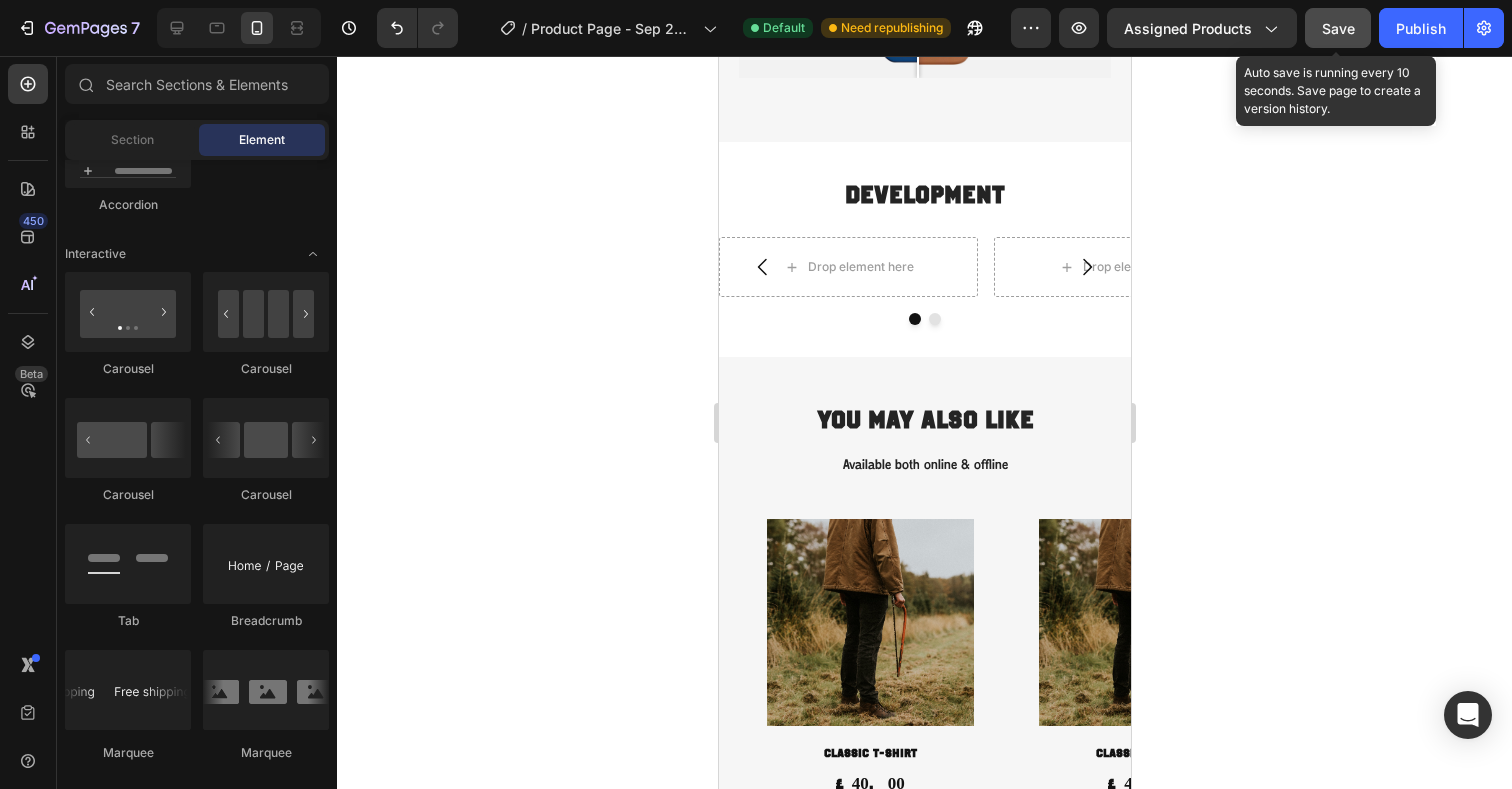 click on "Save" at bounding box center (1338, 28) 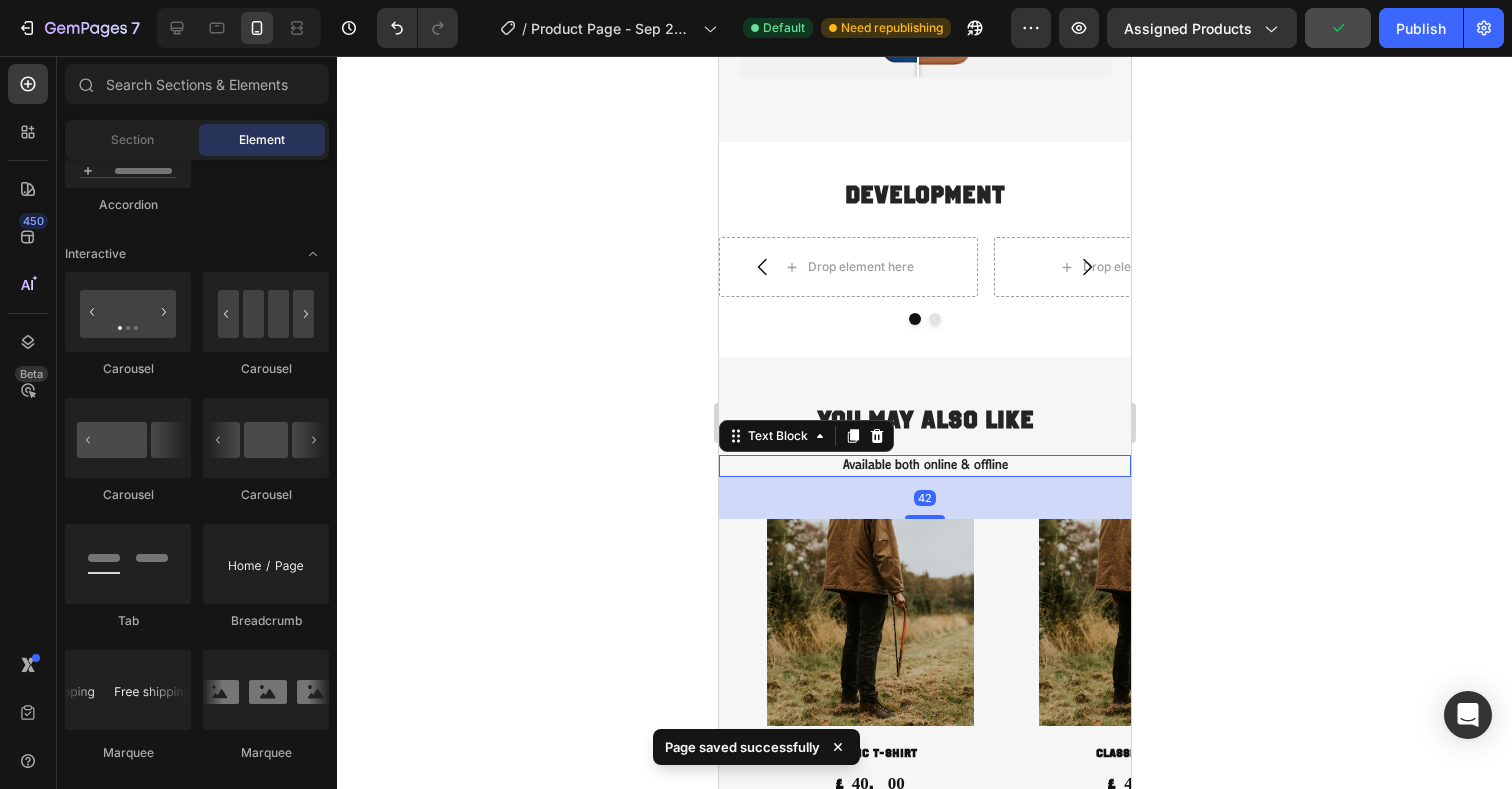 click on "Available both online & offline" at bounding box center [924, 466] 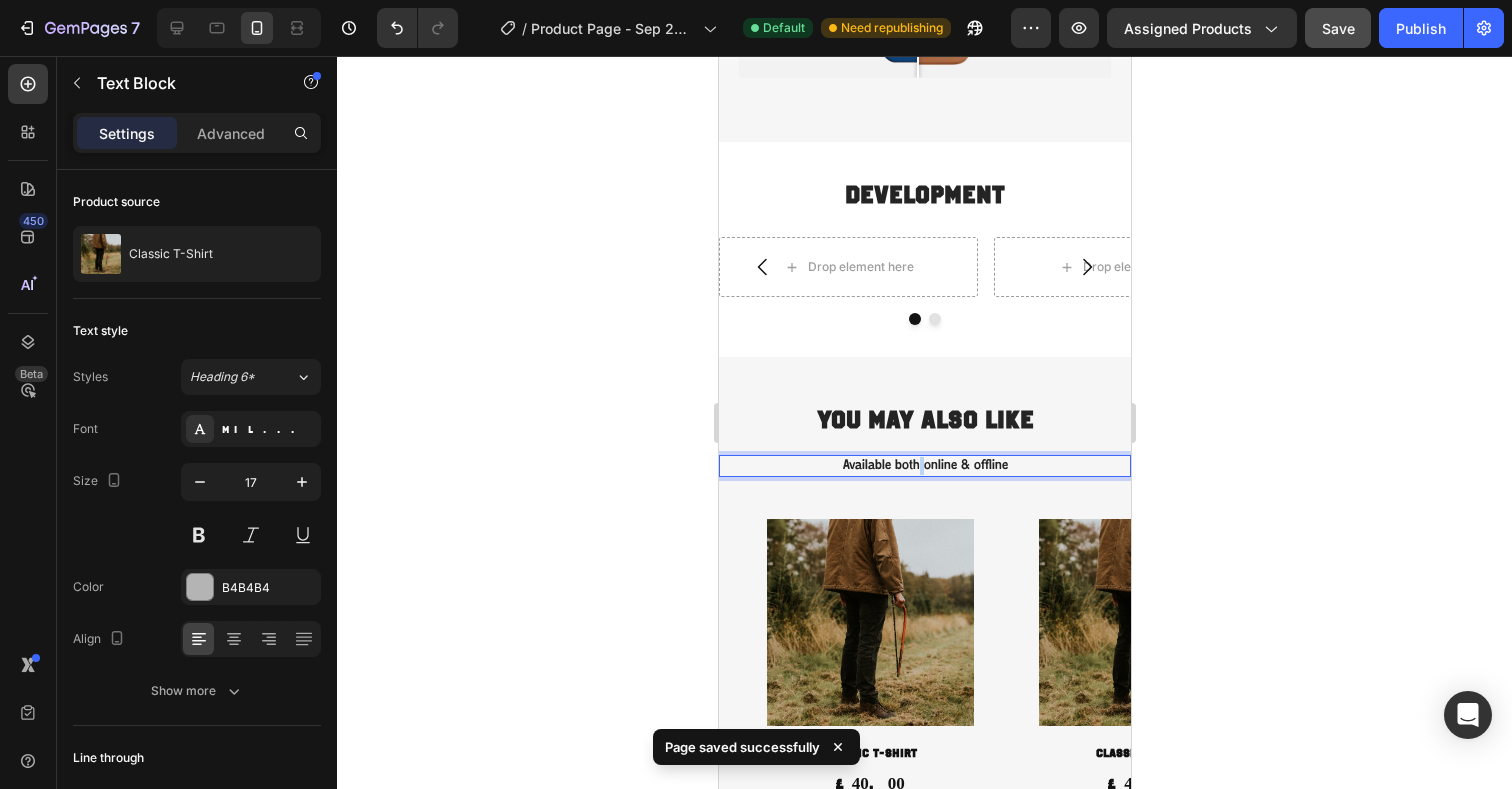 click on "Available both online & offline" at bounding box center [924, 466] 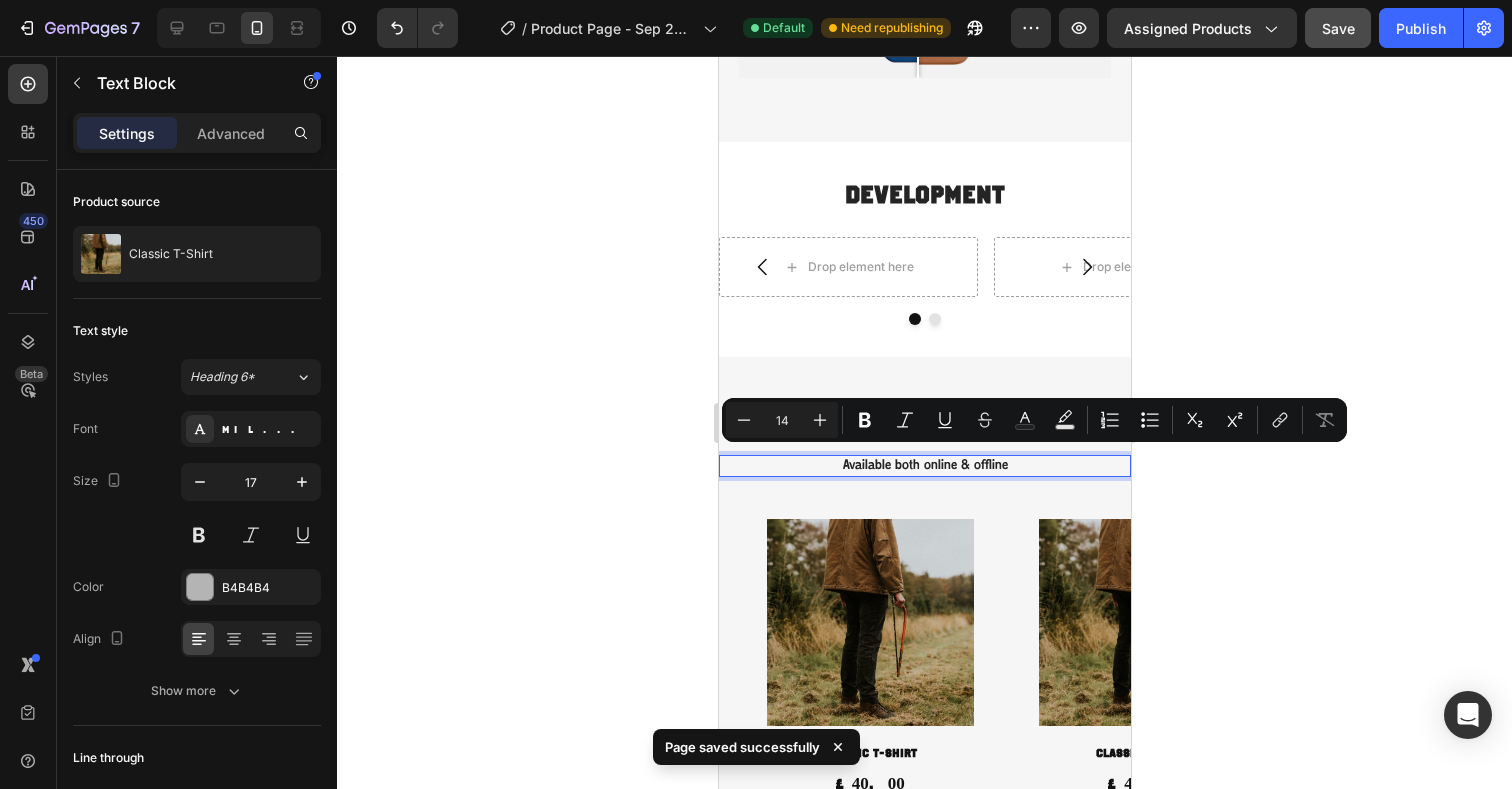 click on "Available both online & offline" at bounding box center (924, 466) 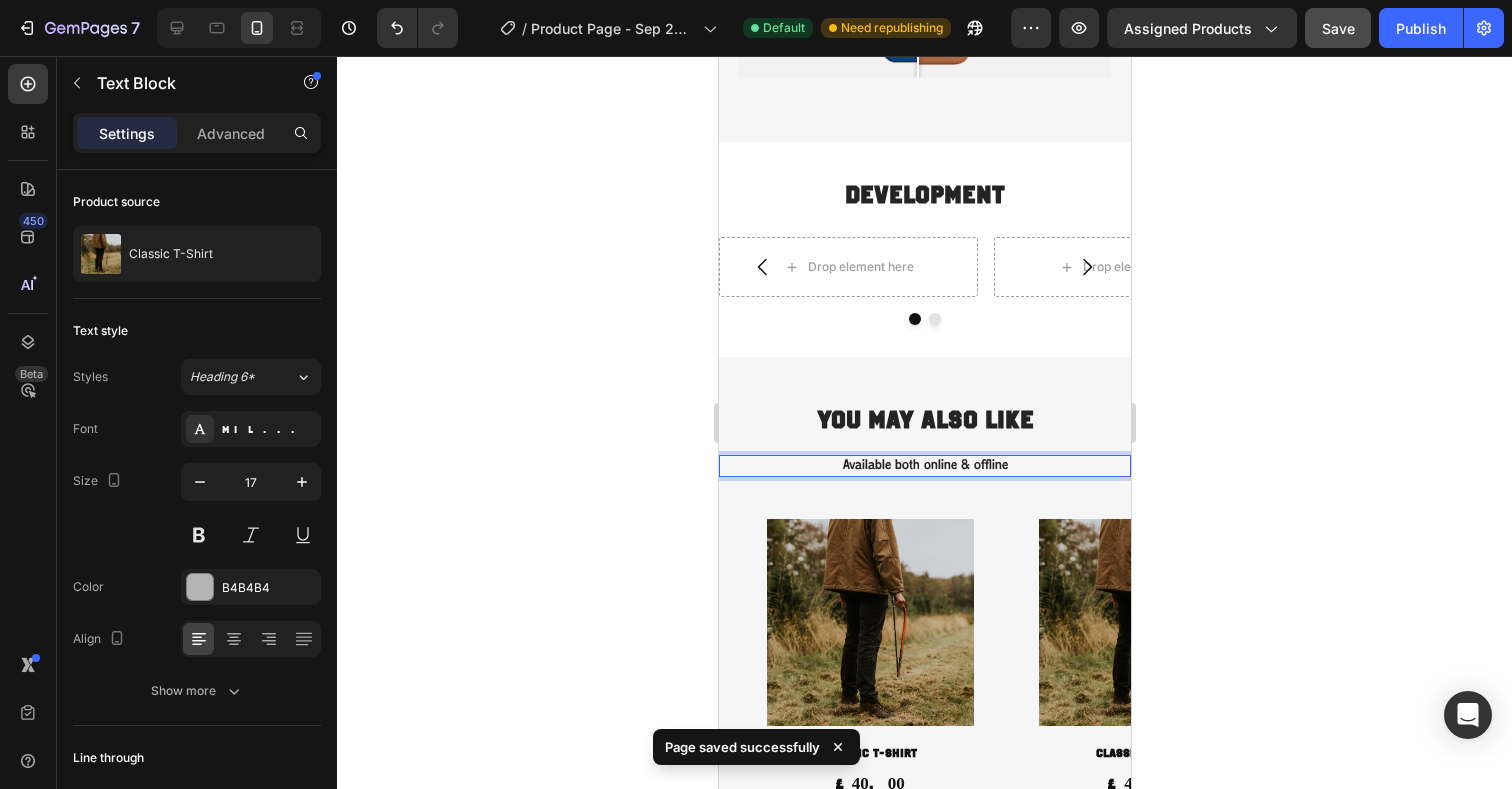 click on "Available both online & offline" at bounding box center [924, 466] 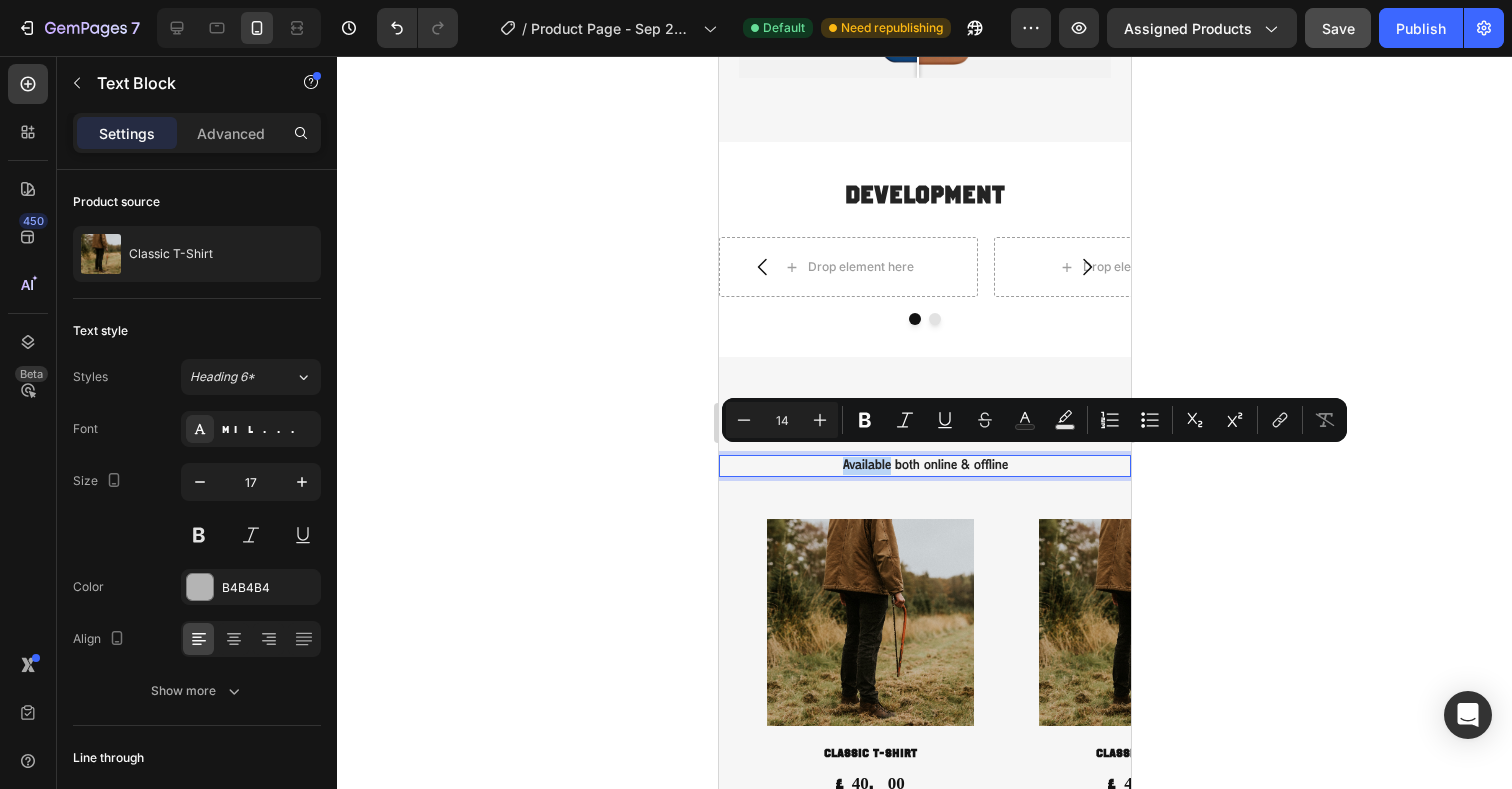 click on "Available both online & offline" at bounding box center (924, 466) 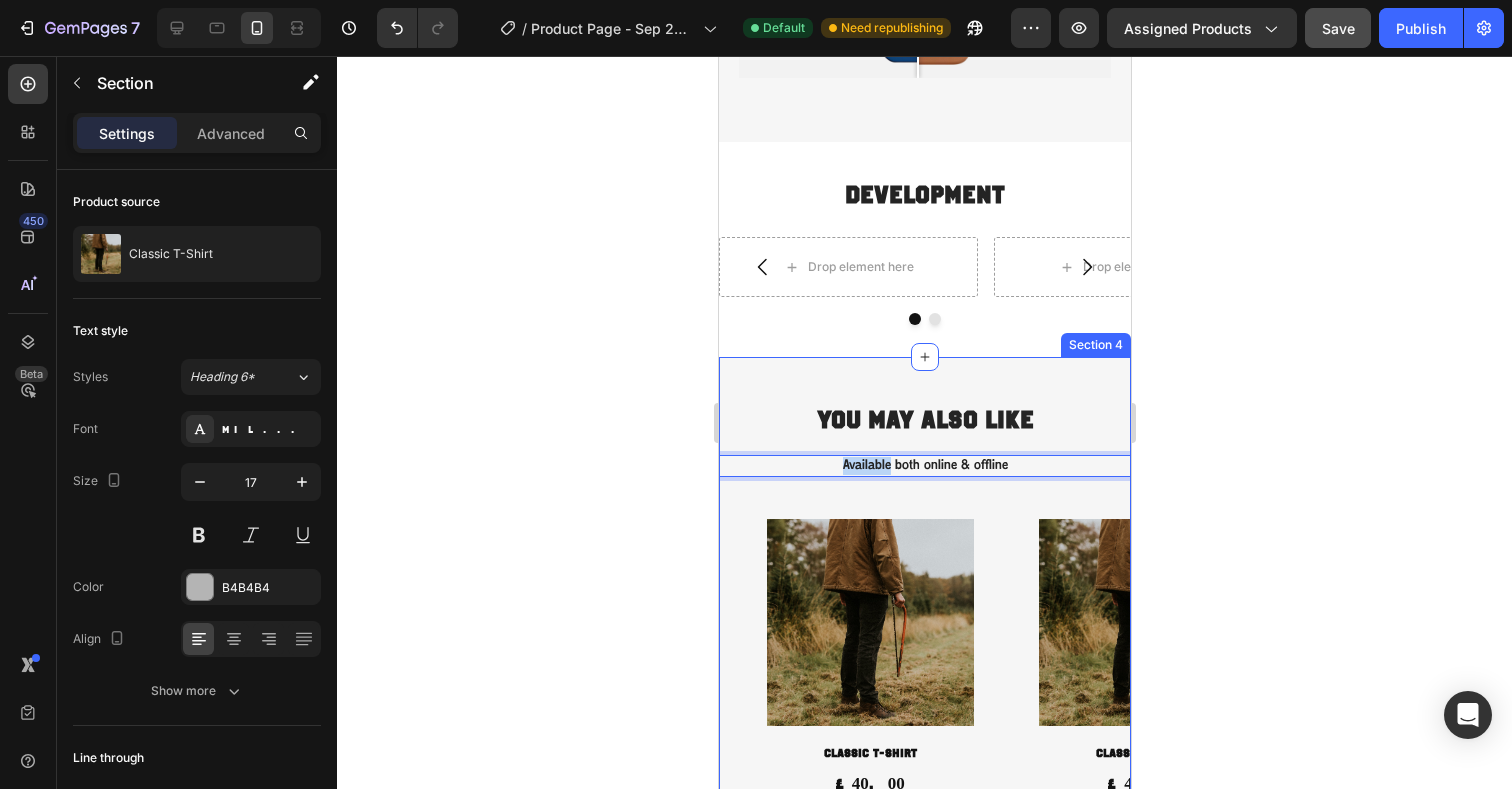 click on "You May Also Like Heading Available both online & offline Text Block   42 Product Images Classic T-Shirt Product Title £40.00 Product Price Product Price Out of stock Add to Cart Product Product Images Classic T-Shirt Product Title £40.00 Product Price Product Price Out of stock Add to Cart Product Product Images Classic T-Shirt Product Title £40.00 Product Price Product Price Out of stock Add to Cart Product Product Images Classic T-Shirt Product Title £40.00 Product Price Product Price Out of stock Add to Cart Product Carousel" at bounding box center [924, 629] 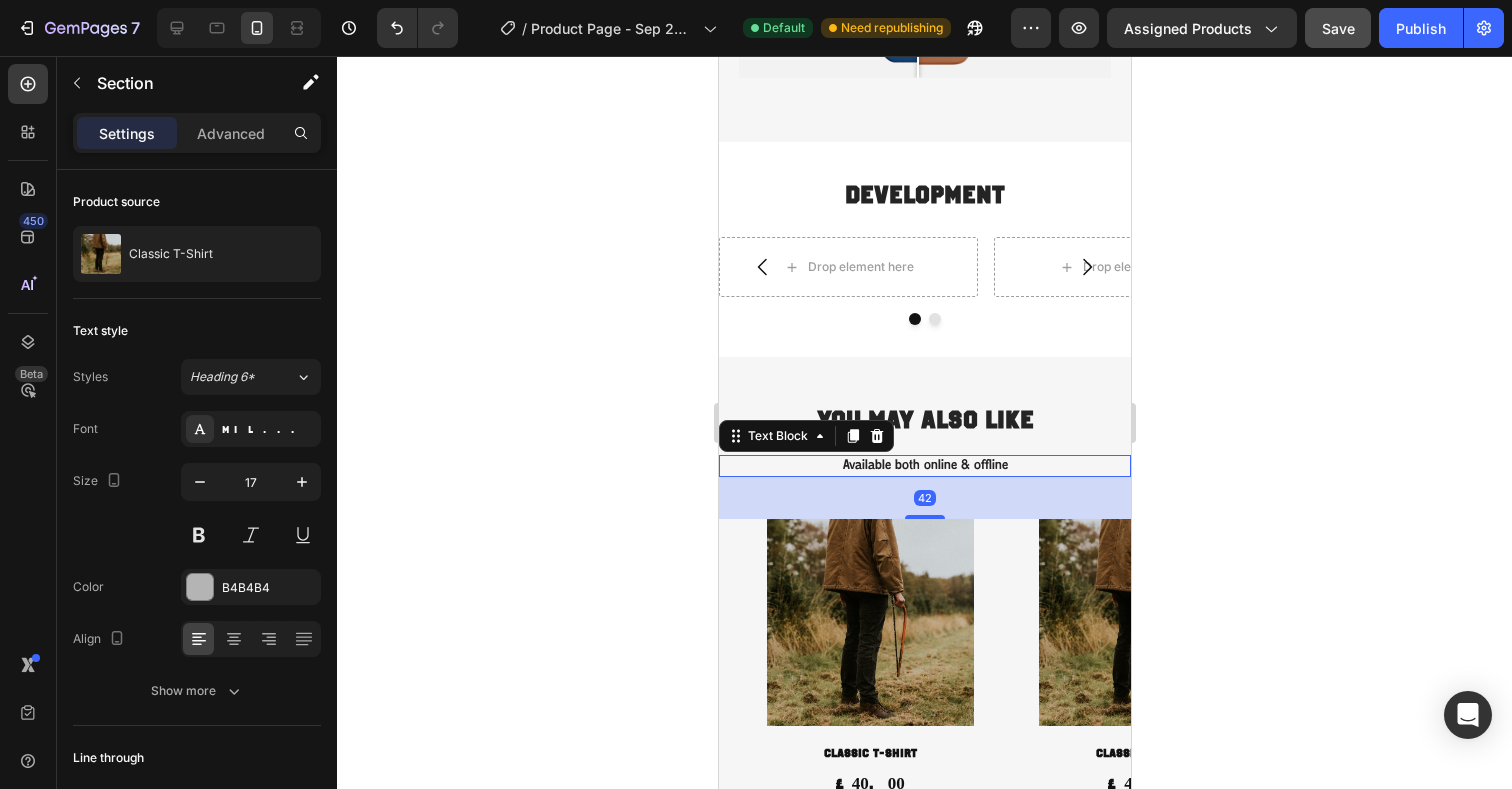 click on "You May Also Like Heading Available both online & offline Text Block   42 Product Images Classic T-Shirt Product Title £40.00 Product Price Product Price Out of stock Add to Cart Product Product Images Classic T-Shirt Product Title £40.00 Product Price Product Price Out of stock Add to Cart Product Product Images Classic T-Shirt Product Title £40.00 Product Price Product Price Out of stock Add to Cart Product Product Images Classic T-Shirt Product Title £40.00 Product Price Product Price Out of stock Add to Cart Product Carousel" at bounding box center (924, 629) 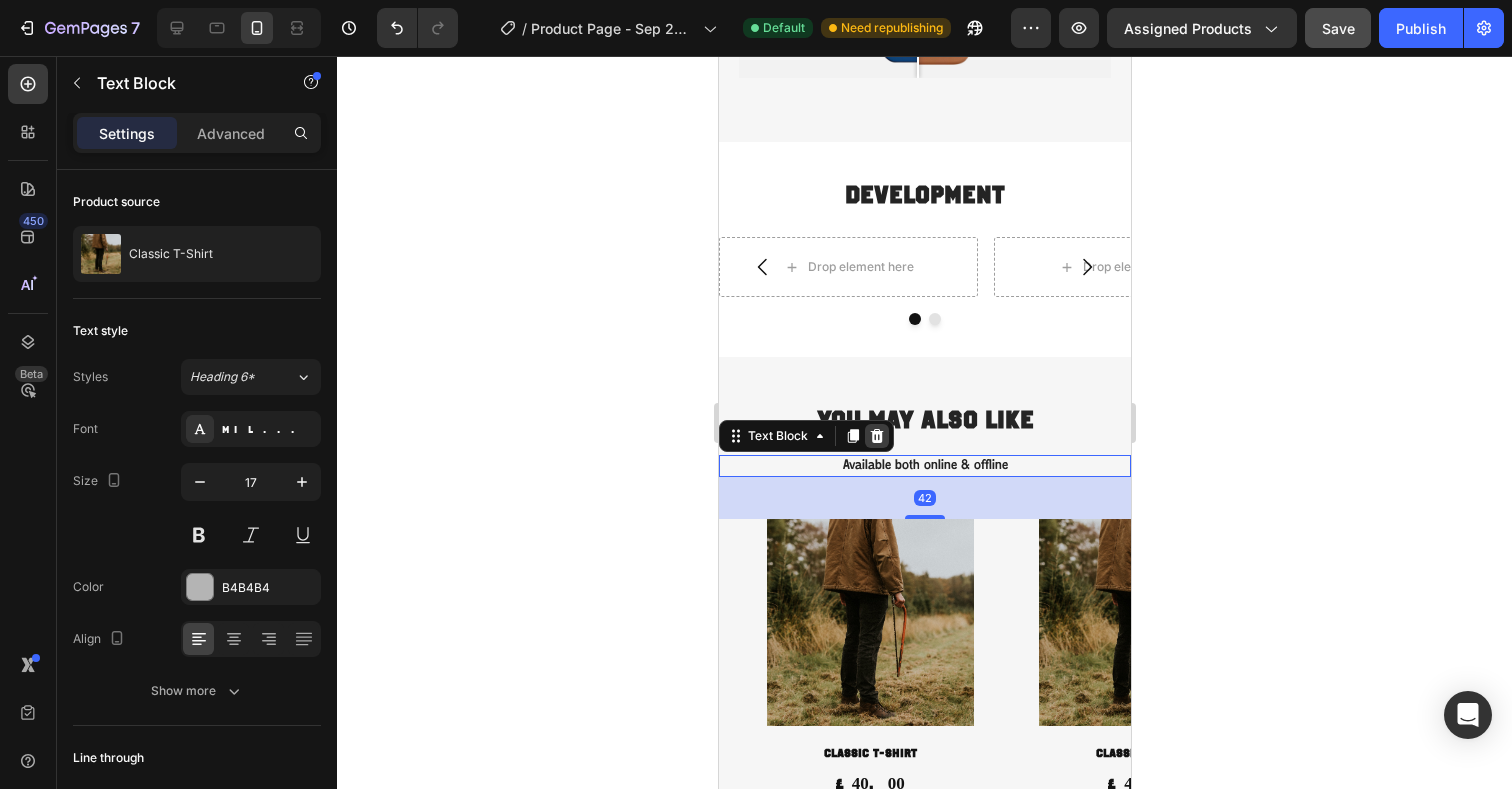 click 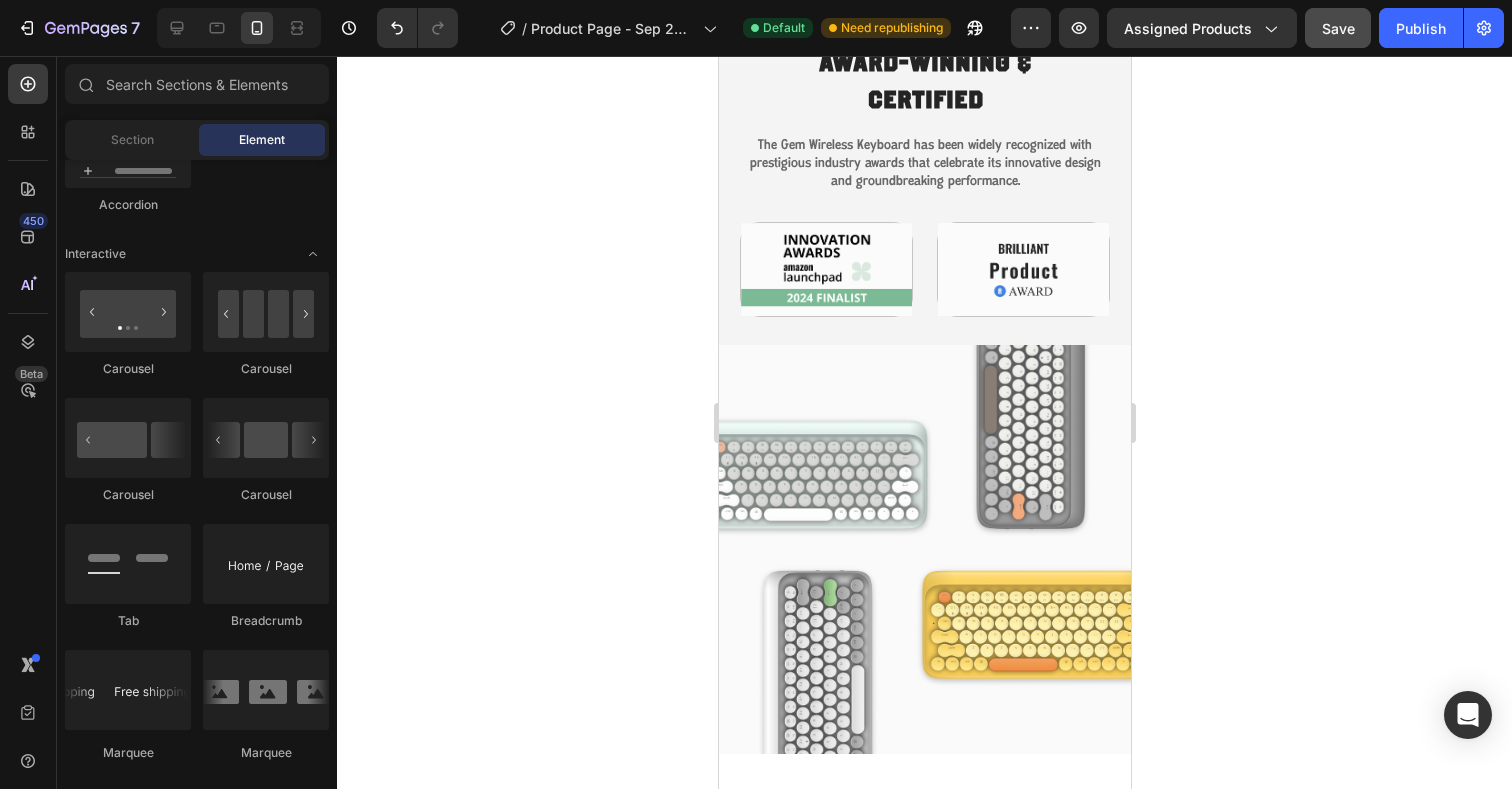 scroll, scrollTop: 2658, scrollLeft: 0, axis: vertical 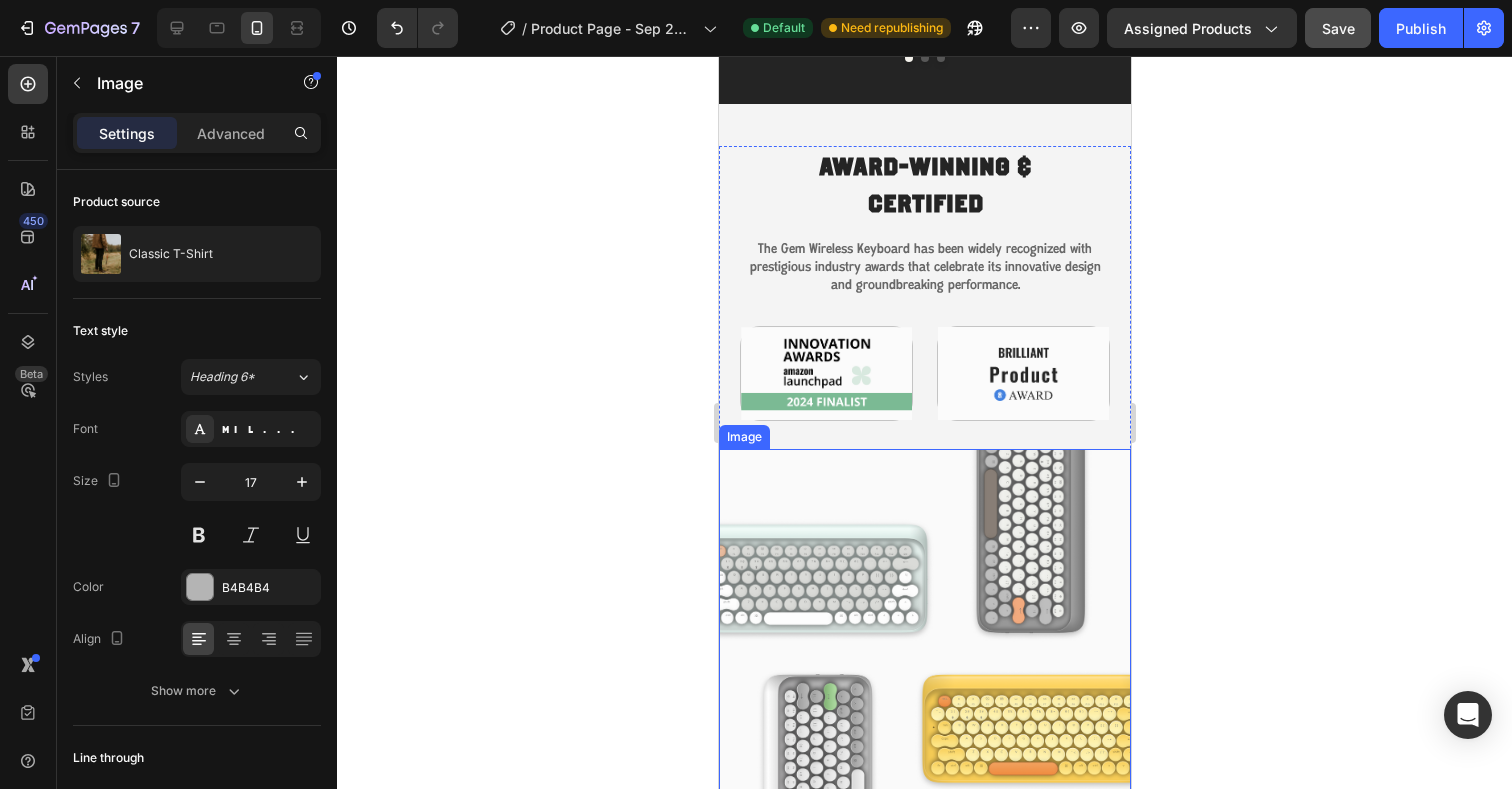 click at bounding box center [924, 653] 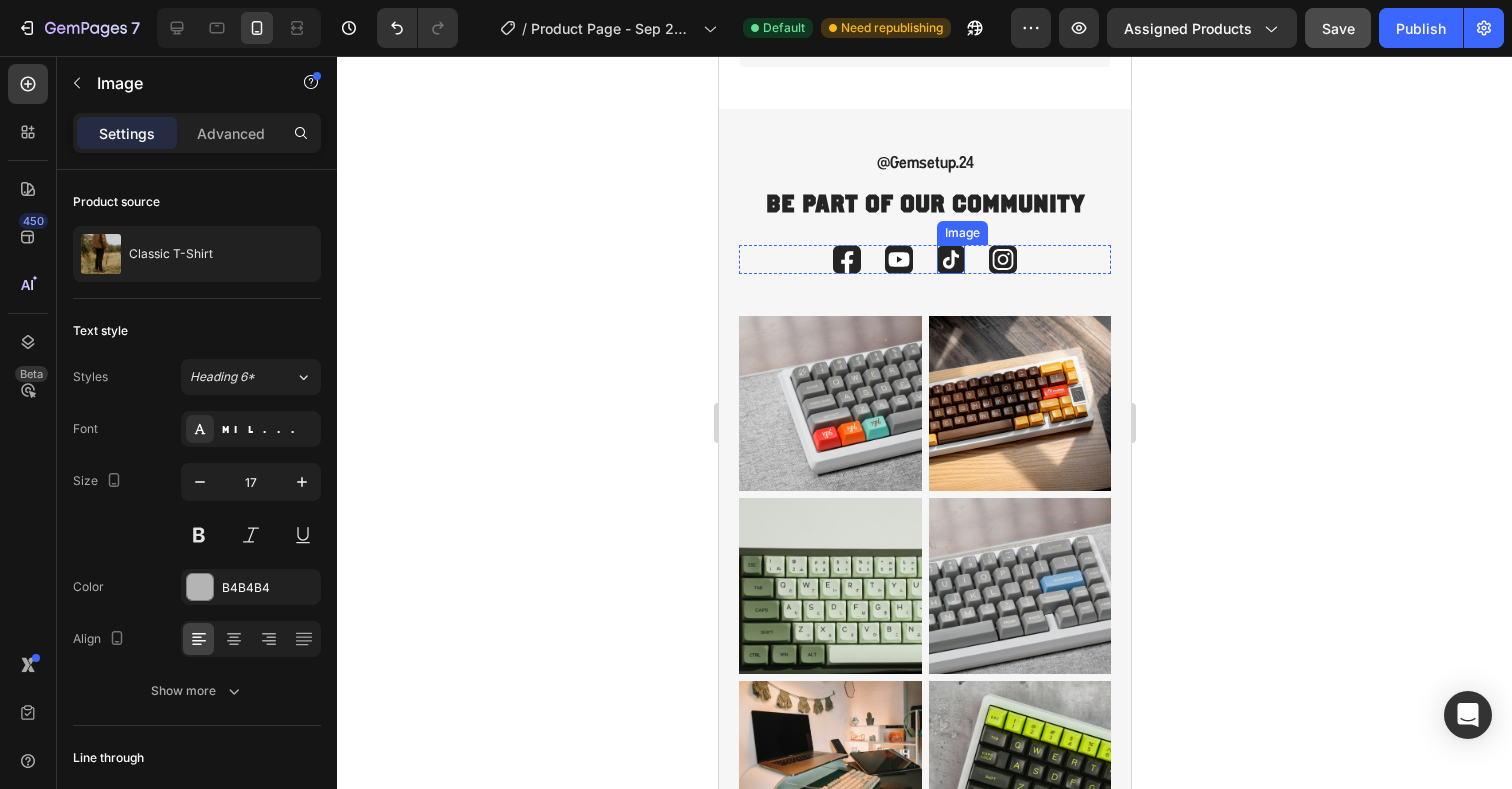 scroll, scrollTop: 4059, scrollLeft: 0, axis: vertical 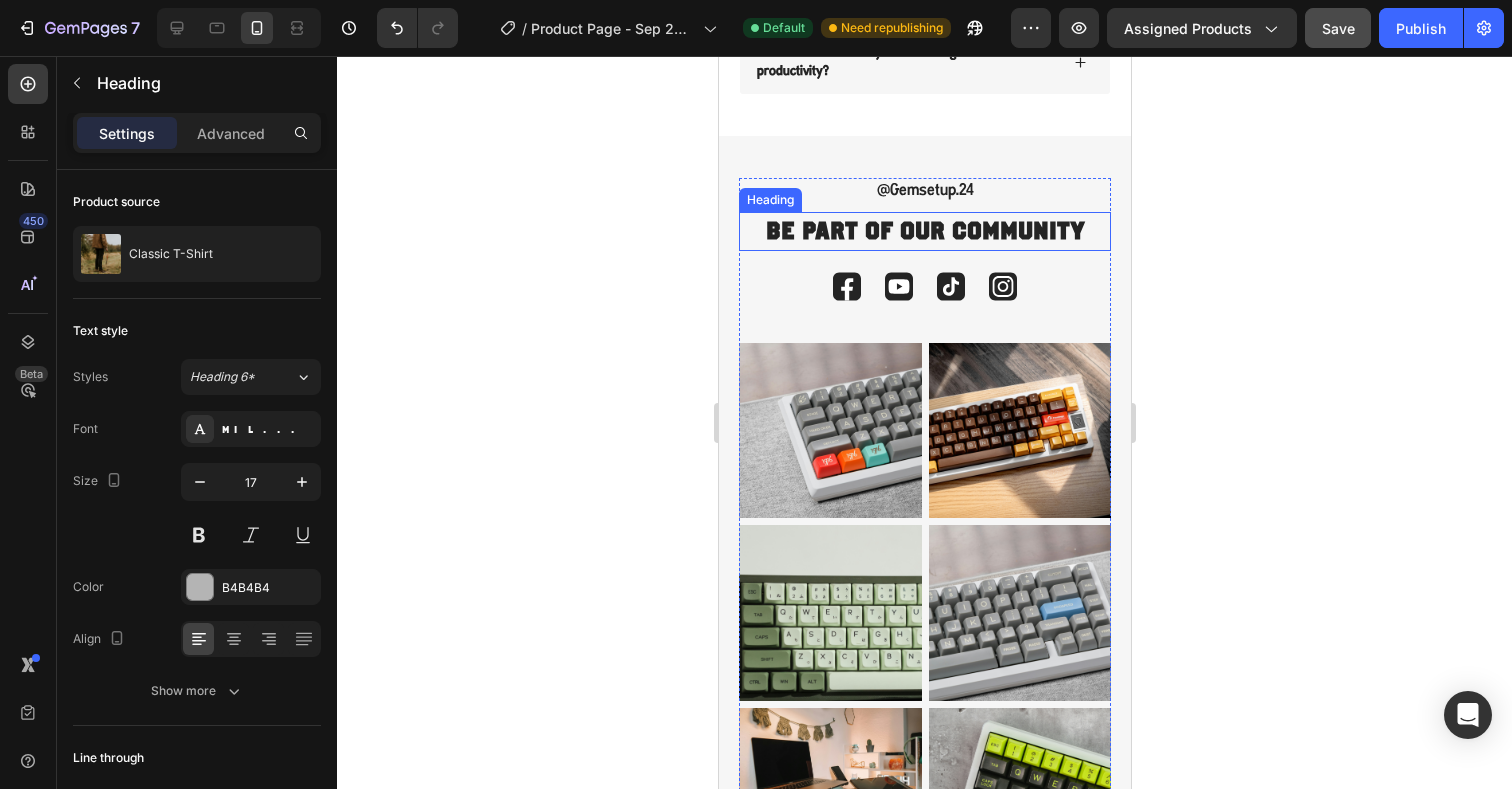 click on "Be Part of Our Community" at bounding box center [924, 231] 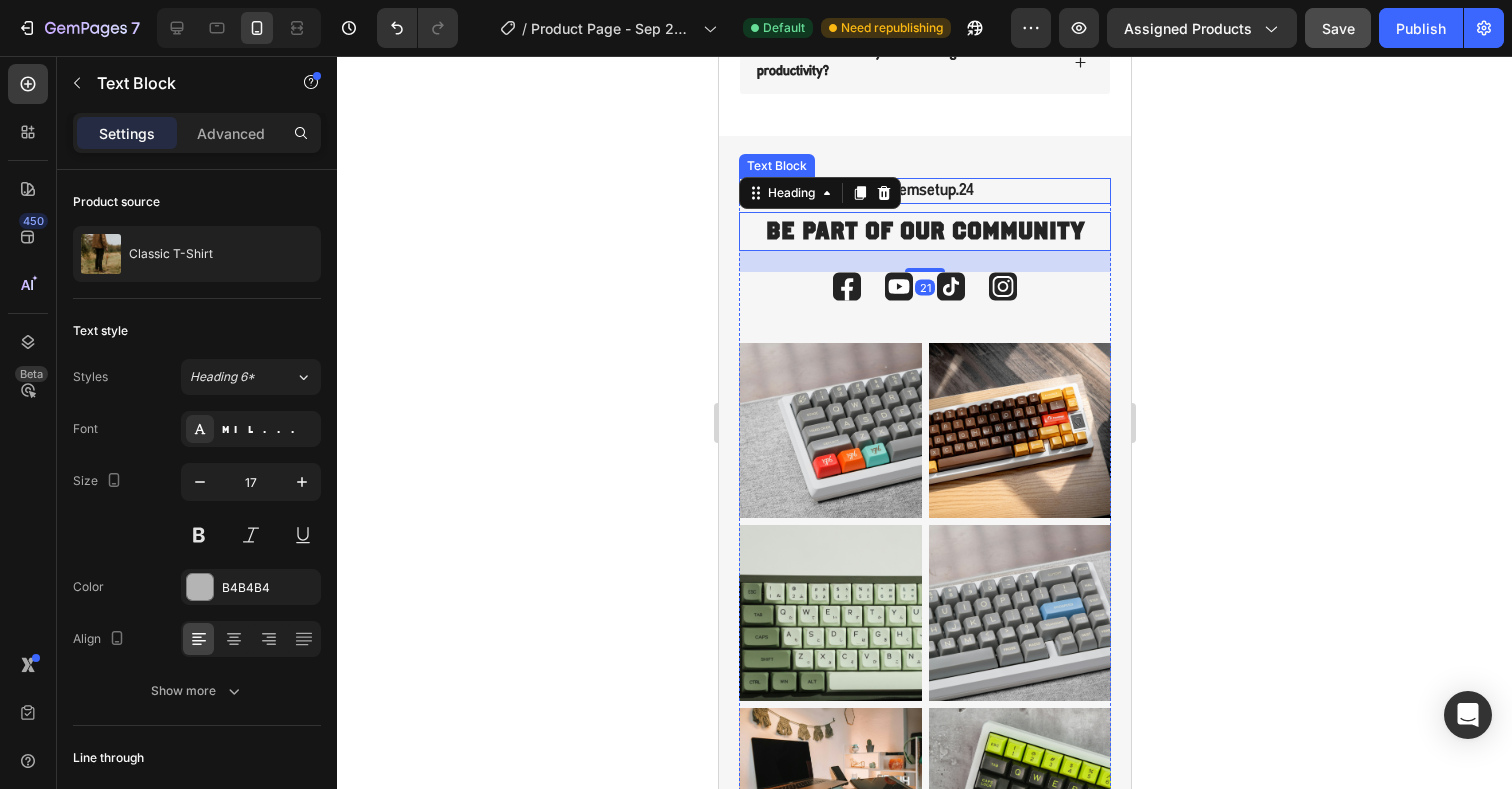 click on "@Gemsetup.24" at bounding box center (924, 191) 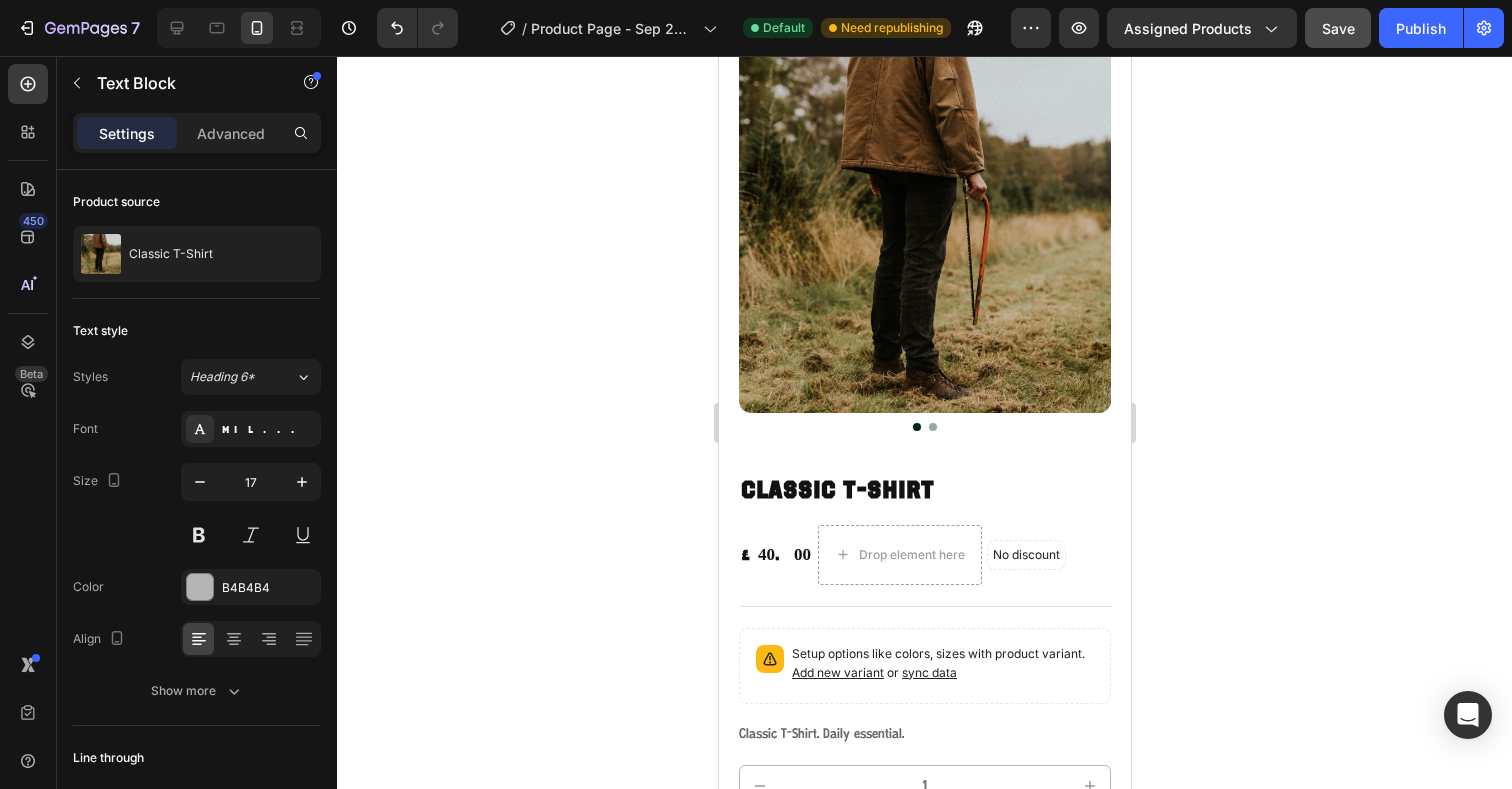 scroll, scrollTop: 0, scrollLeft: 0, axis: both 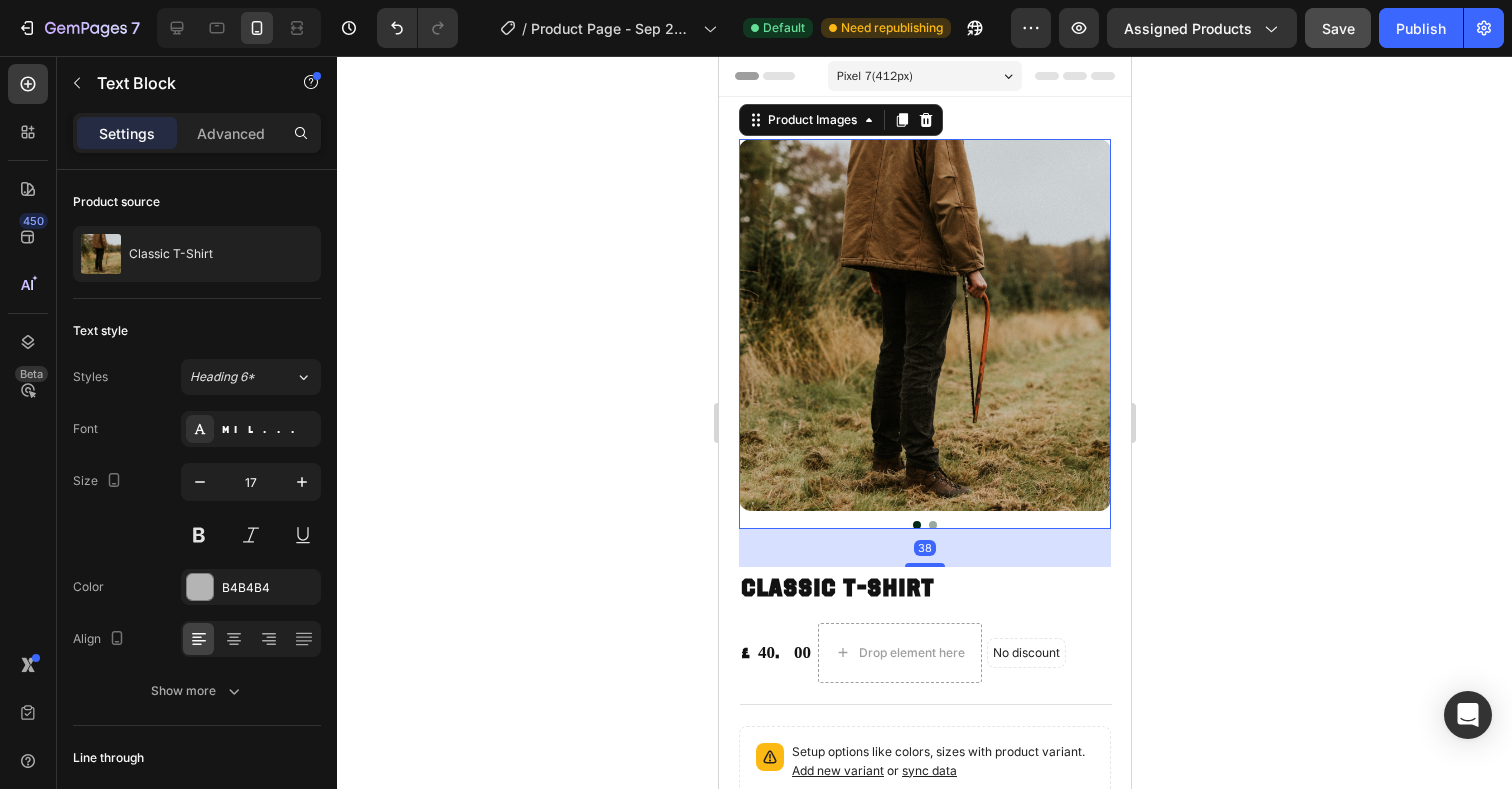click at bounding box center [924, 325] 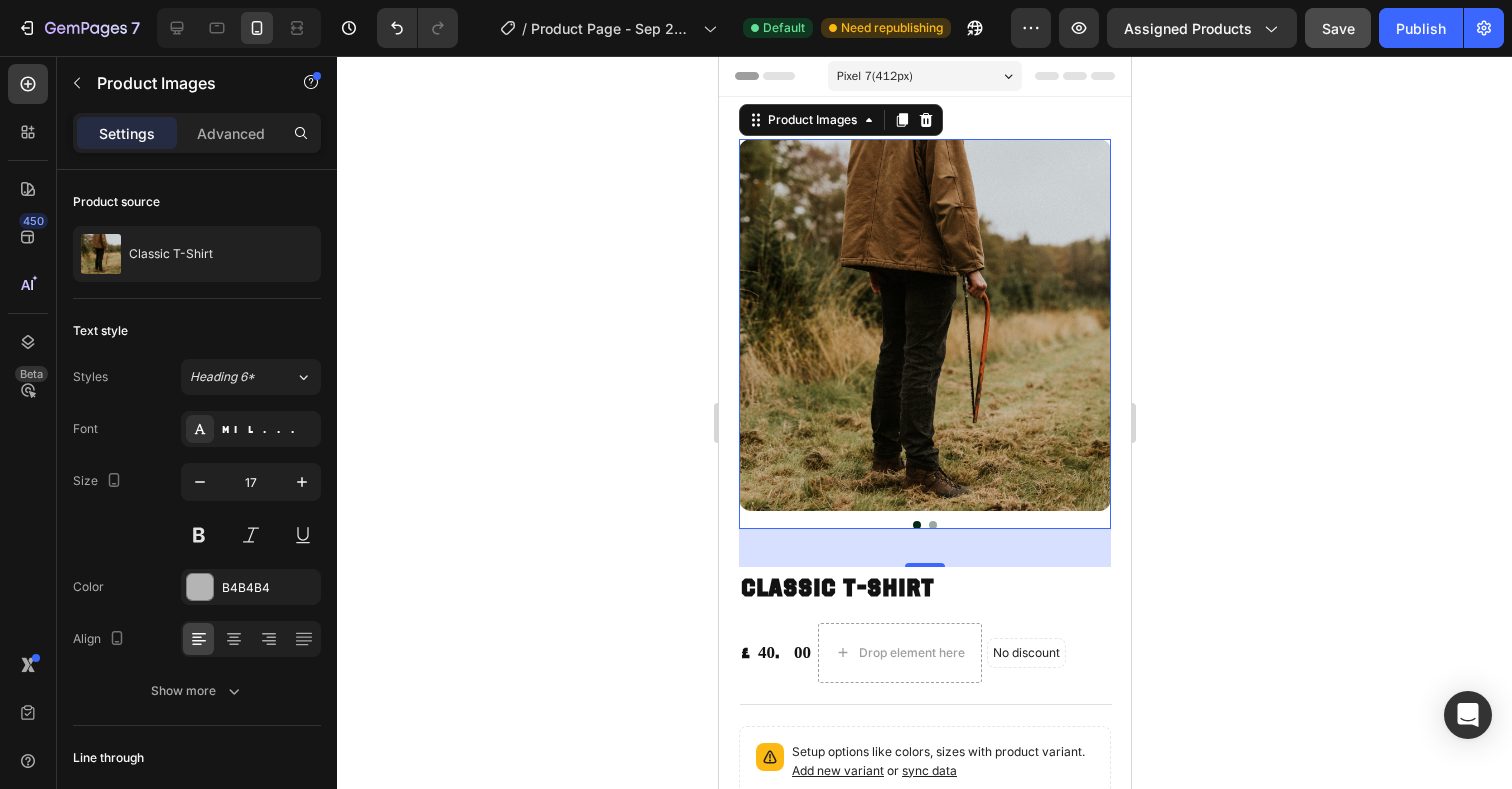 click on "Pixel 7  ( 412 px)" at bounding box center [924, 76] 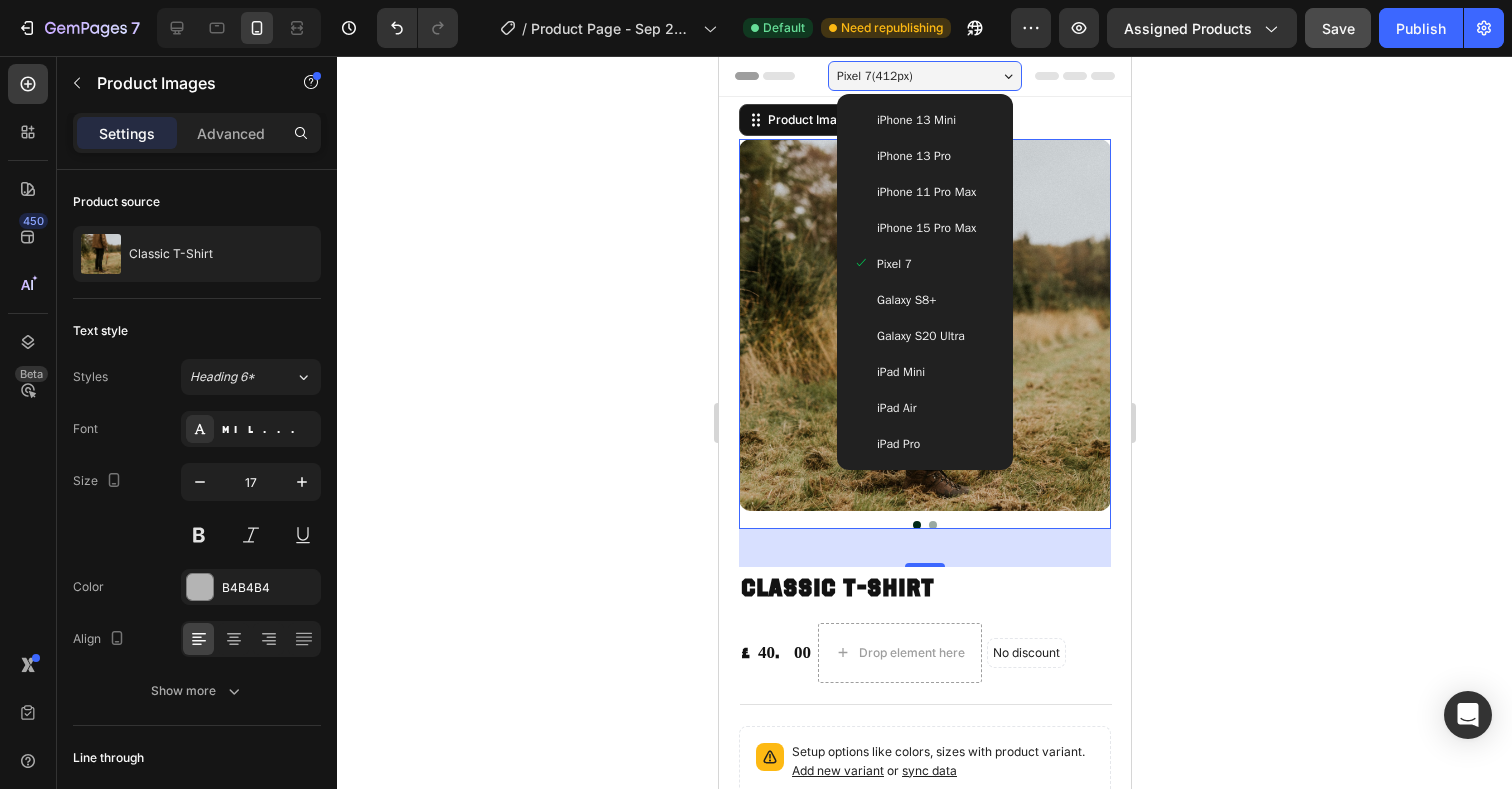 click on "iPhone 15 Pro Max" at bounding box center (925, 228) 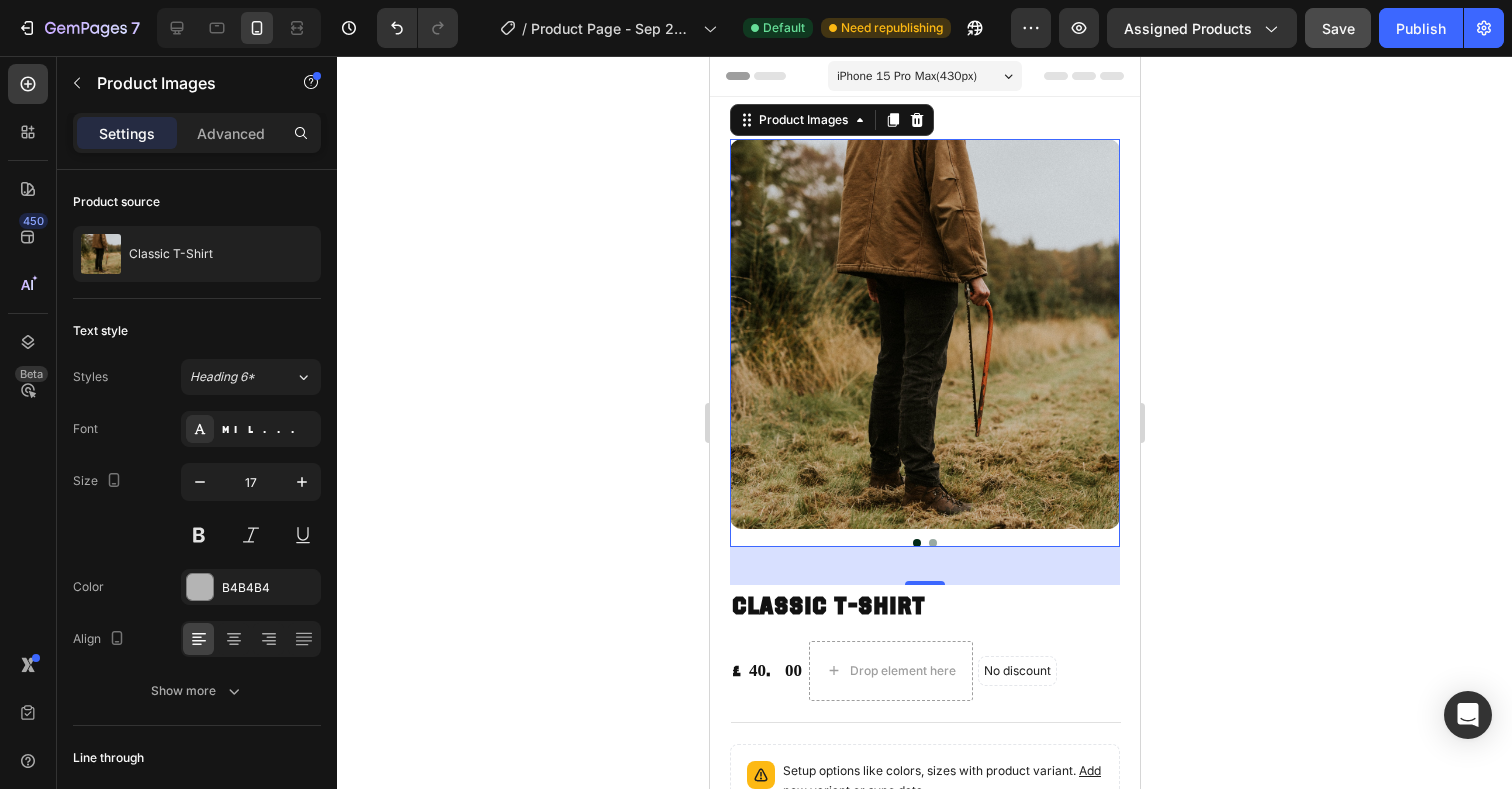 click on "iPhone 15 Pro Max  ( 430 px)" at bounding box center [906, 76] 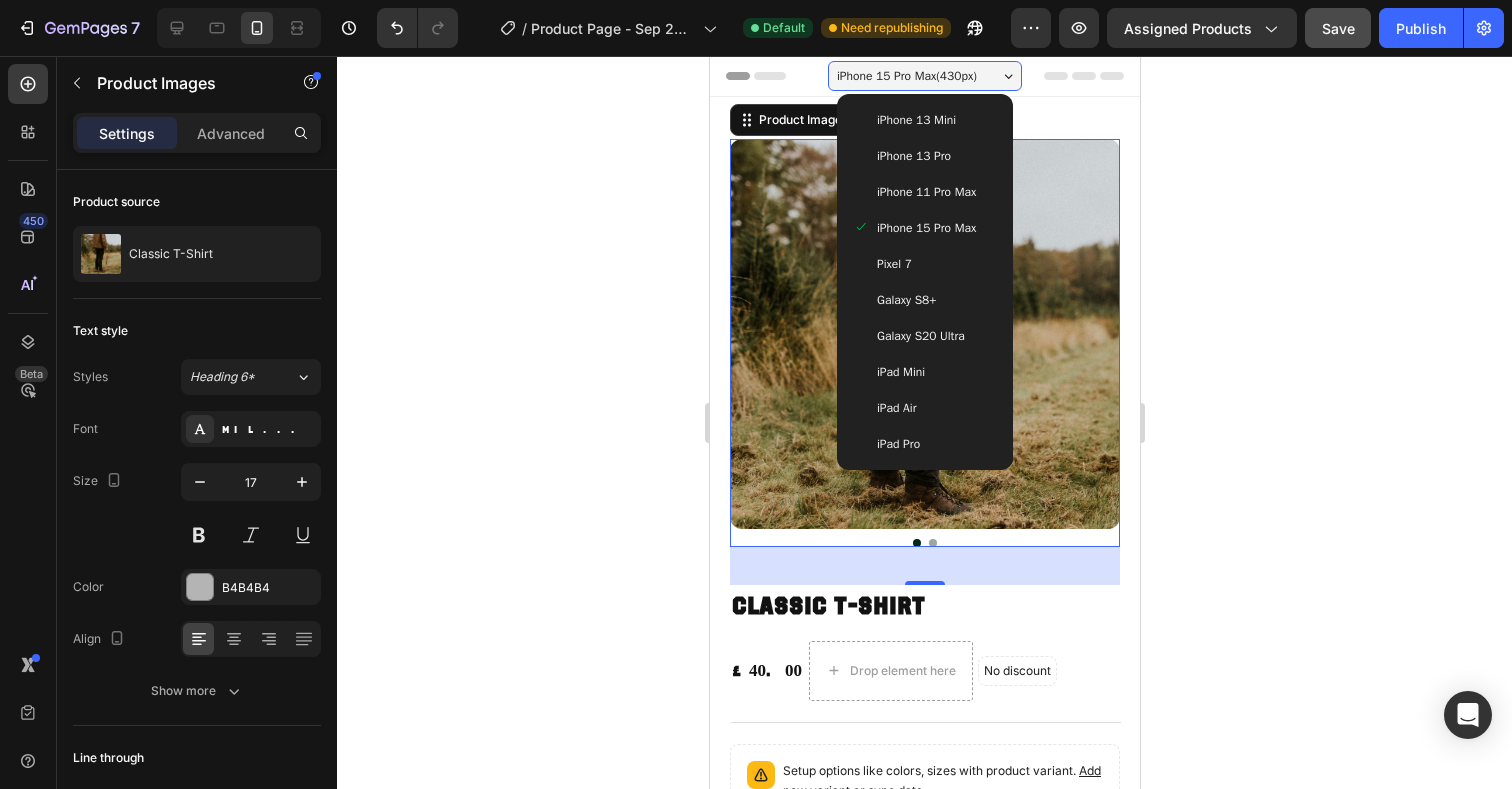 click on "iPhone 13 Pro" at bounding box center (913, 156) 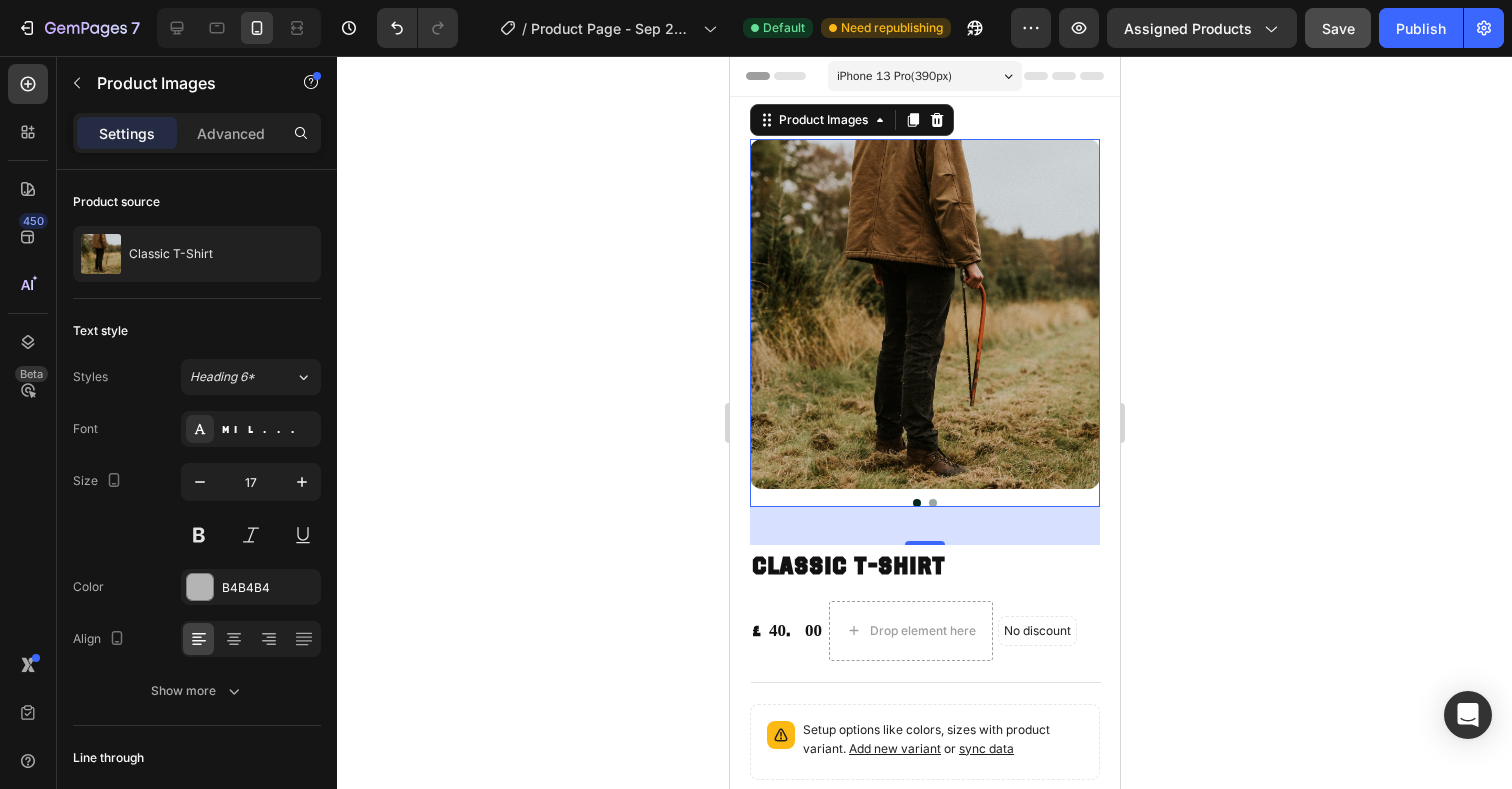 click 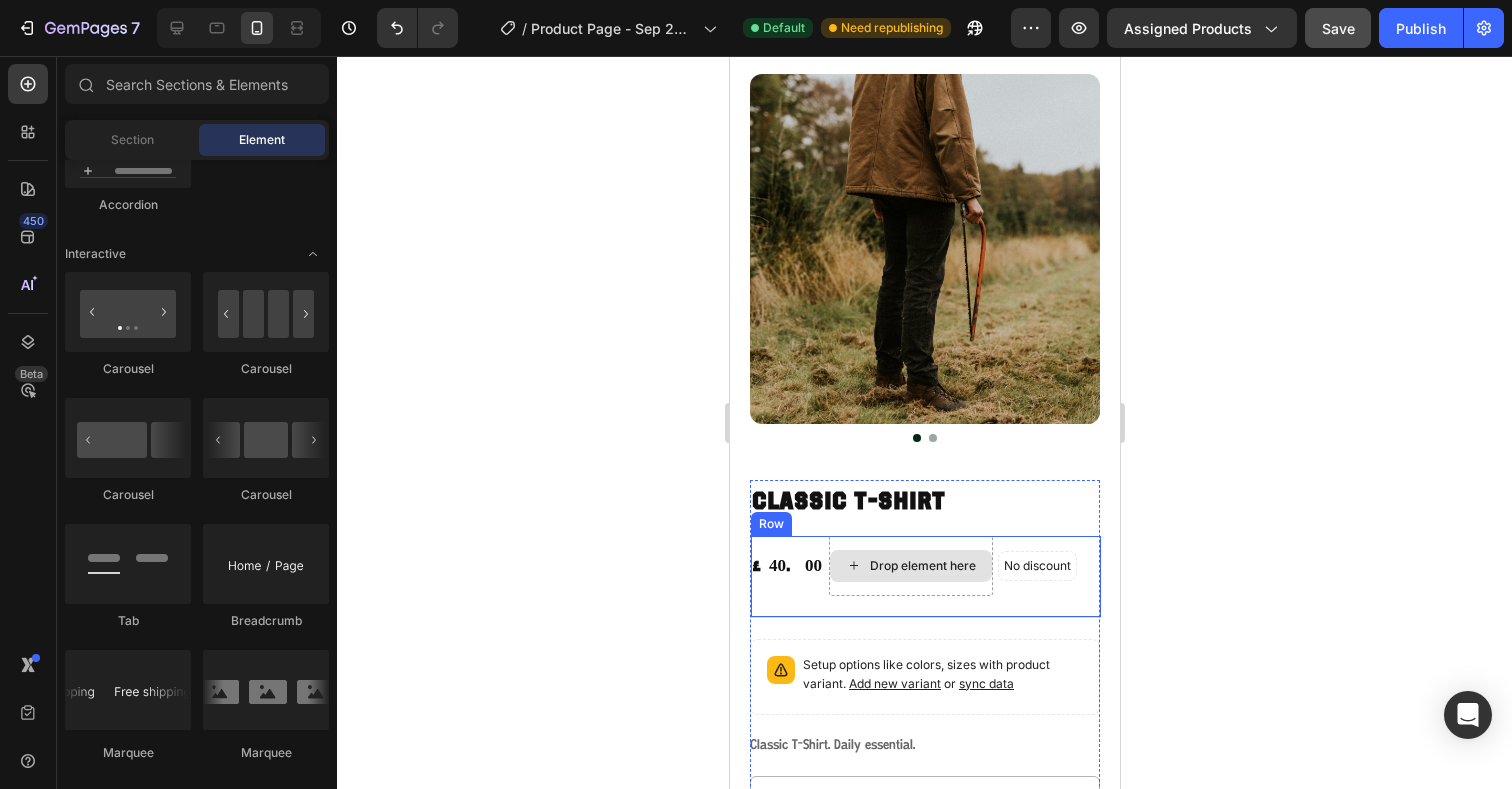 scroll, scrollTop: 77, scrollLeft: 0, axis: vertical 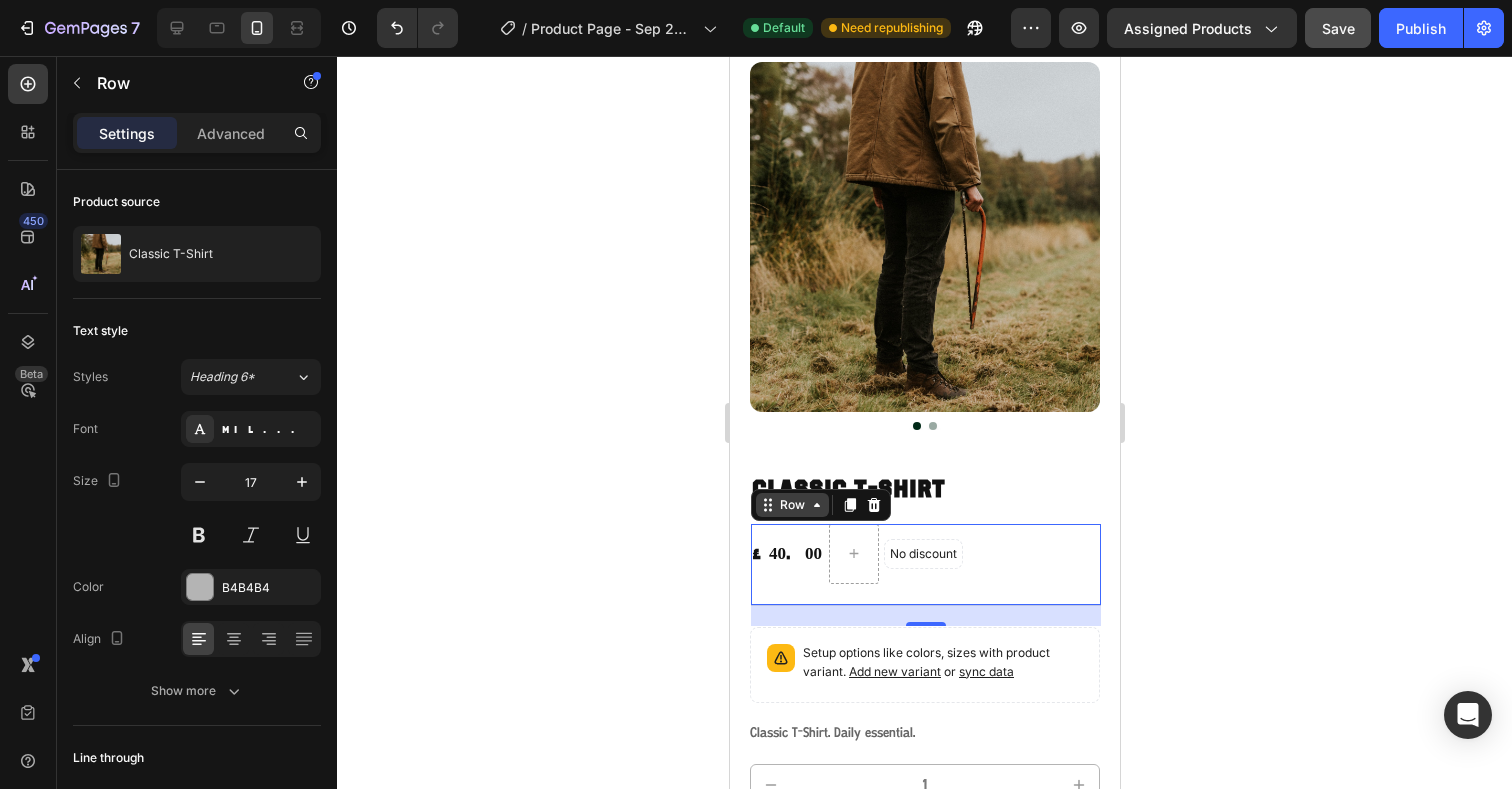 click on "Row" at bounding box center (791, 505) 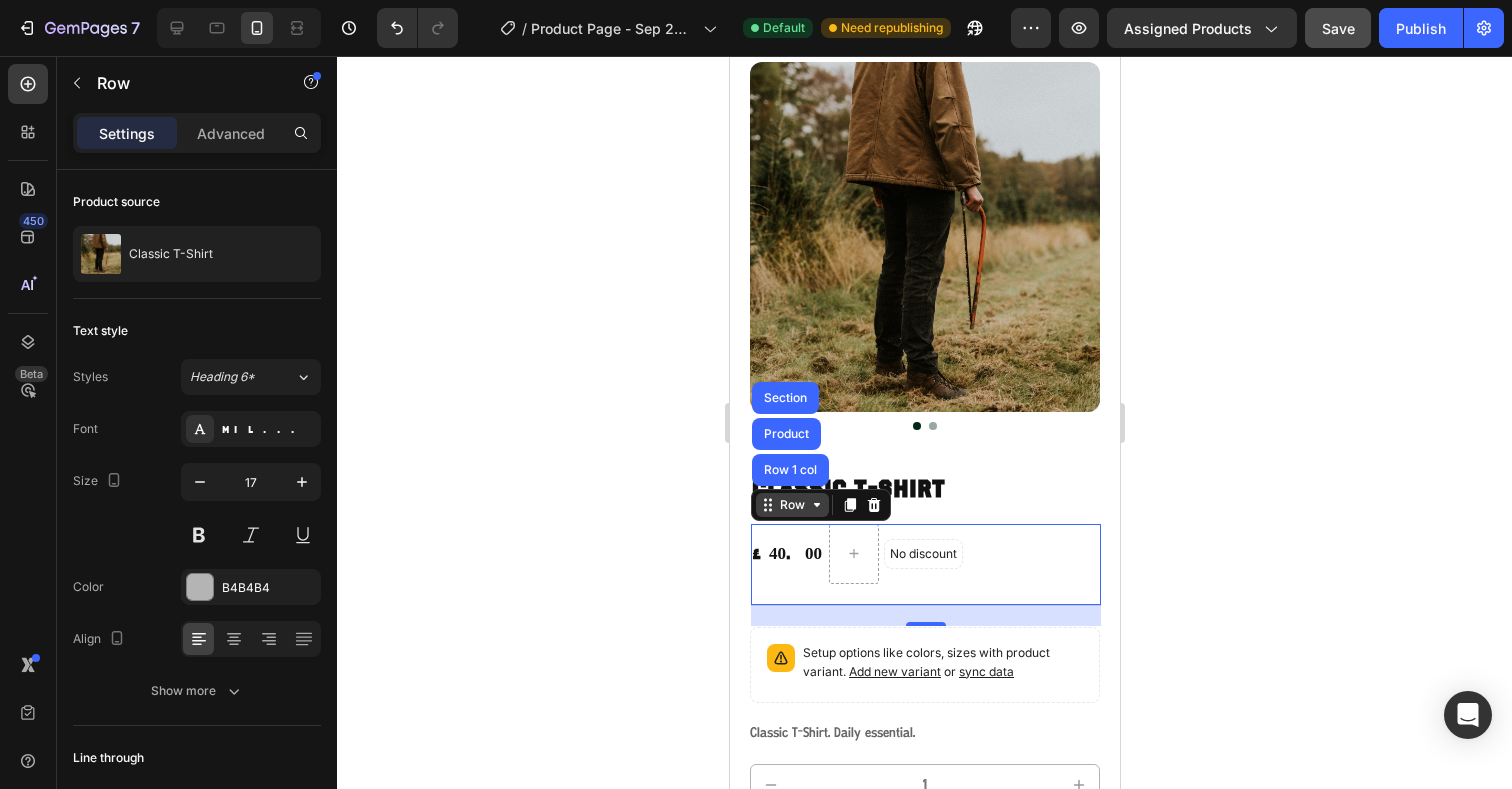 click on "Row" at bounding box center (791, 505) 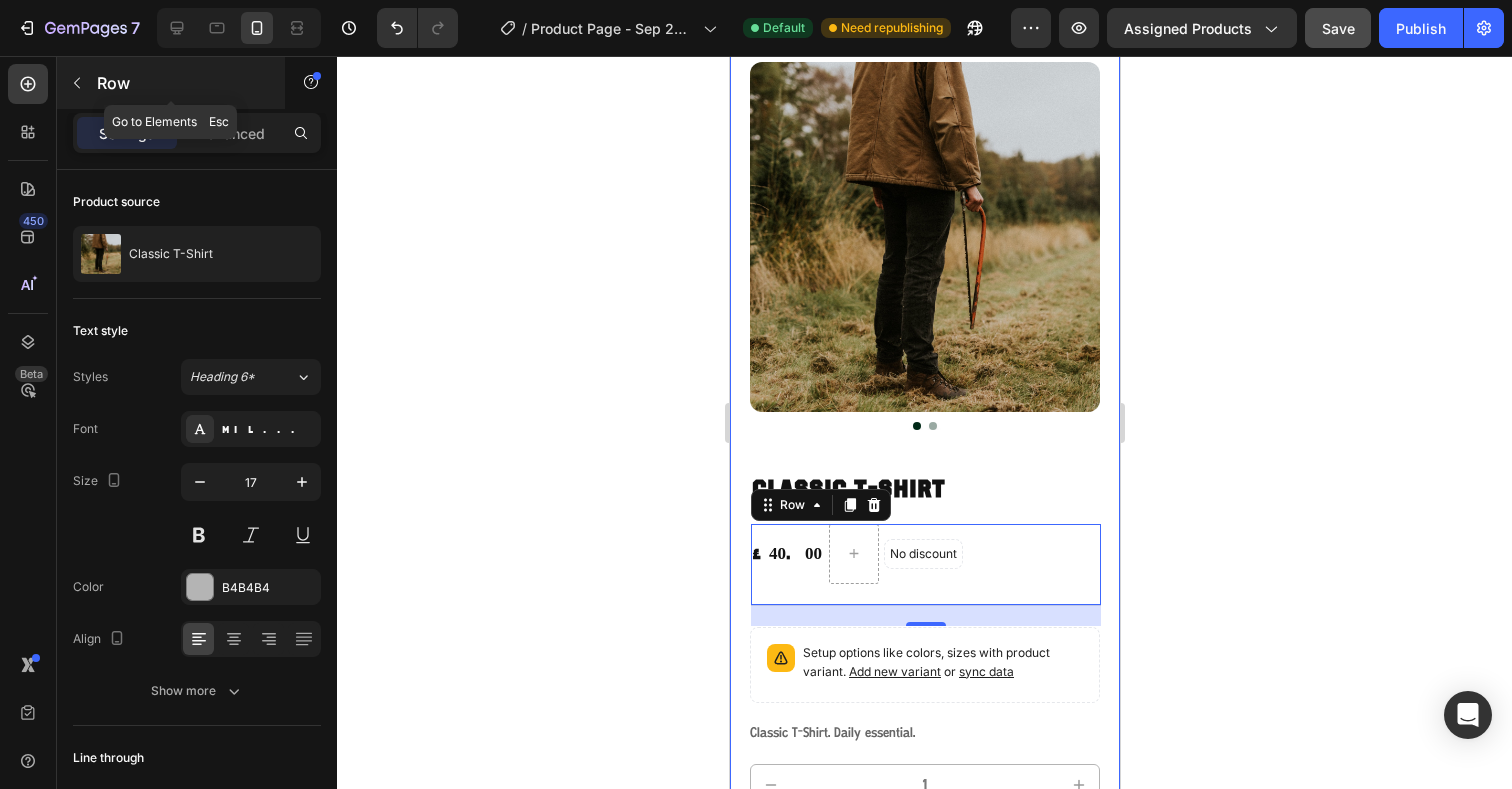 click 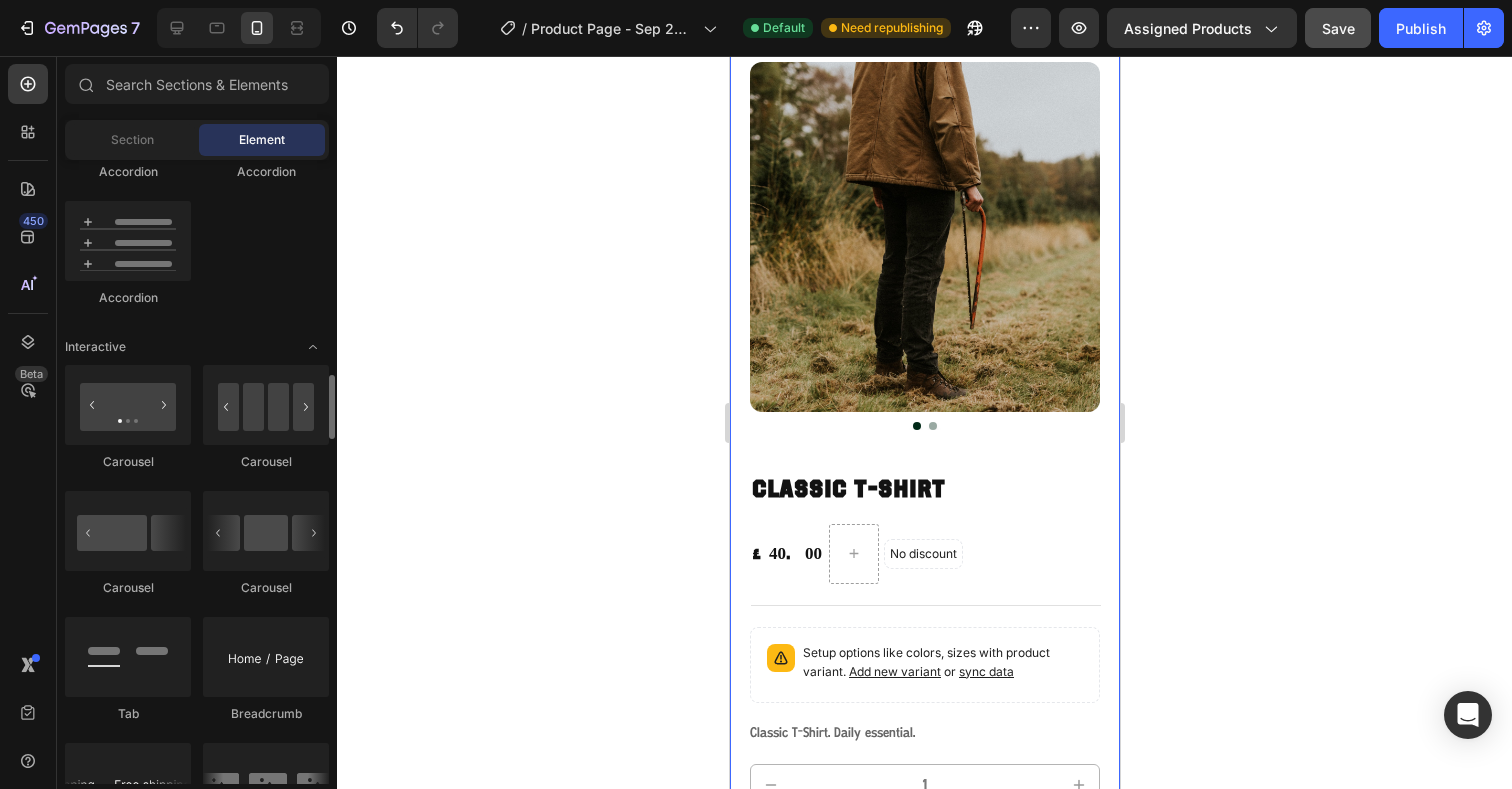 scroll, scrollTop: 1827, scrollLeft: 0, axis: vertical 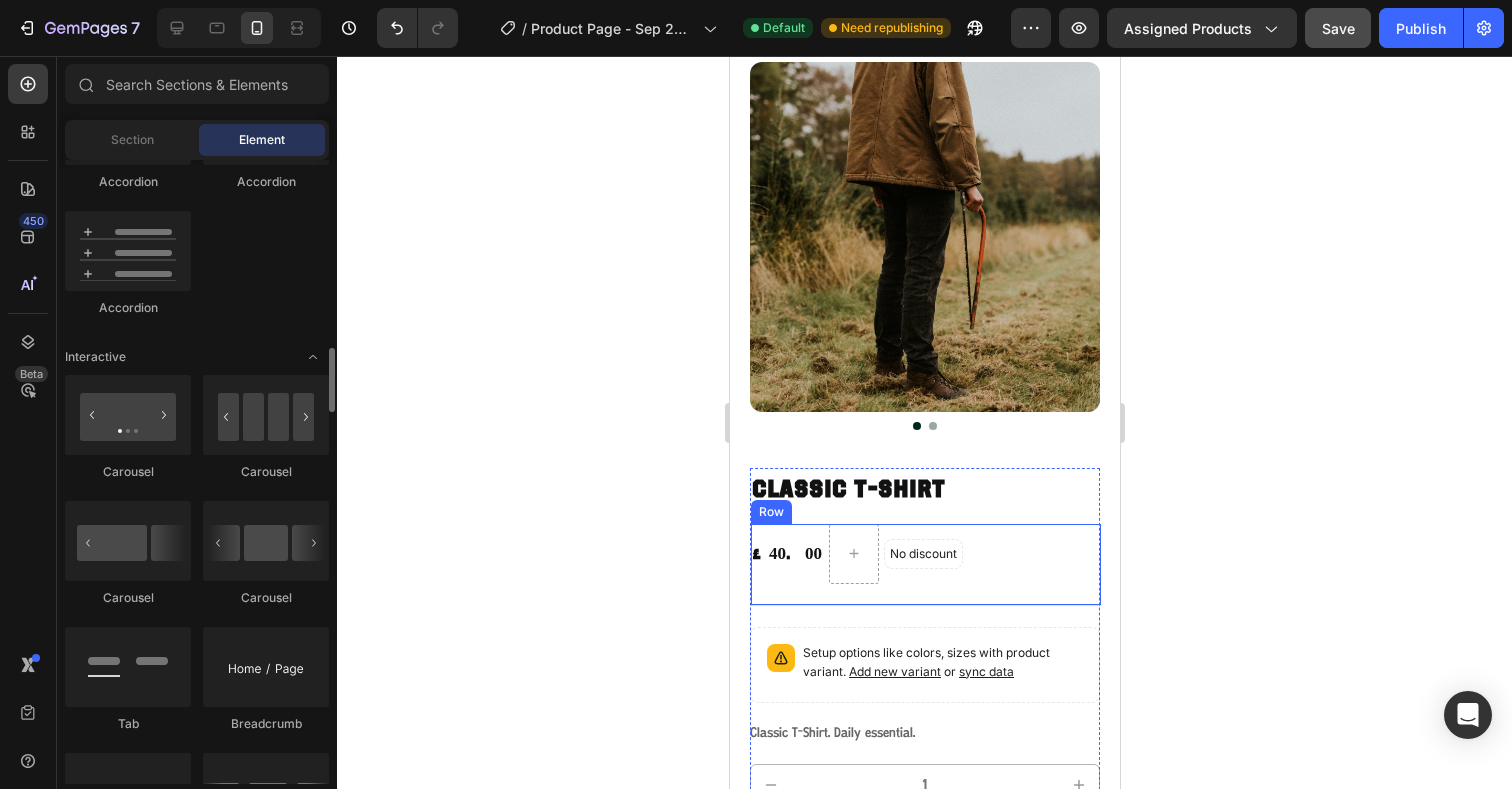 click on "£40.00" at bounding box center [786, 554] 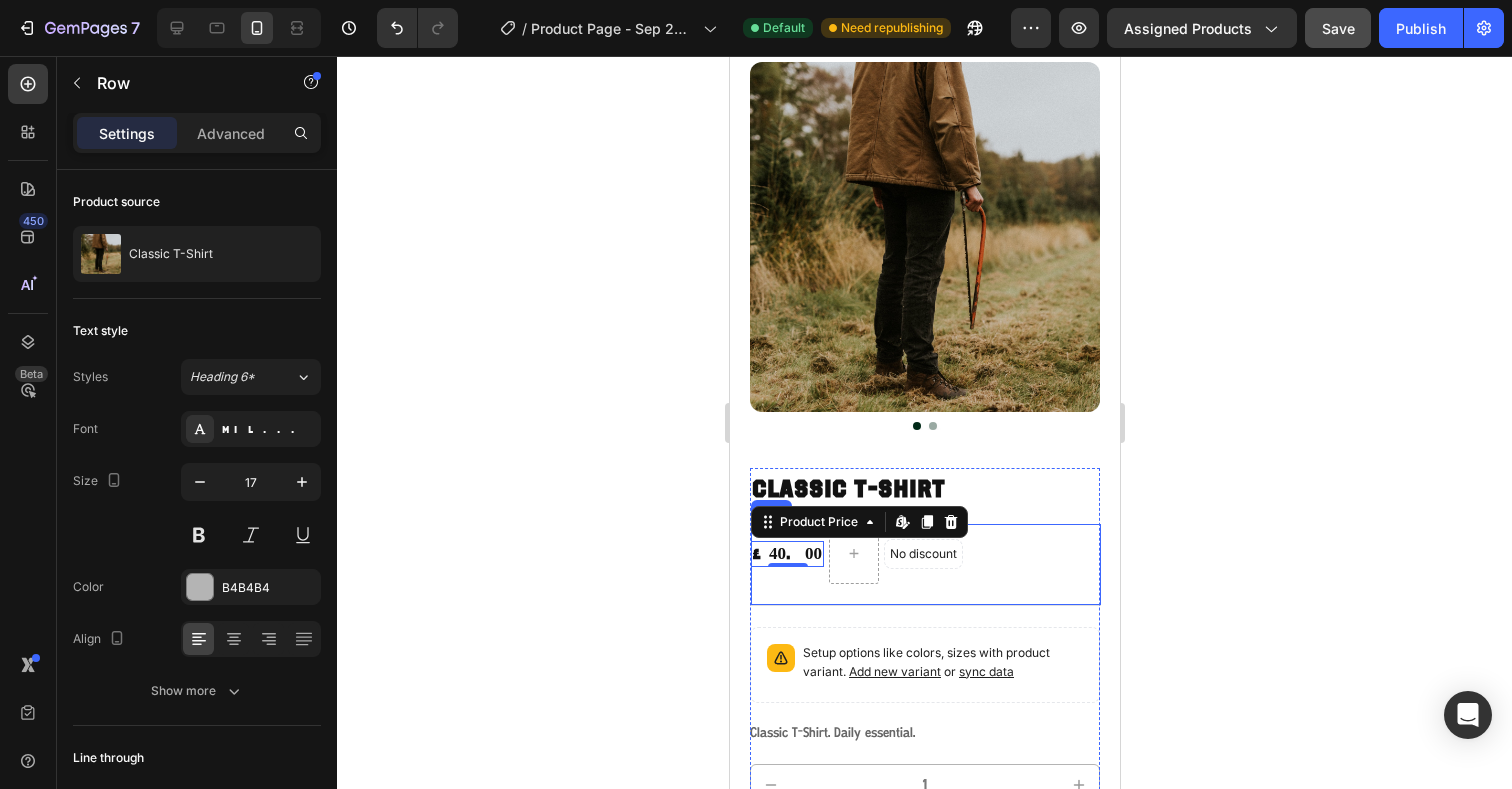 click on "£40.00 Product Price   Edit content in Shopify 0 Product Price   Edit content in Shopify 0
No discount   Not be displayed when published Discount Tag Row" at bounding box center (925, 565) 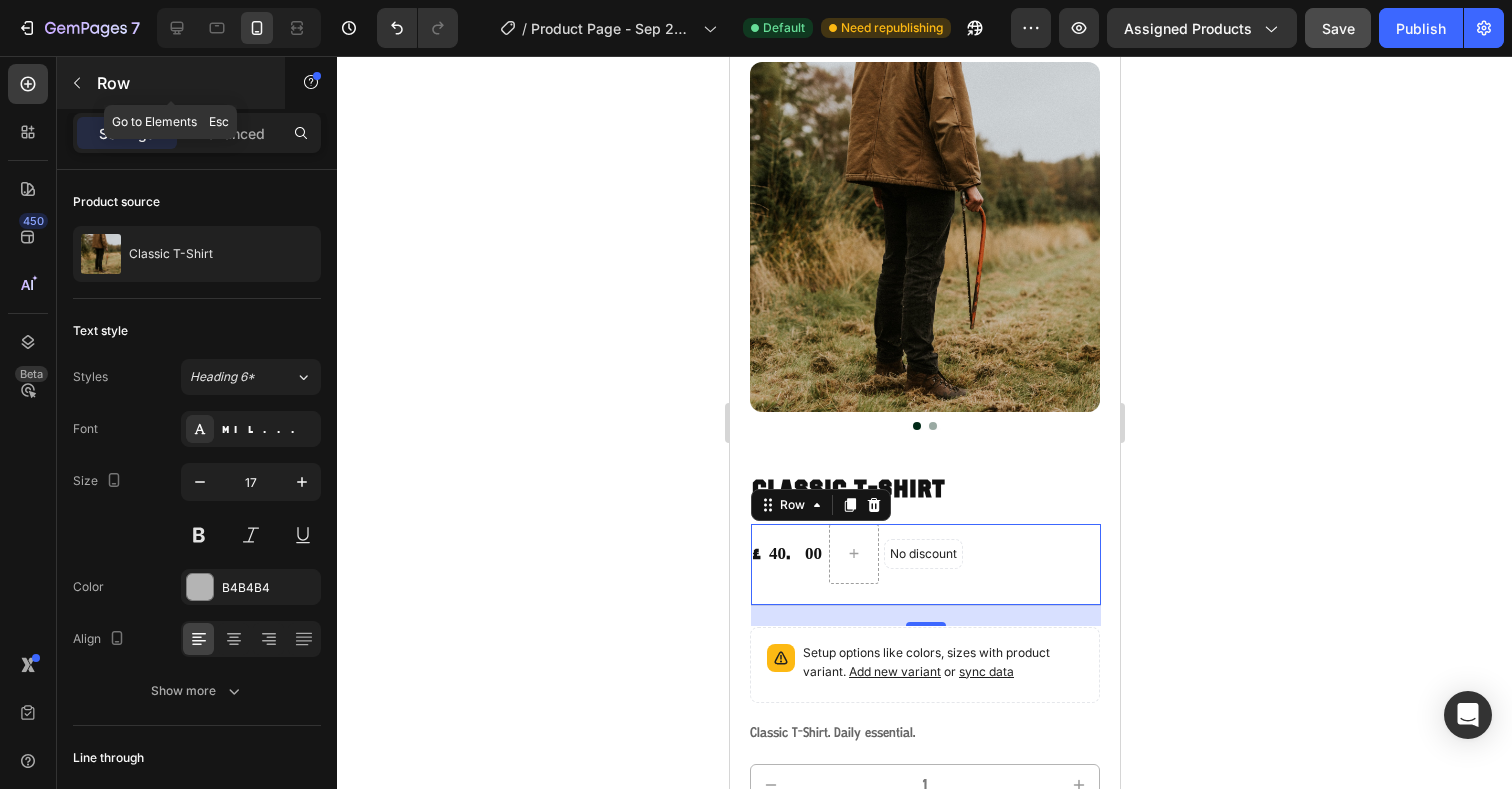 click on "Row" at bounding box center (182, 83) 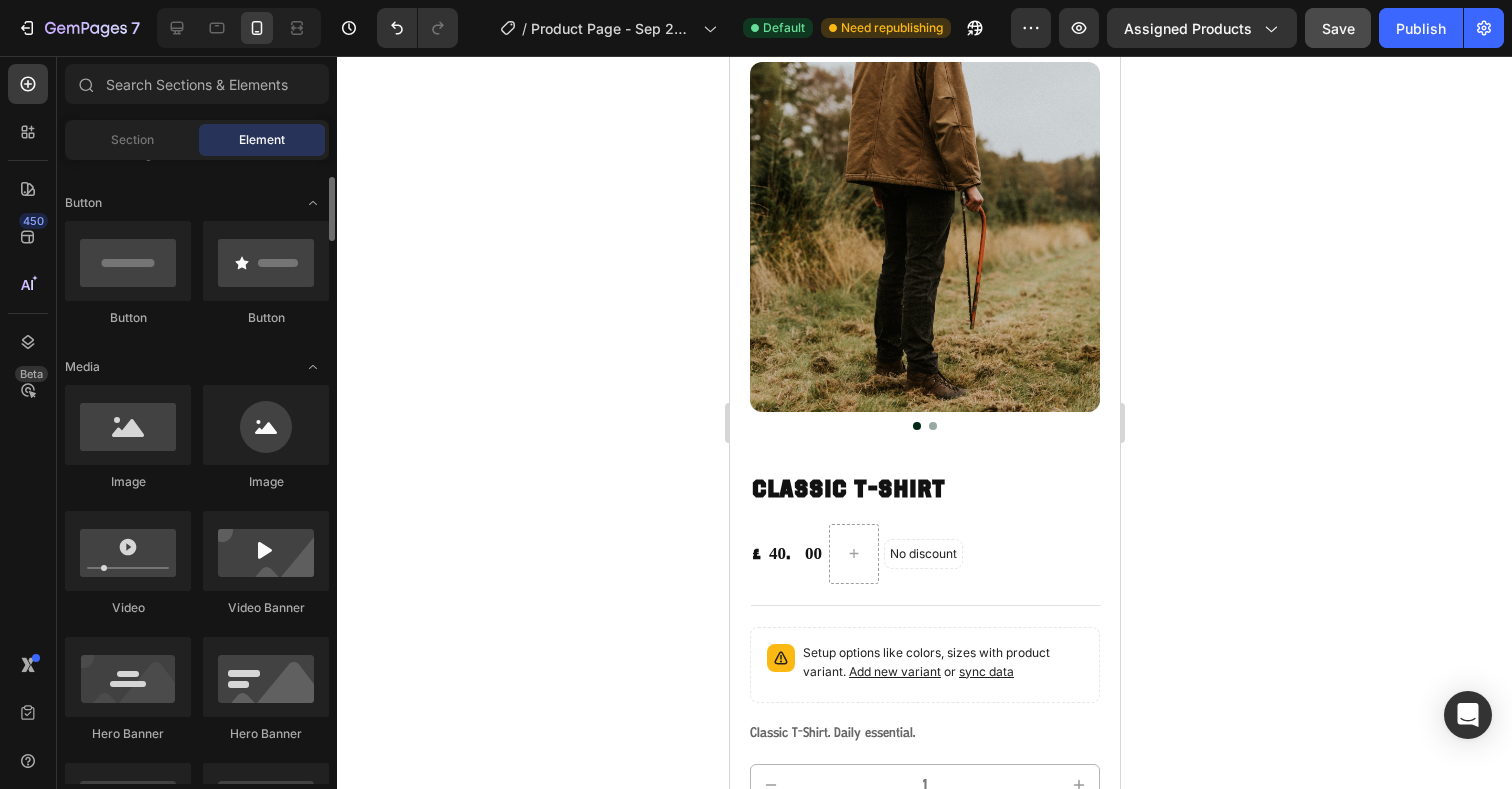 scroll, scrollTop: 0, scrollLeft: 0, axis: both 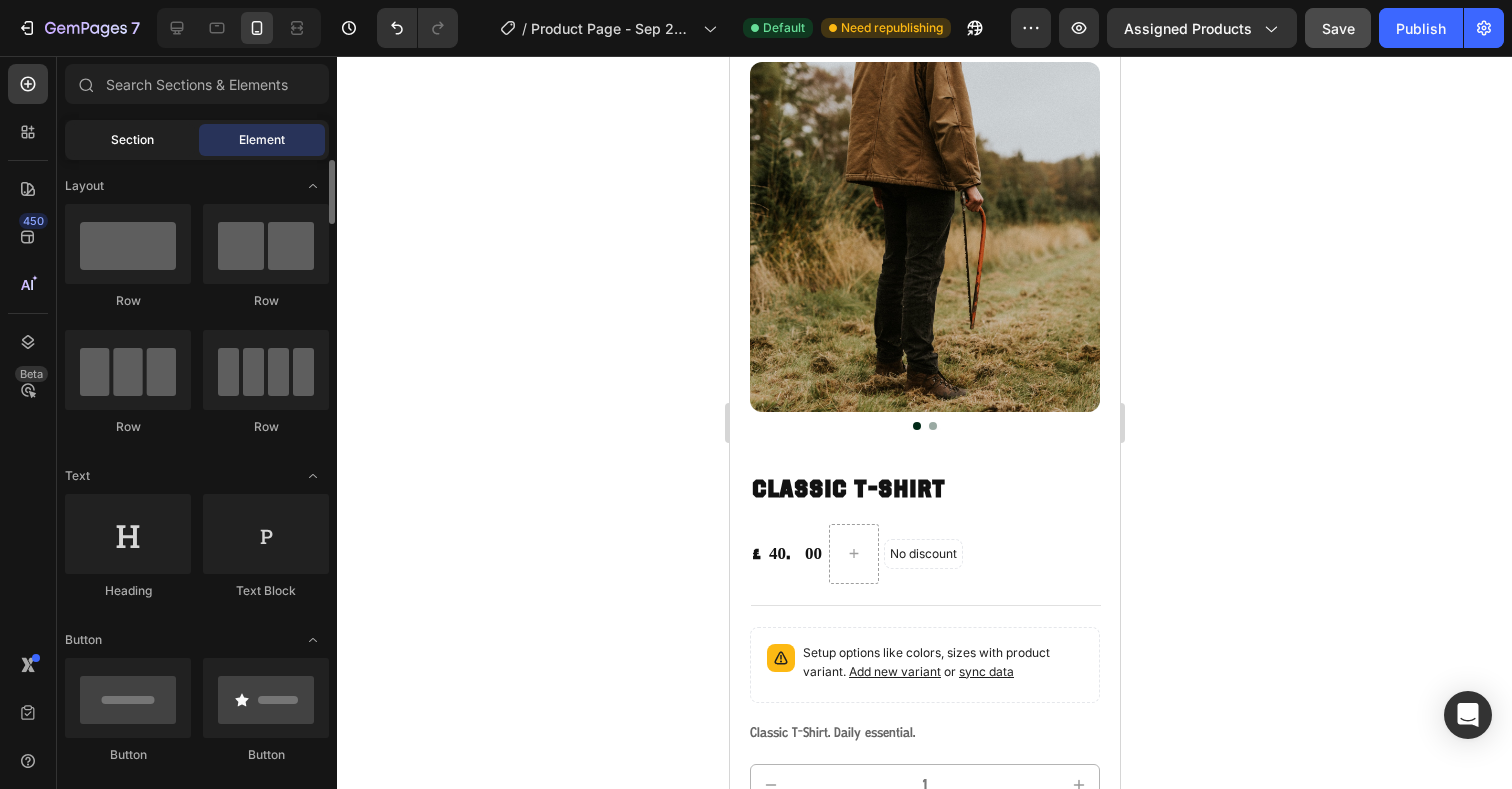click on "Section" at bounding box center (132, 140) 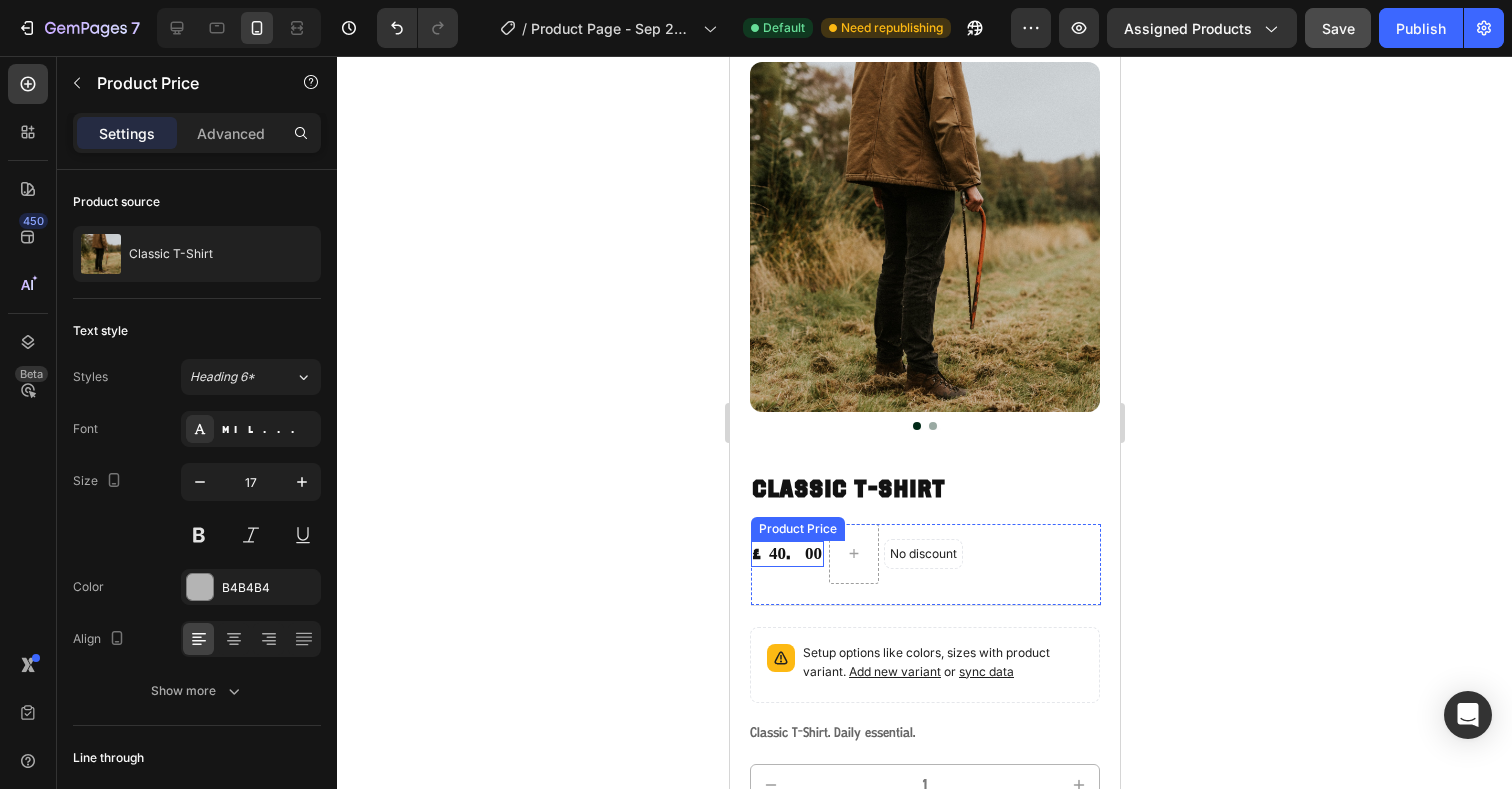click on "£40.00" at bounding box center (786, 554) 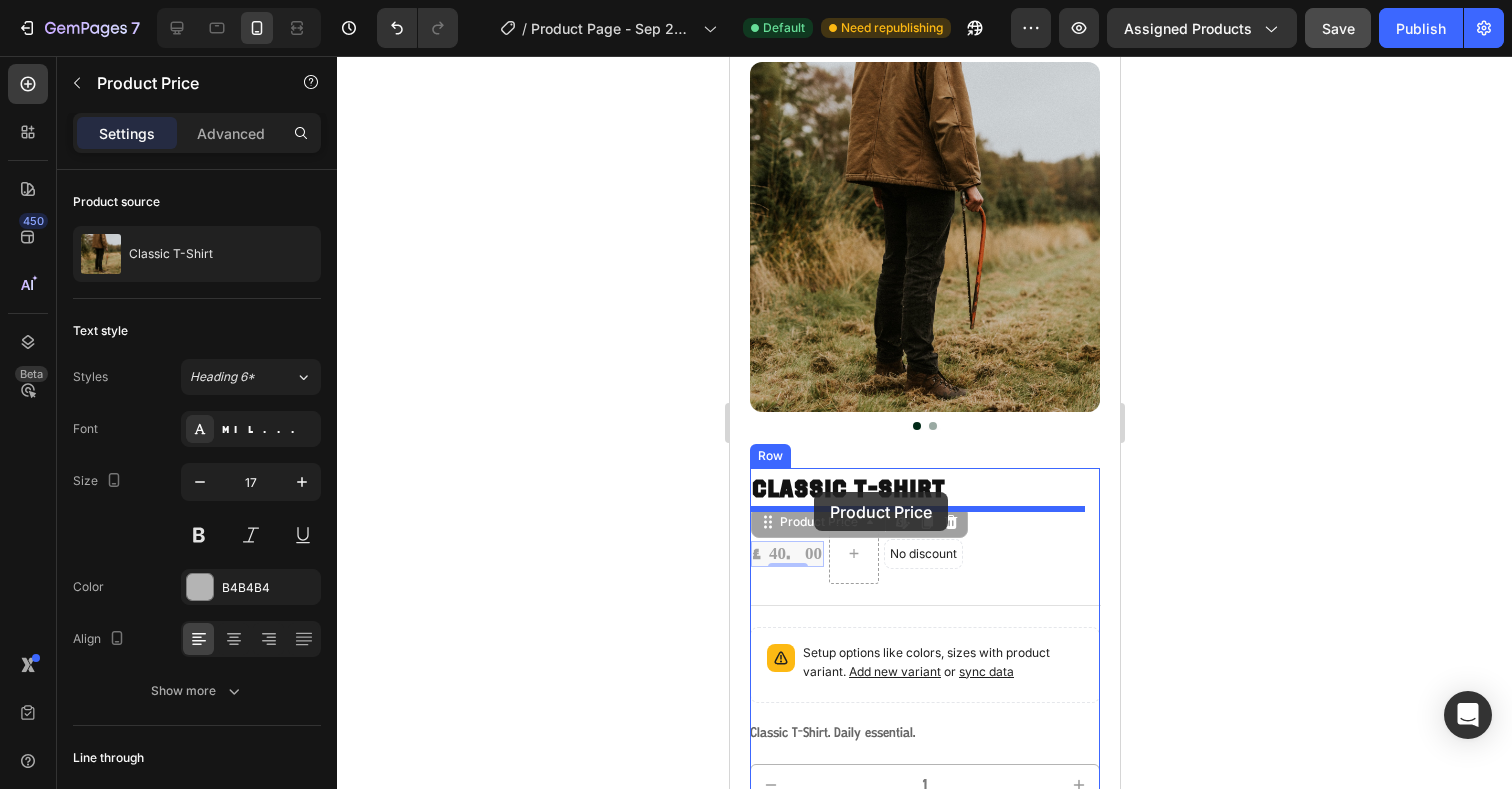 drag, startPoint x: 767, startPoint y: 510, endPoint x: 813, endPoint y: 493, distance: 49.0408 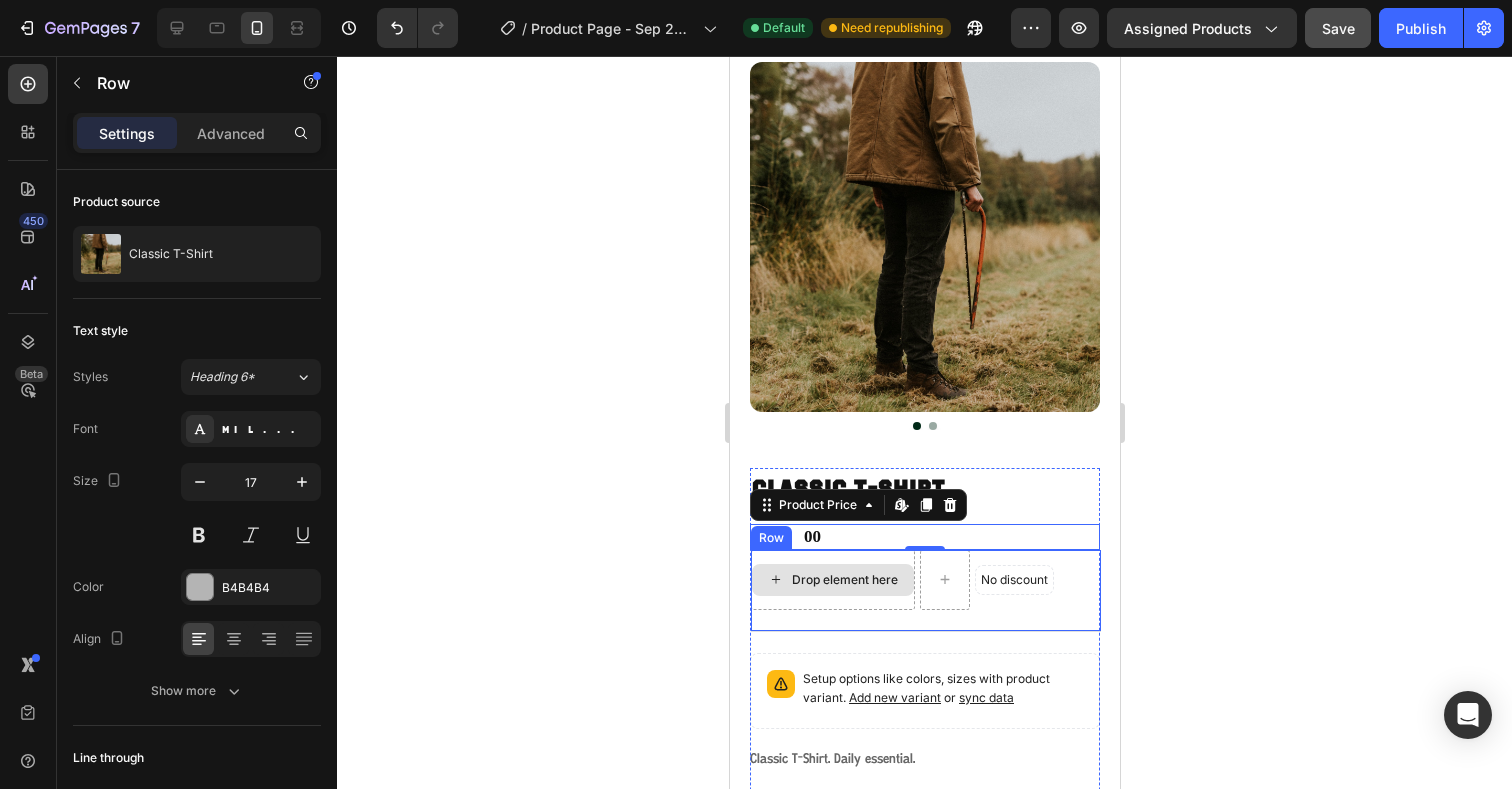 click on "Drop element here" at bounding box center [832, 580] 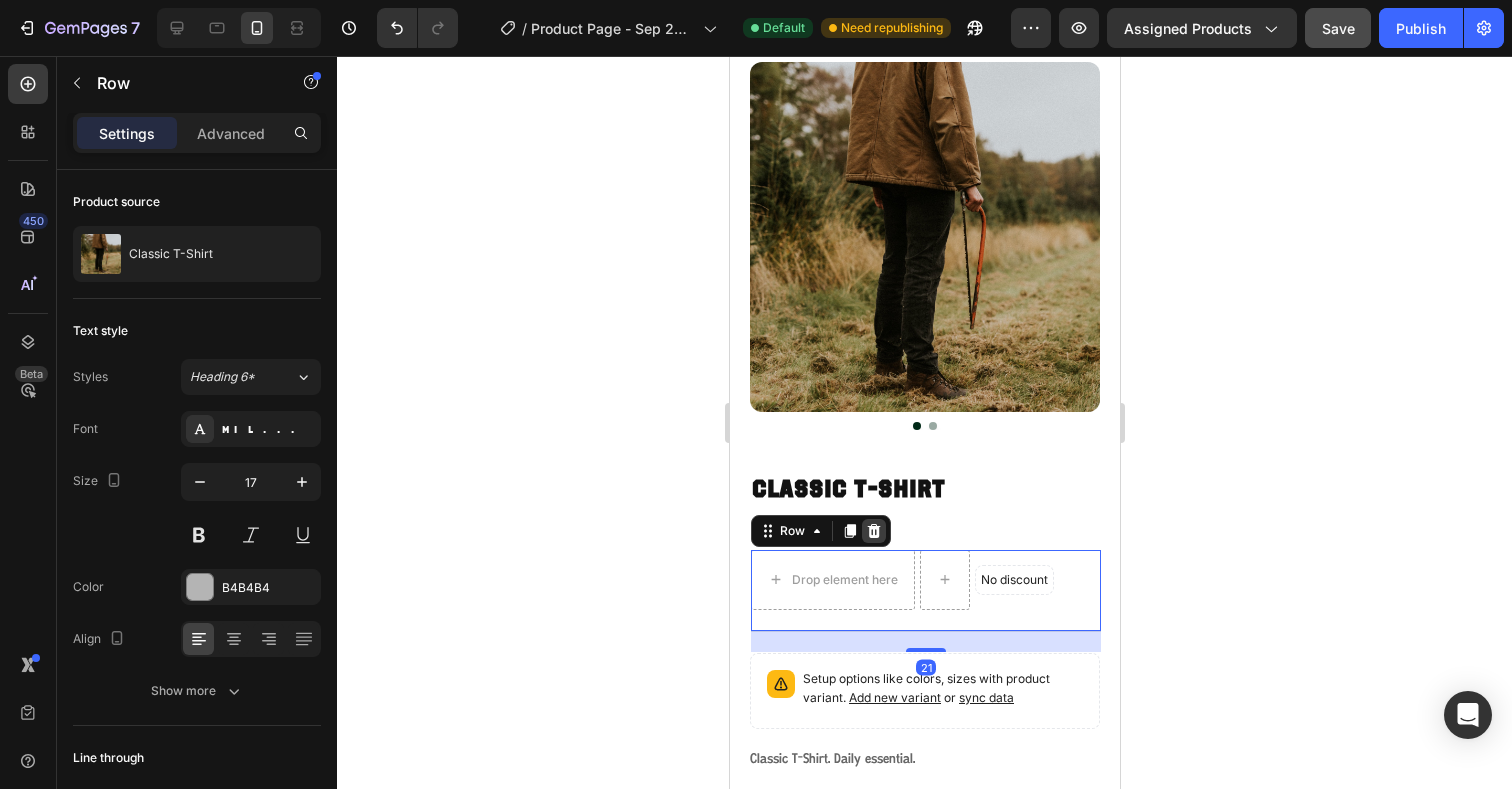 click 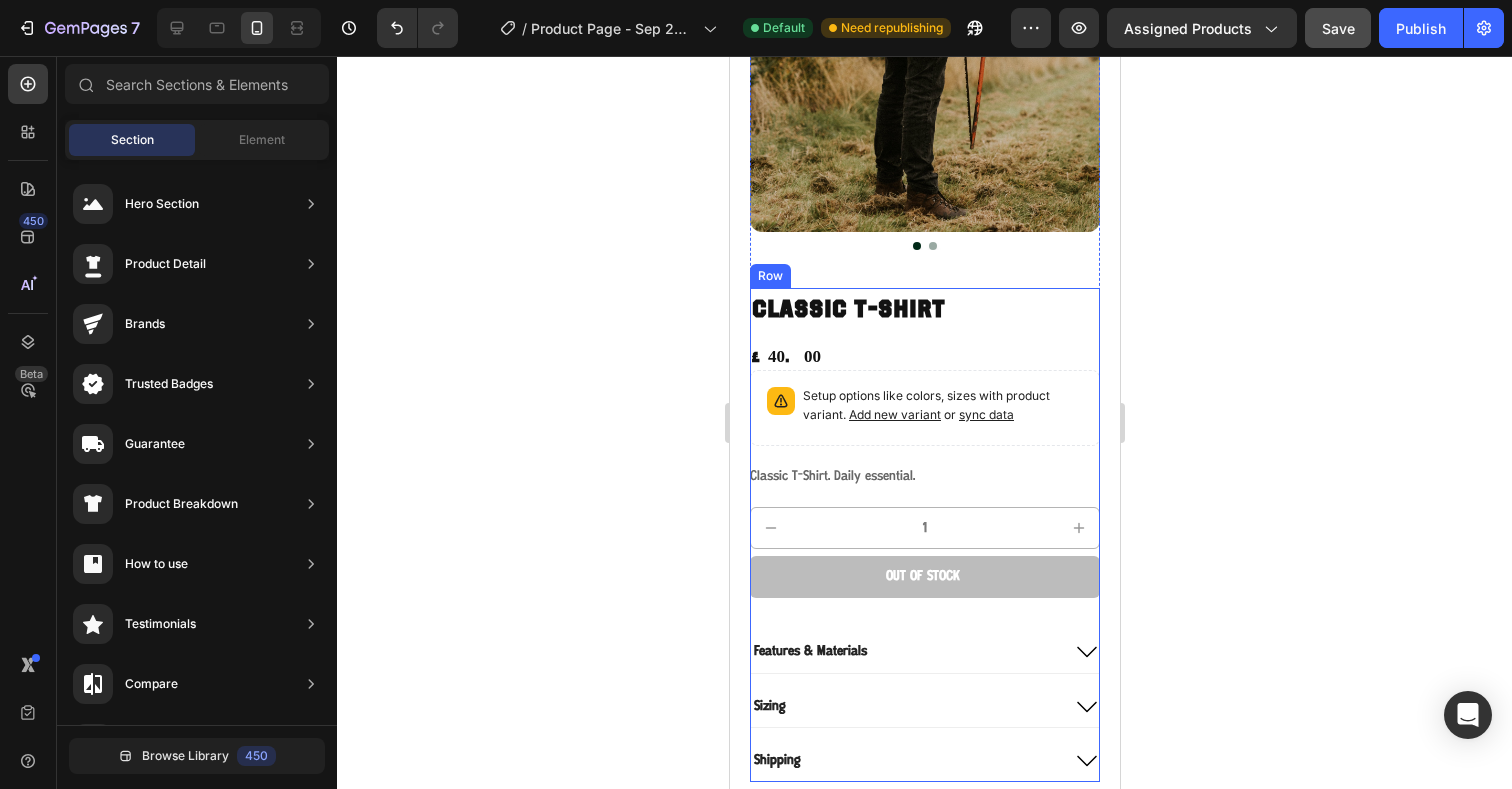scroll, scrollTop: 295, scrollLeft: 0, axis: vertical 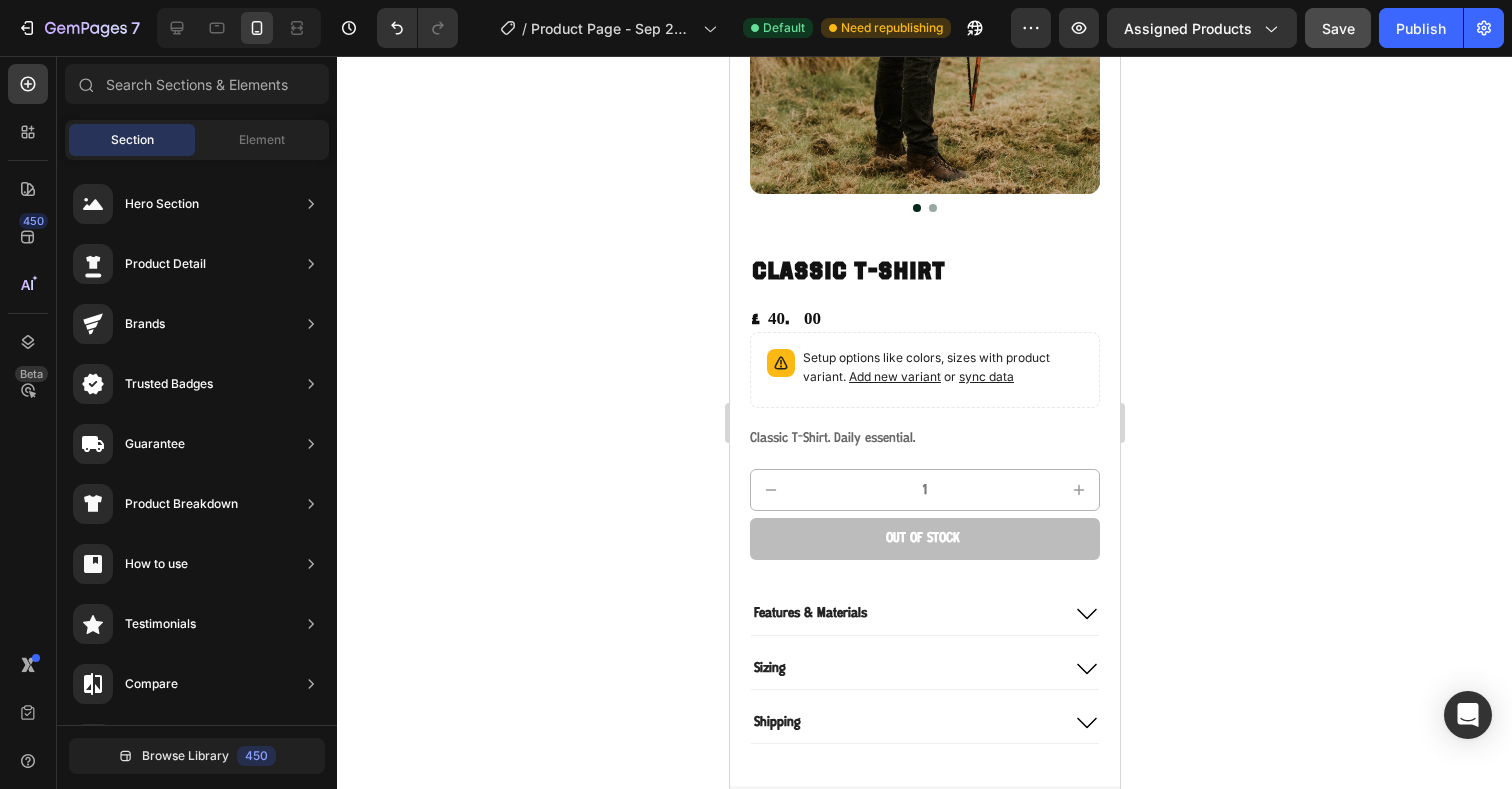 click 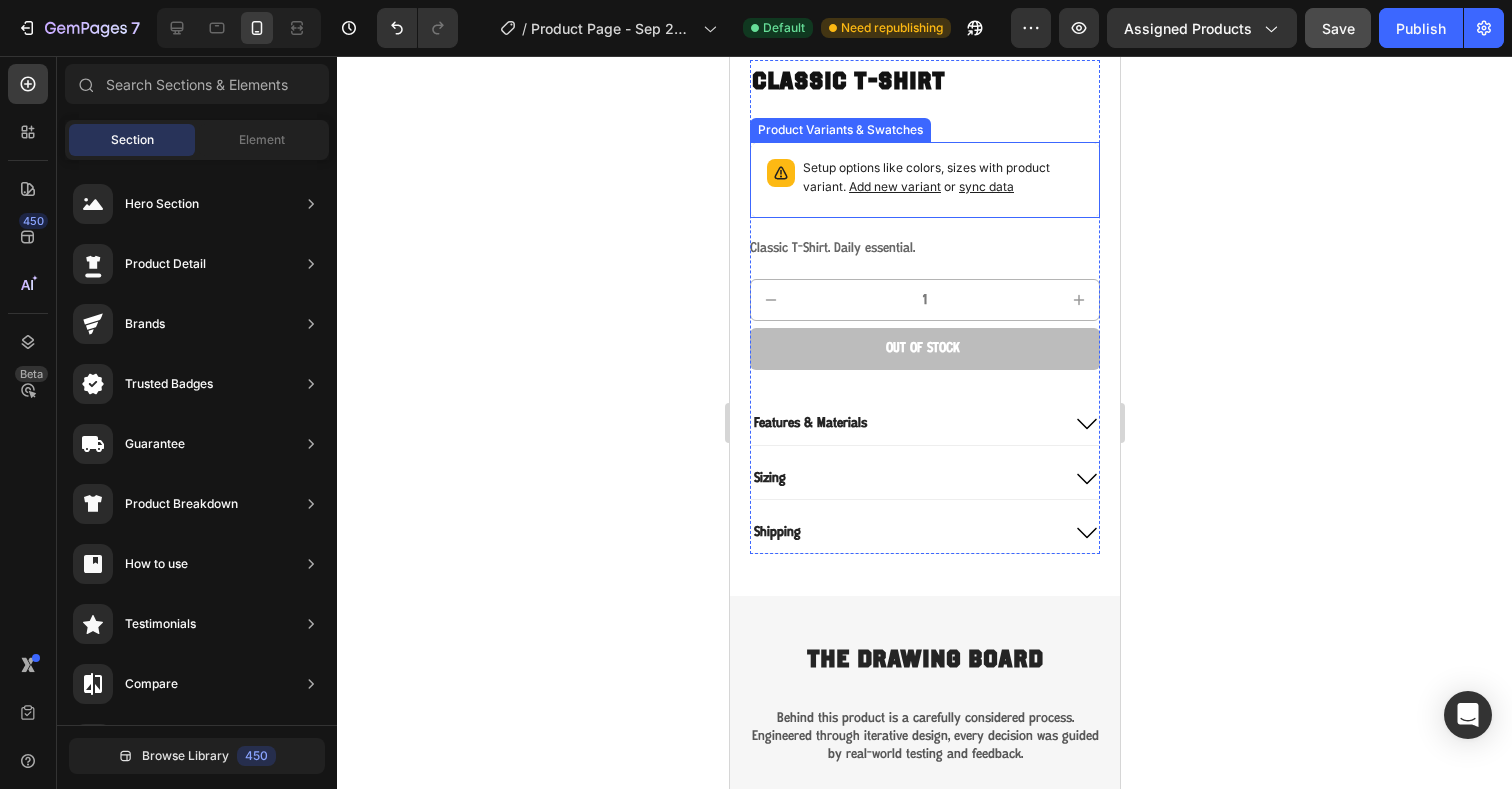scroll, scrollTop: 490, scrollLeft: 0, axis: vertical 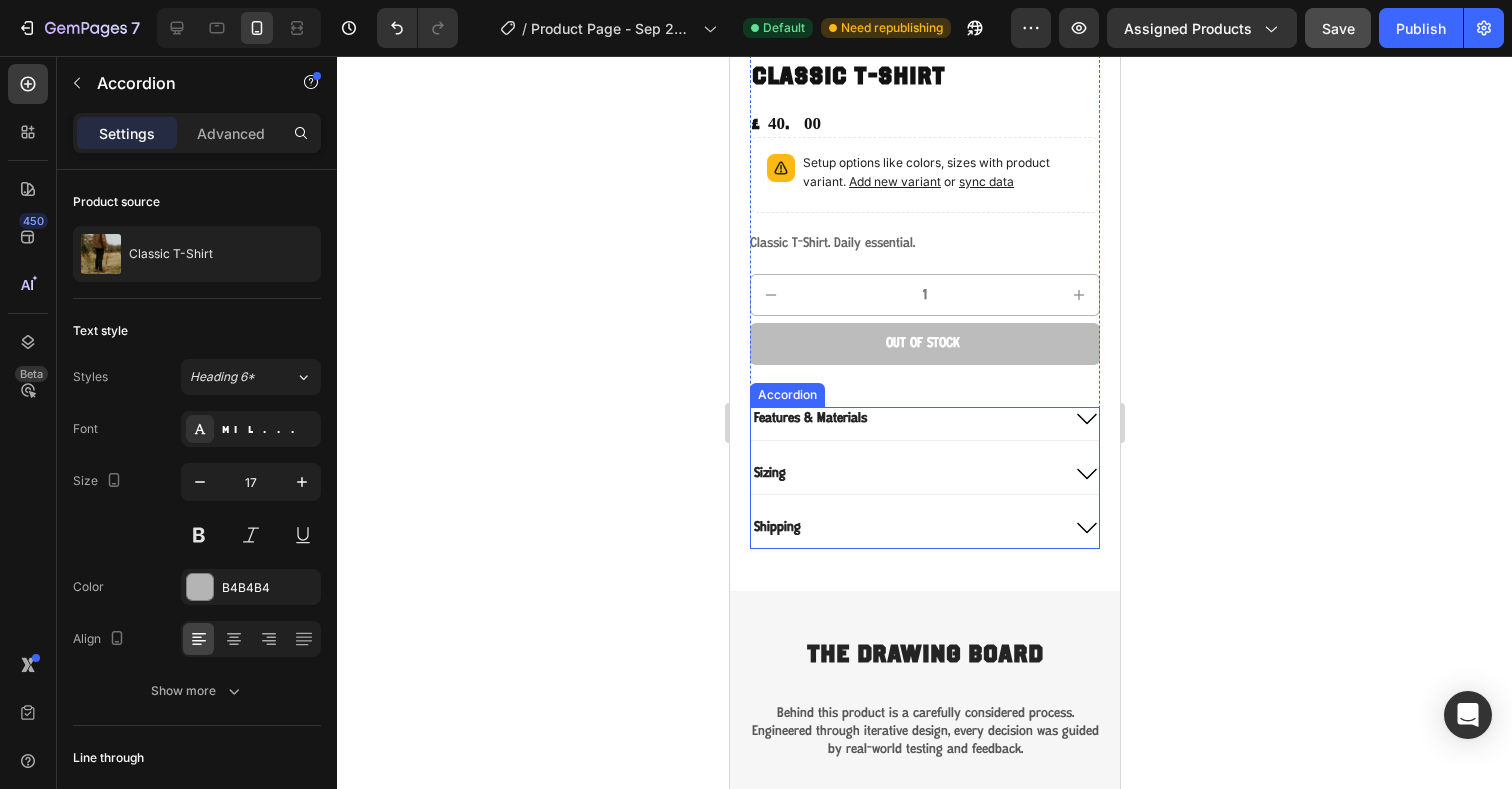 click on "Features & Materials" at bounding box center (924, 423) 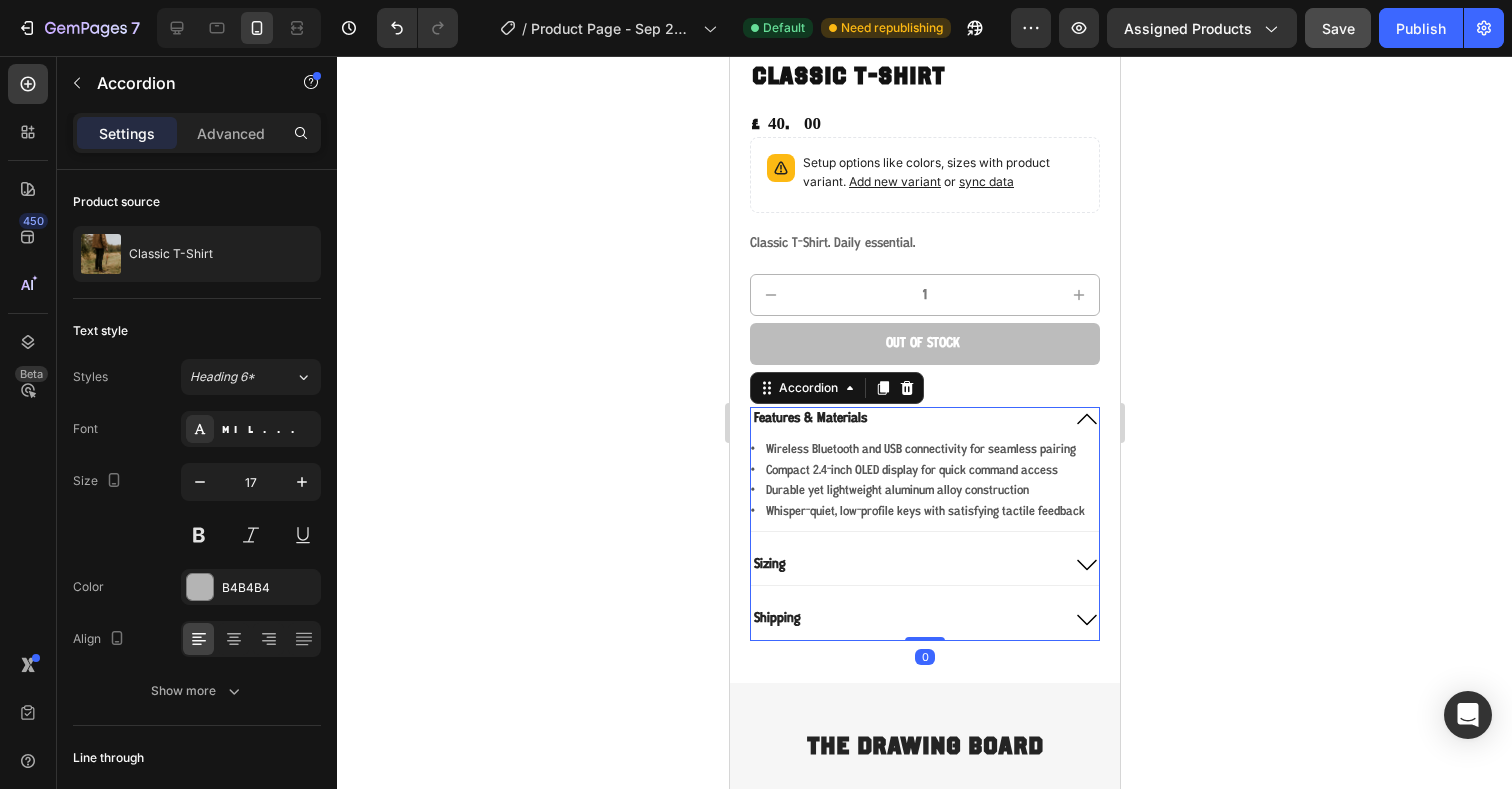 click on "Features & Materials" at bounding box center (924, 423) 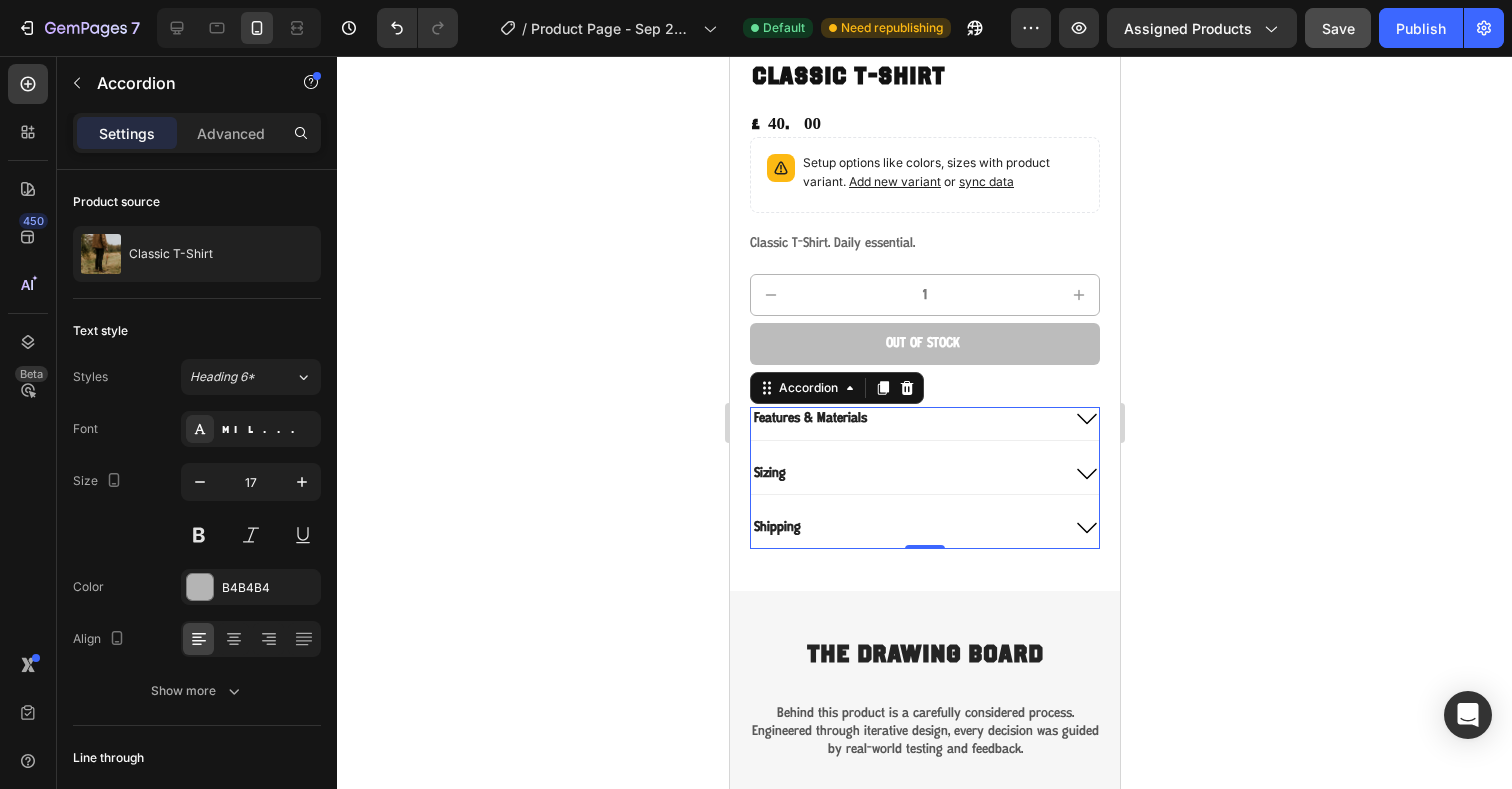 click on "Features & Materials" at bounding box center [924, 423] 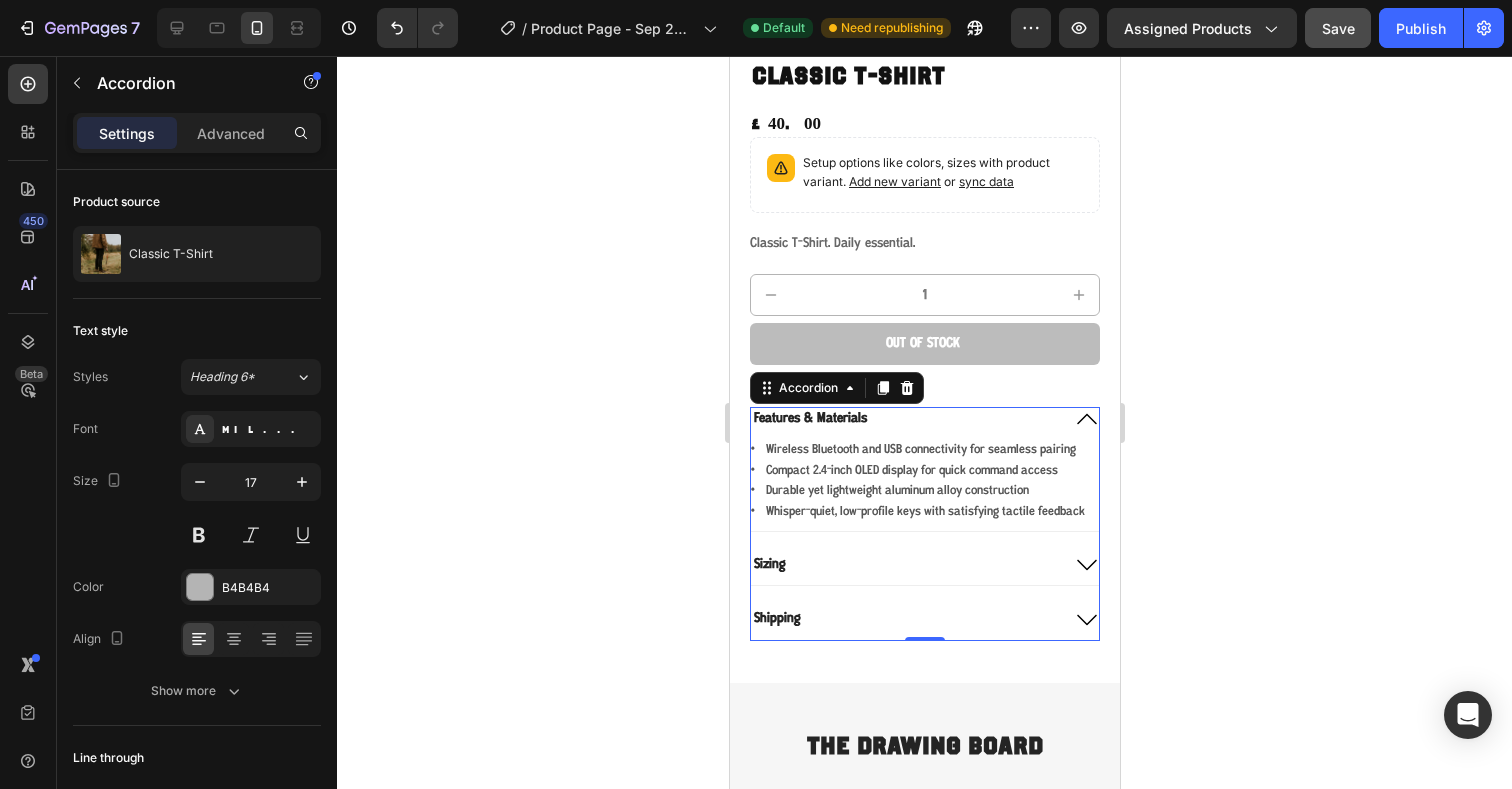 scroll, scrollTop: 533, scrollLeft: 0, axis: vertical 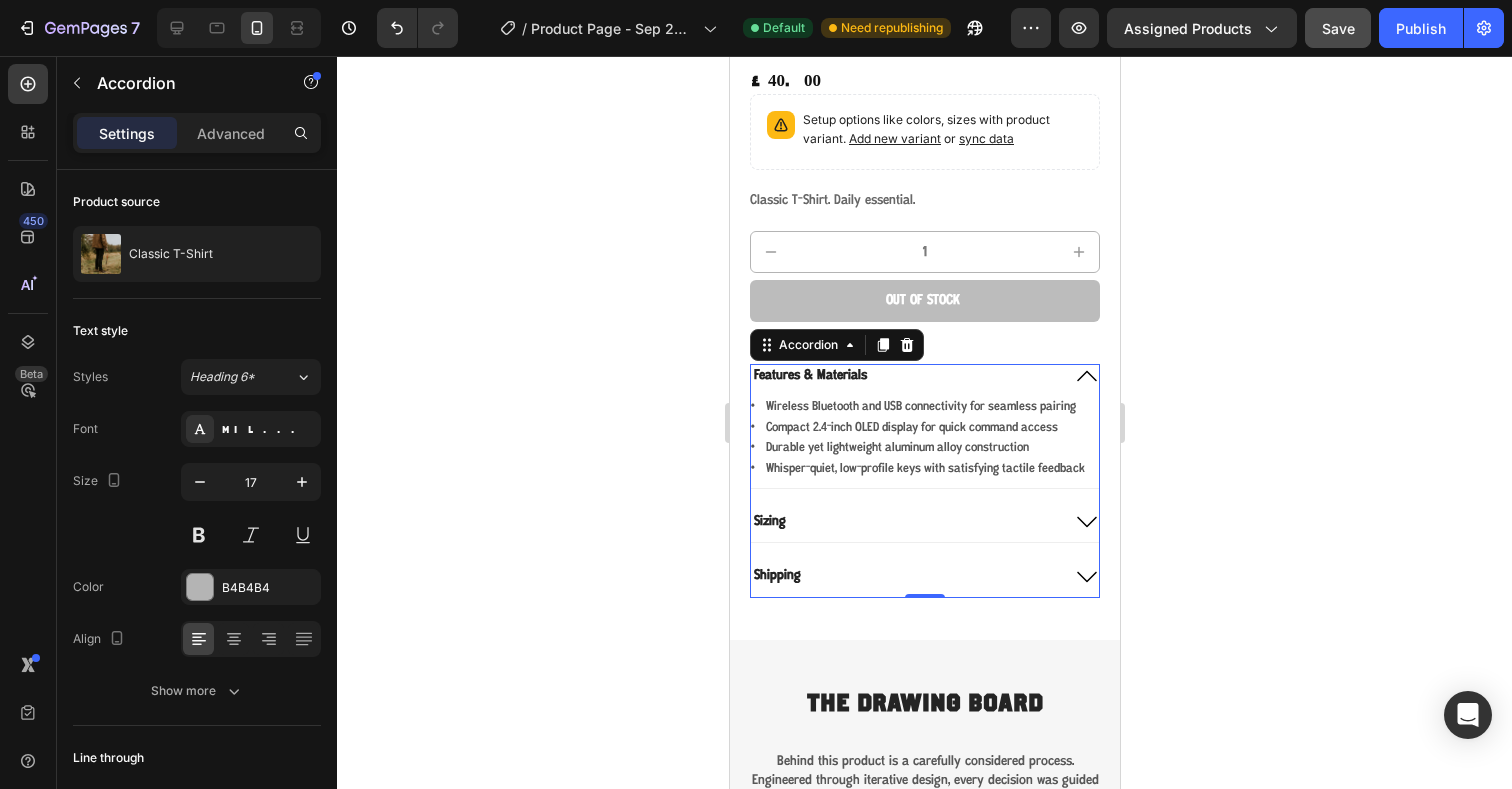 click on "Sizing" at bounding box center [924, 526] 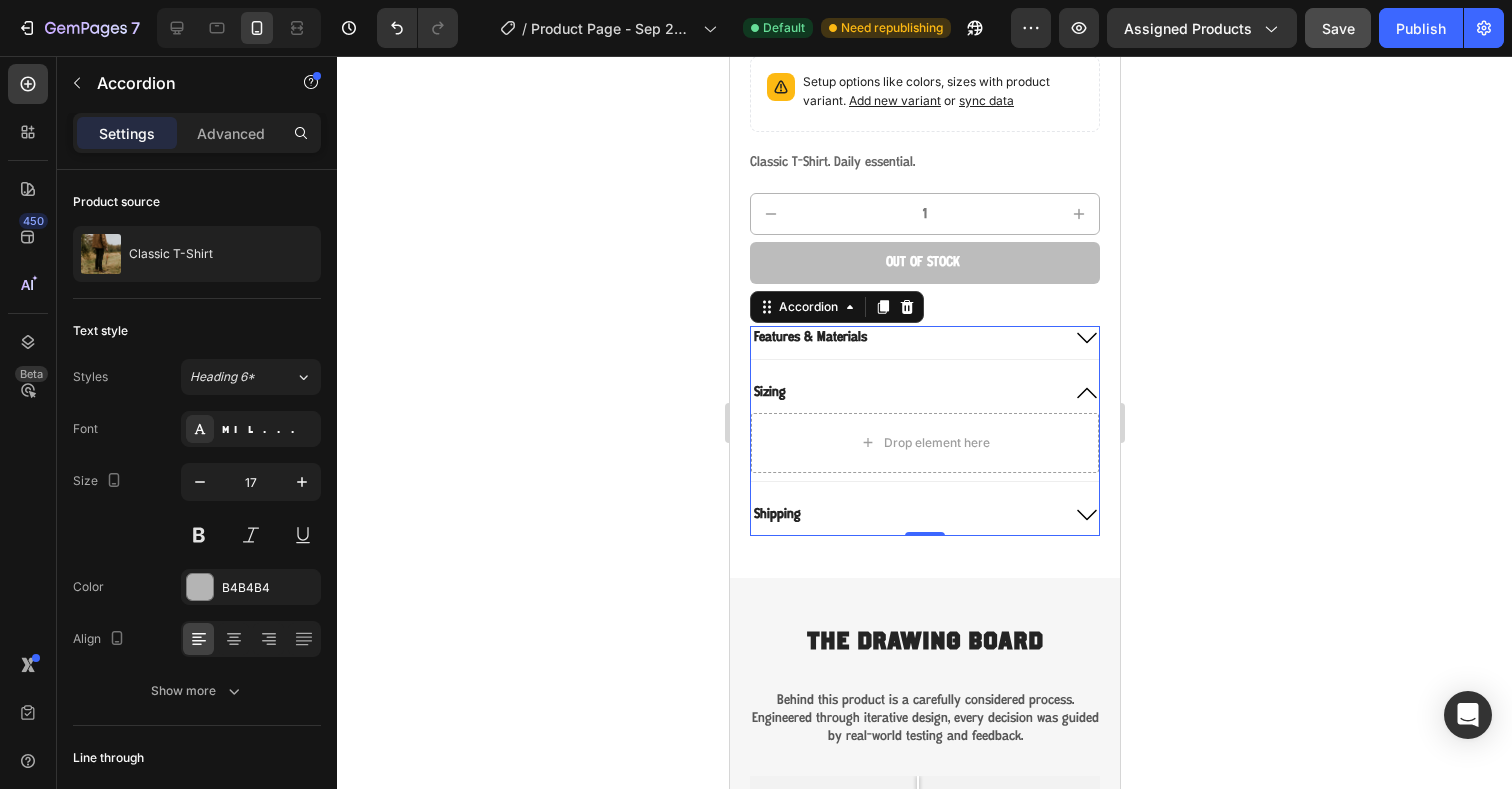 scroll, scrollTop: 573, scrollLeft: 0, axis: vertical 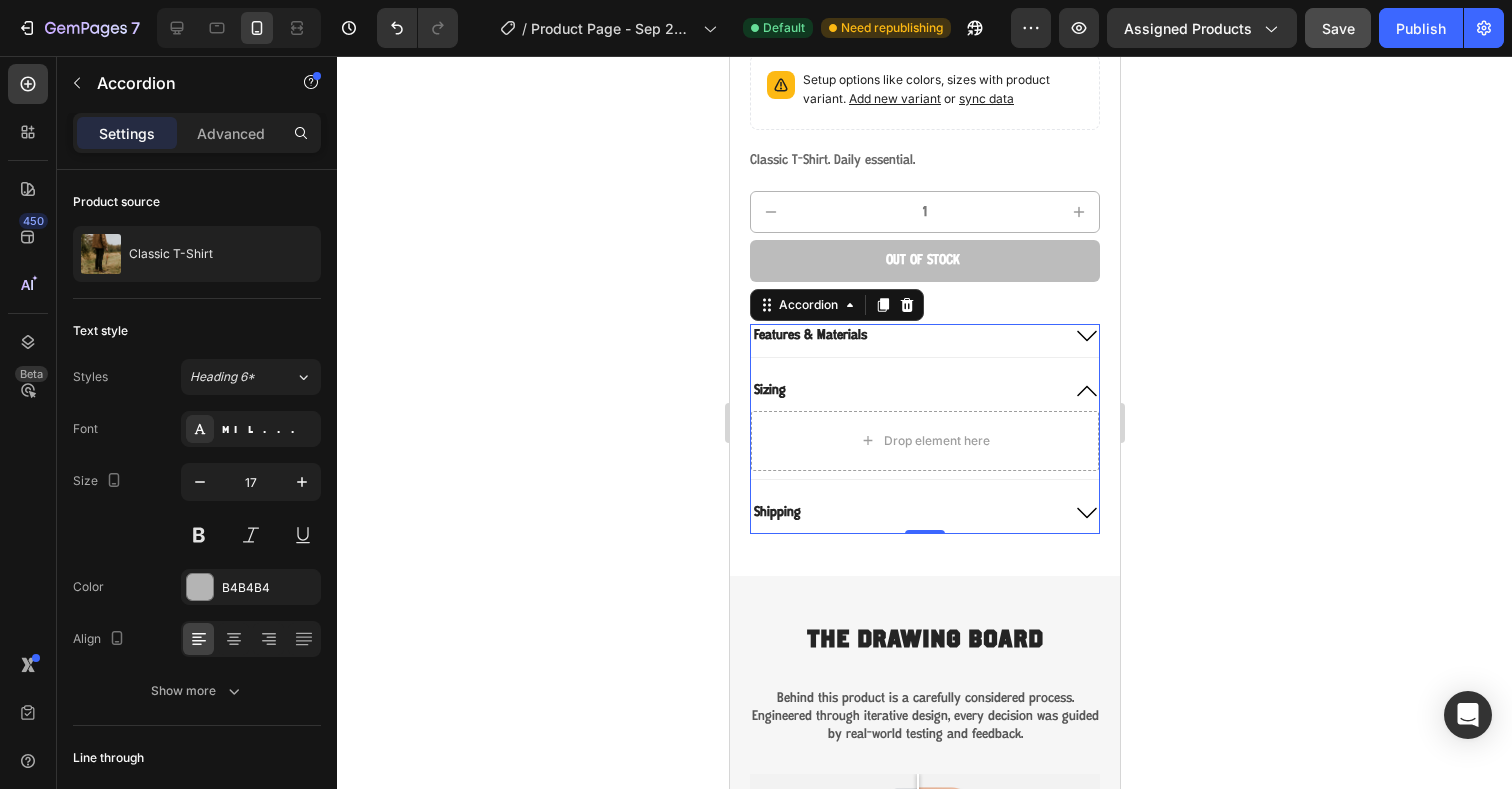click 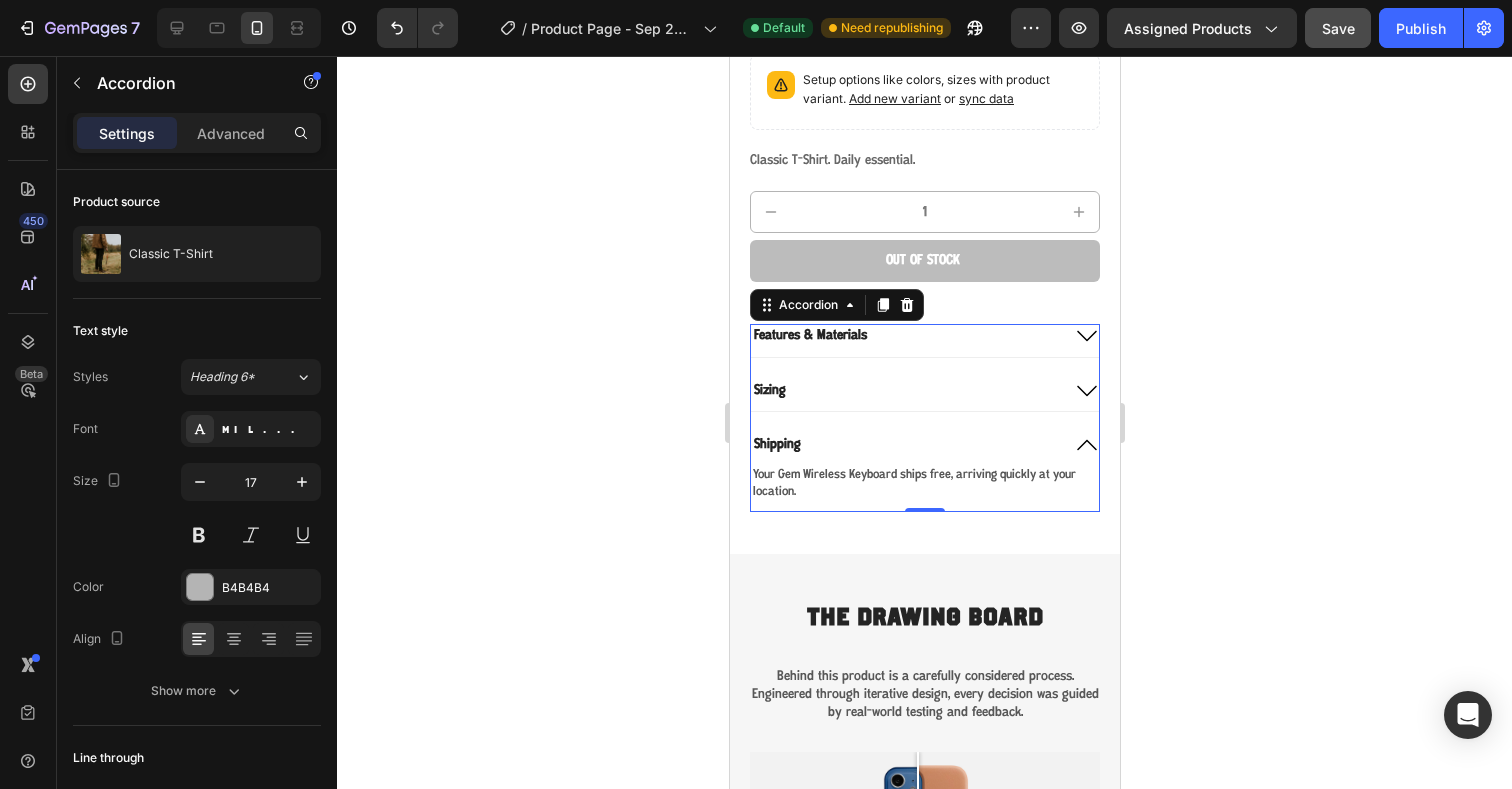 scroll, scrollTop: 584, scrollLeft: 0, axis: vertical 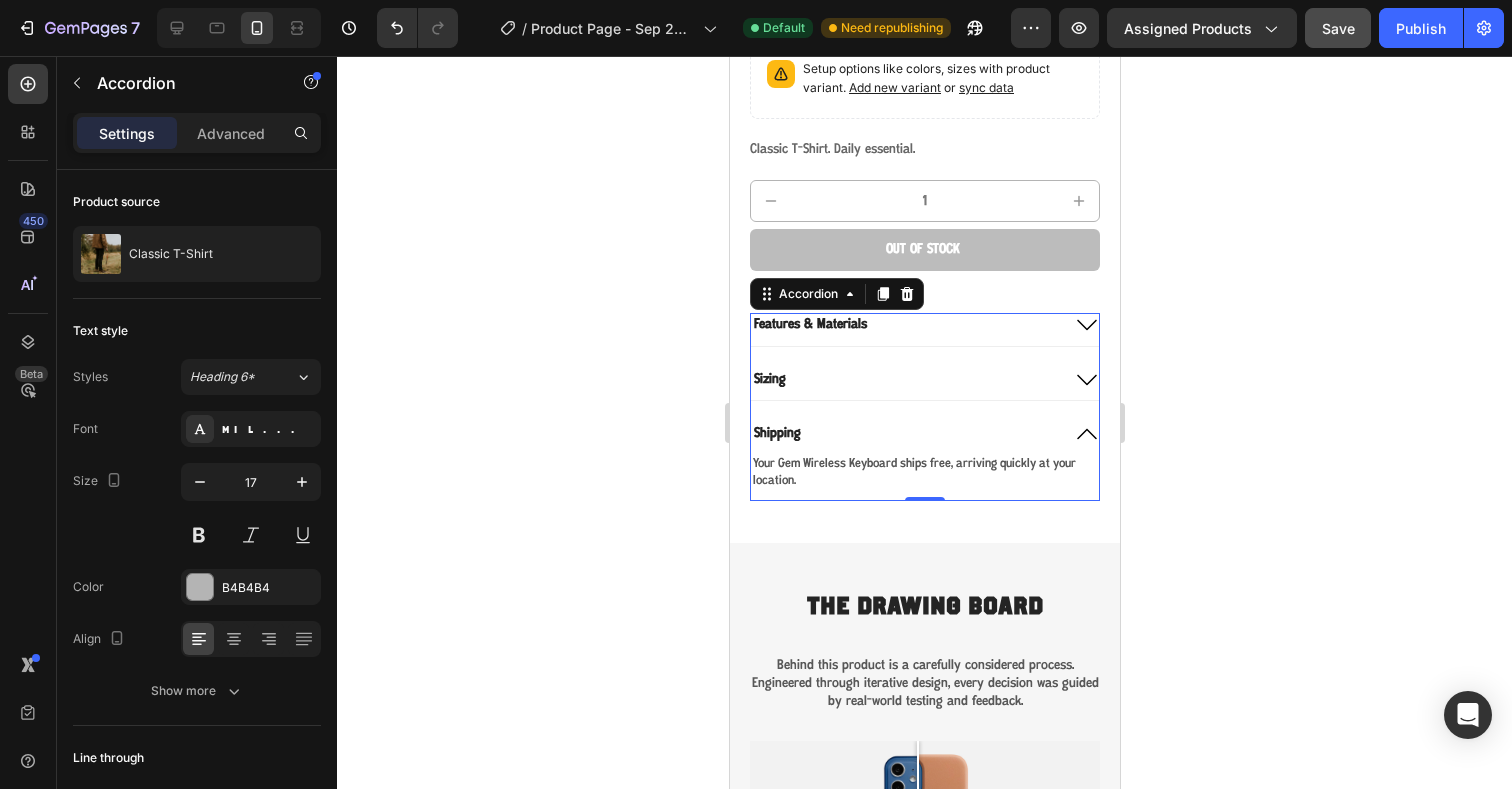 click on "Features & Materials
Sizing
Shipping Your Gem Wireless Keyboard ships free, arriving quickly at your location. Text Block" at bounding box center [924, 406] 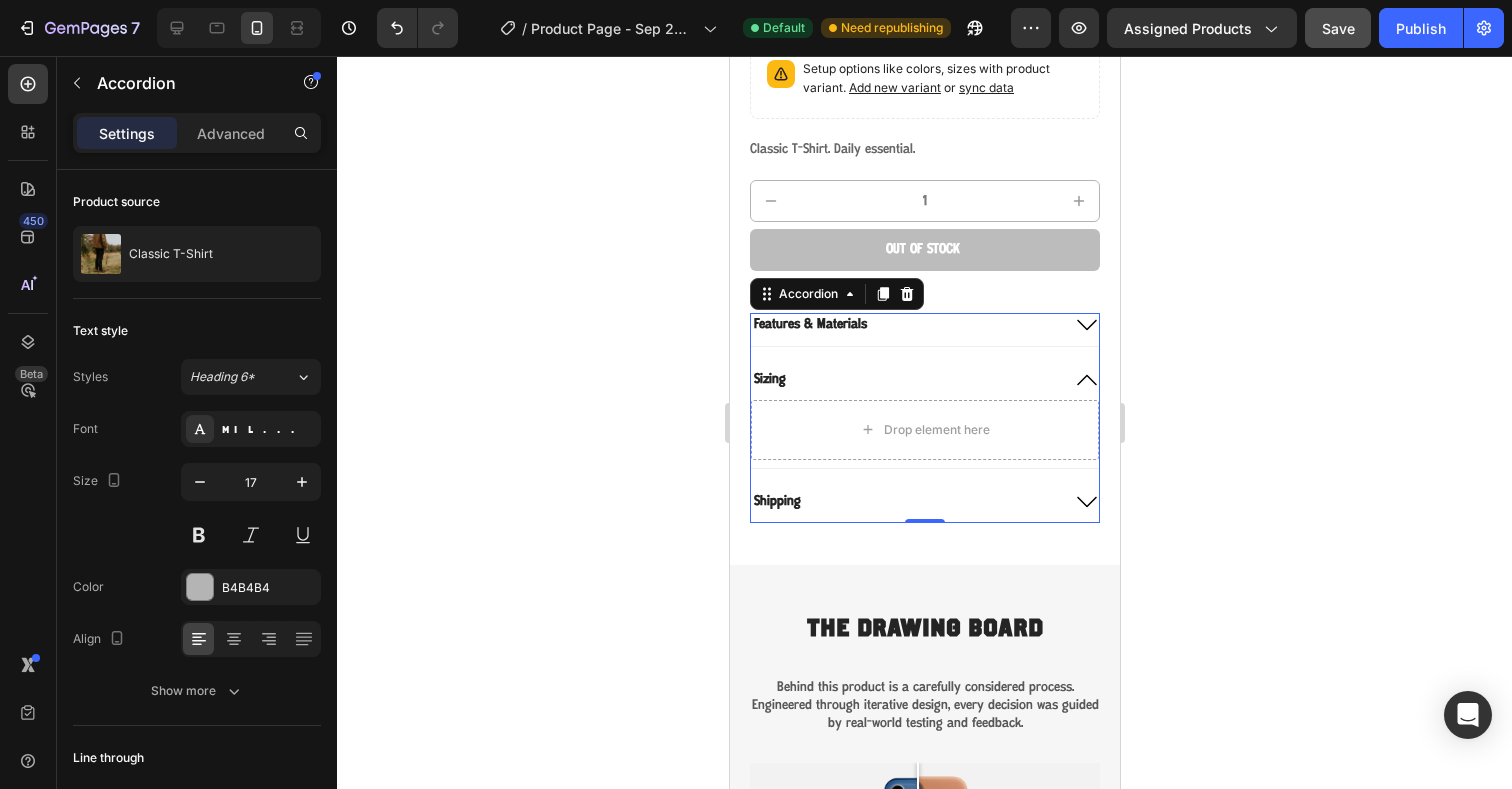 click on "Features & Materials" at bounding box center (904, 325) 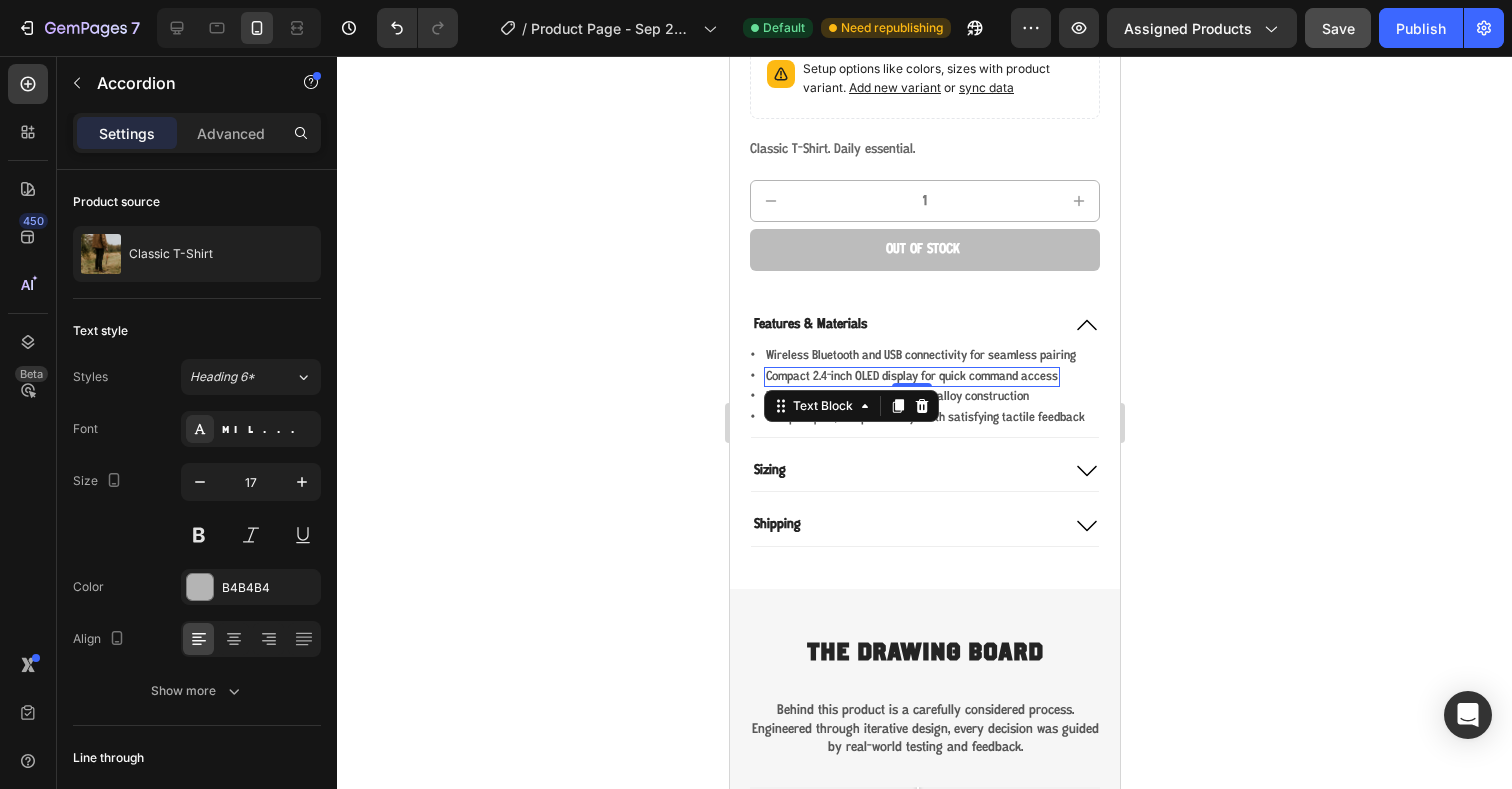 click on "Compact 2.4-inch OLED display for quick command access" at bounding box center [911, 377] 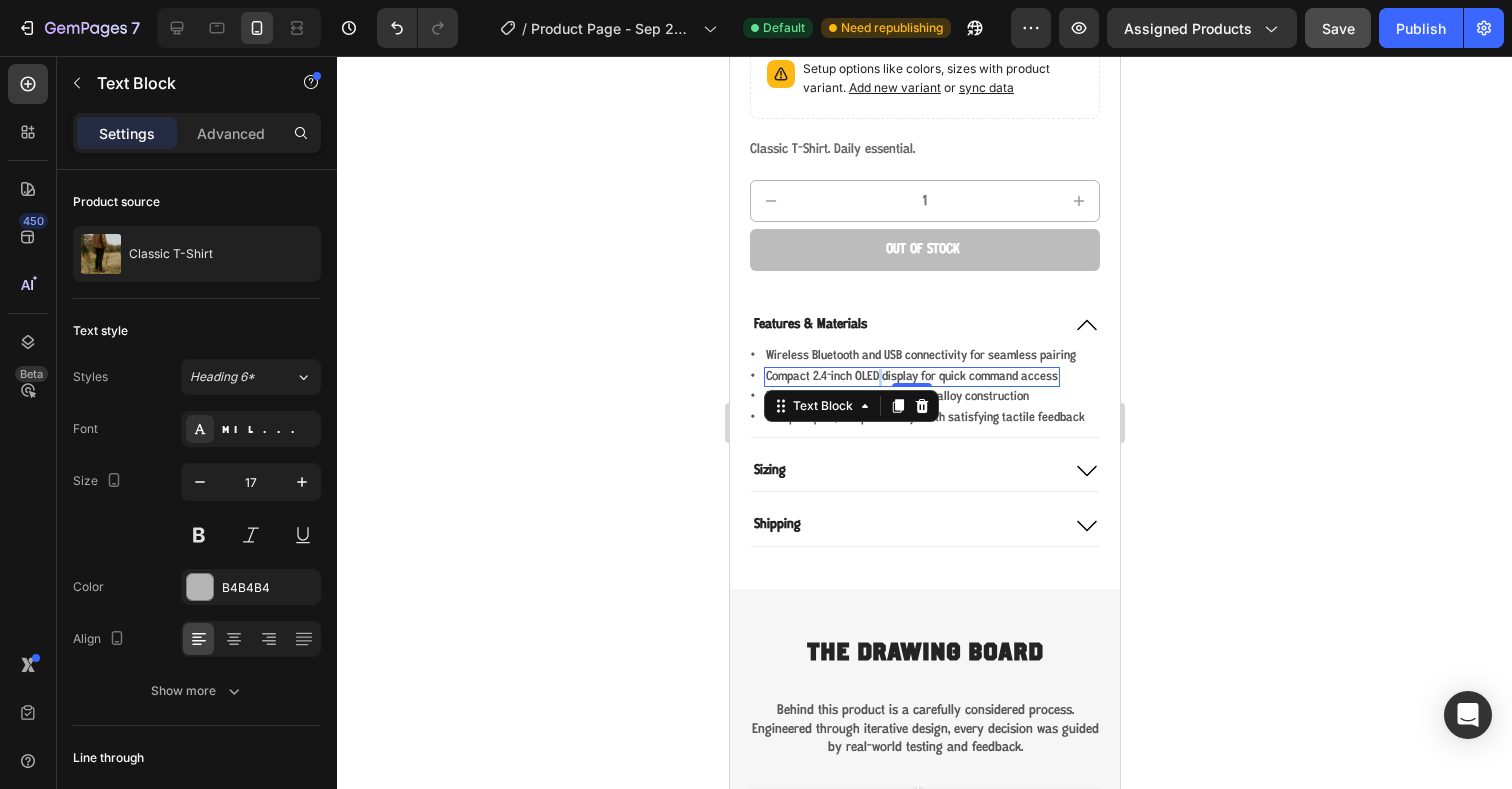 click on "Compact 2.4-inch OLED display for quick command access" at bounding box center (911, 377) 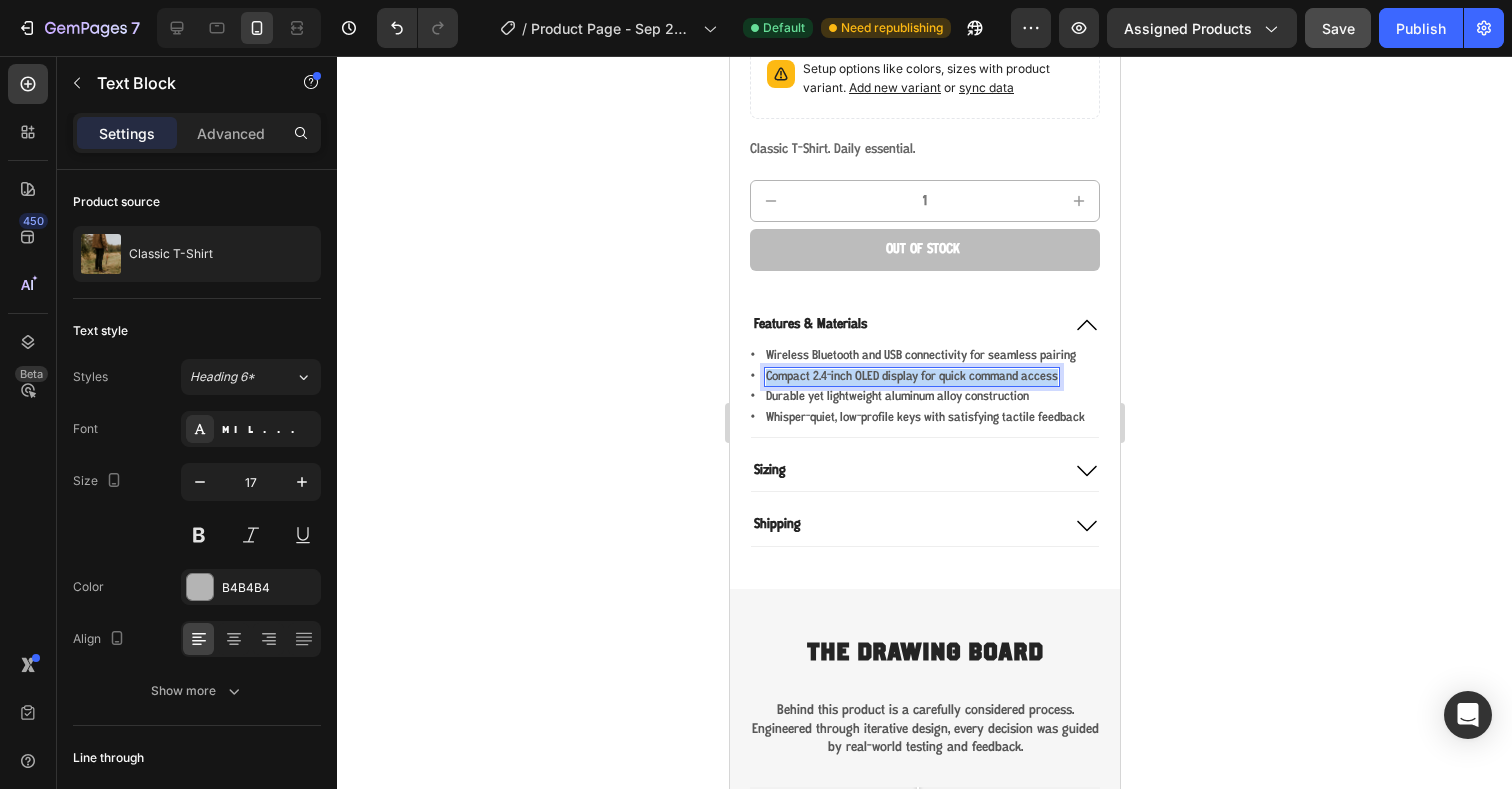 click on "Compact 2.4-inch OLED display for quick command access" at bounding box center (911, 377) 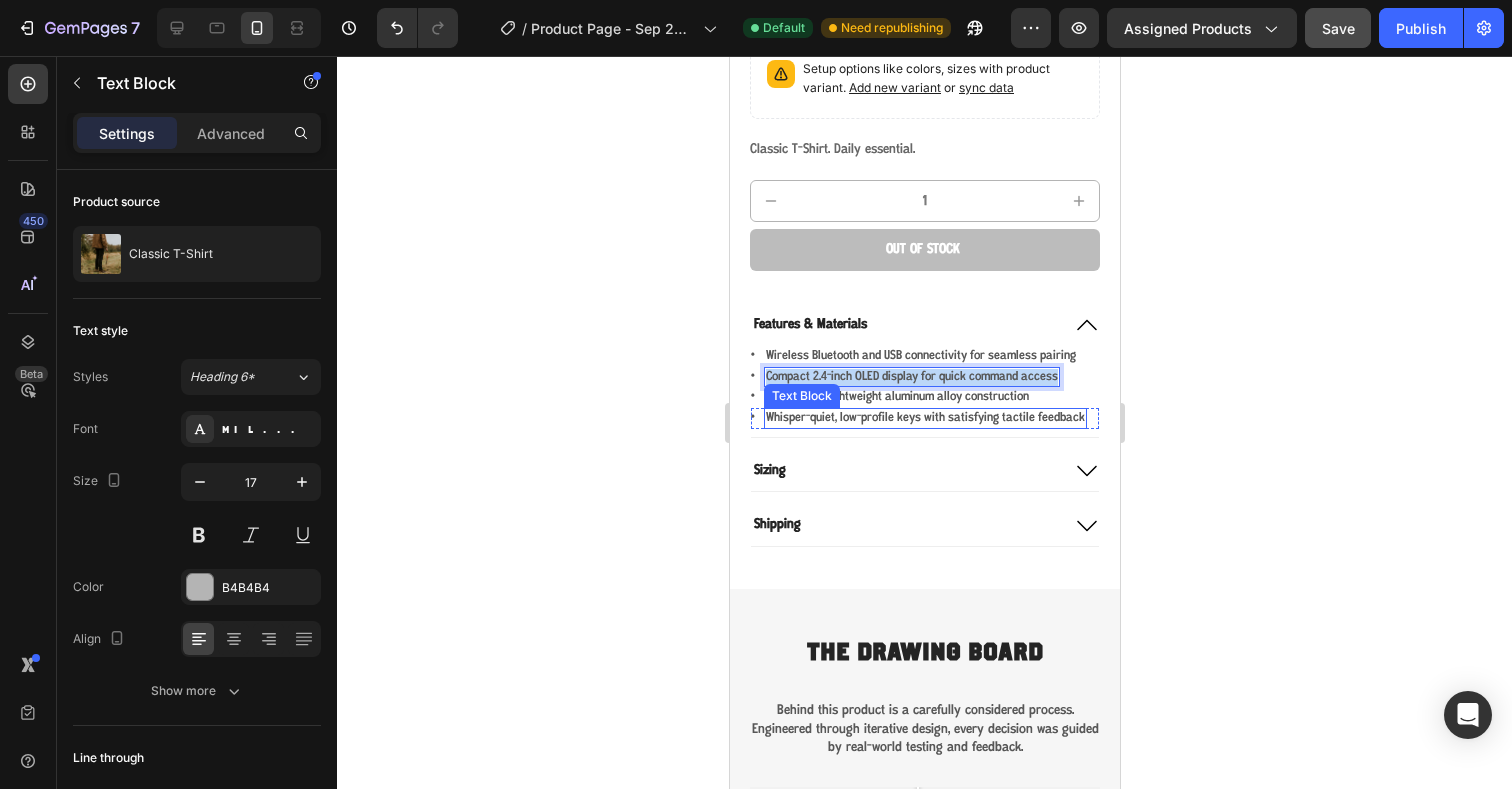 click on "Whisper-quiet, low-profile keys with satisfying tactile feedback" at bounding box center [924, 418] 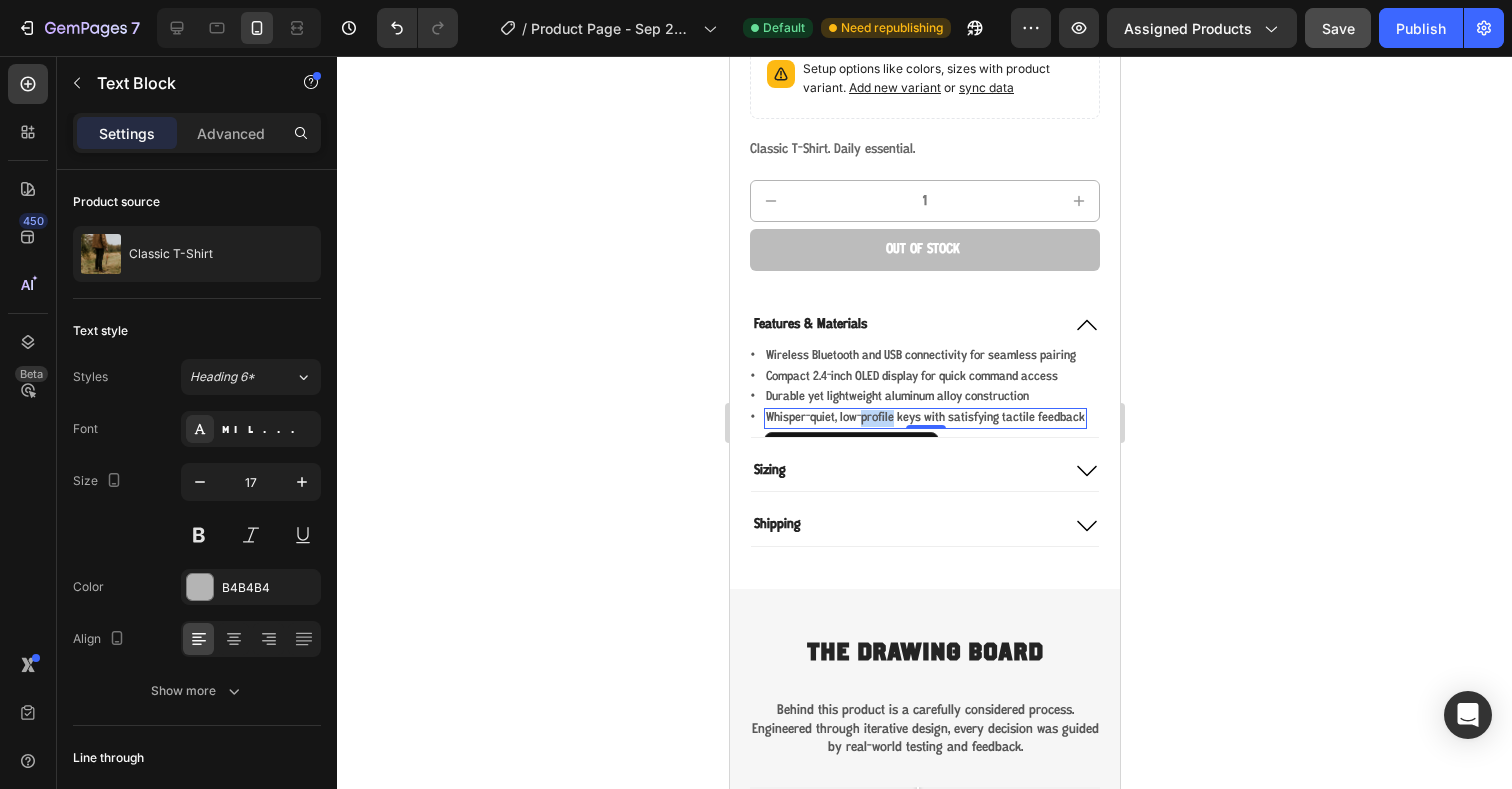 click on "Whisper-quiet, low-profile keys with satisfying tactile feedback" at bounding box center [924, 418] 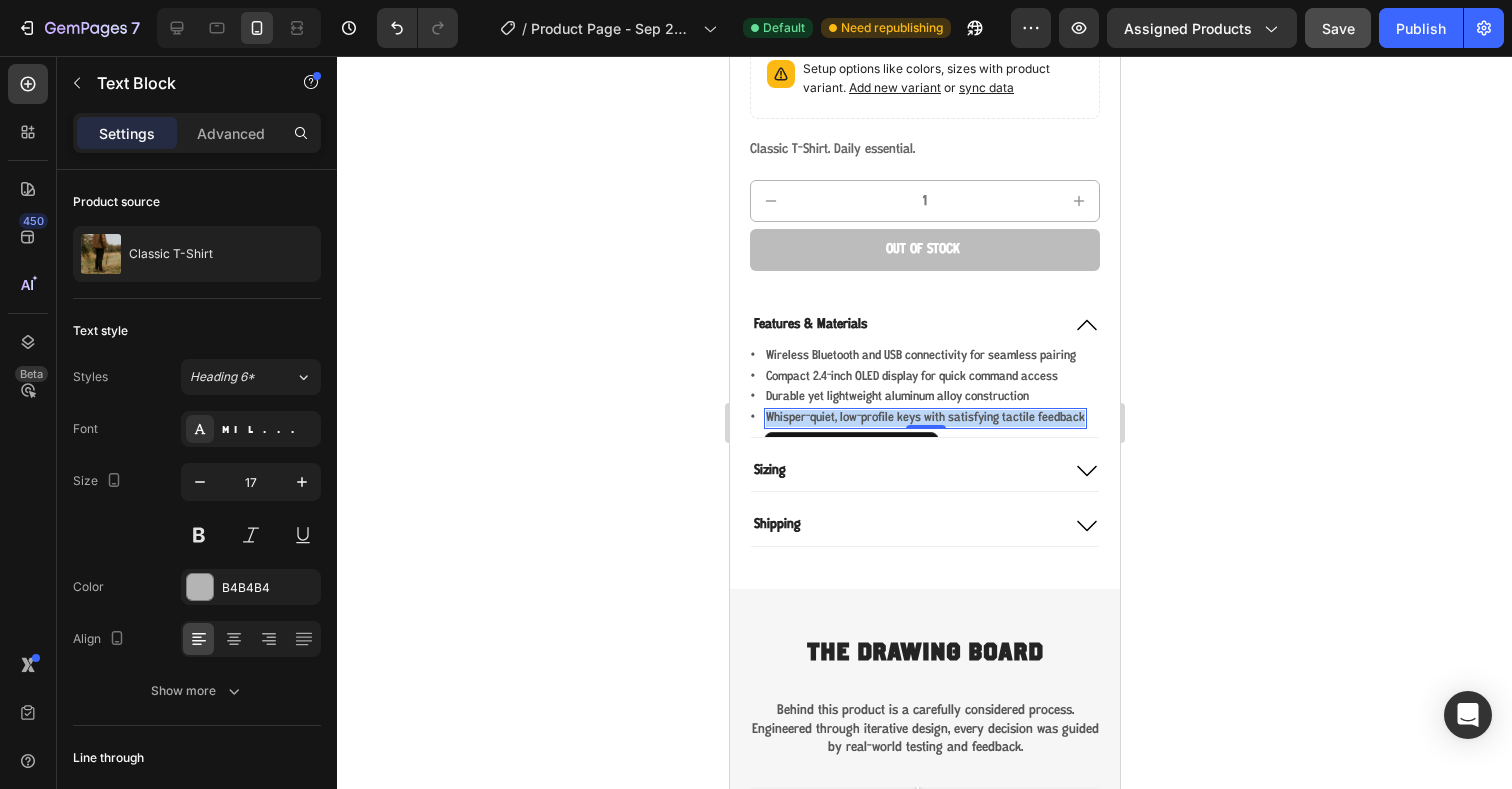 click on "Whisper-quiet, low-profile keys with satisfying tactile feedback" at bounding box center (924, 418) 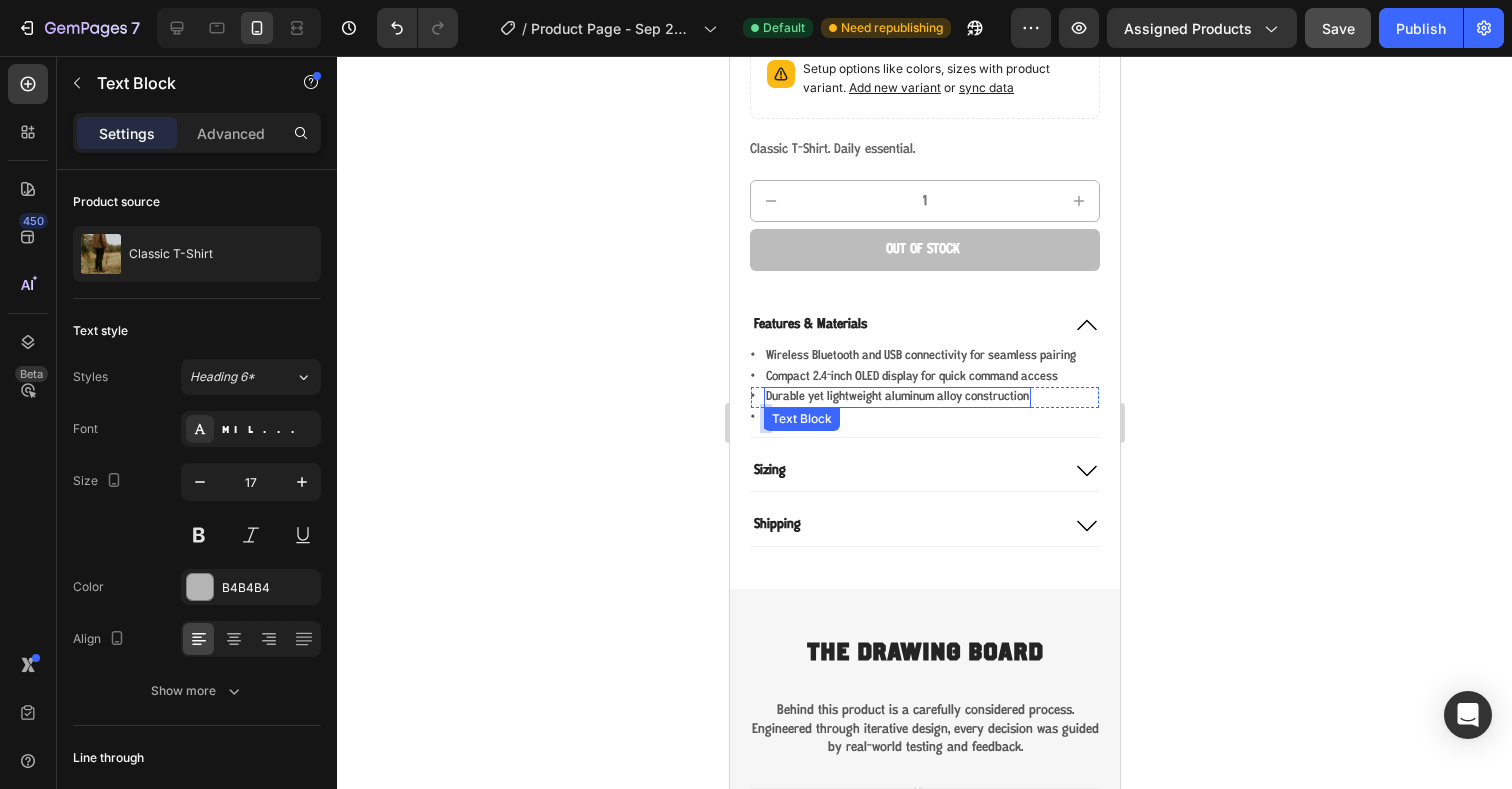 click on "Durable yet lightweight aluminum alloy construction" at bounding box center [896, 397] 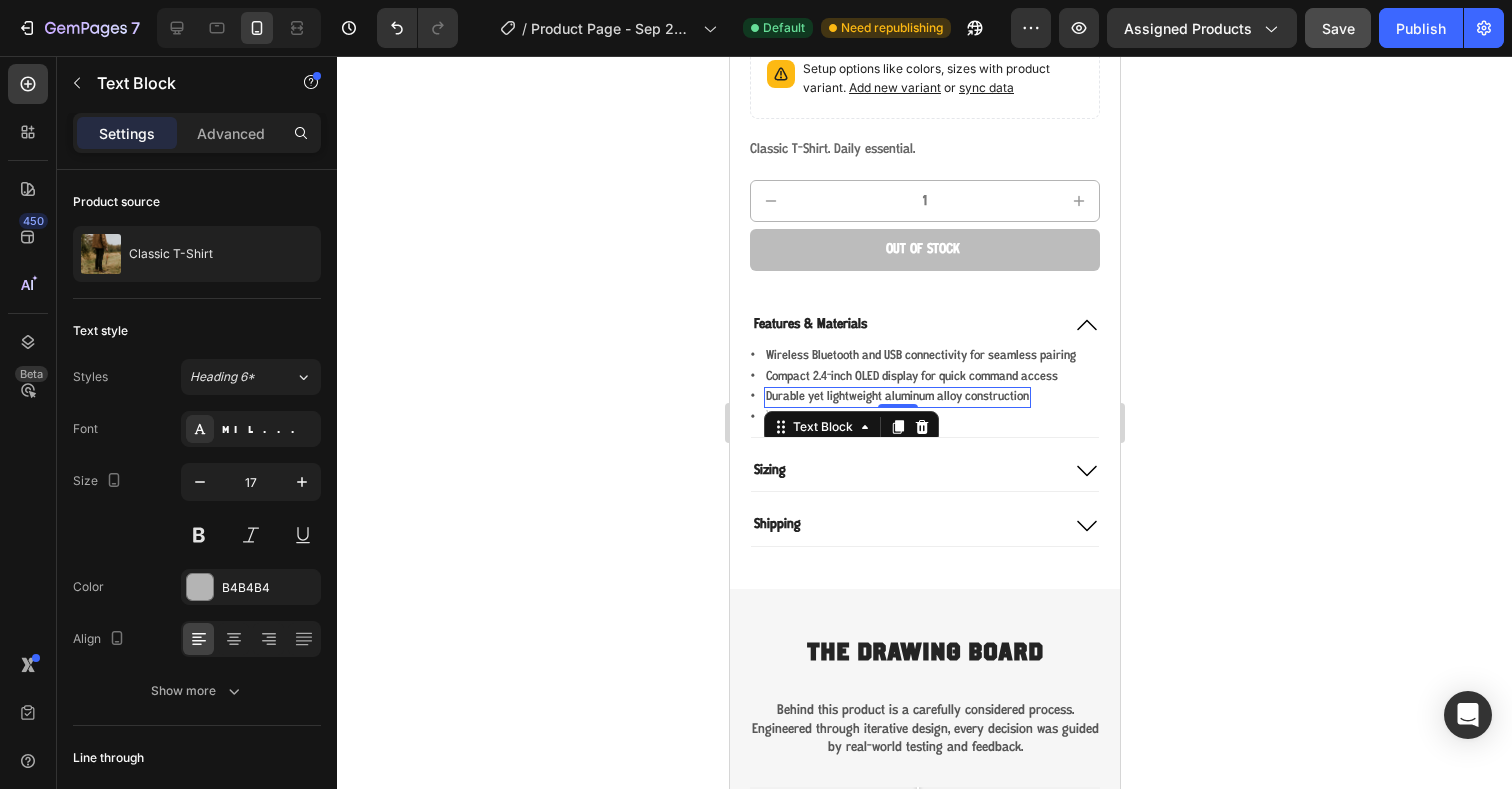 click on "Durable yet lightweight aluminum alloy construction" at bounding box center [896, 397] 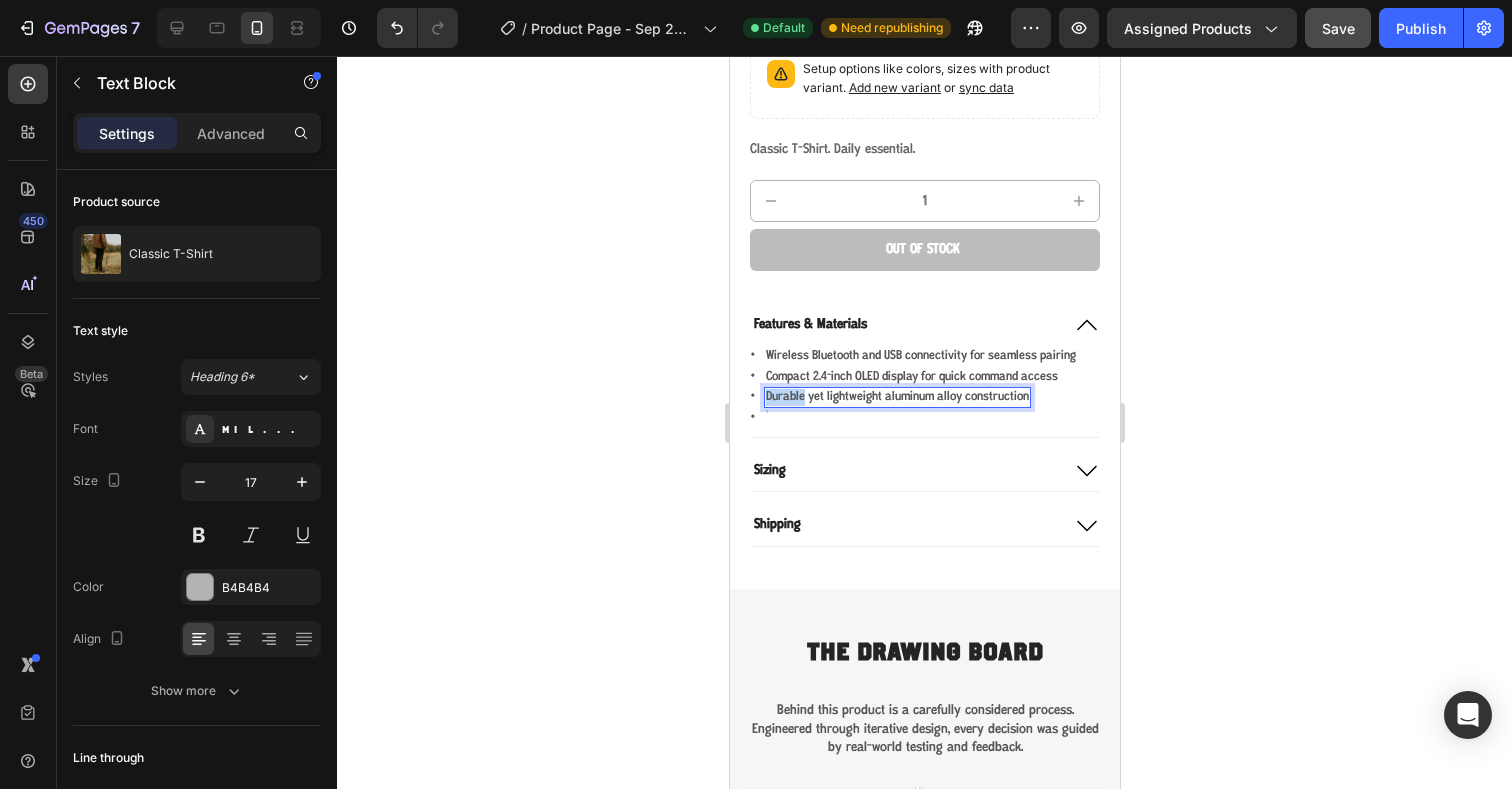 click on "Durable yet lightweight aluminum alloy construction" at bounding box center [896, 397] 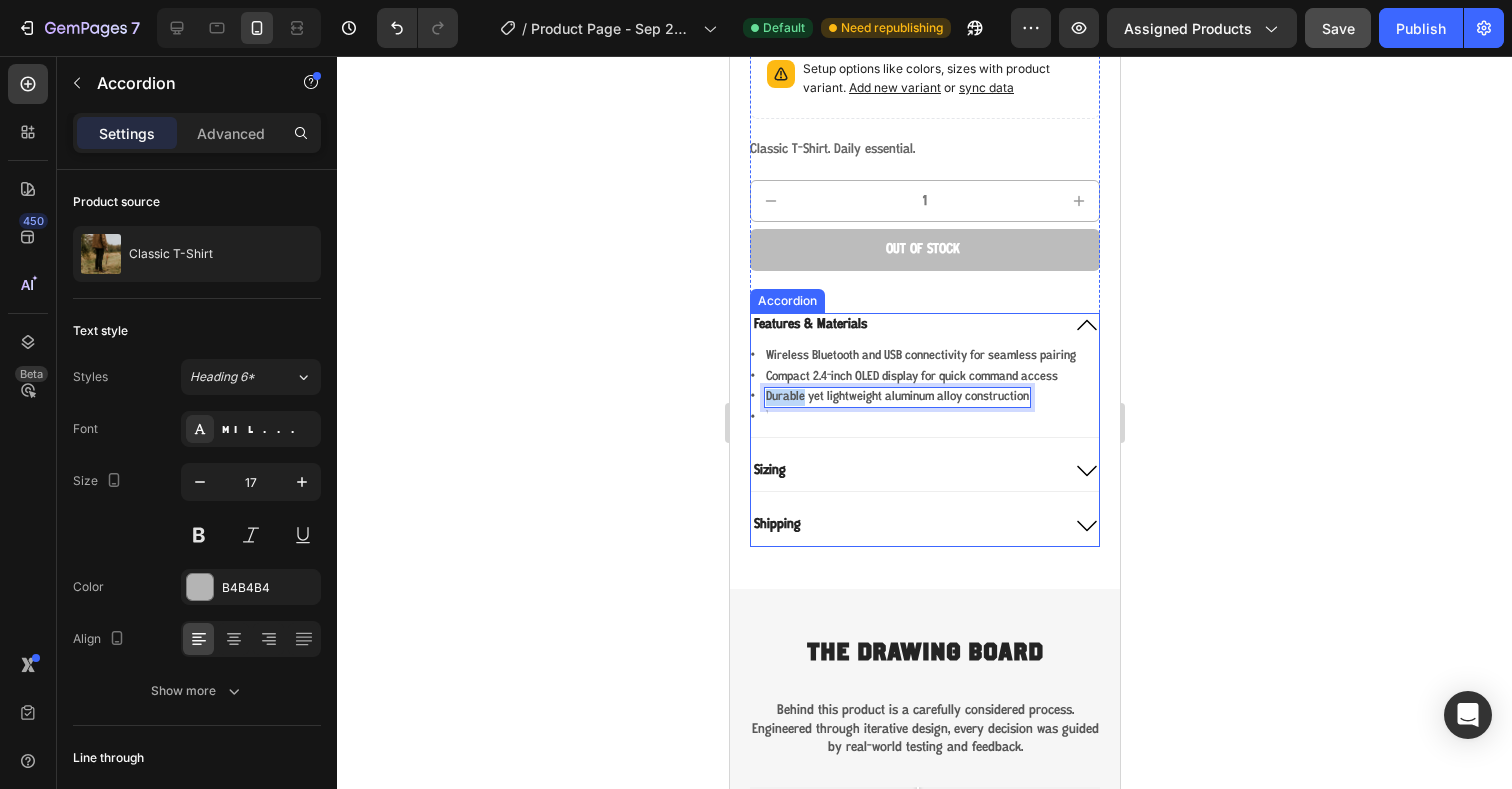 click on "Icon Wireless Bluetooth and USB connectivity for seamless pairing Text Block Row
Icon Compact 2.4-inch OLED display for quick command access Text Block Row
Icon Durable yet lightweight aluminum alloy construction Text Block   0 Row
Icon Text Block Row" at bounding box center [924, 392] 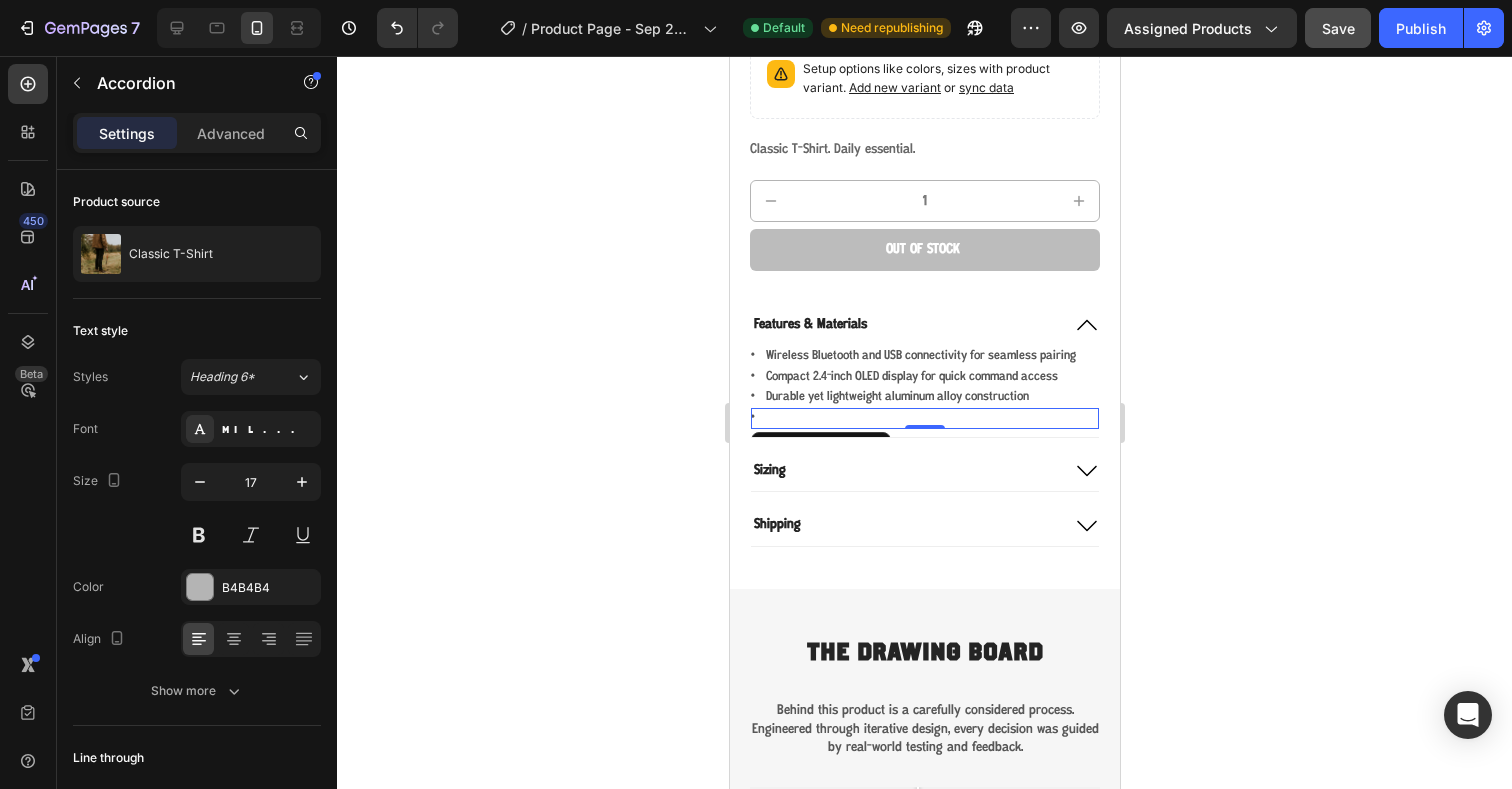 click on "Icon Text Block Row   0" at bounding box center [924, 418] 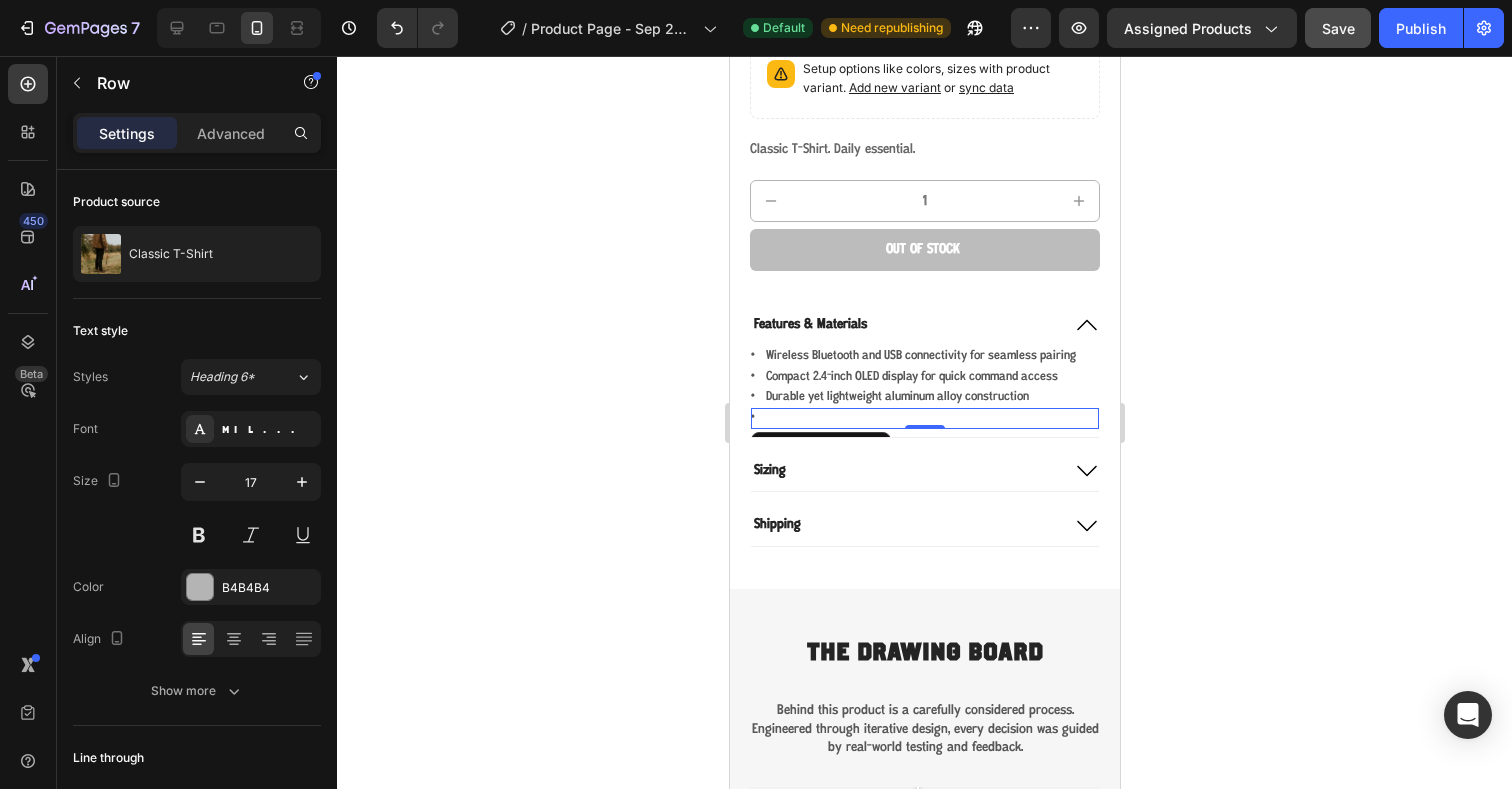 click on "Icon Text Block Row   0" at bounding box center [924, 418] 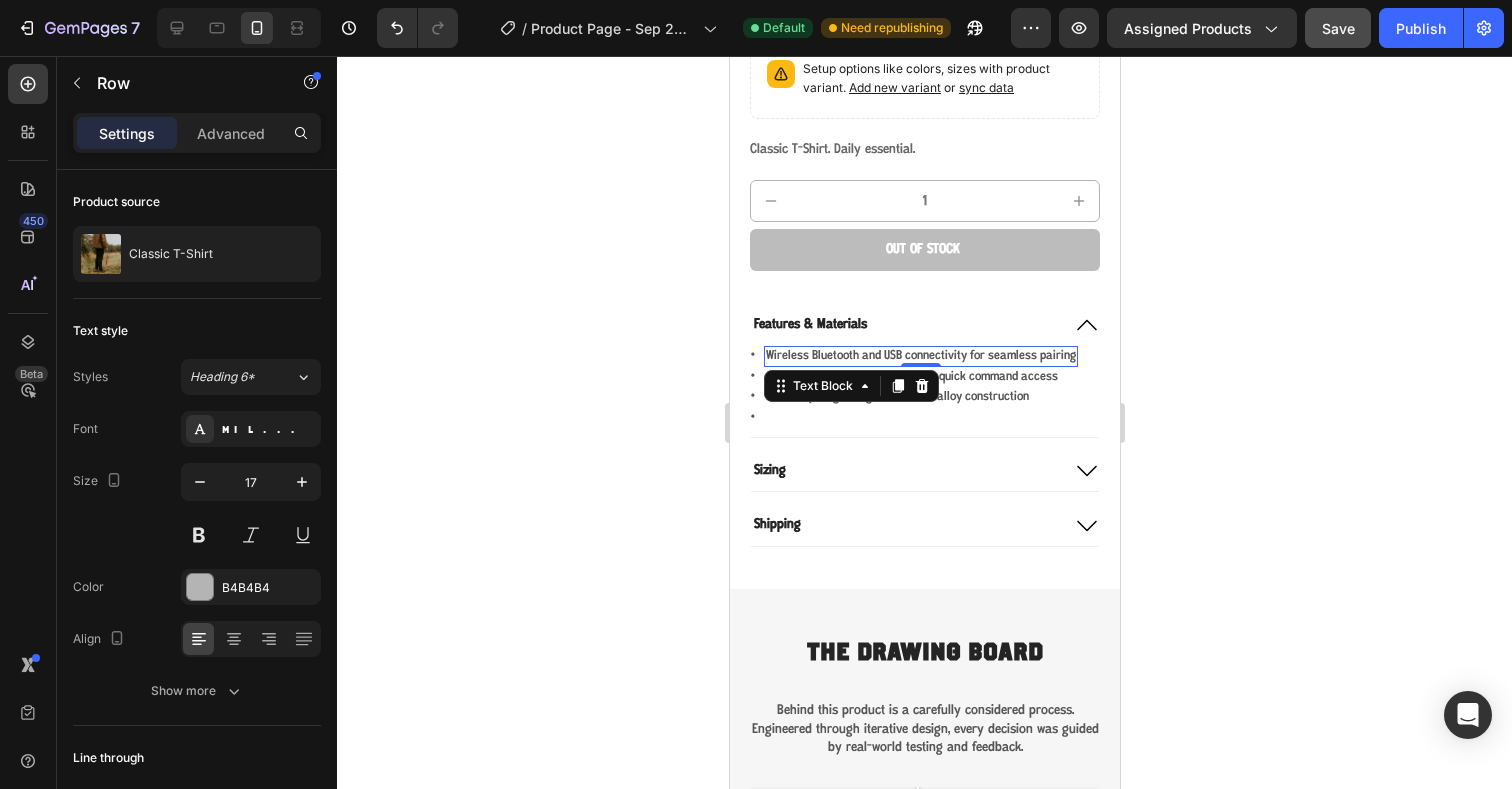click on "Wireless Bluetooth and USB connectivity for seamless pairing" at bounding box center (920, 356) 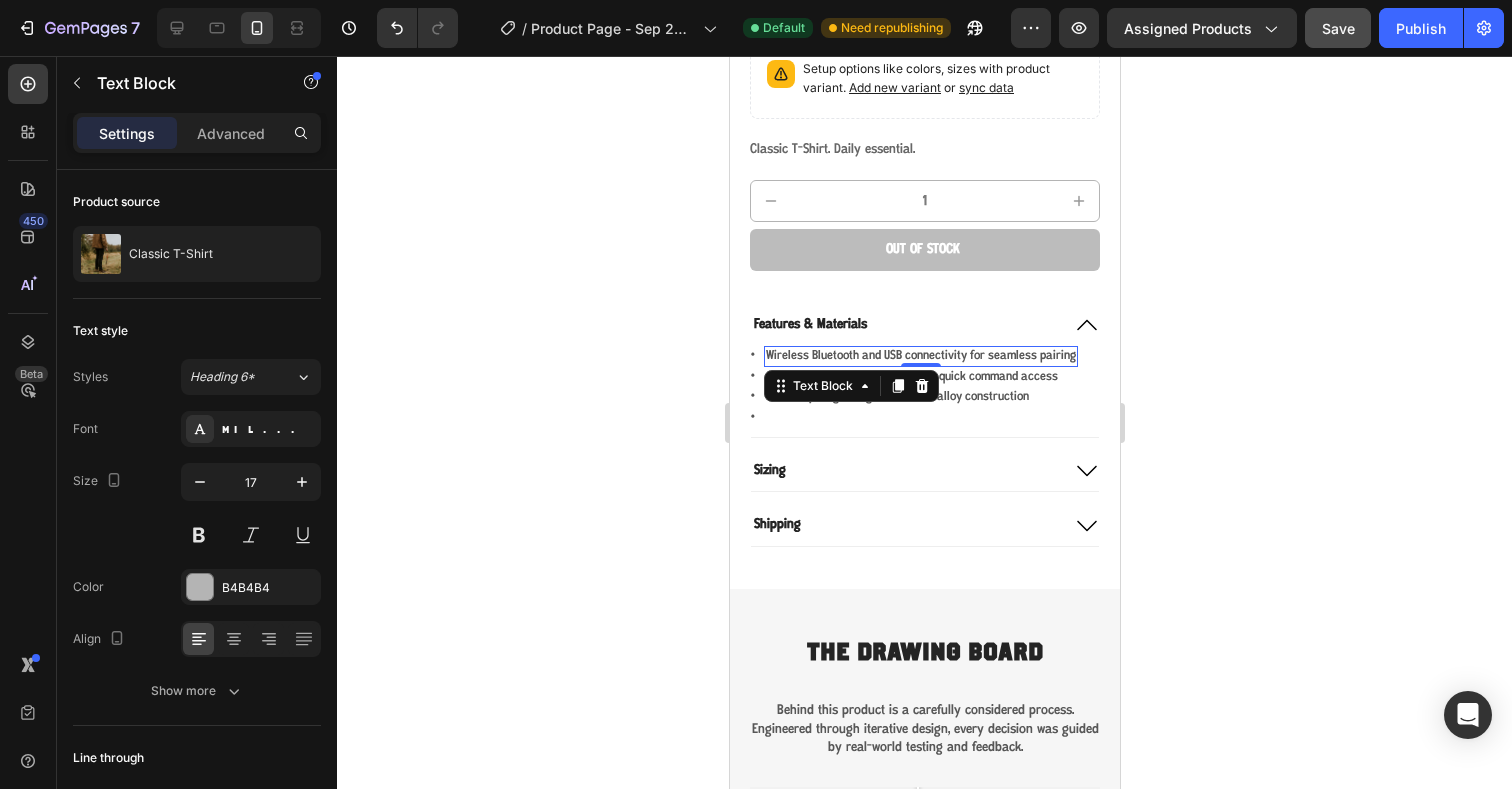 click on "Wireless Bluetooth and USB connectivity for seamless pairing" at bounding box center [920, 356] 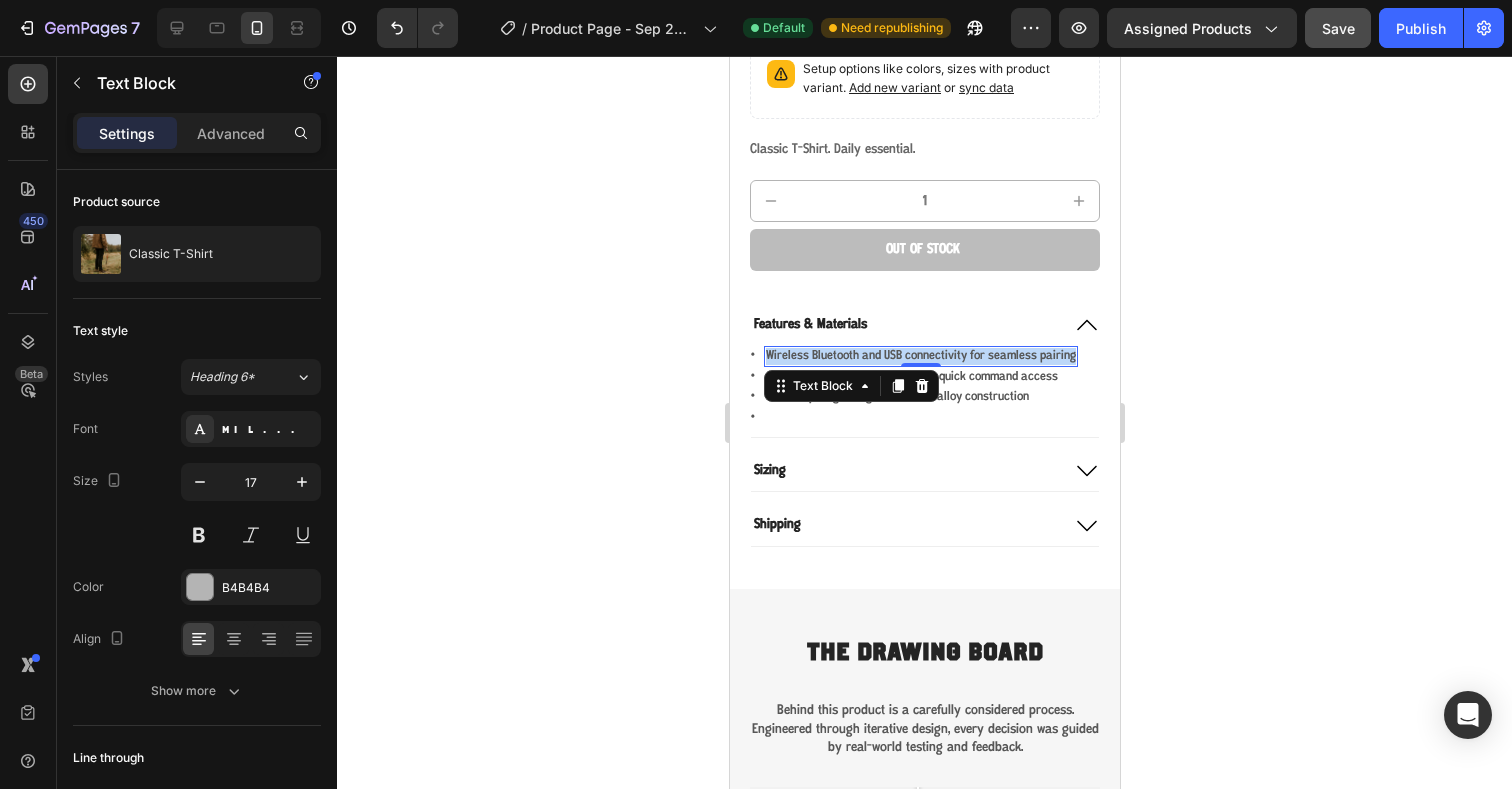 click on "Wireless Bluetooth and USB connectivity for seamless pairing" at bounding box center (920, 356) 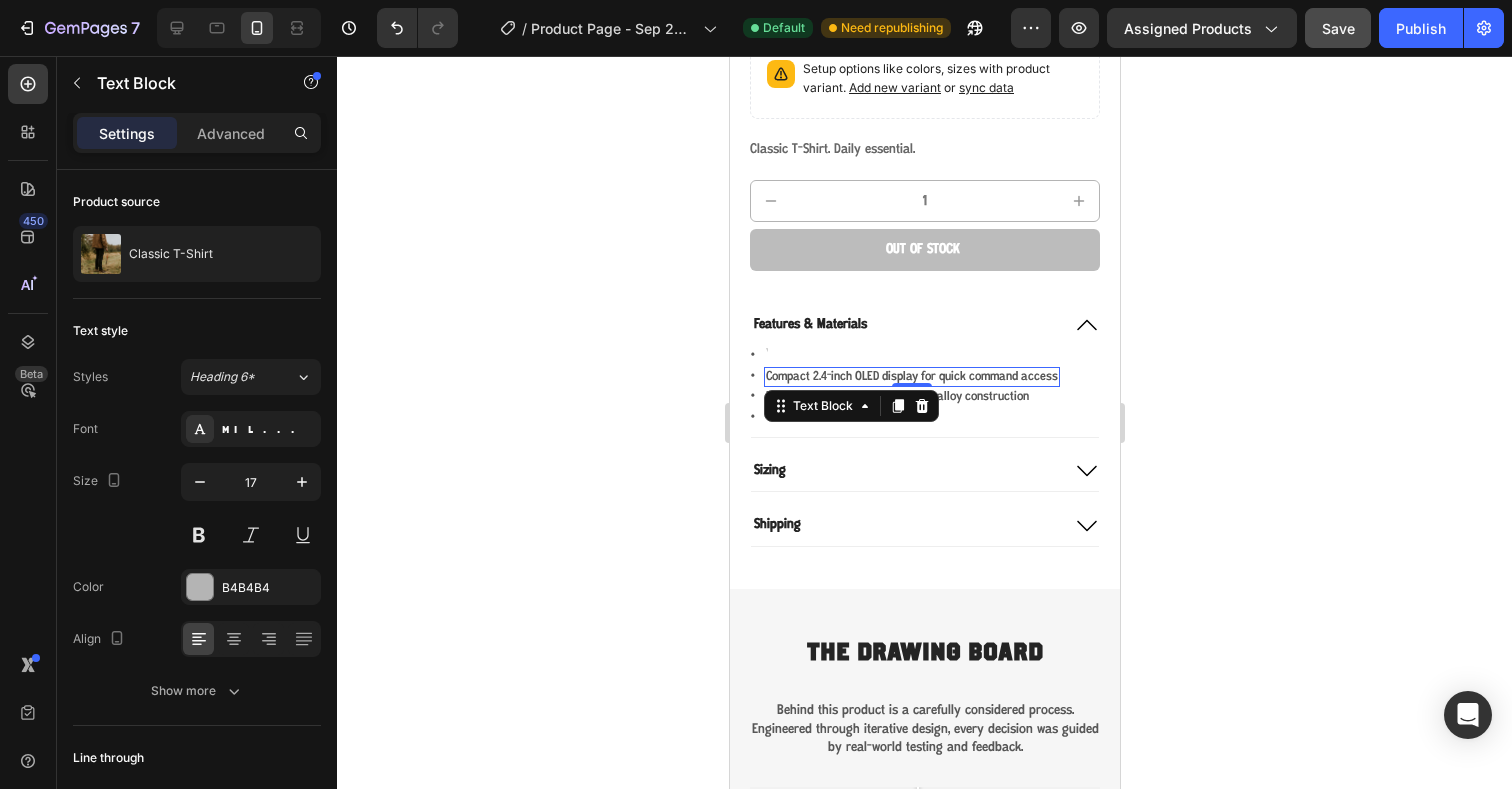 click on "Compact 2.4-inch OLED display for quick command access" at bounding box center (911, 377) 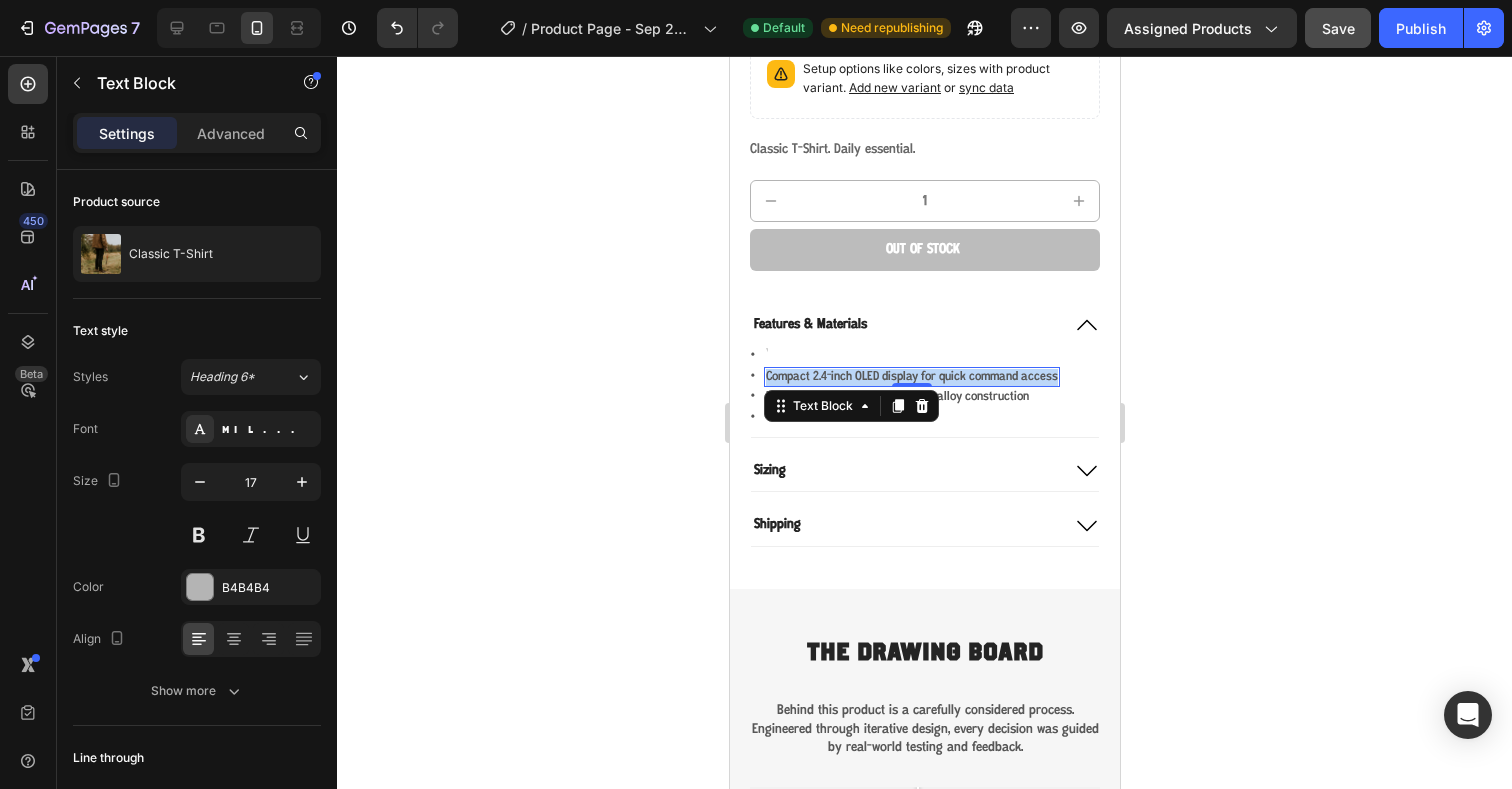 click on "Compact 2.4-inch OLED display for quick command access" at bounding box center [911, 377] 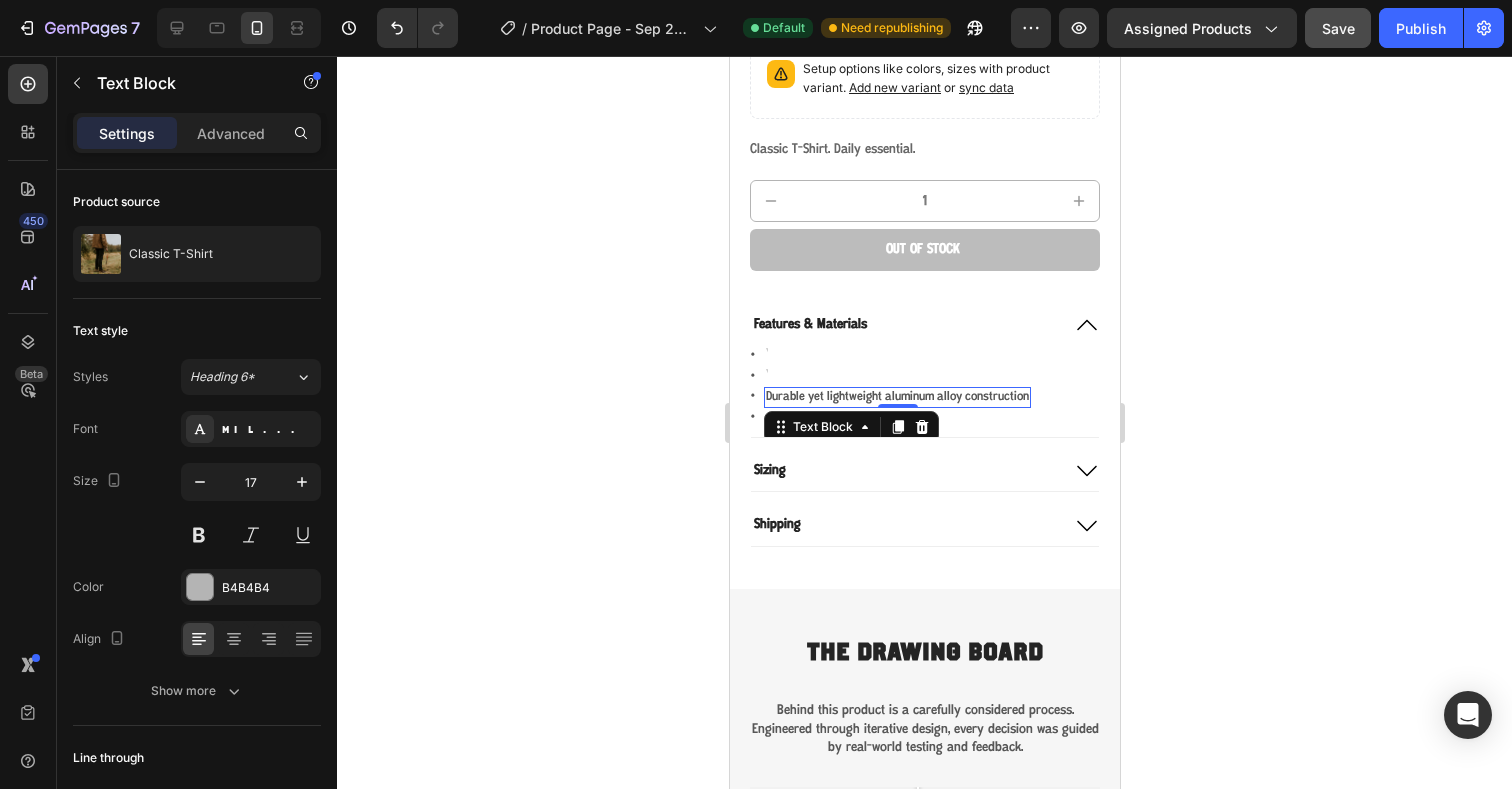 click on "Durable yet lightweight aluminum alloy construction" at bounding box center [896, 397] 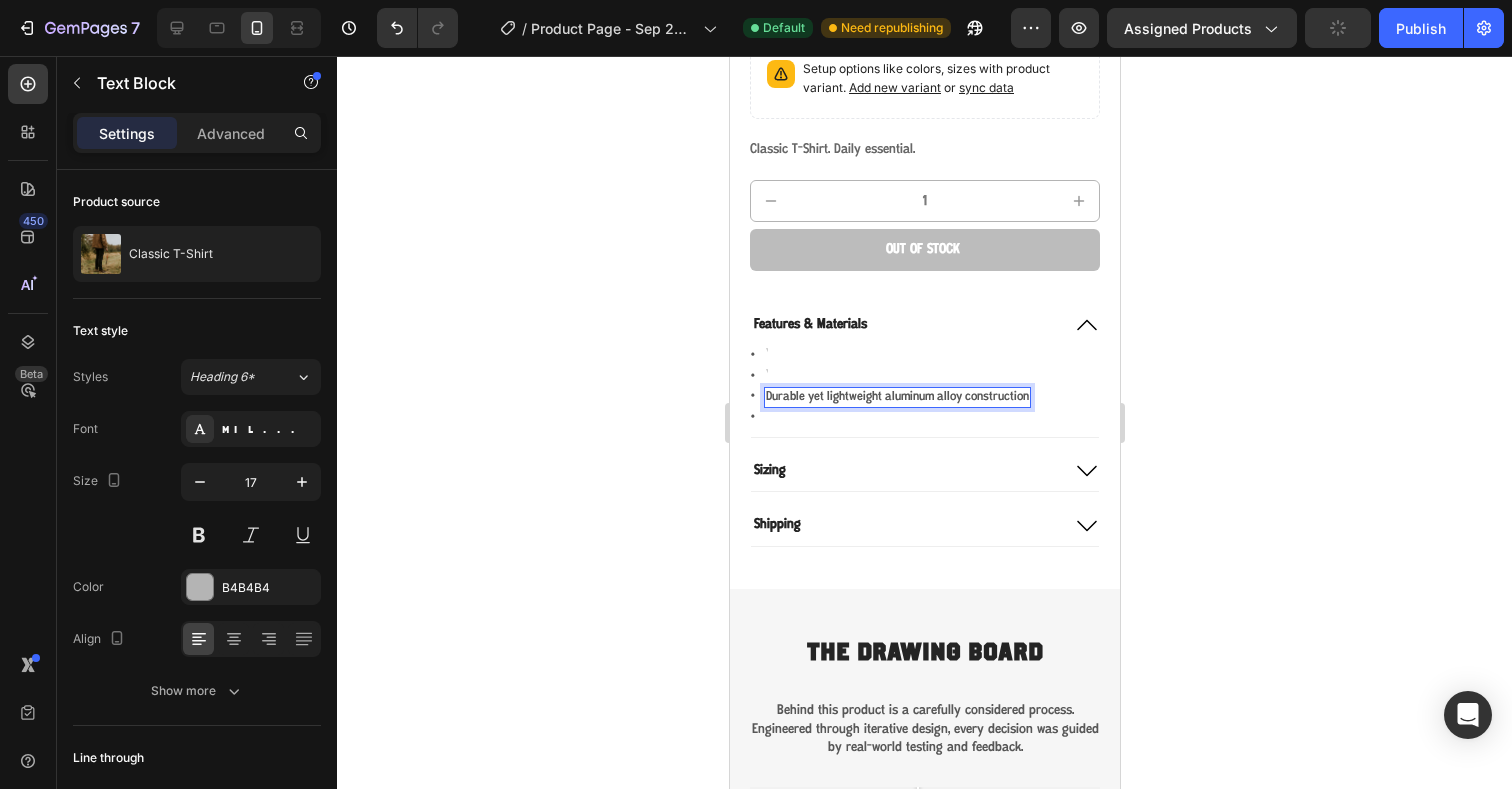 click on "Durable yet lightweight aluminum alloy construction" at bounding box center [896, 397] 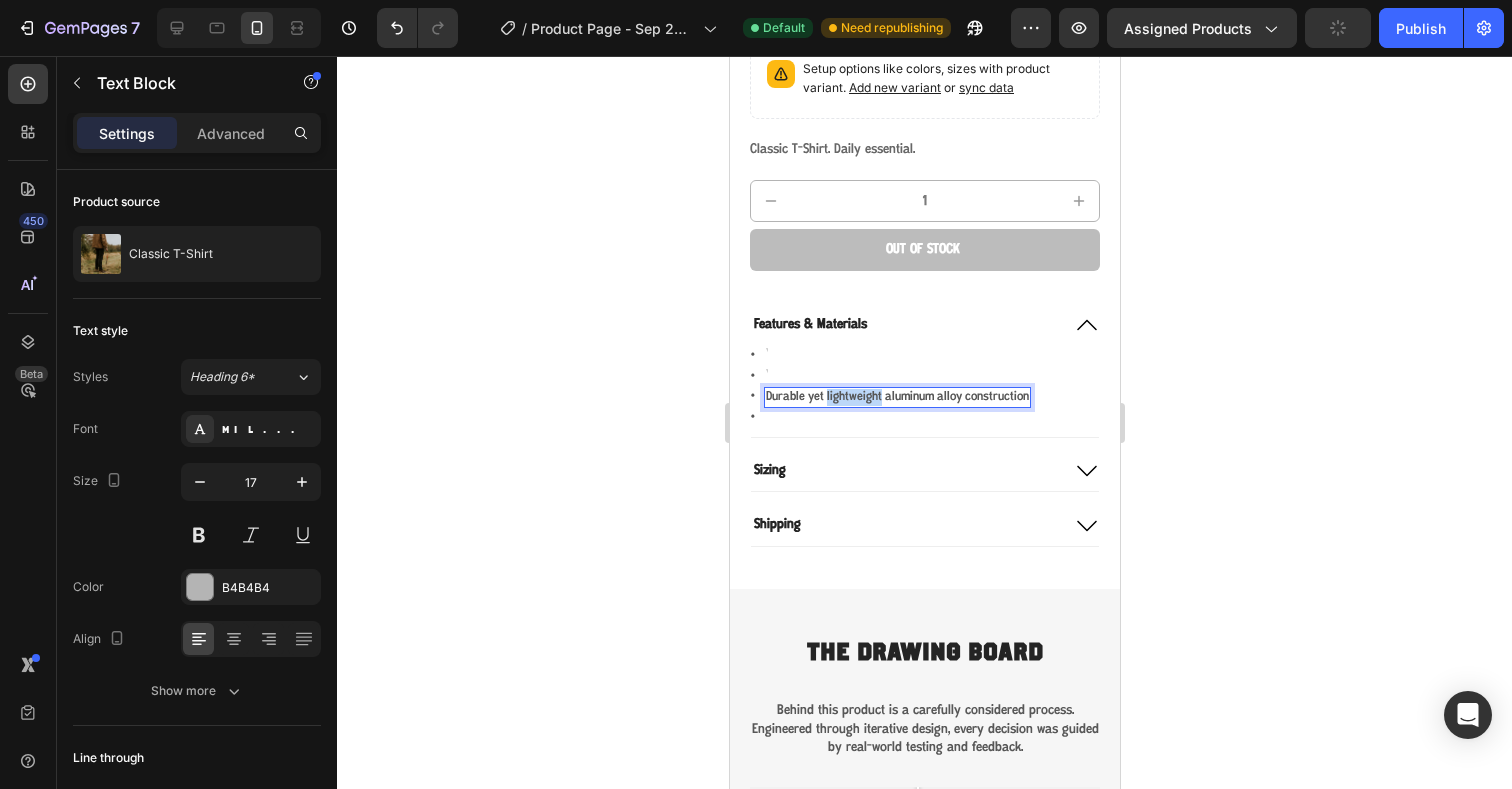 click on "Durable yet lightweight aluminum alloy construction" at bounding box center (896, 397) 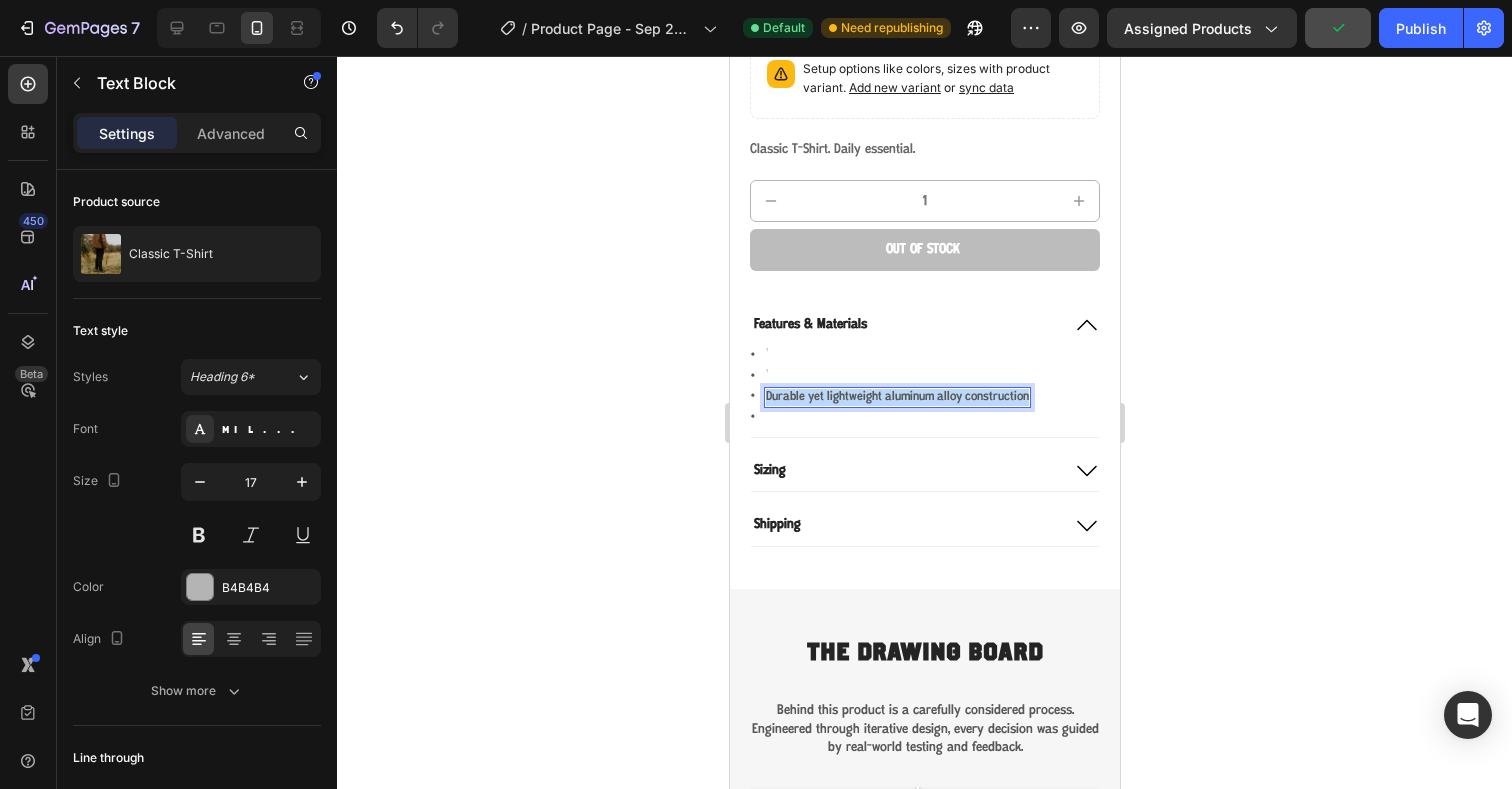 click on "Durable yet lightweight aluminum alloy construction" at bounding box center (896, 397) 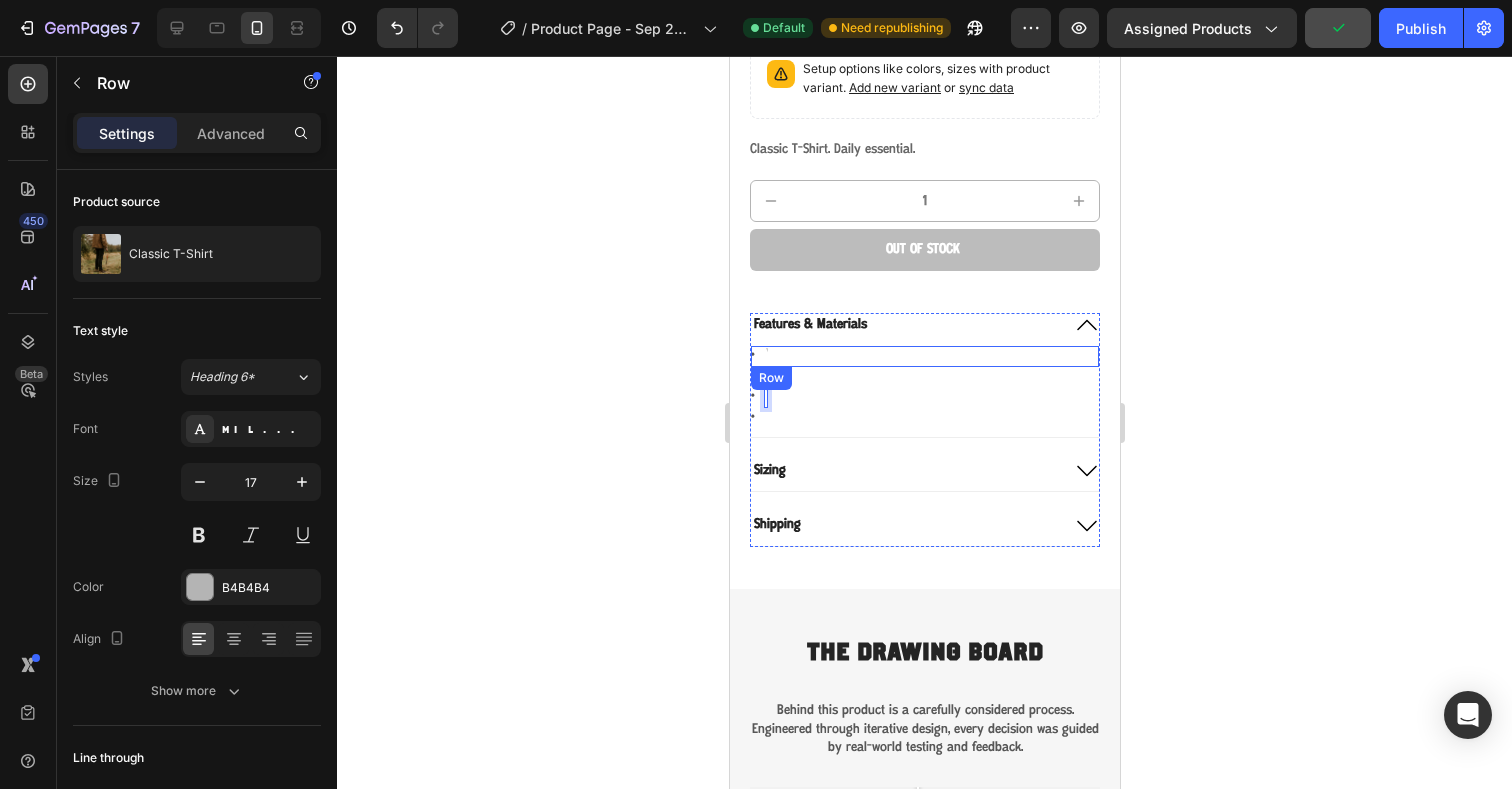 click on "Icon Text Block Row" at bounding box center [924, 356] 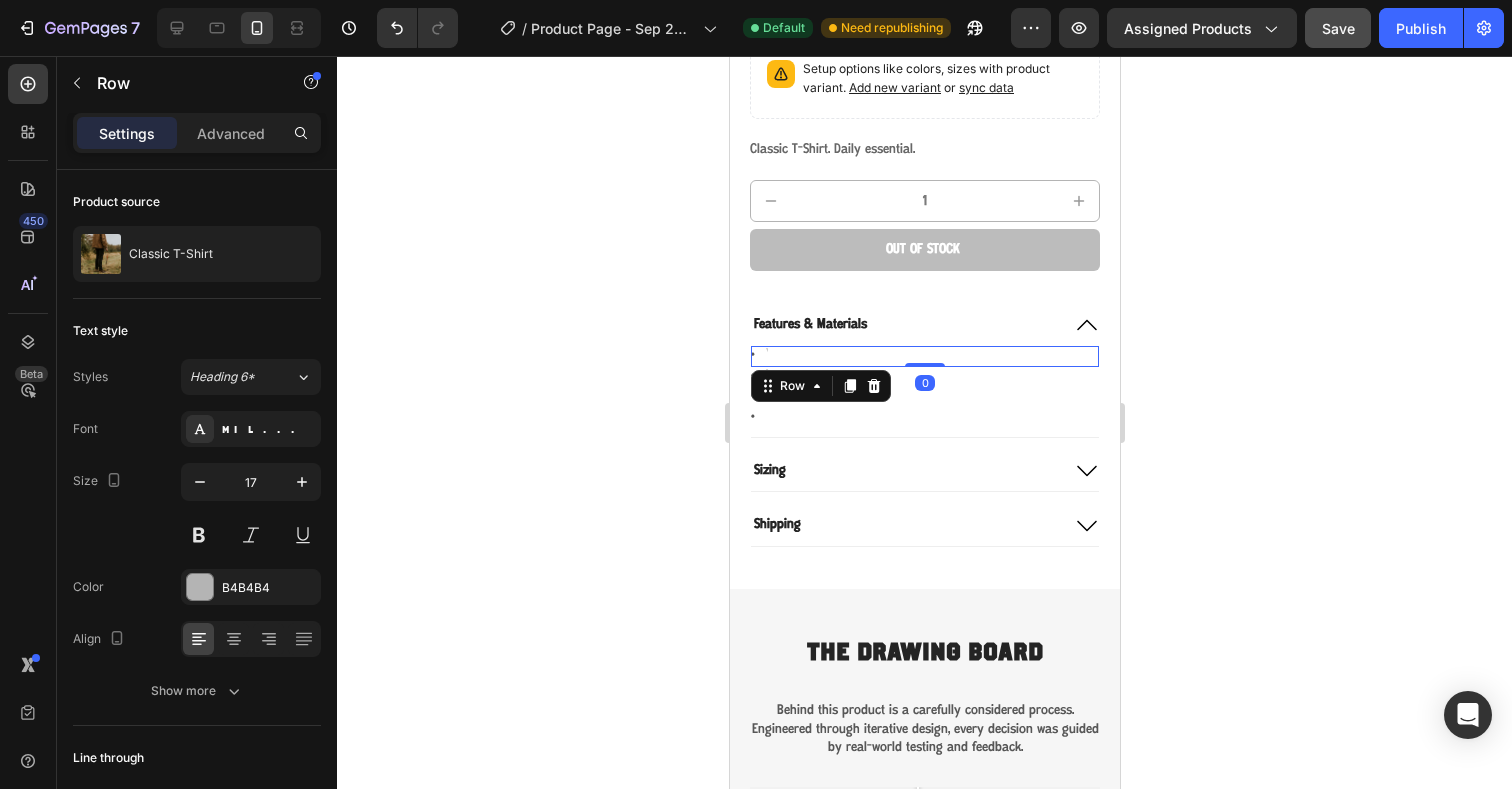 click on "Icon Text Block Row   0" at bounding box center [924, 356] 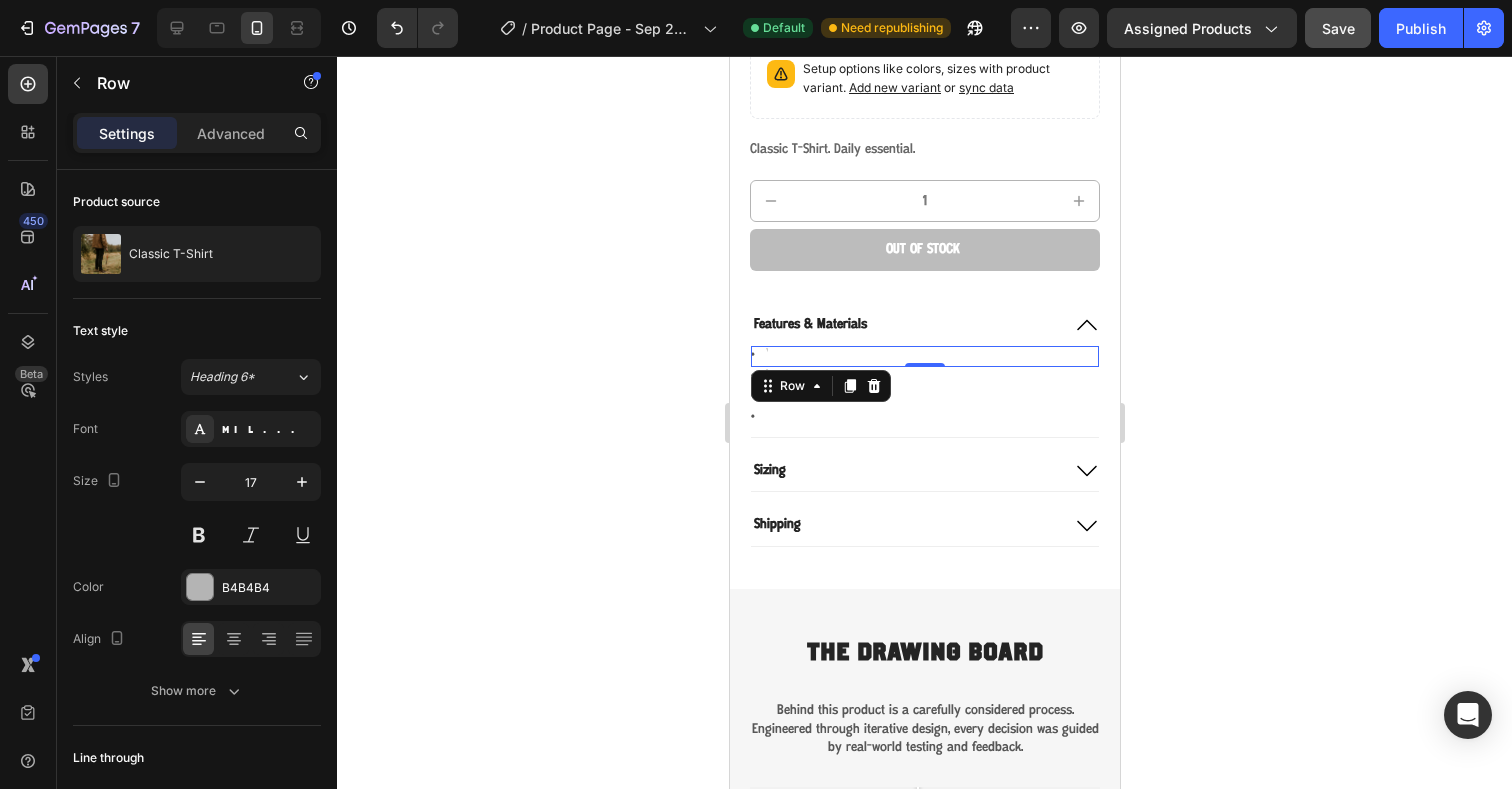 click on "Features & Materials" at bounding box center (809, 325) 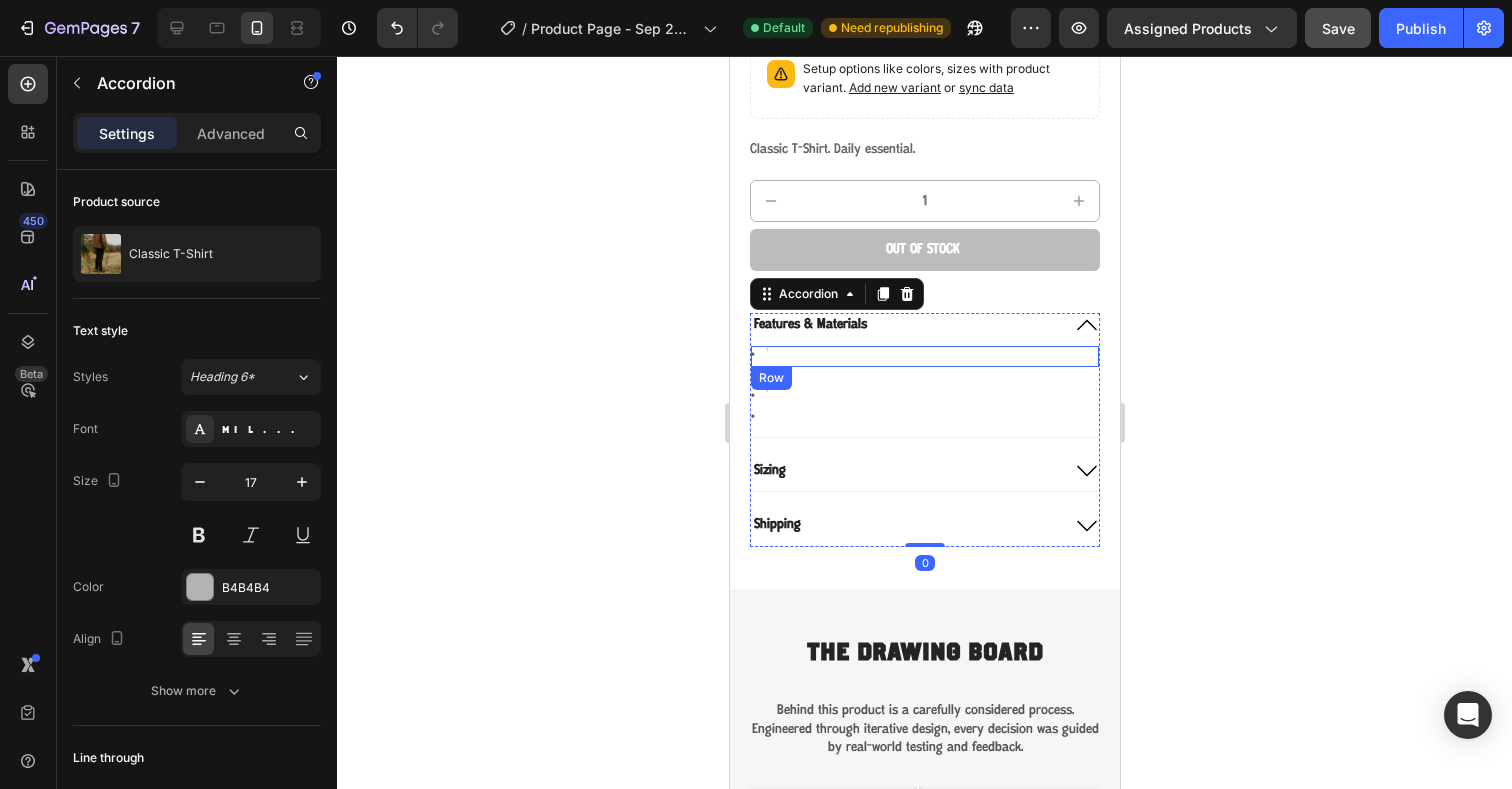 click on "Icon Text Block Row" at bounding box center (924, 356) 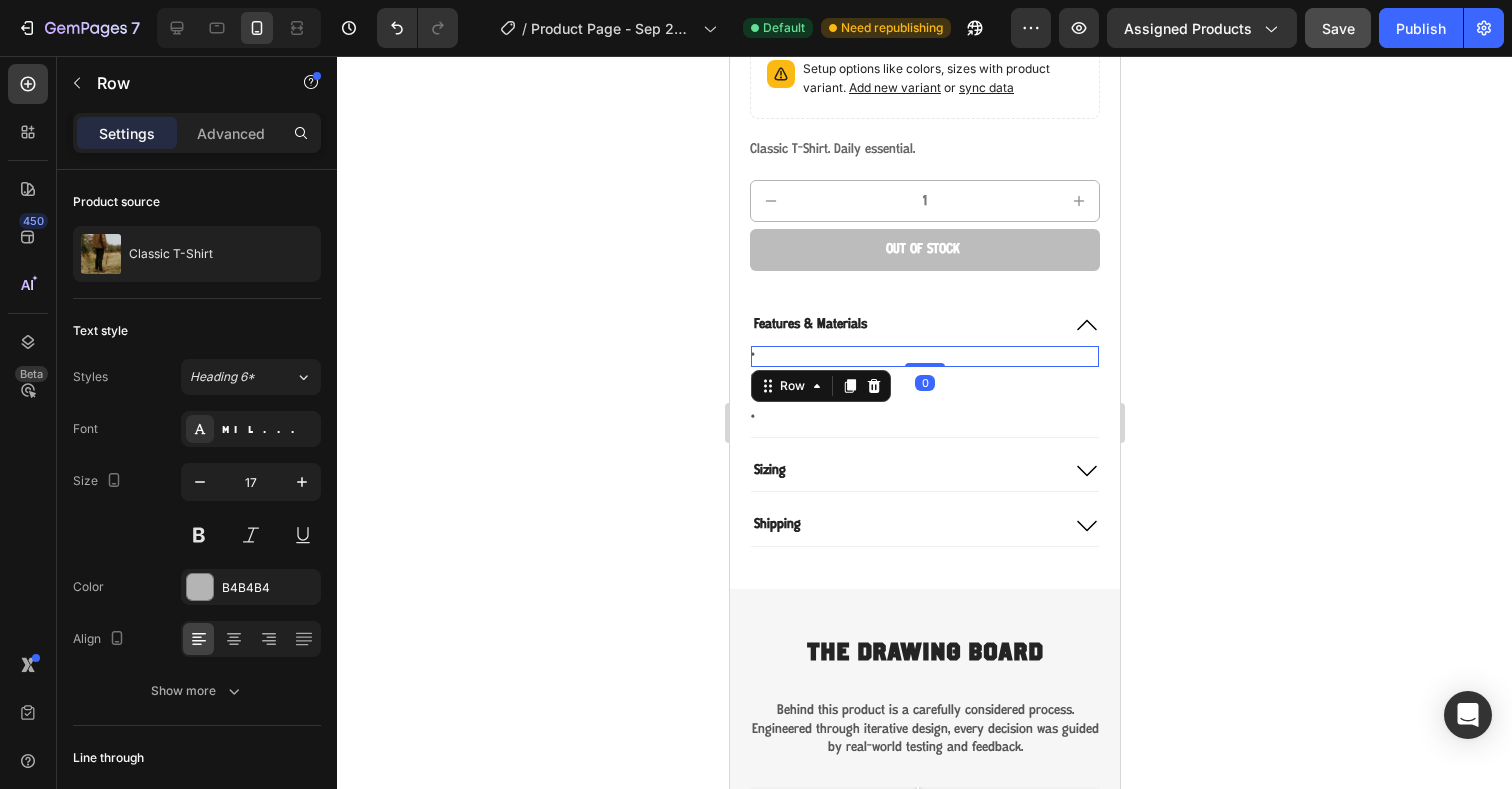 click on "Icon Text Block Row   0" at bounding box center [924, 356] 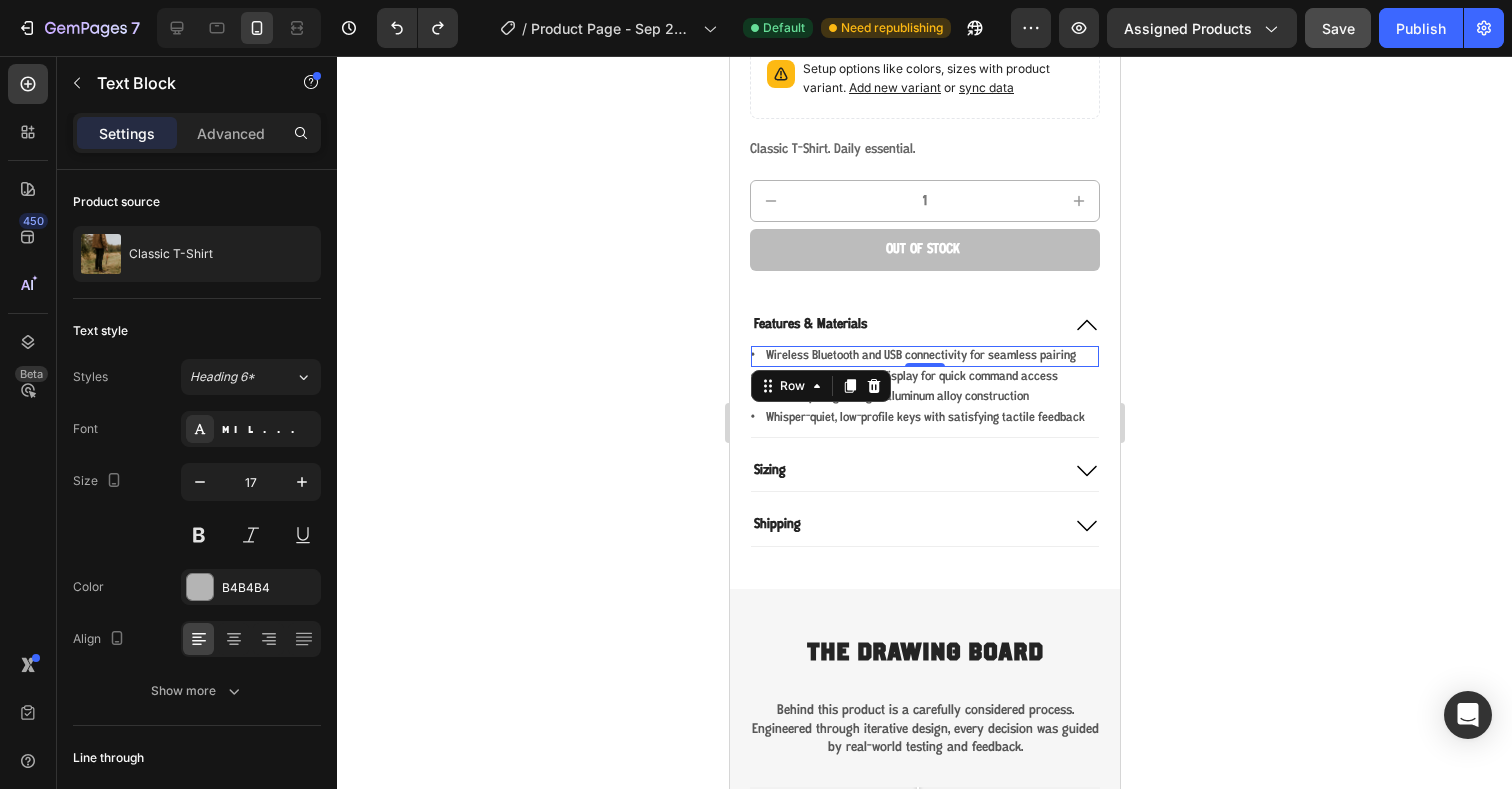 click on "Wireless Bluetooth and USB connectivity for seamless pairing" at bounding box center (920, 356) 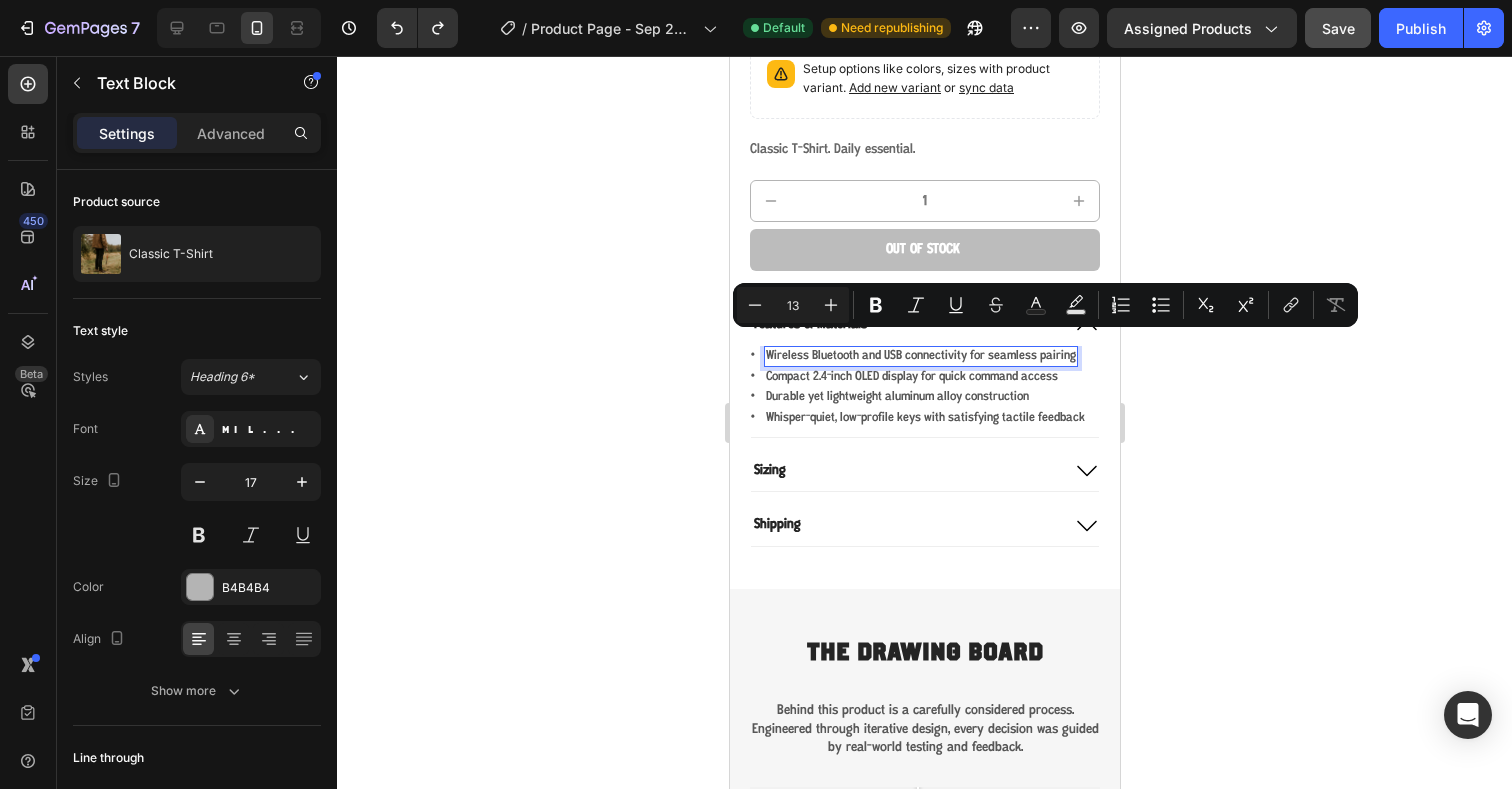 click on "Wireless Bluetooth and USB connectivity for seamless pairing" at bounding box center (920, 356) 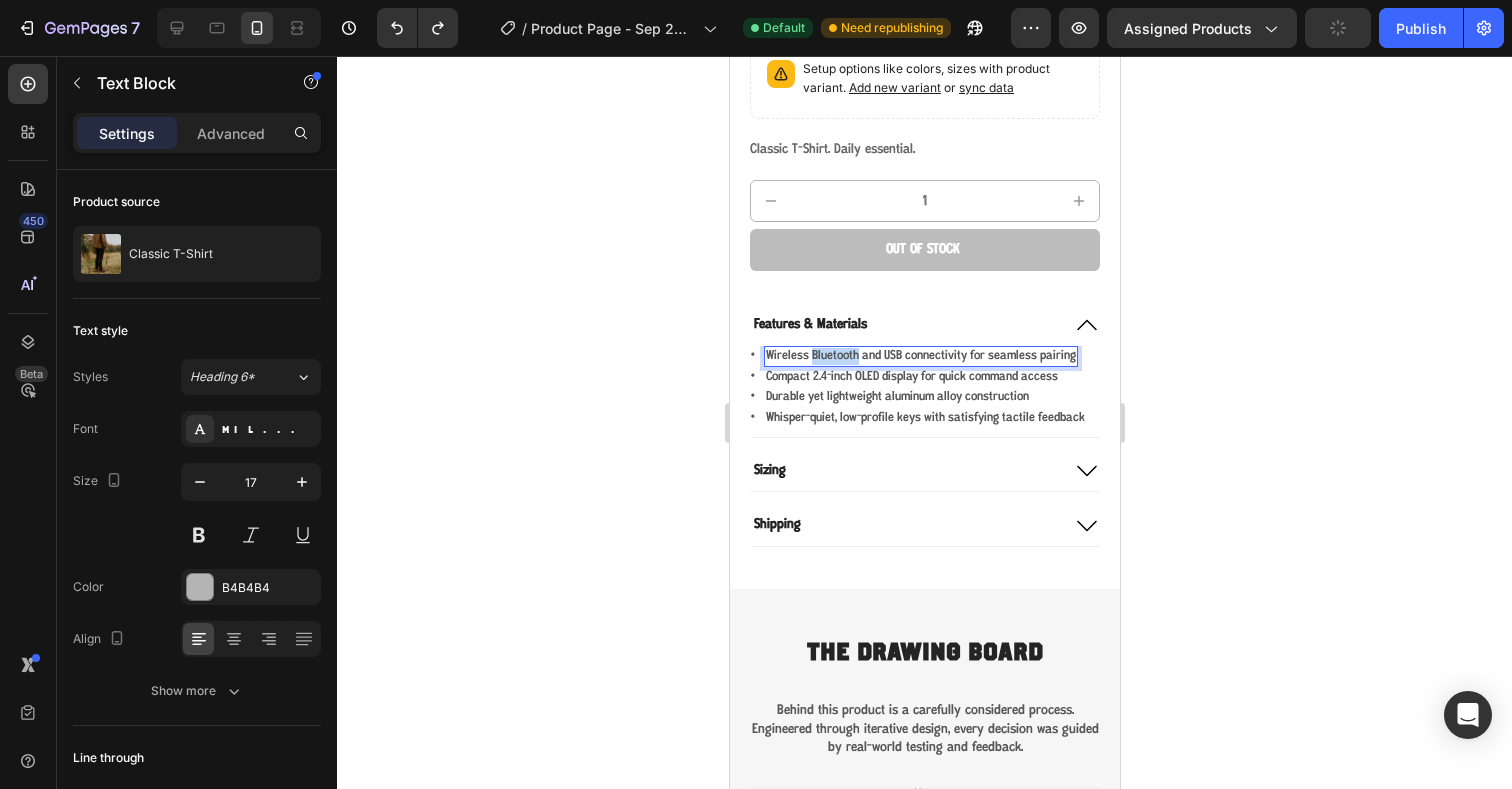 click on "Wireless Bluetooth and USB connectivity for seamless pairing" at bounding box center [920, 356] 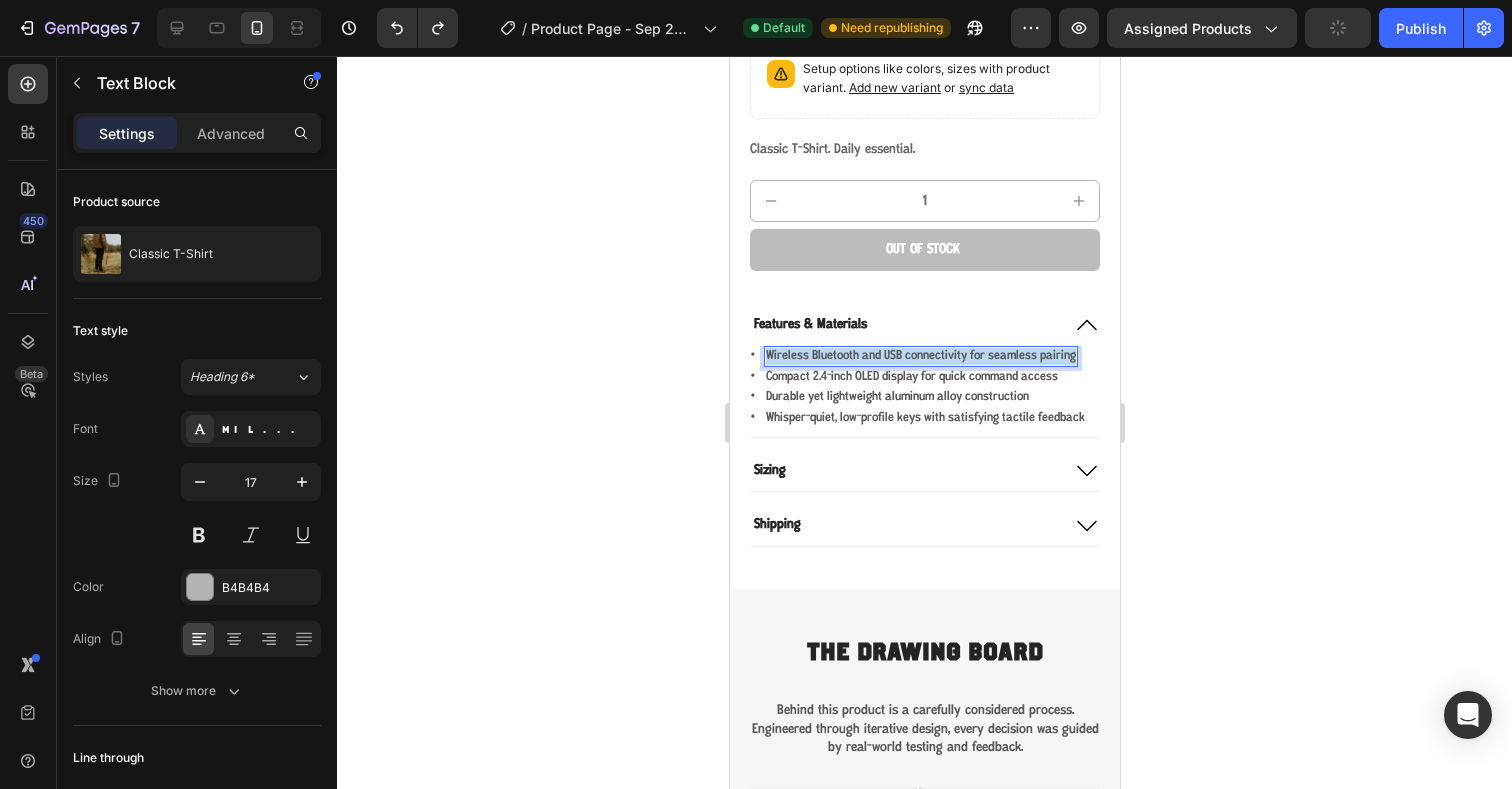 click on "Wireless Bluetooth and USB connectivity for seamless pairing" at bounding box center (920, 356) 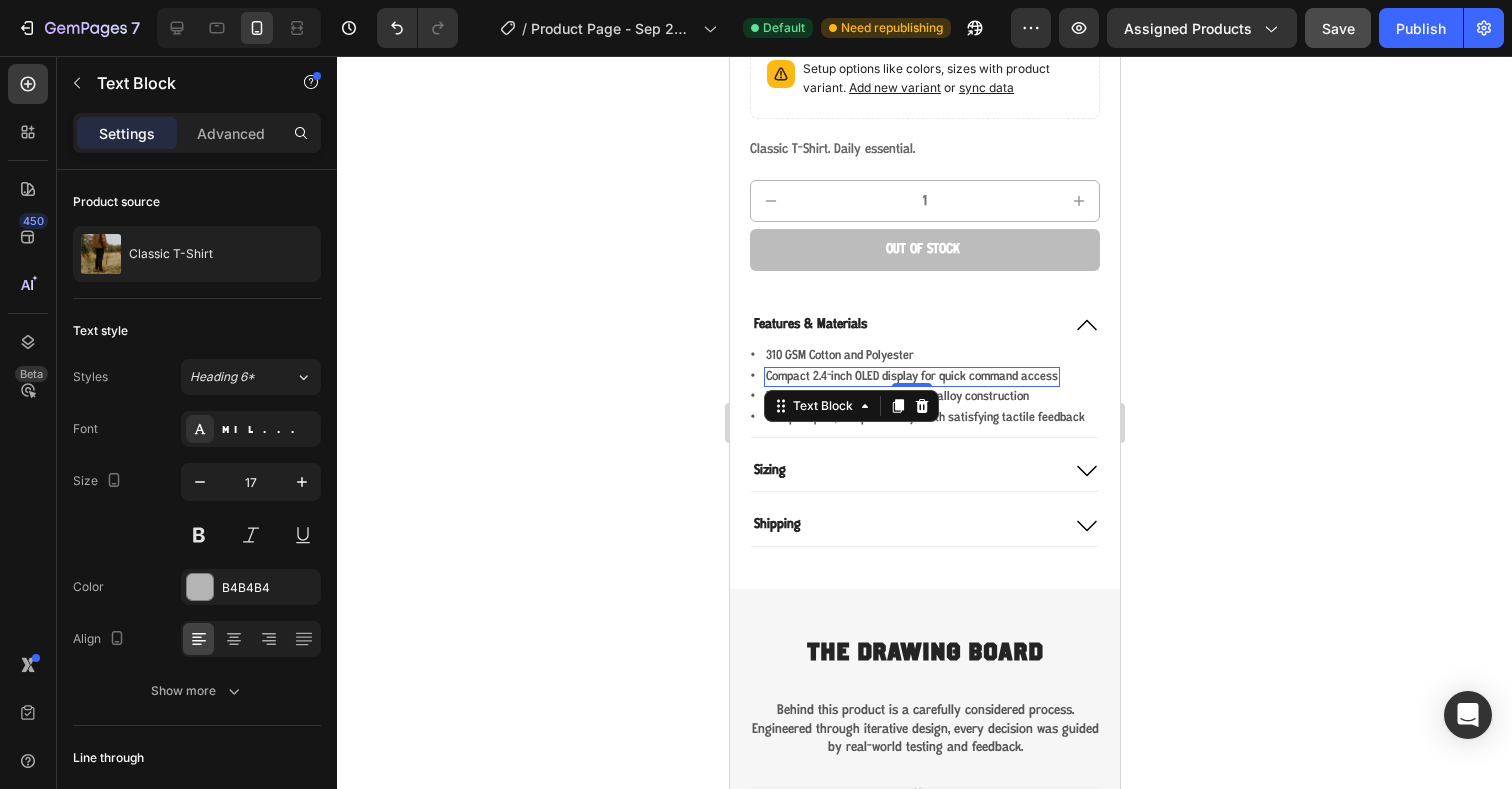 click on "Compact 2.4-inch OLED display for quick command access" at bounding box center (911, 377) 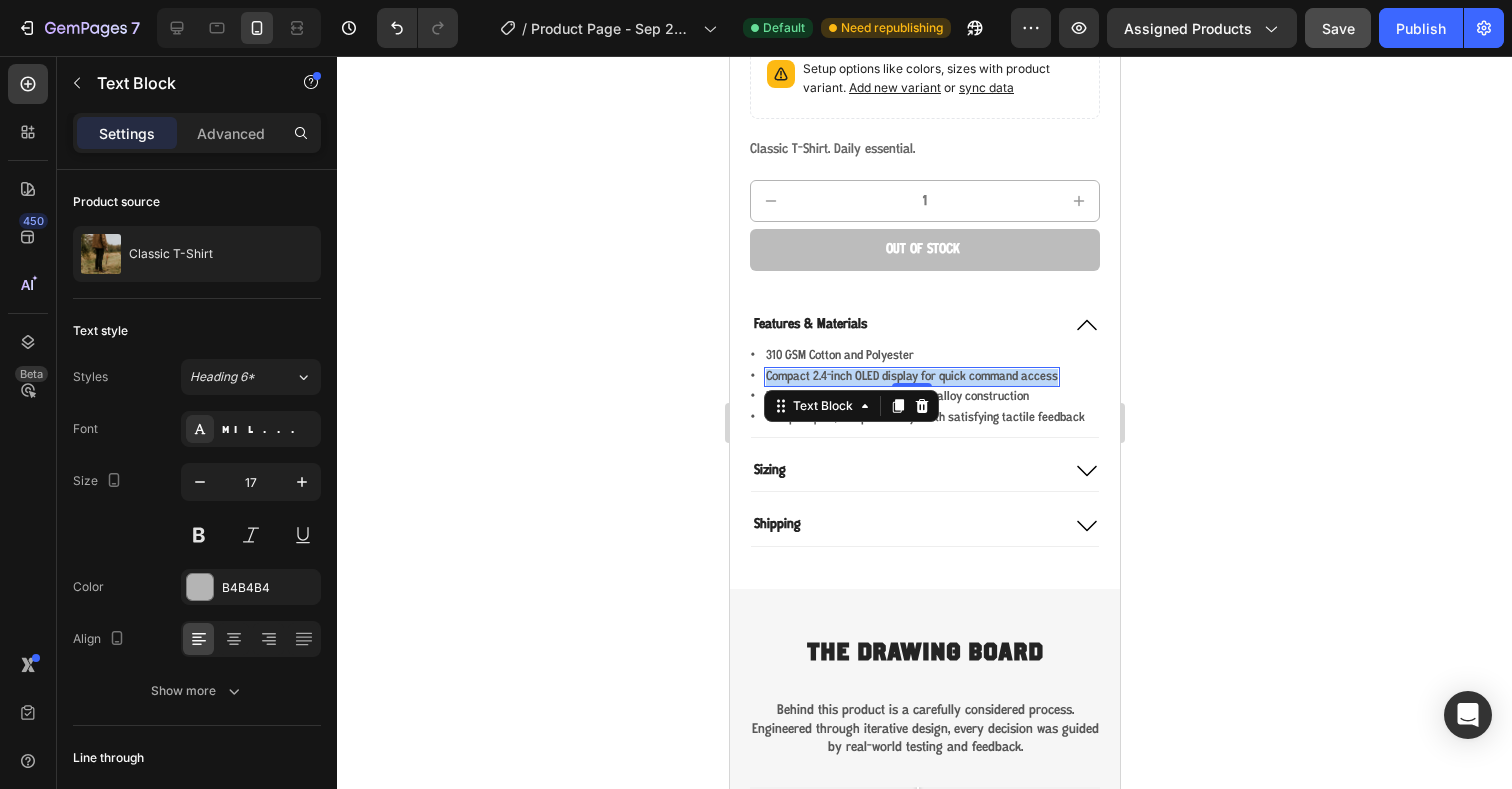 click on "Compact 2.4-inch OLED display for quick command access" at bounding box center (911, 377) 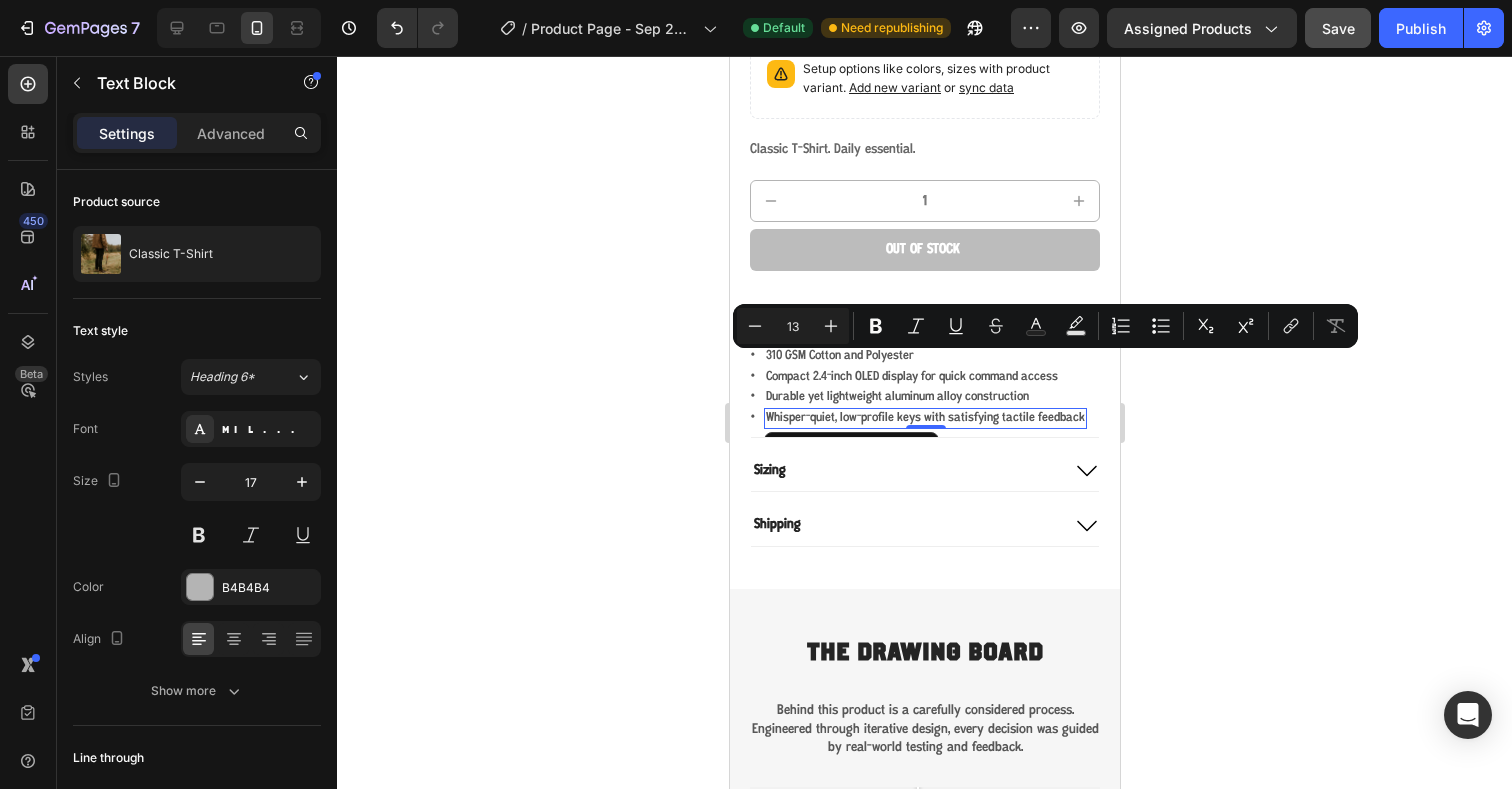click on "Whisper-quiet, low-profile keys with satisfying tactile feedback" at bounding box center (924, 418) 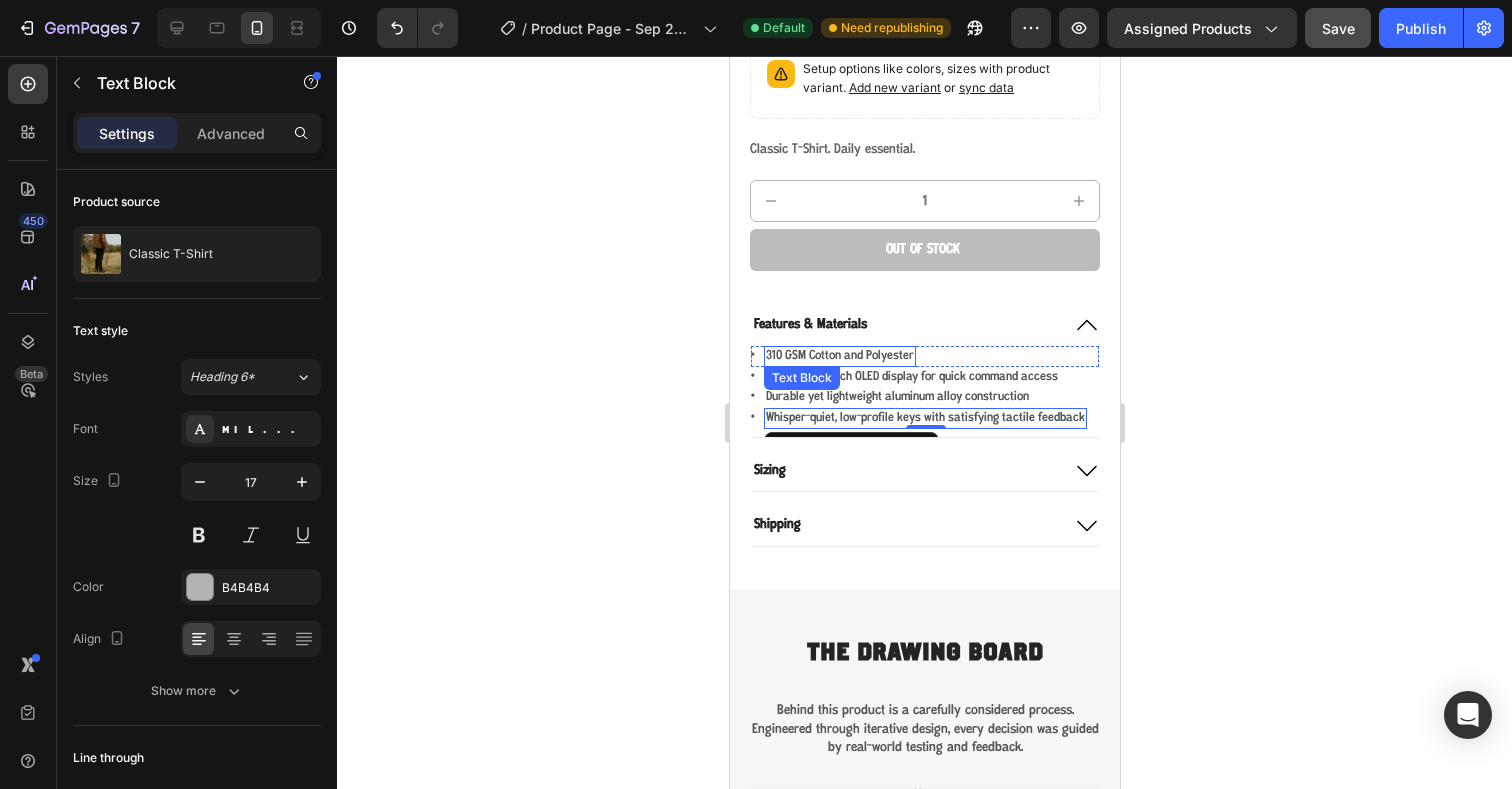 click on "310 GSM Cotton and Polyester" at bounding box center (839, 356) 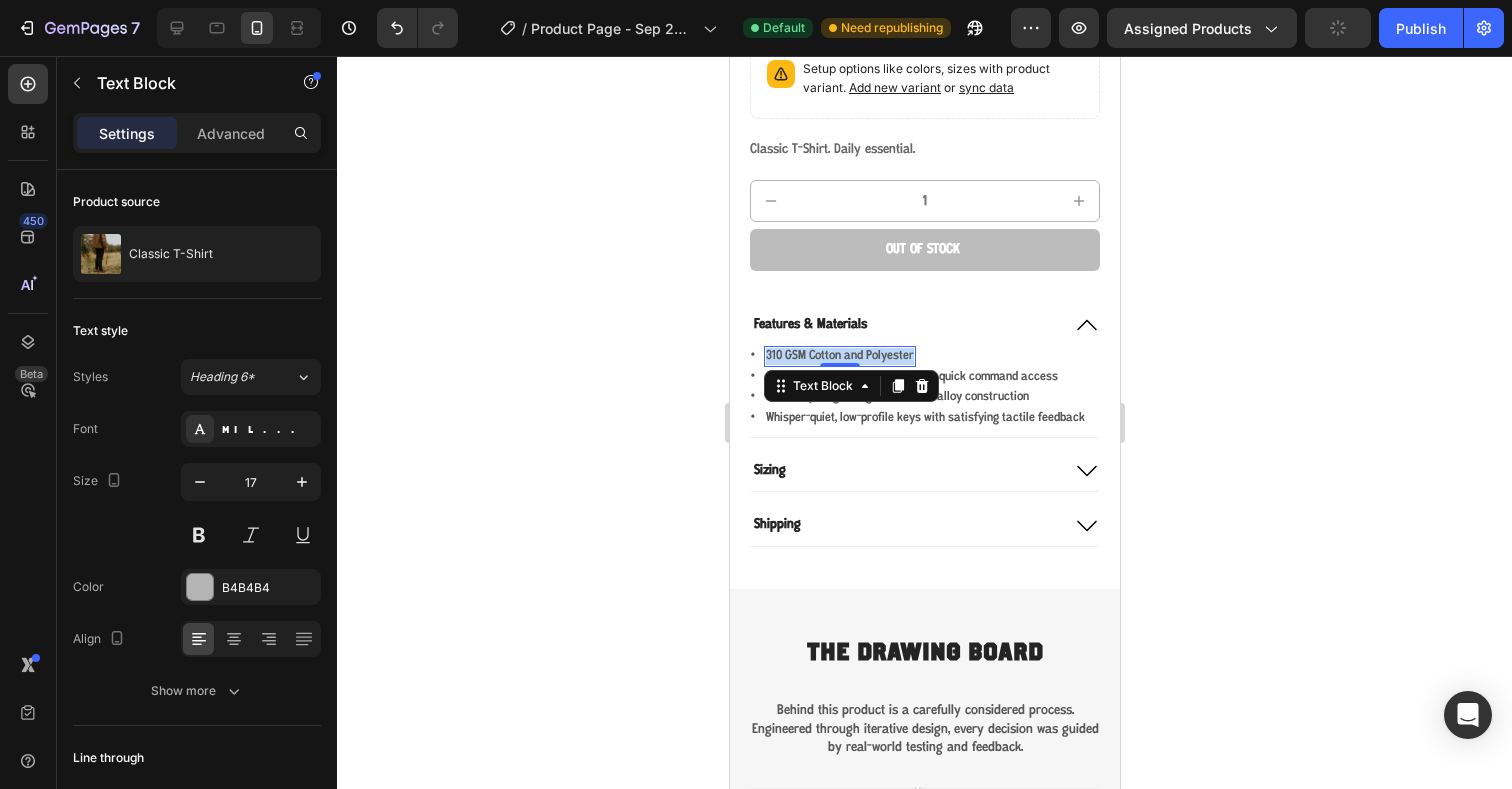 click on "310 GSM Cotton and Polyester" at bounding box center (839, 356) 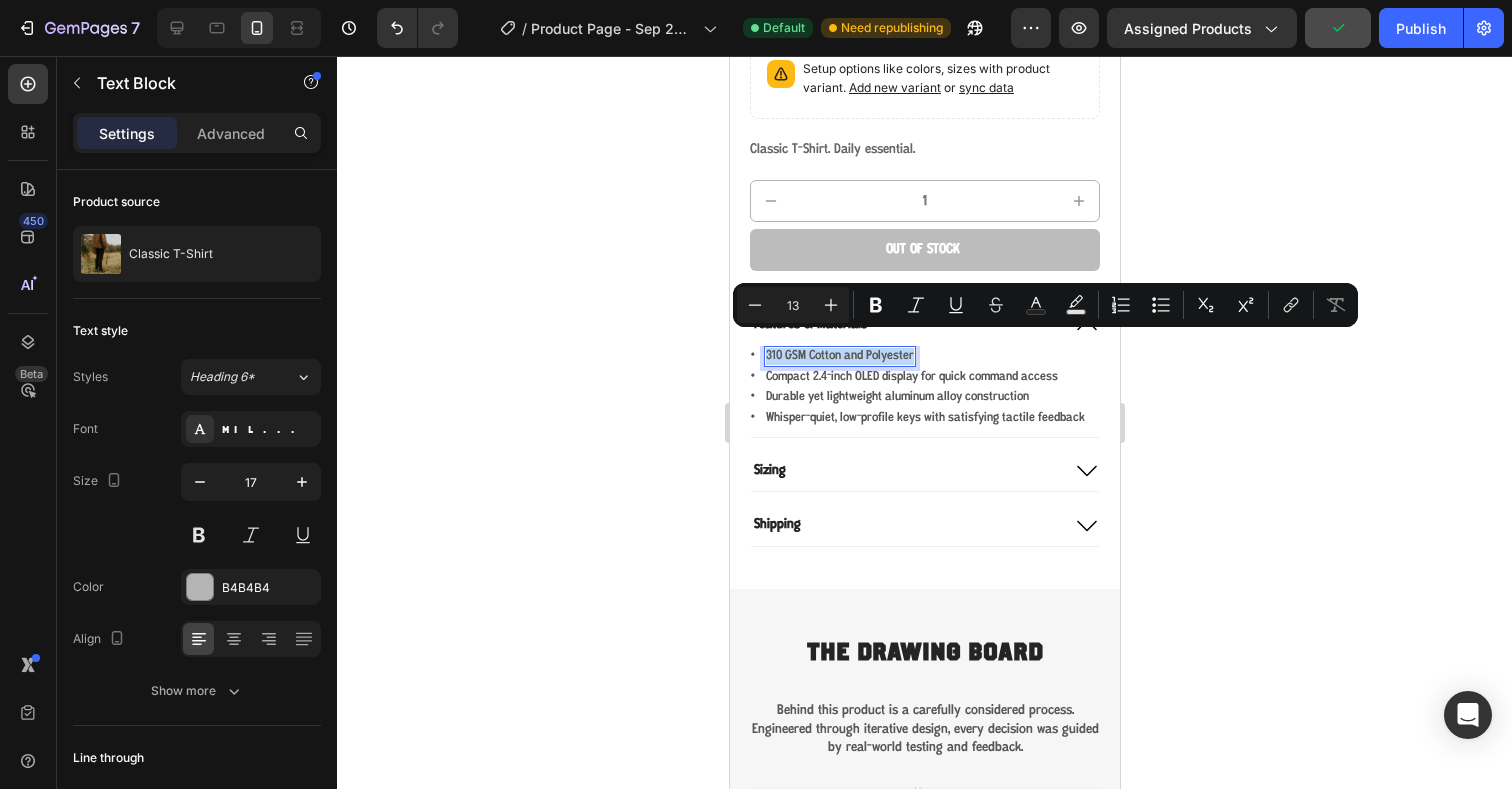 click on "310 GSM Cotton and Polyester" at bounding box center (839, 356) 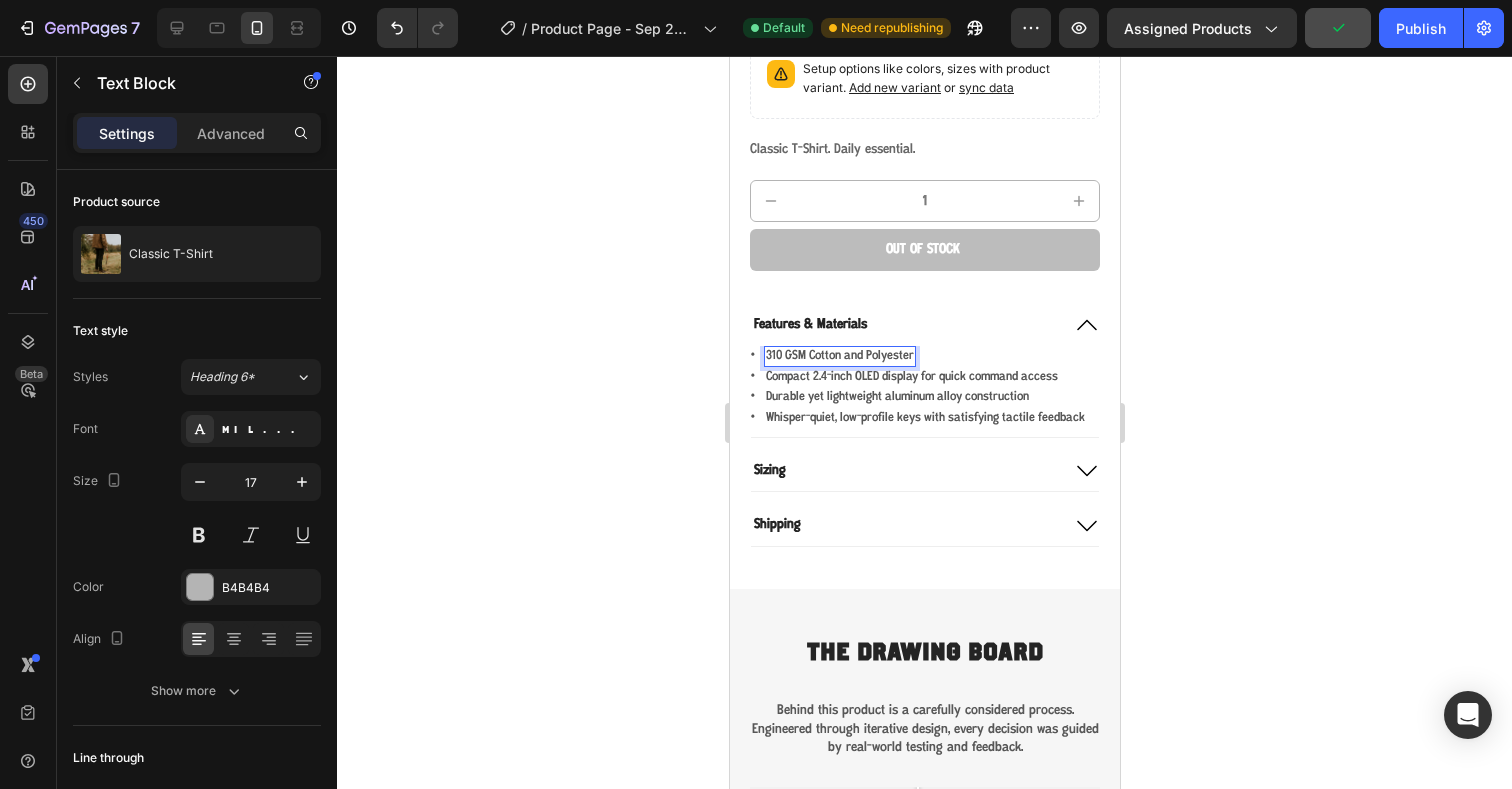 click on "310 GSM Cotton and Polyester" at bounding box center [839, 356] 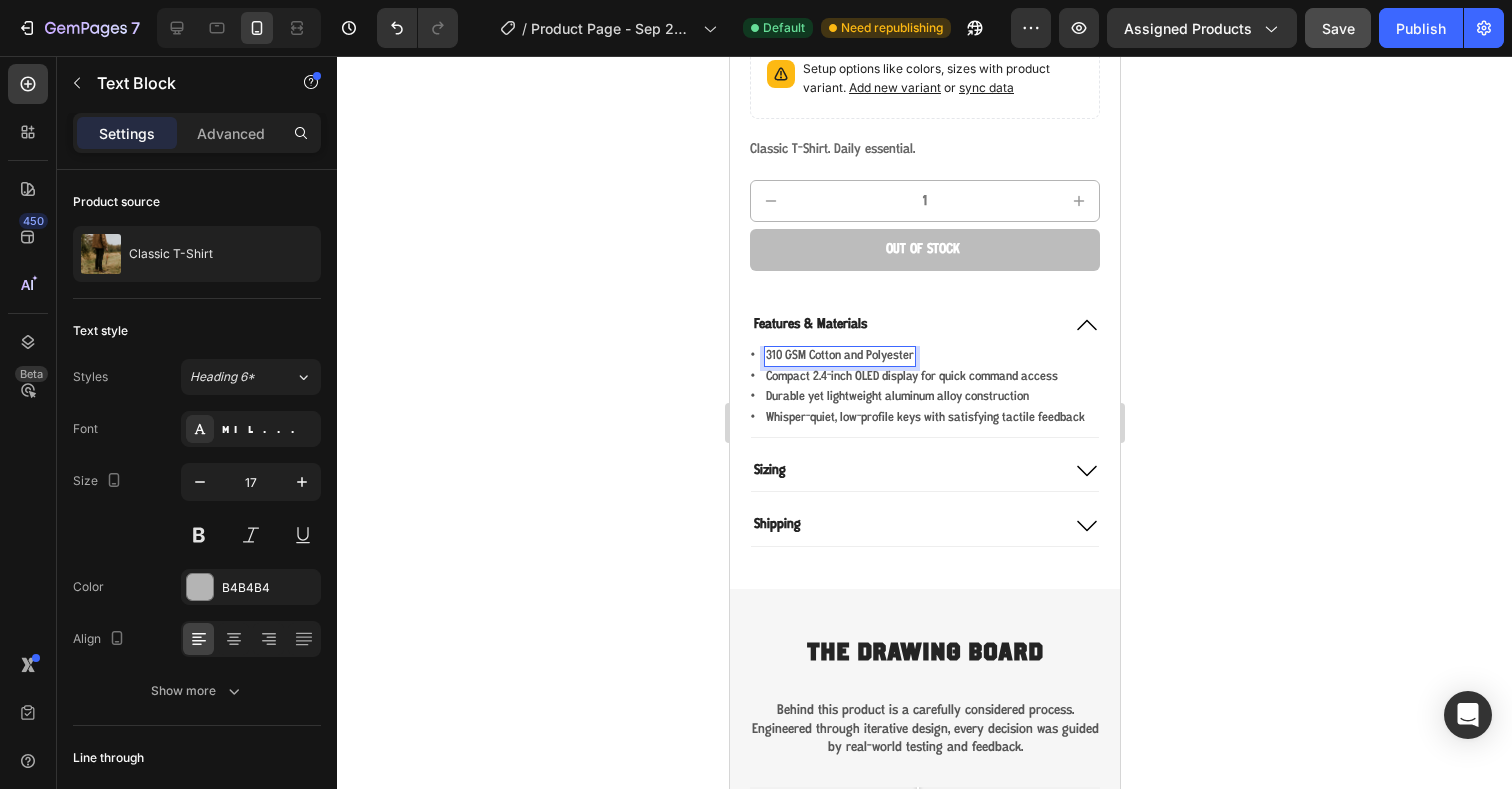 click on "310 GSM Cotton and Polyester" at bounding box center [839, 356] 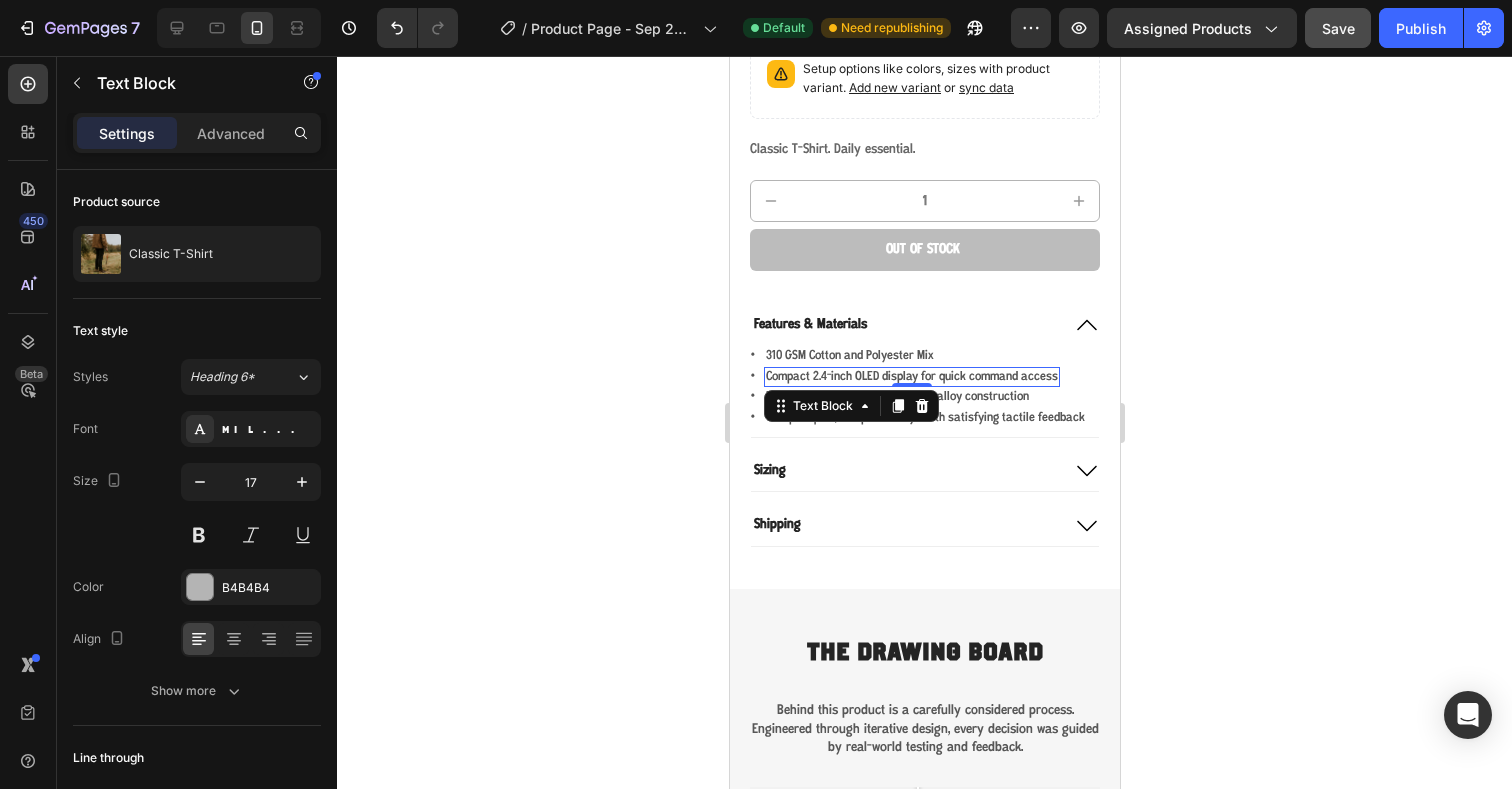 click on "Compact 2.4-inch OLED display for quick command access" at bounding box center (911, 377) 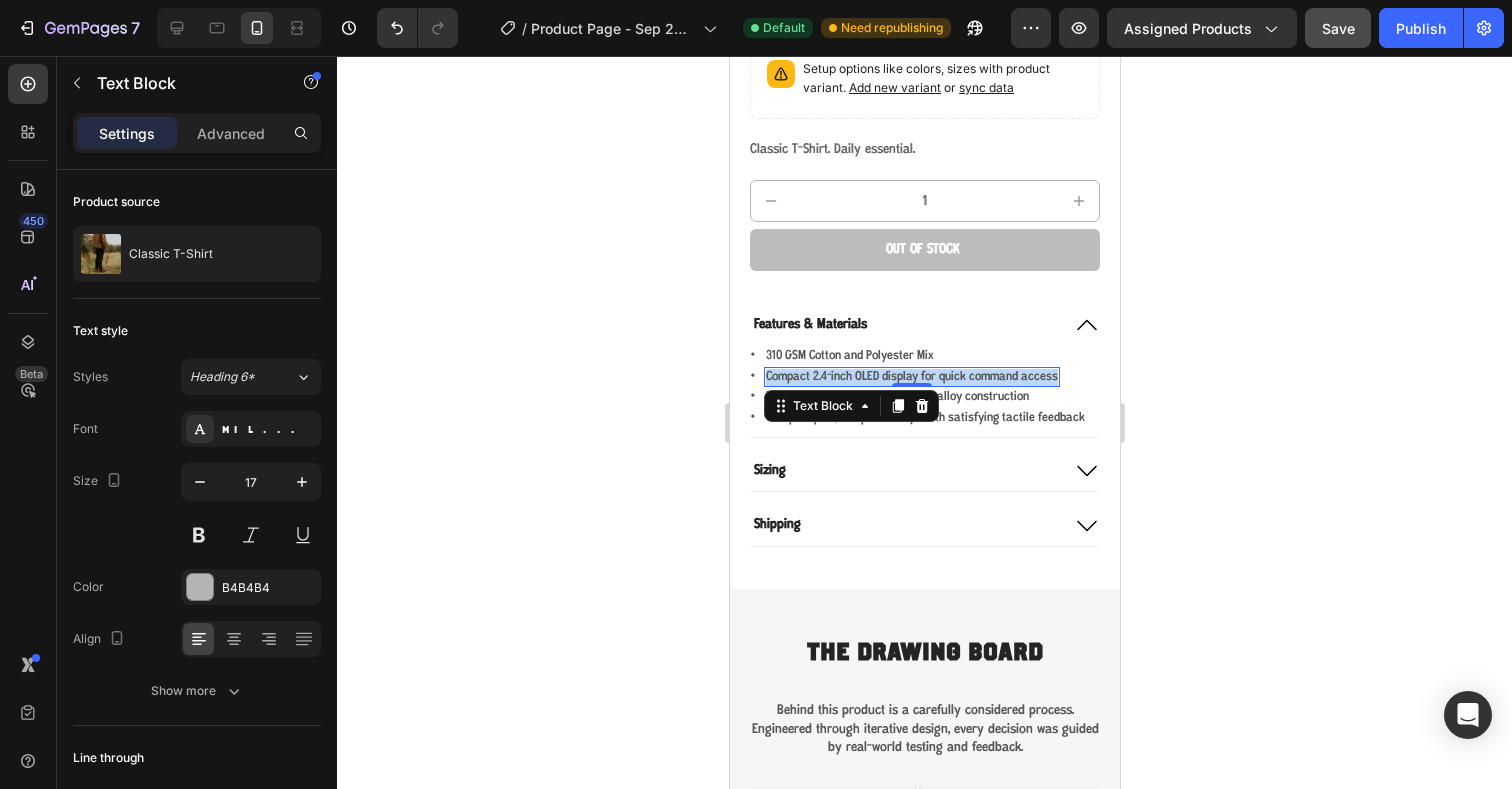 click on "Compact 2.4-inch OLED display for quick command access" at bounding box center (911, 377) 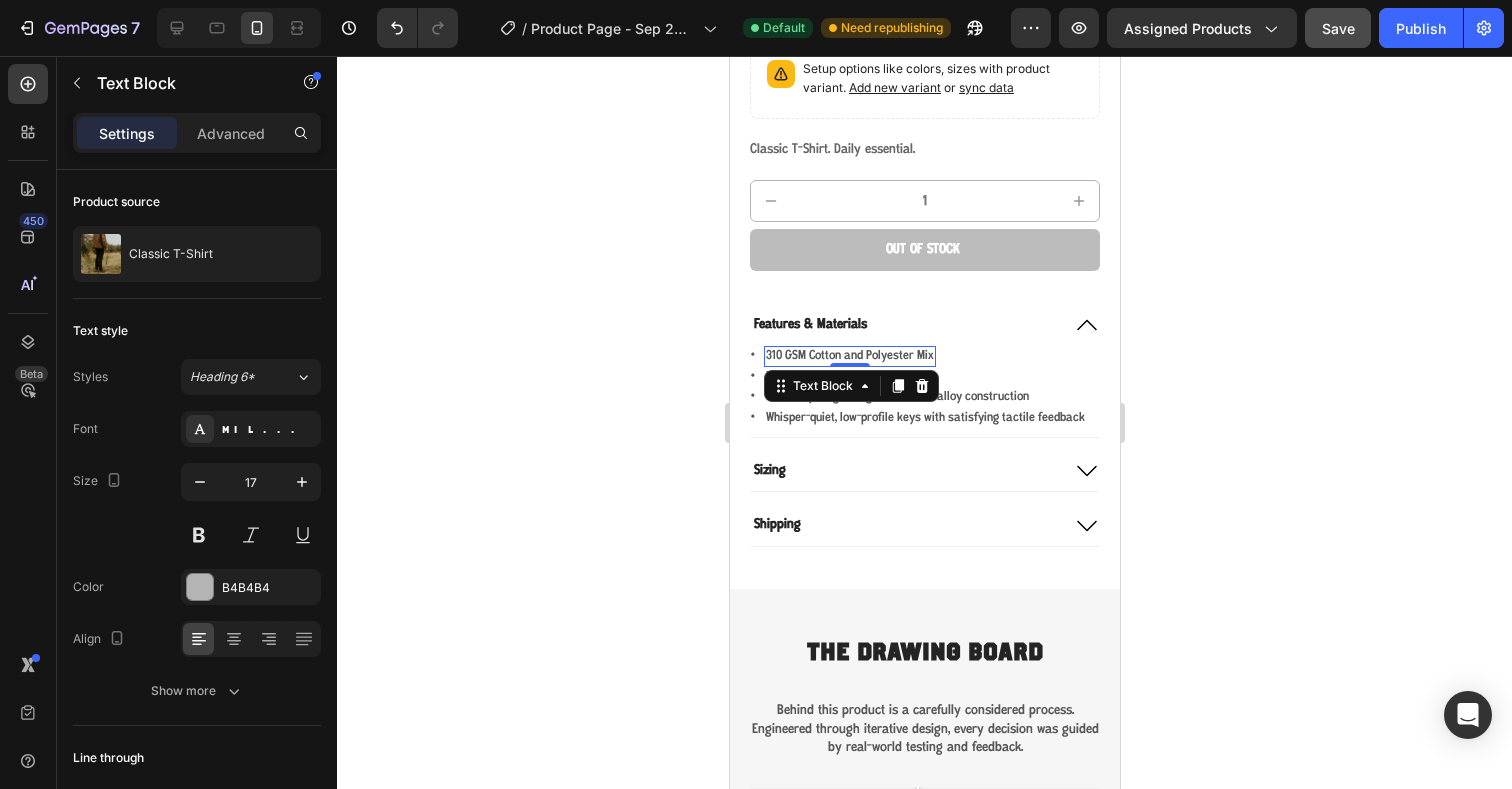 click on "310 GSM Cotton and Polyester Mix" at bounding box center [849, 356] 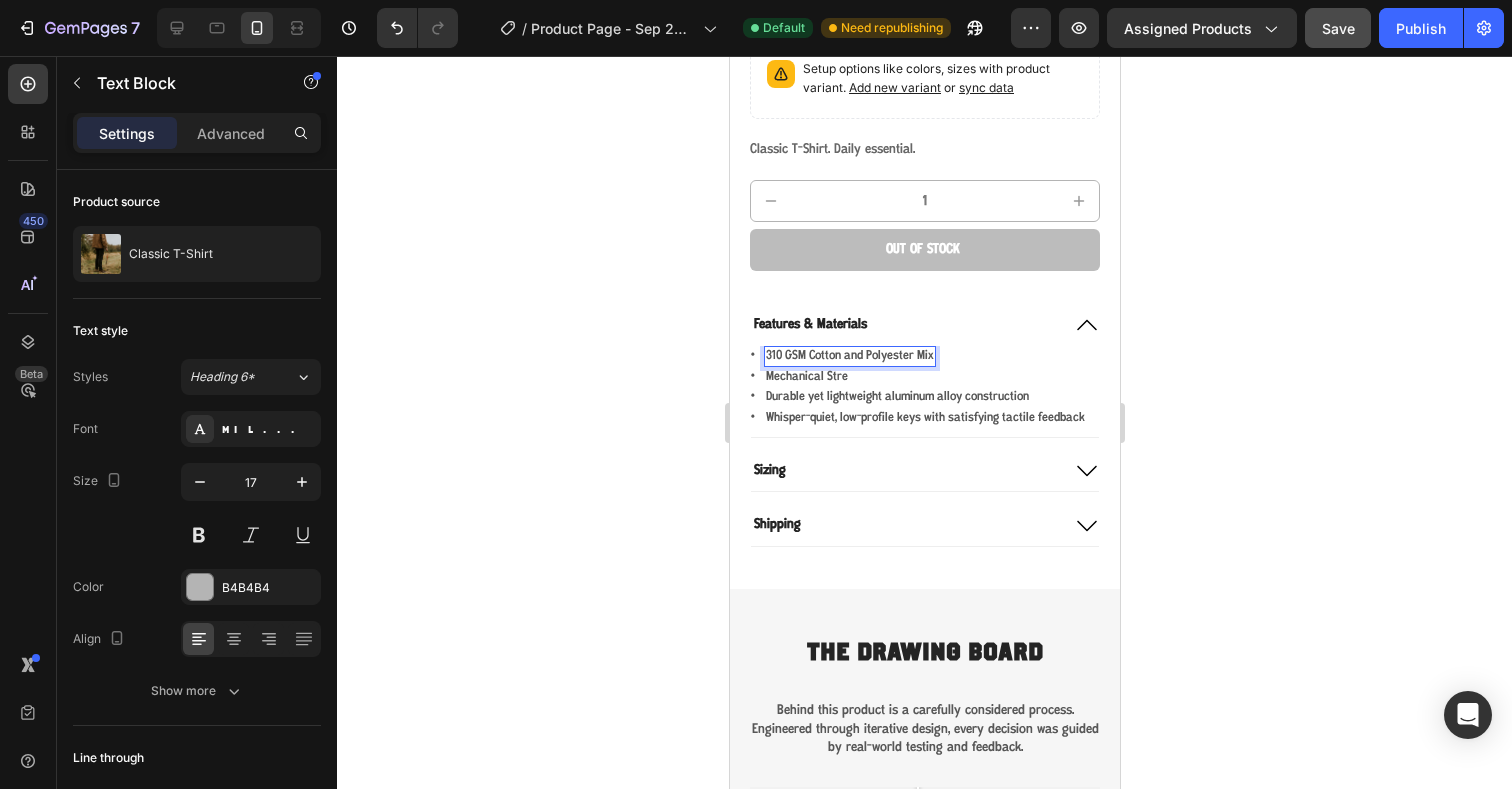 click on "310 GSM Cotton and Polyester Mix" at bounding box center (849, 356) 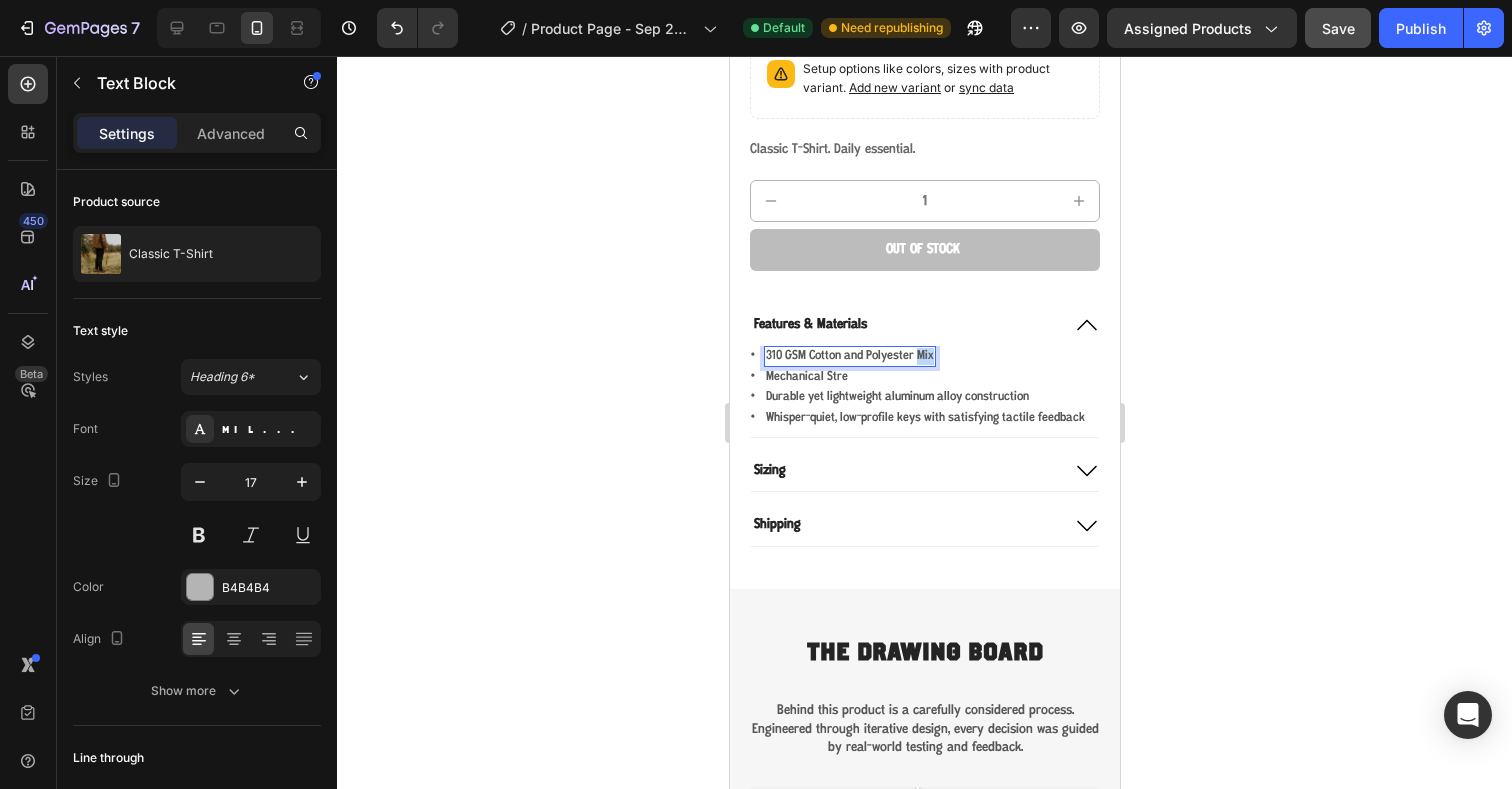 click on "310 GSM Cotton and Polyester Mix" at bounding box center (849, 356) 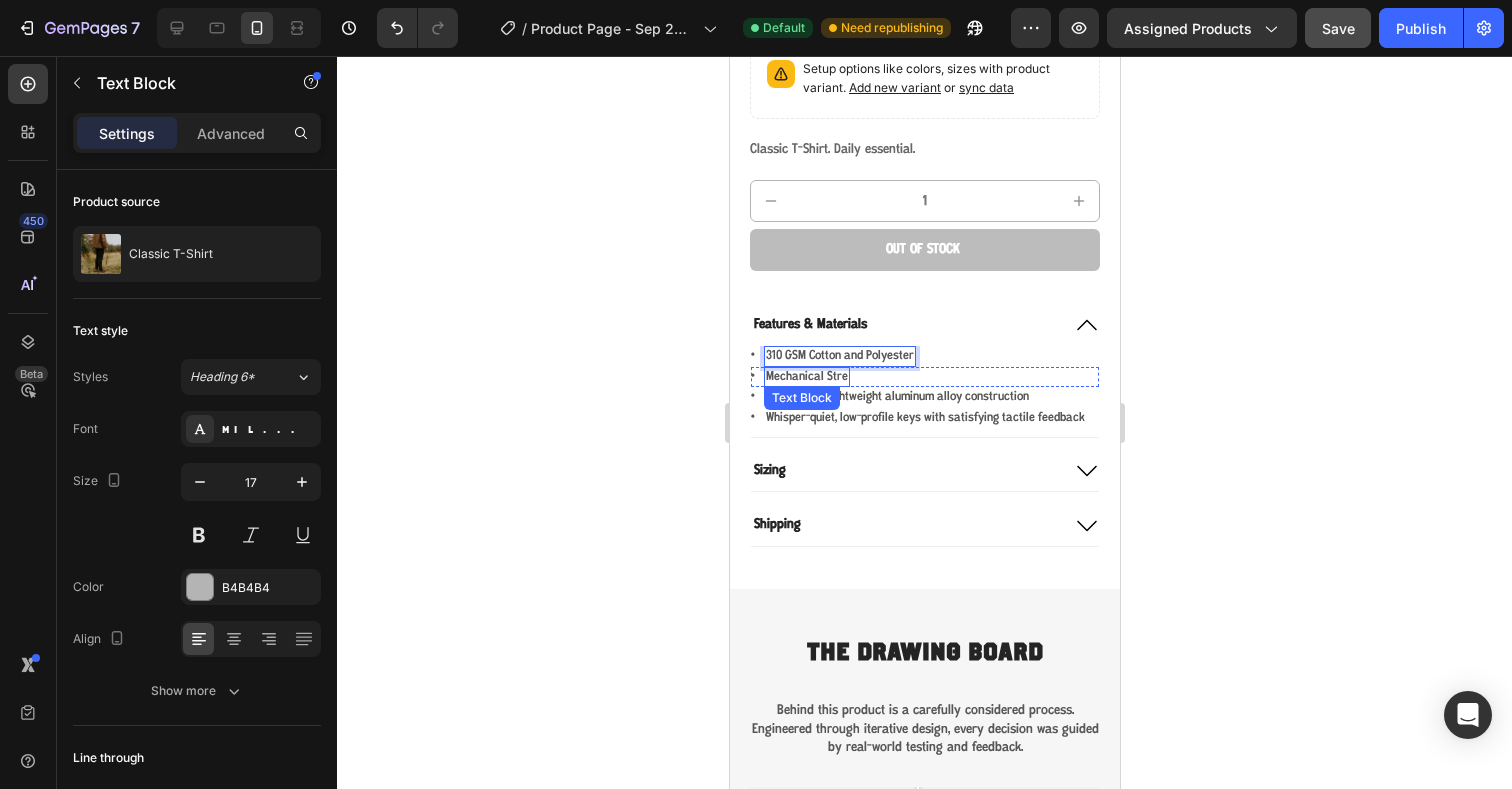 click on "Mechanical Stre" at bounding box center (806, 377) 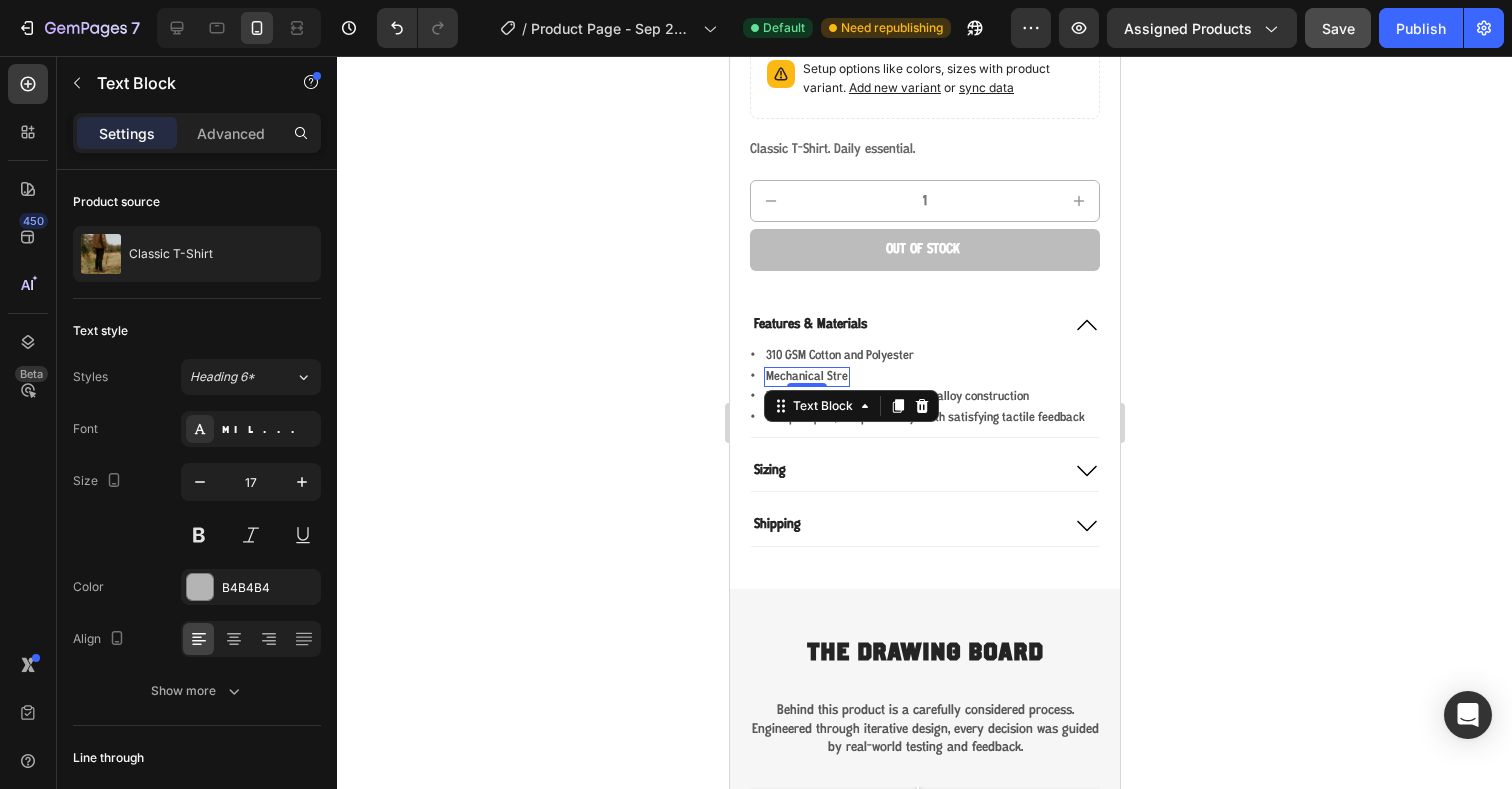 click on "Mechanical Stre" at bounding box center [806, 377] 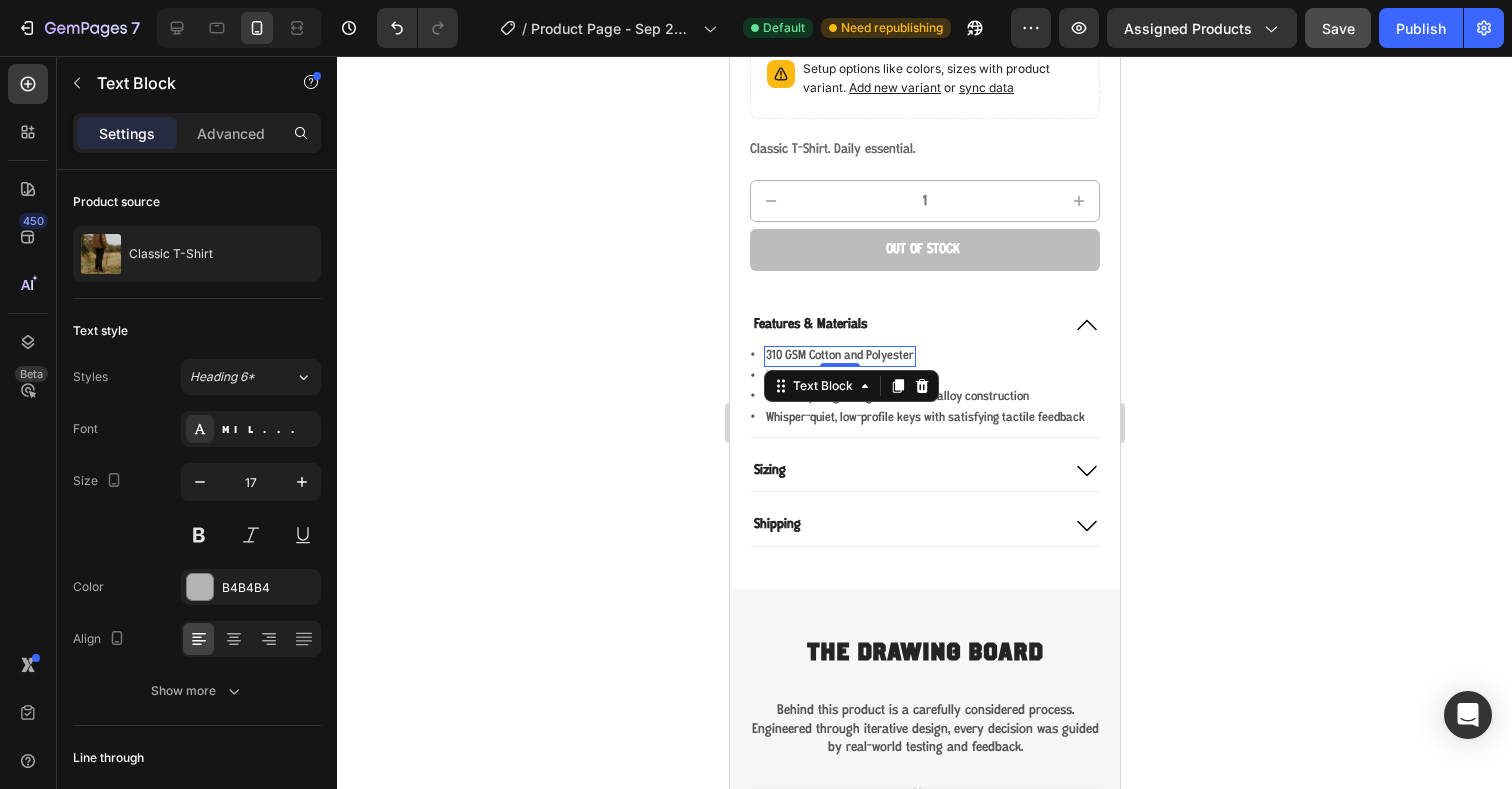 click on "310 GSM Cotton and Polyester" at bounding box center (839, 356) 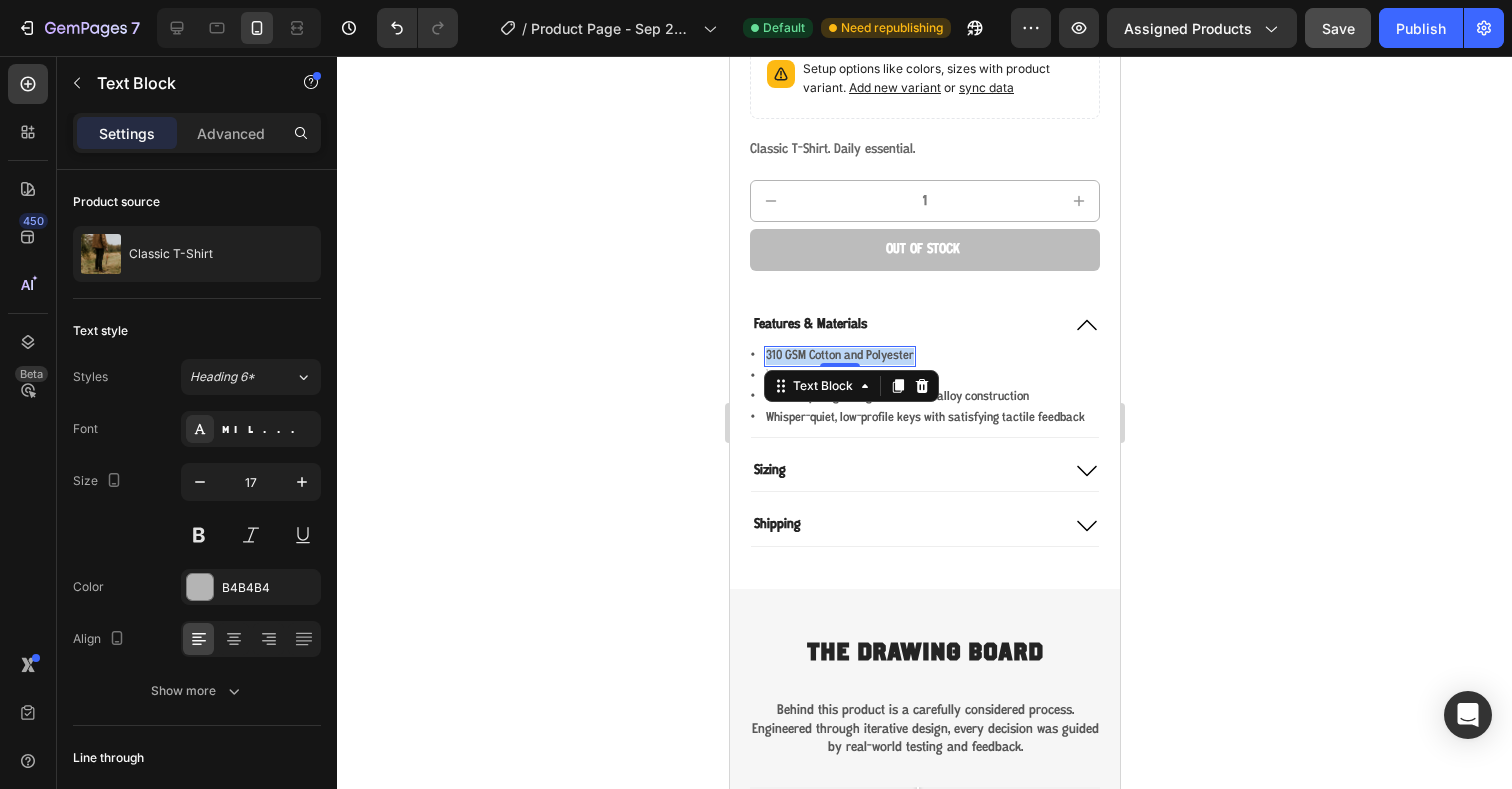 click on "310 GSM Cotton and Polyester" at bounding box center [839, 356] 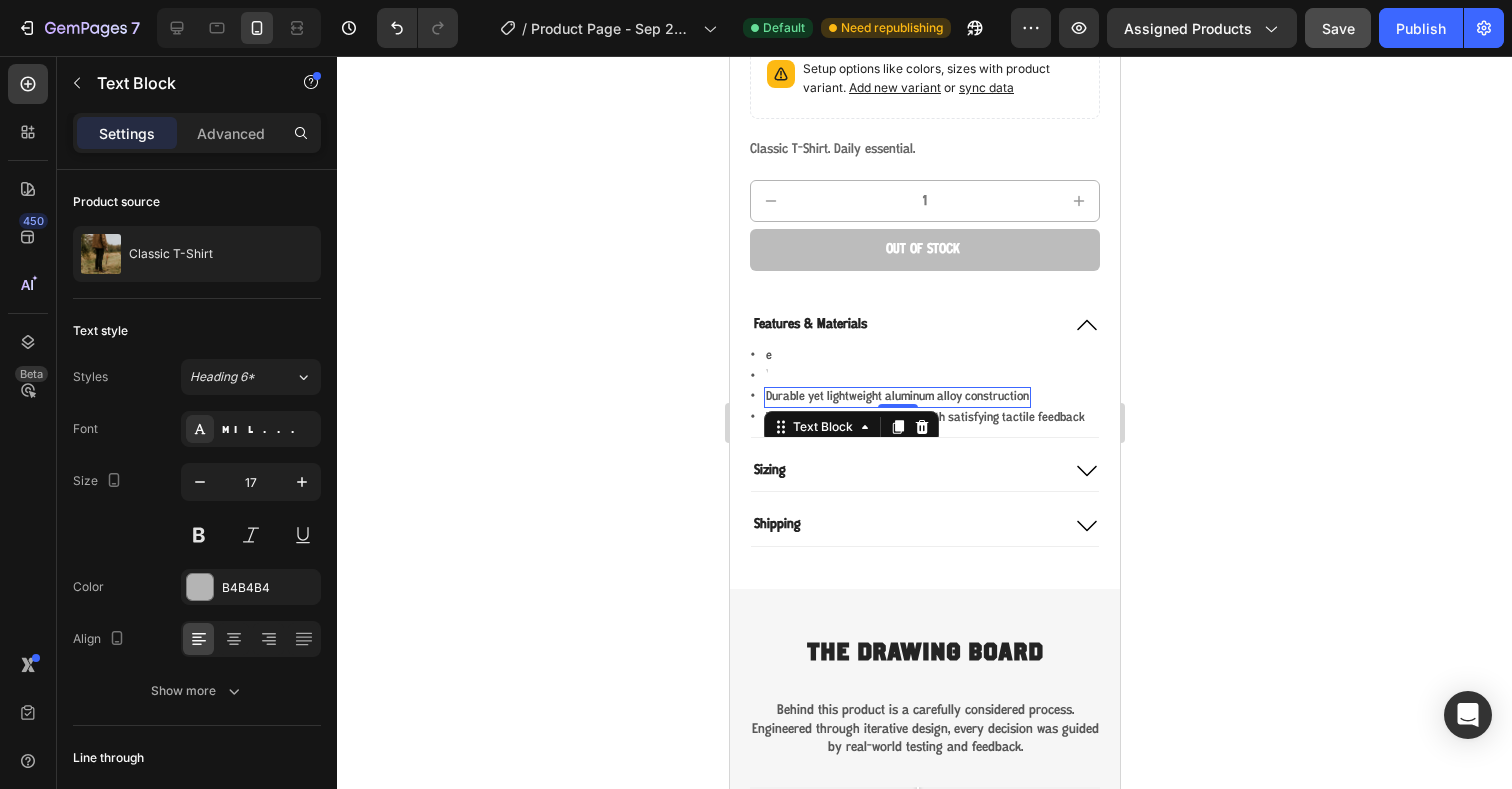 click on "Durable yet lightweight aluminum alloy construction" at bounding box center (896, 397) 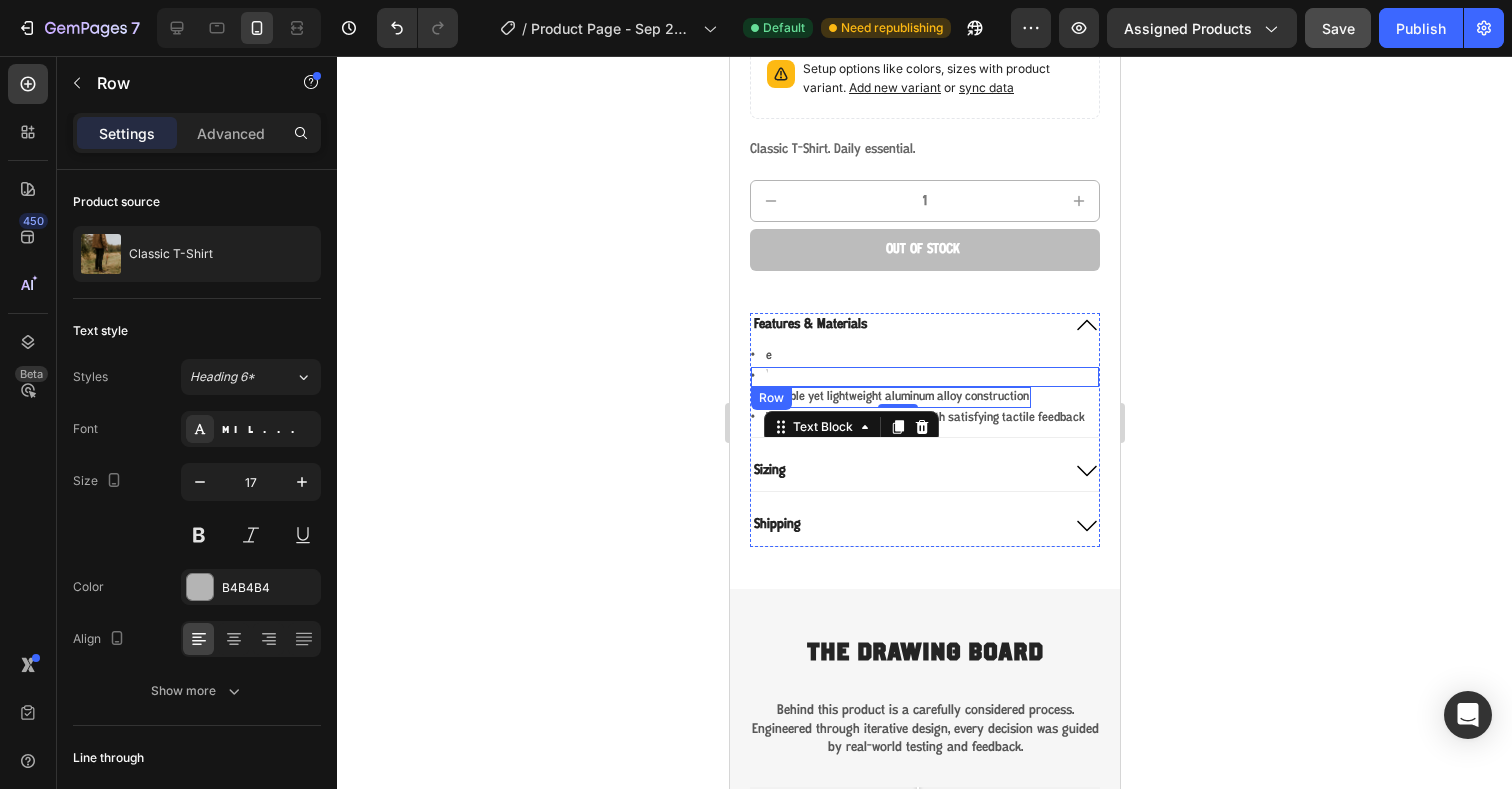 click on "Icon Text Block Row" at bounding box center (924, 377) 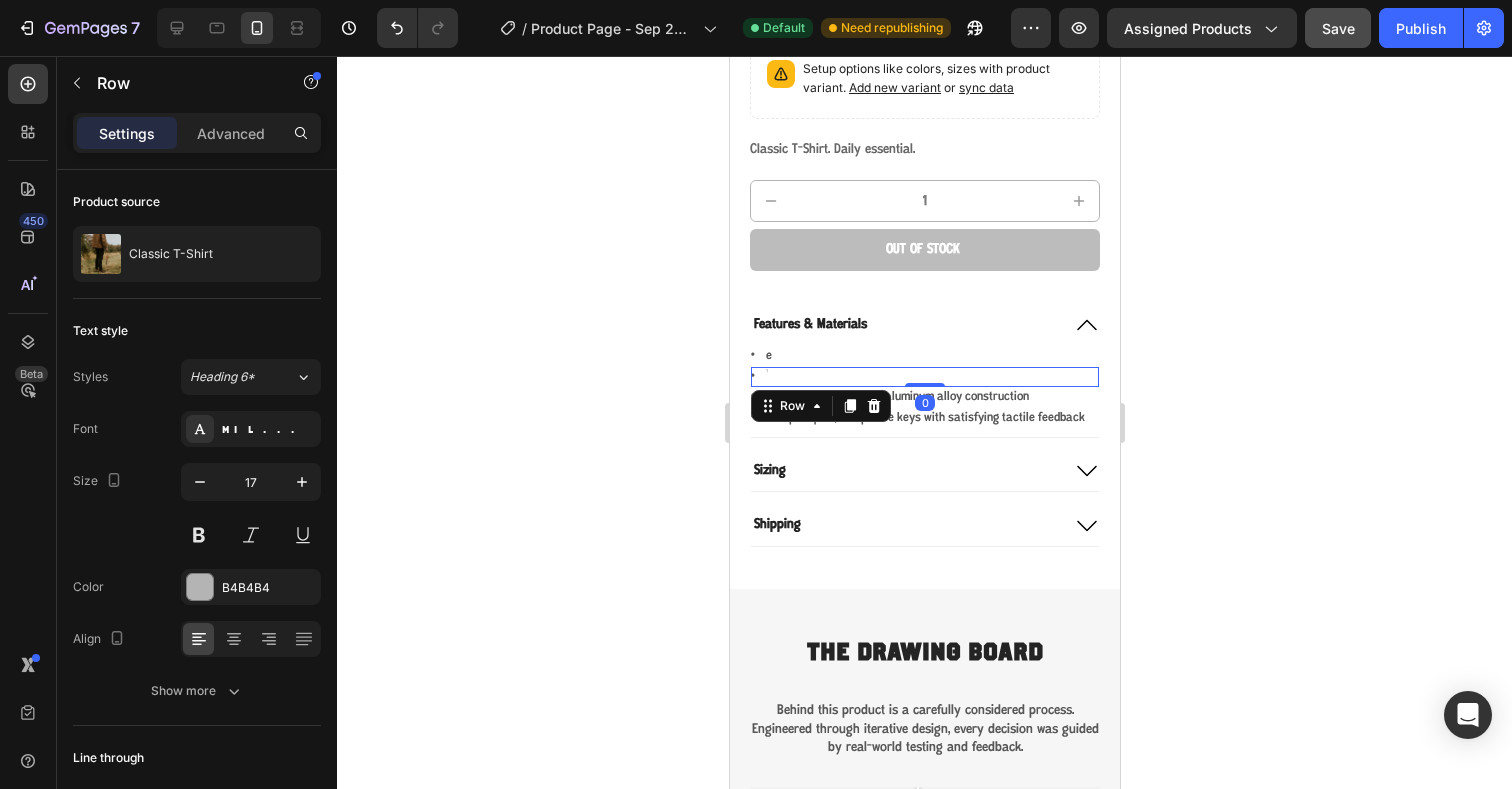 click on "Icon Text Block Row   0" at bounding box center [924, 377] 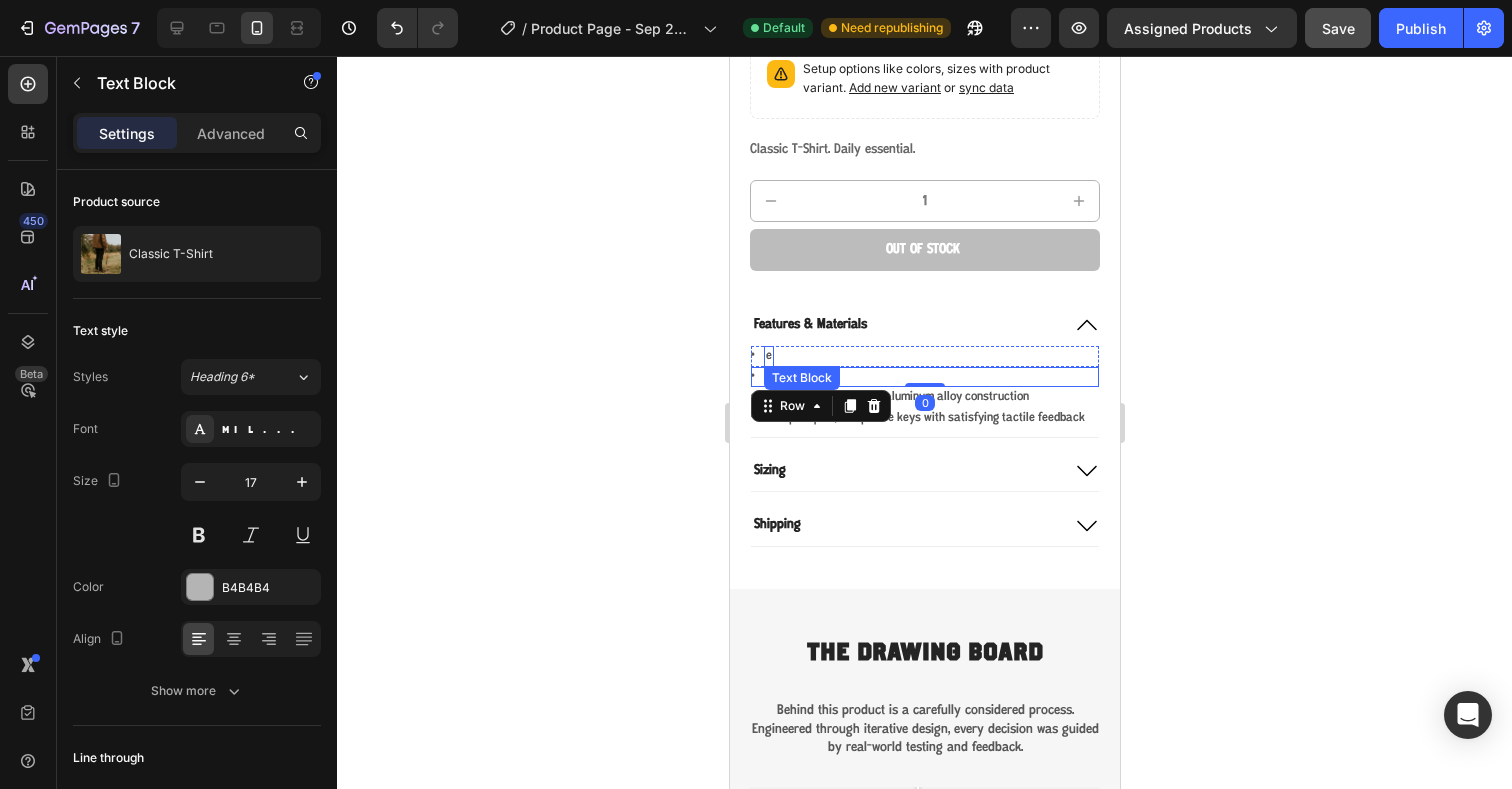 click on "e" at bounding box center (768, 356) 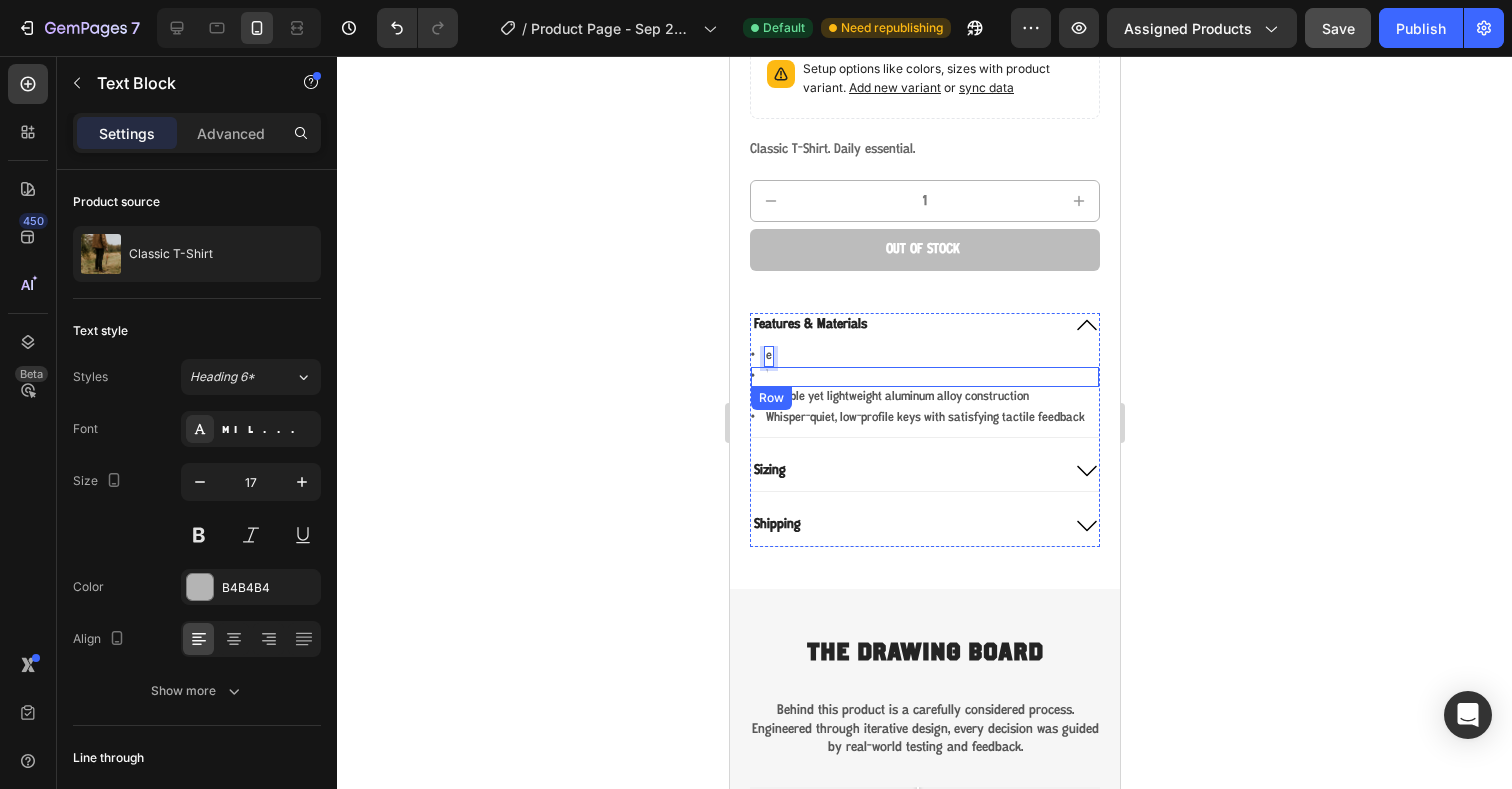 drag, startPoint x: 769, startPoint y: 341, endPoint x: 771, endPoint y: 365, distance: 24.083189 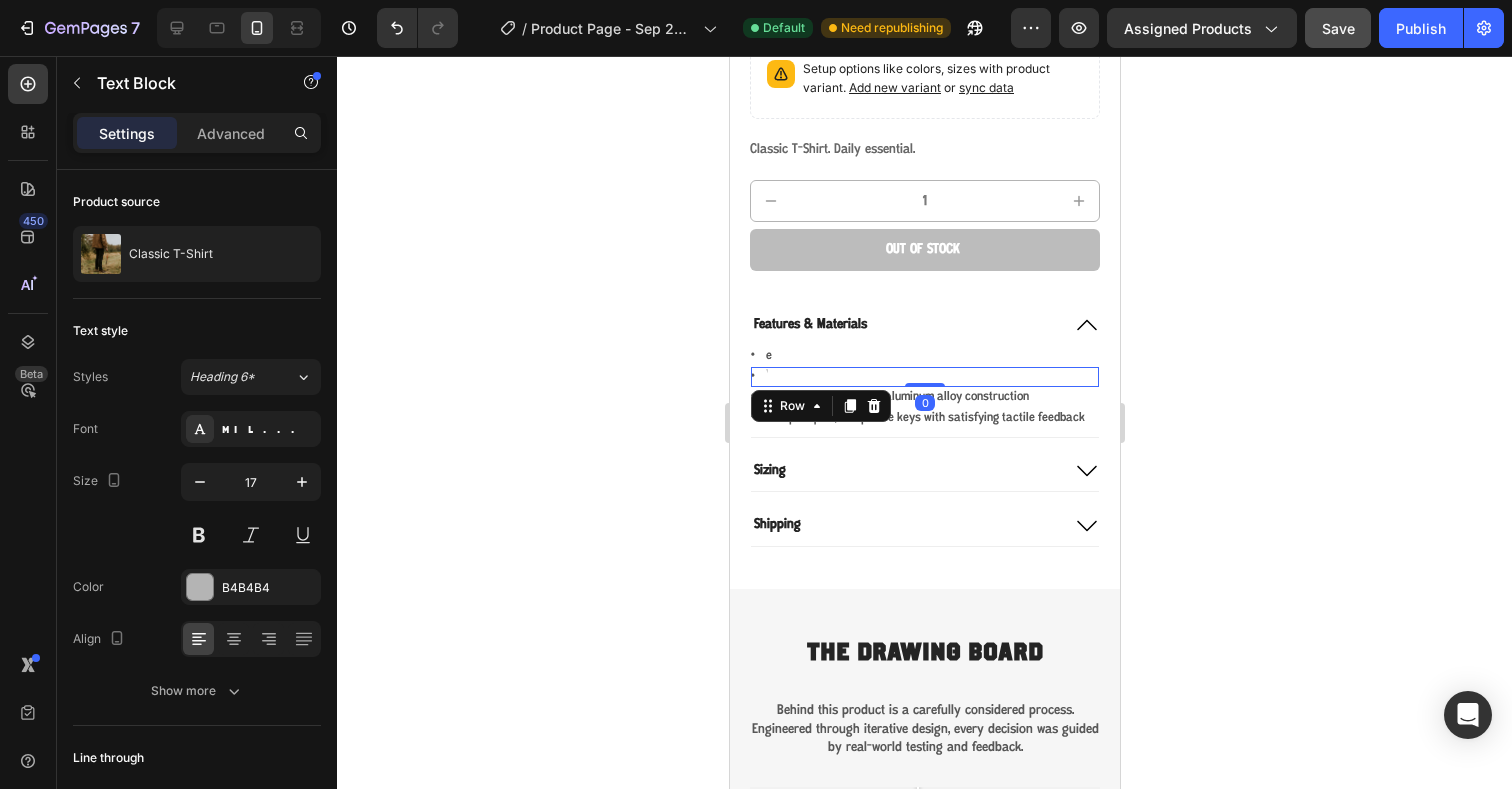 click on "Icon Text Block Row   0" at bounding box center [924, 377] 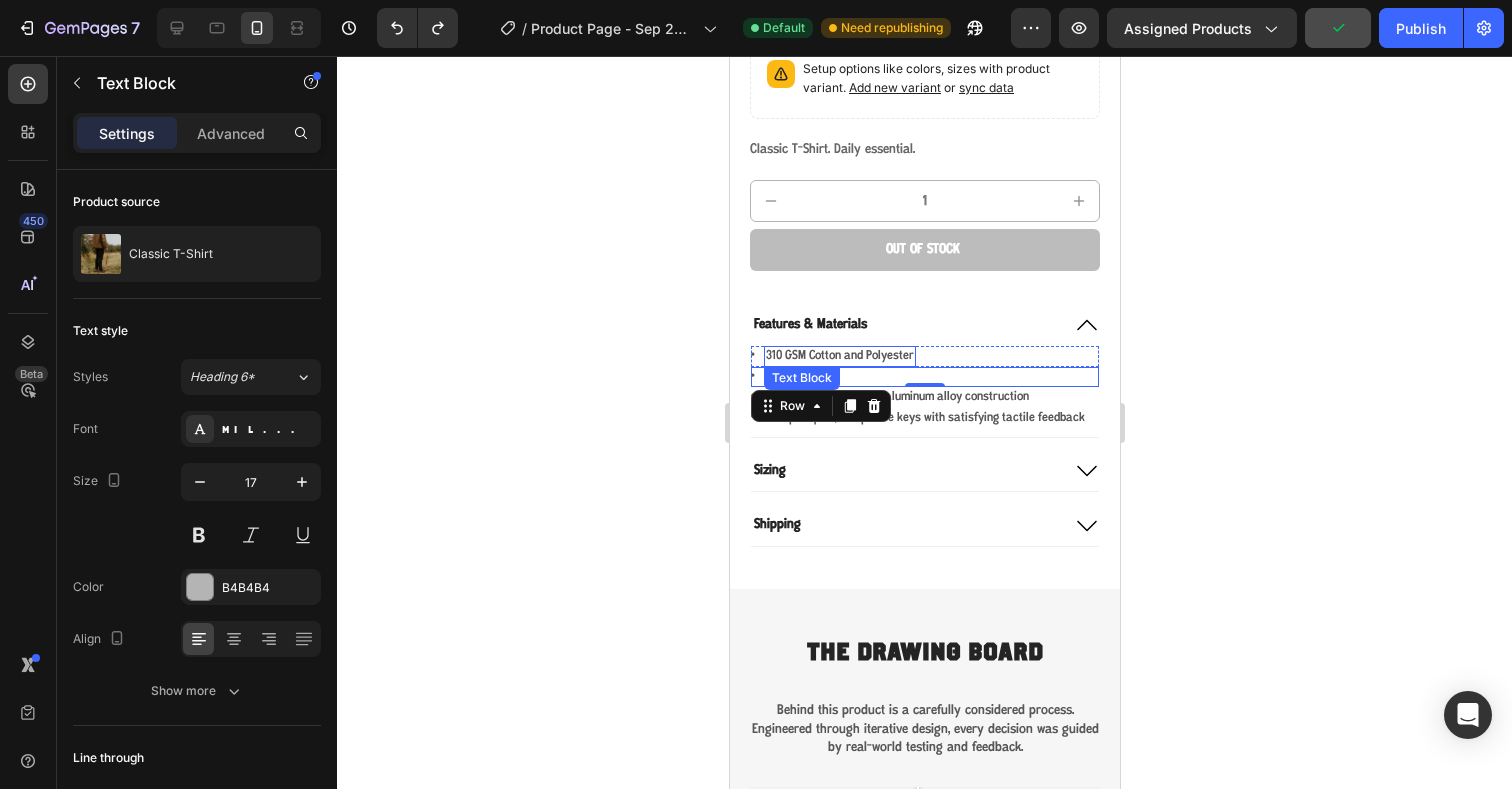 click on "310 GSM Cotton and Polyester" at bounding box center [839, 356] 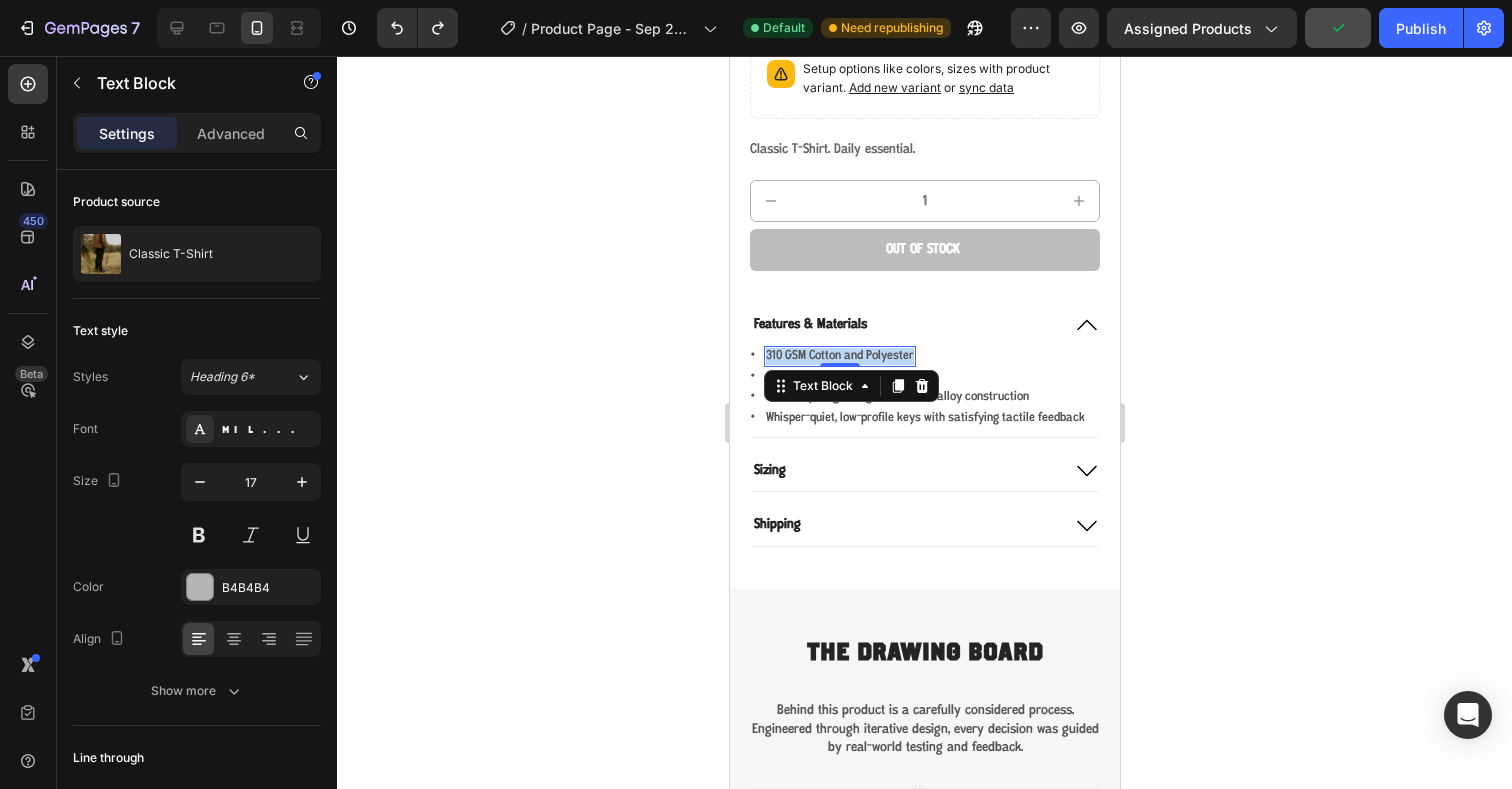 click on "310 GSM Cotton and Polyester" at bounding box center [839, 356] 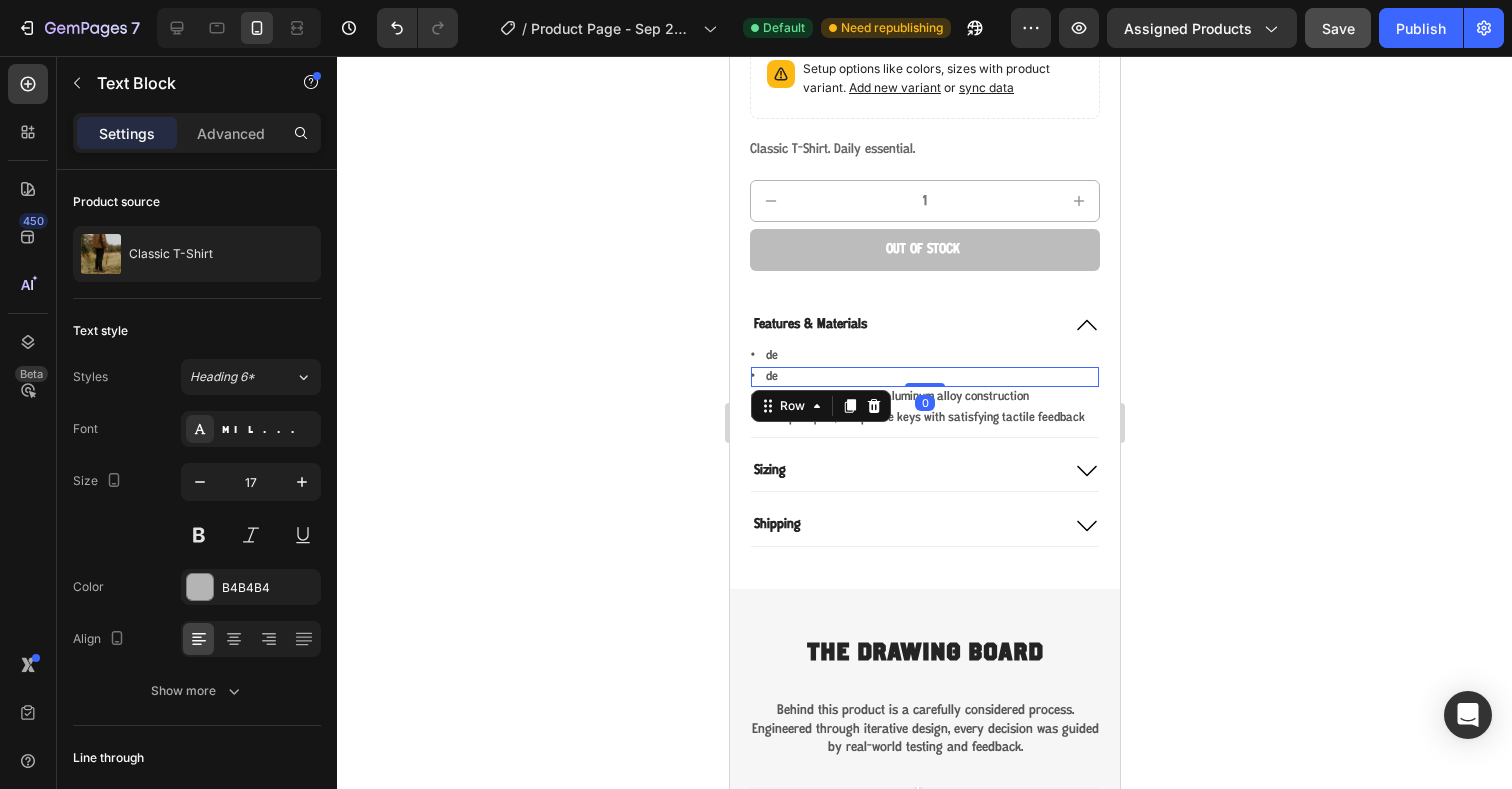 click on "Icon de Text Block Row   0" at bounding box center (924, 377) 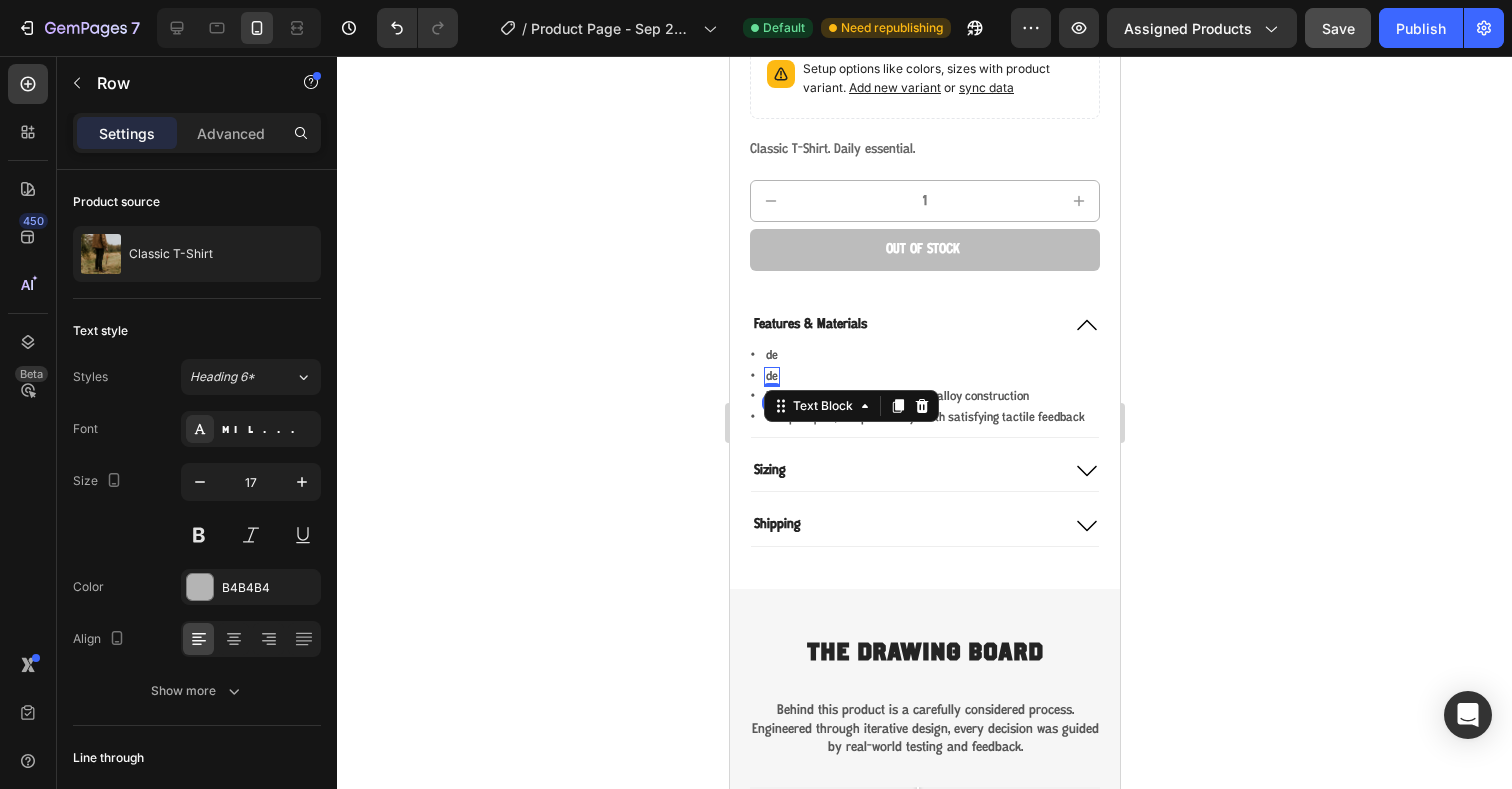 click on "de" at bounding box center [771, 377] 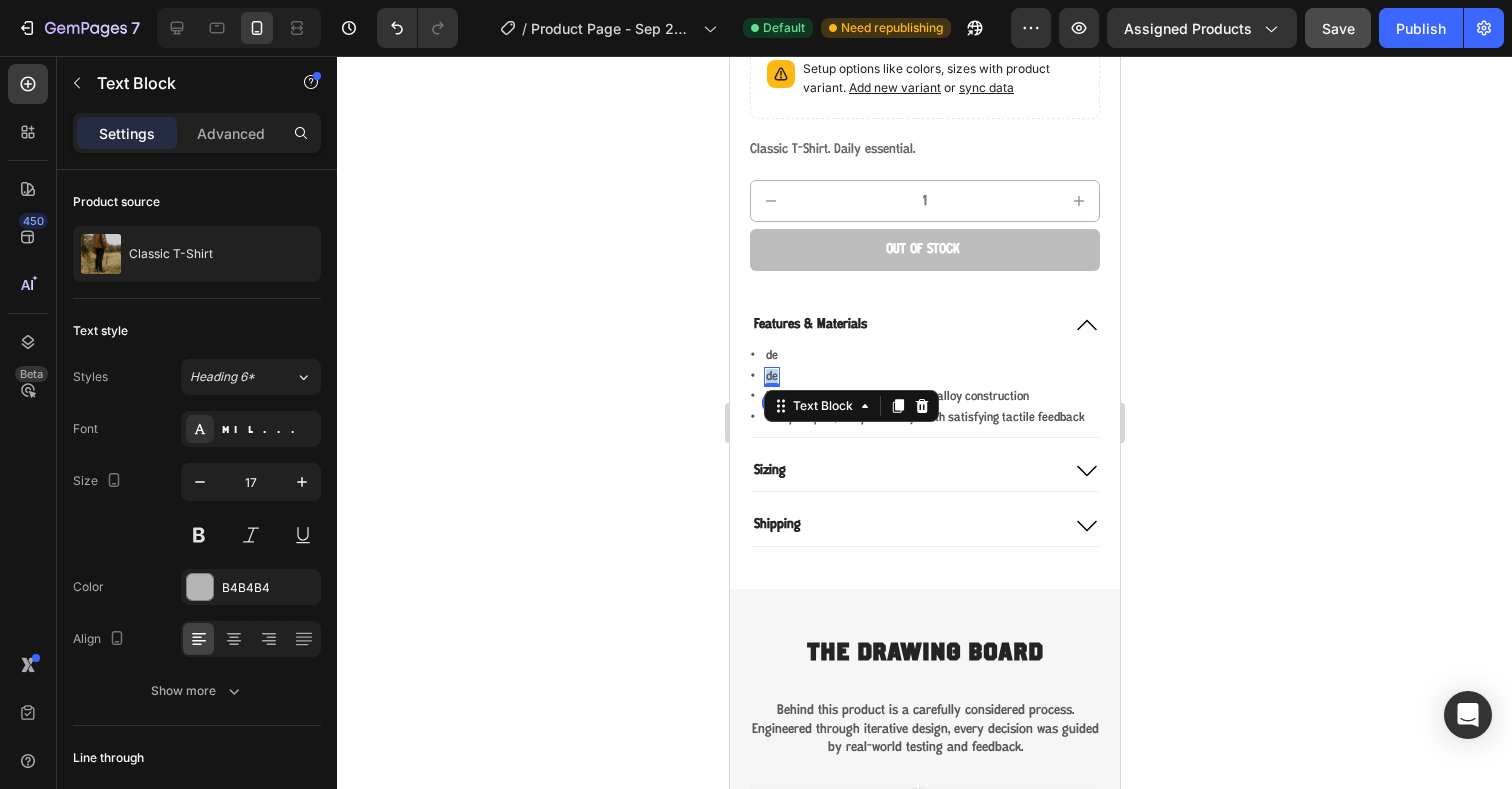 click on "de" at bounding box center [771, 377] 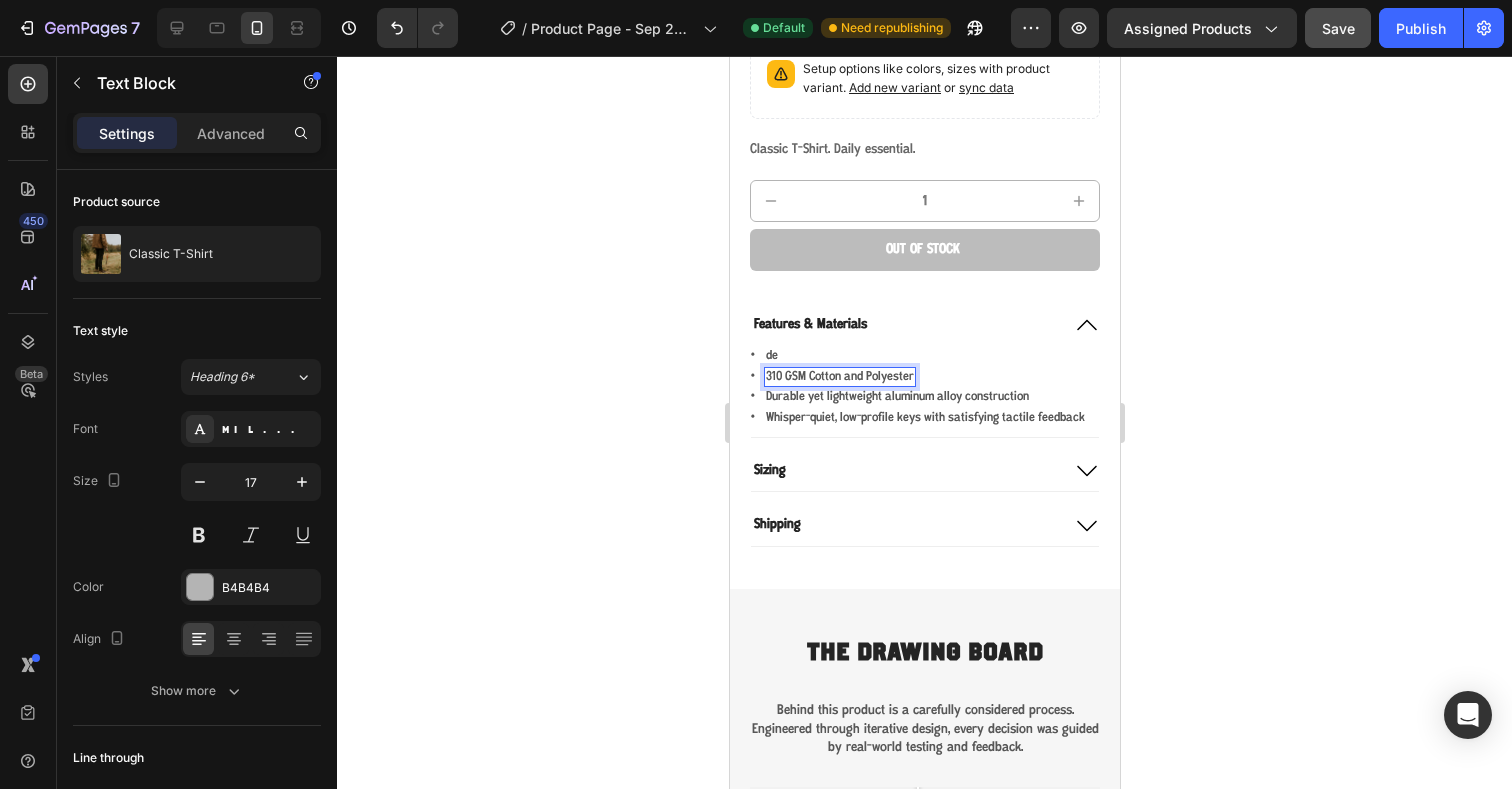 click on "310 GSM Cotton and Polyester" at bounding box center (839, 377) 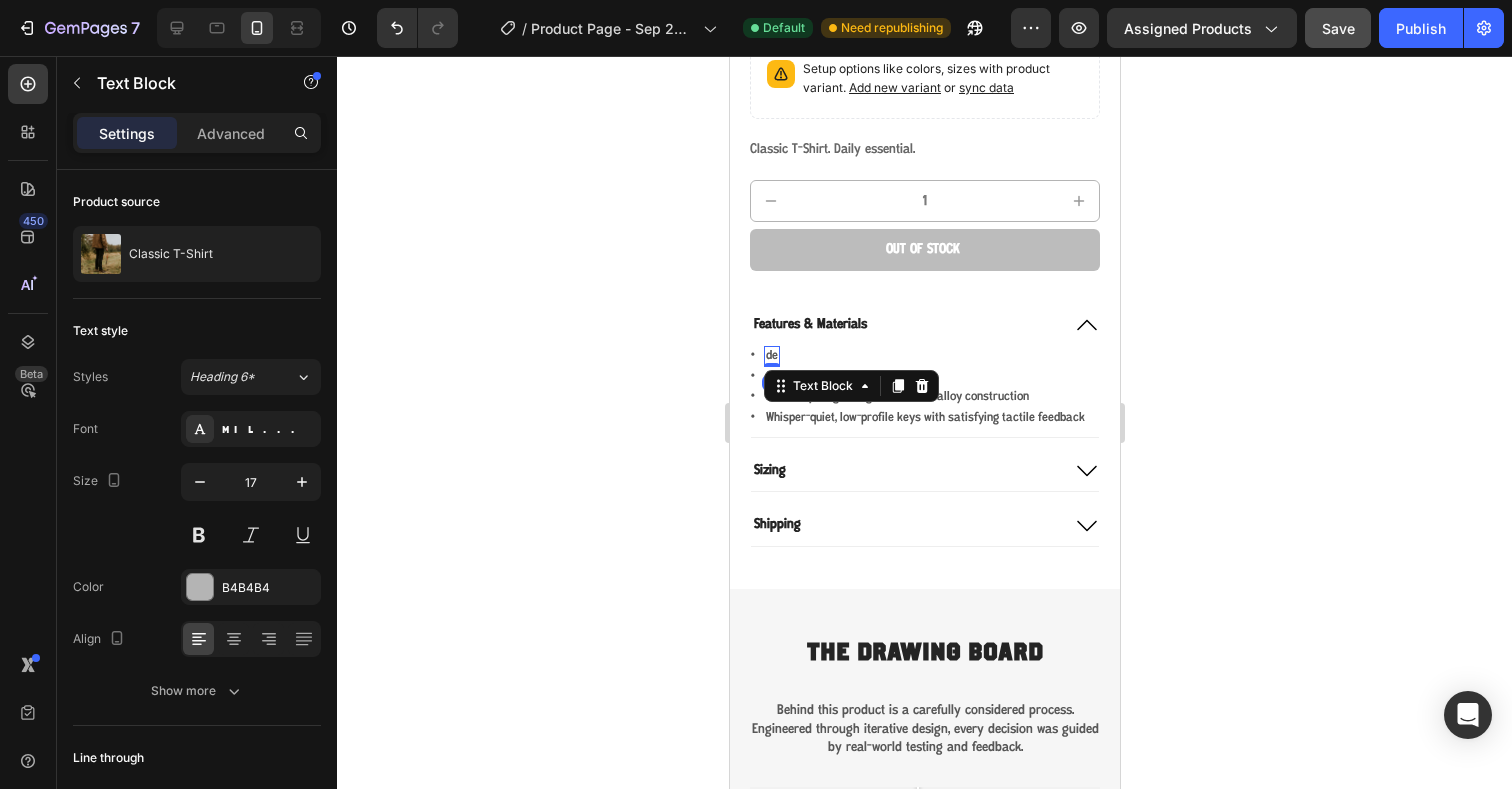 click on "de" at bounding box center [771, 356] 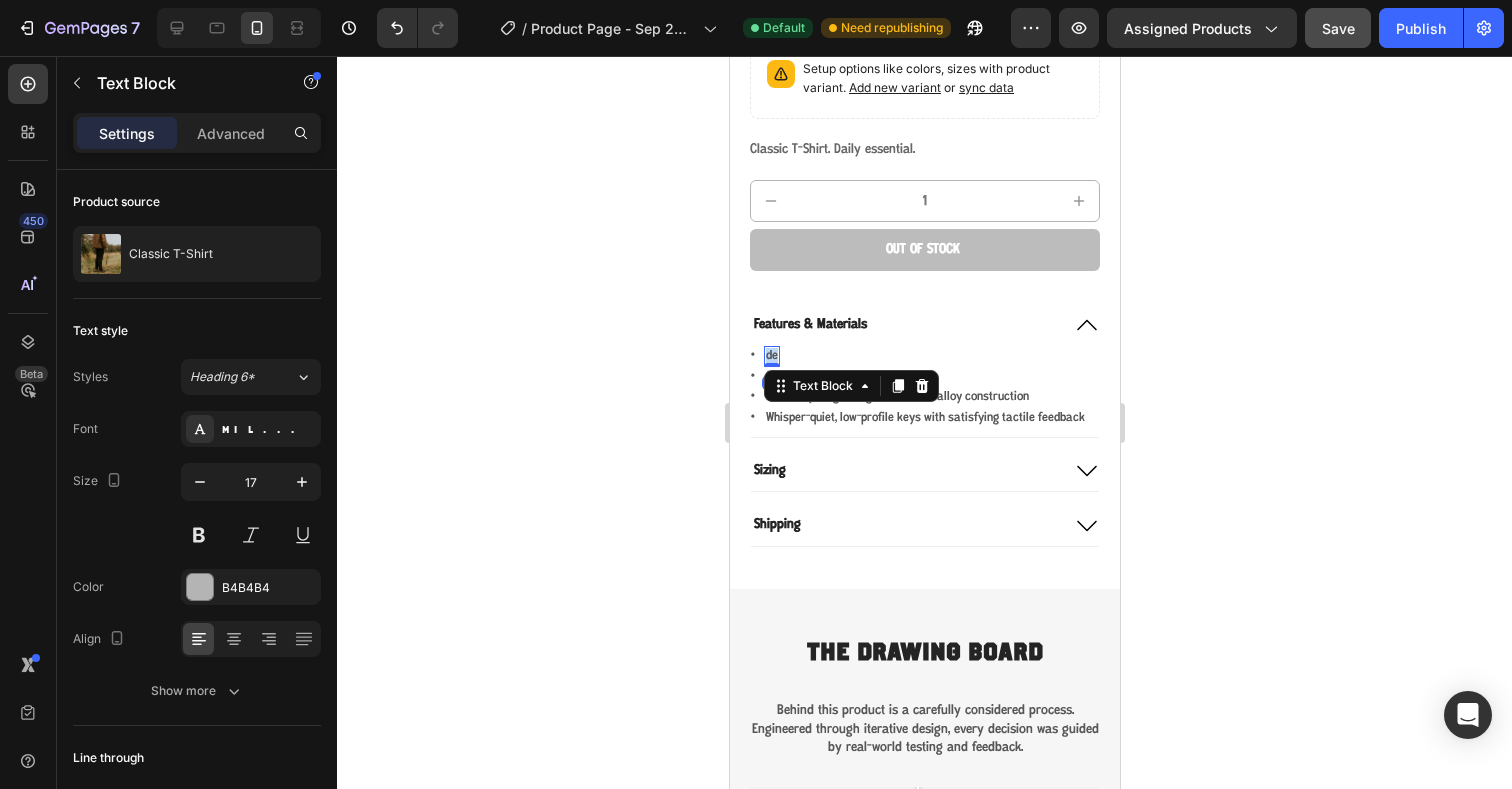 click on "de" at bounding box center (771, 356) 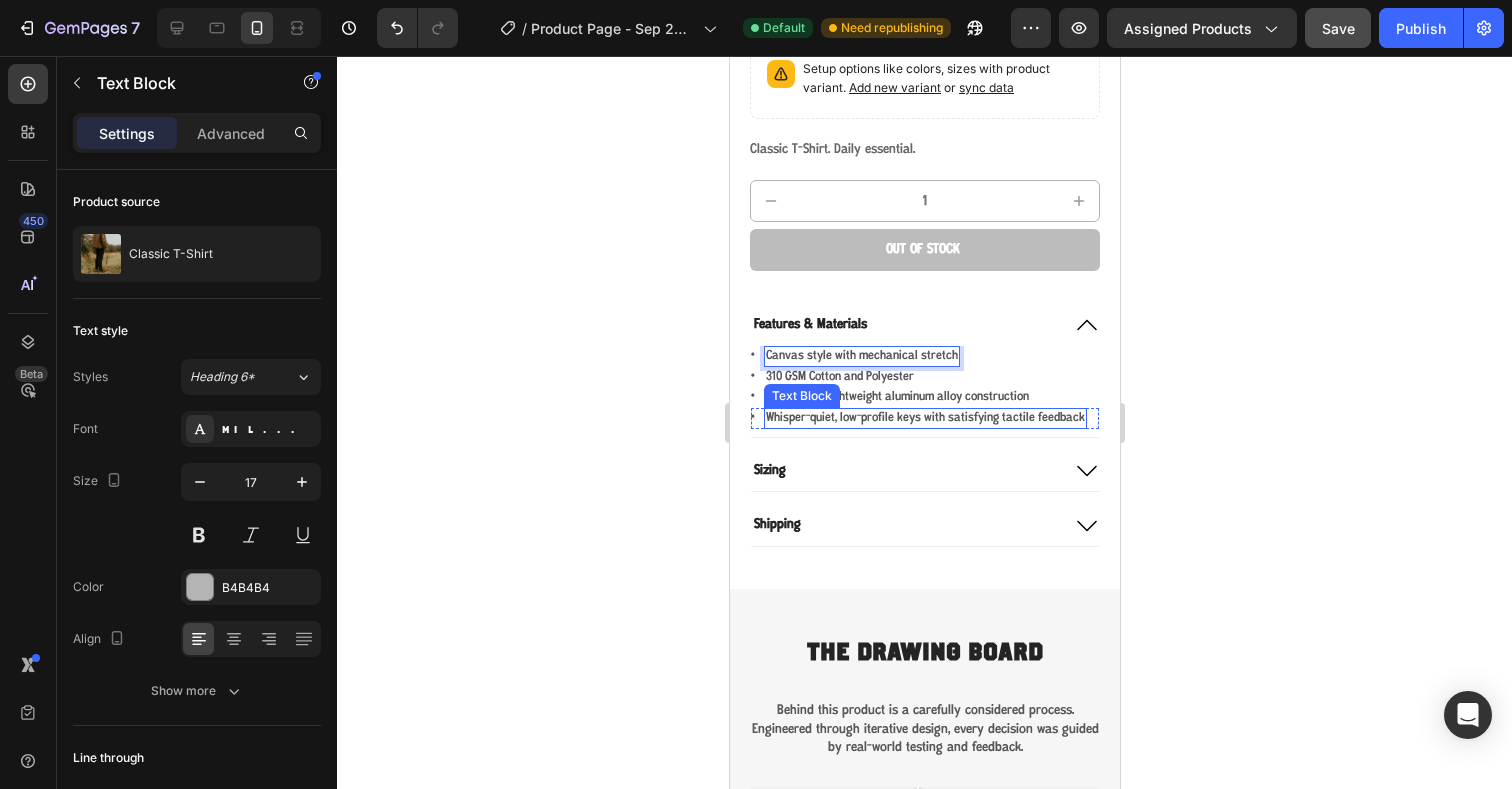 click on "310 GSM Cotton and Polyester Text Block" at bounding box center [839, 377] 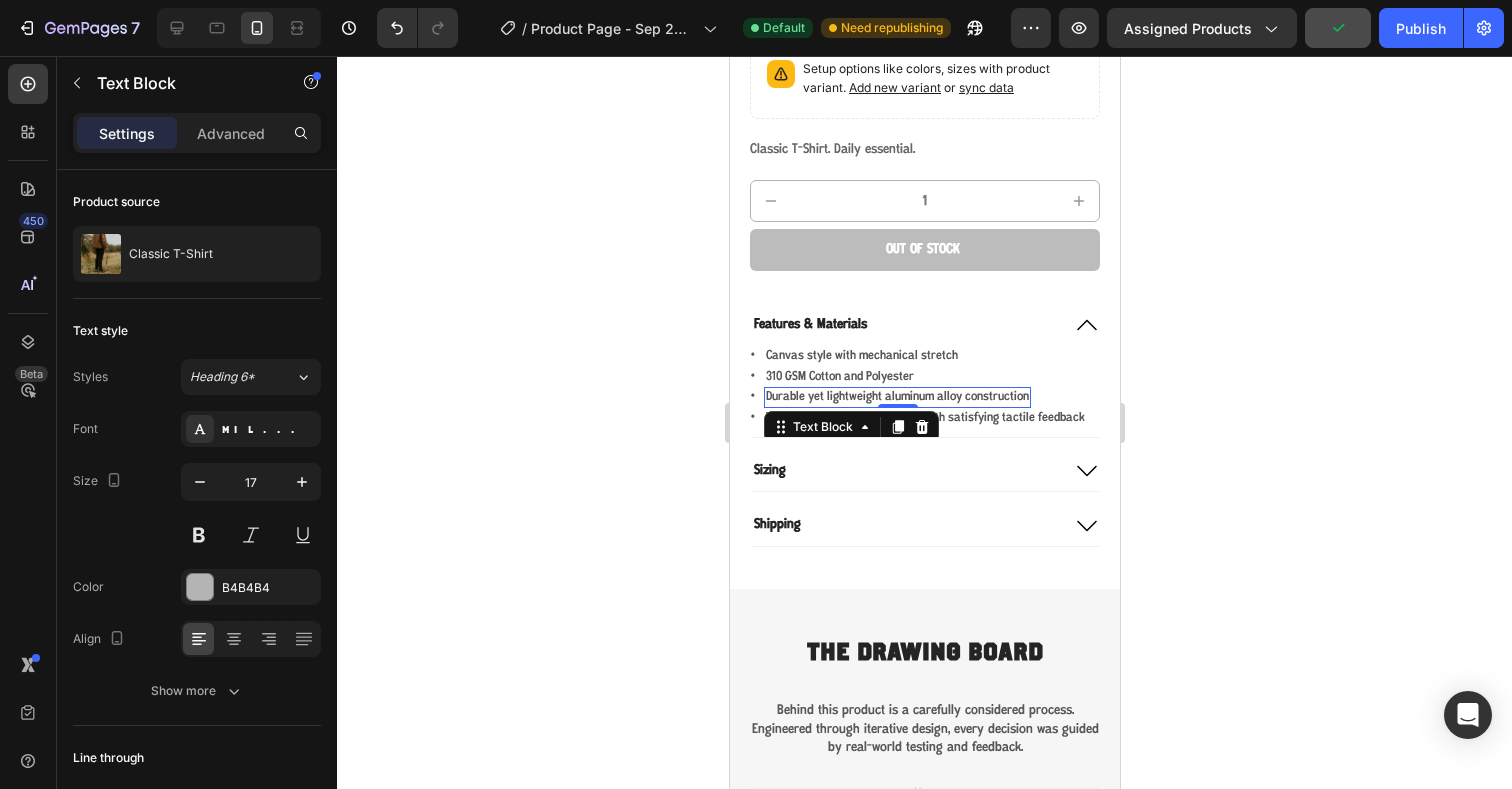 click on "Durable yet lightweight aluminum alloy construction" at bounding box center [896, 397] 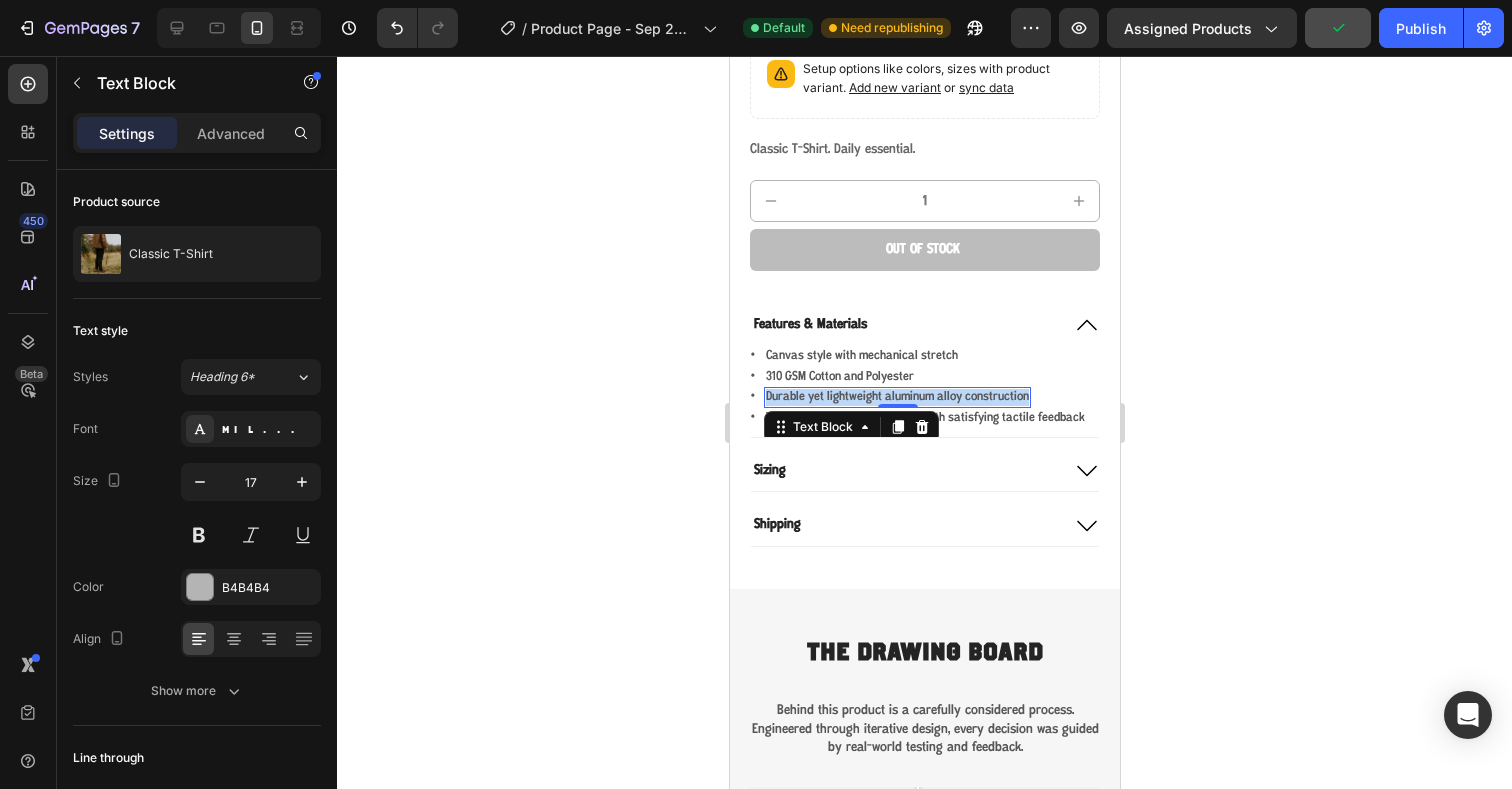 click on "Durable yet lightweight aluminum alloy construction" at bounding box center (896, 397) 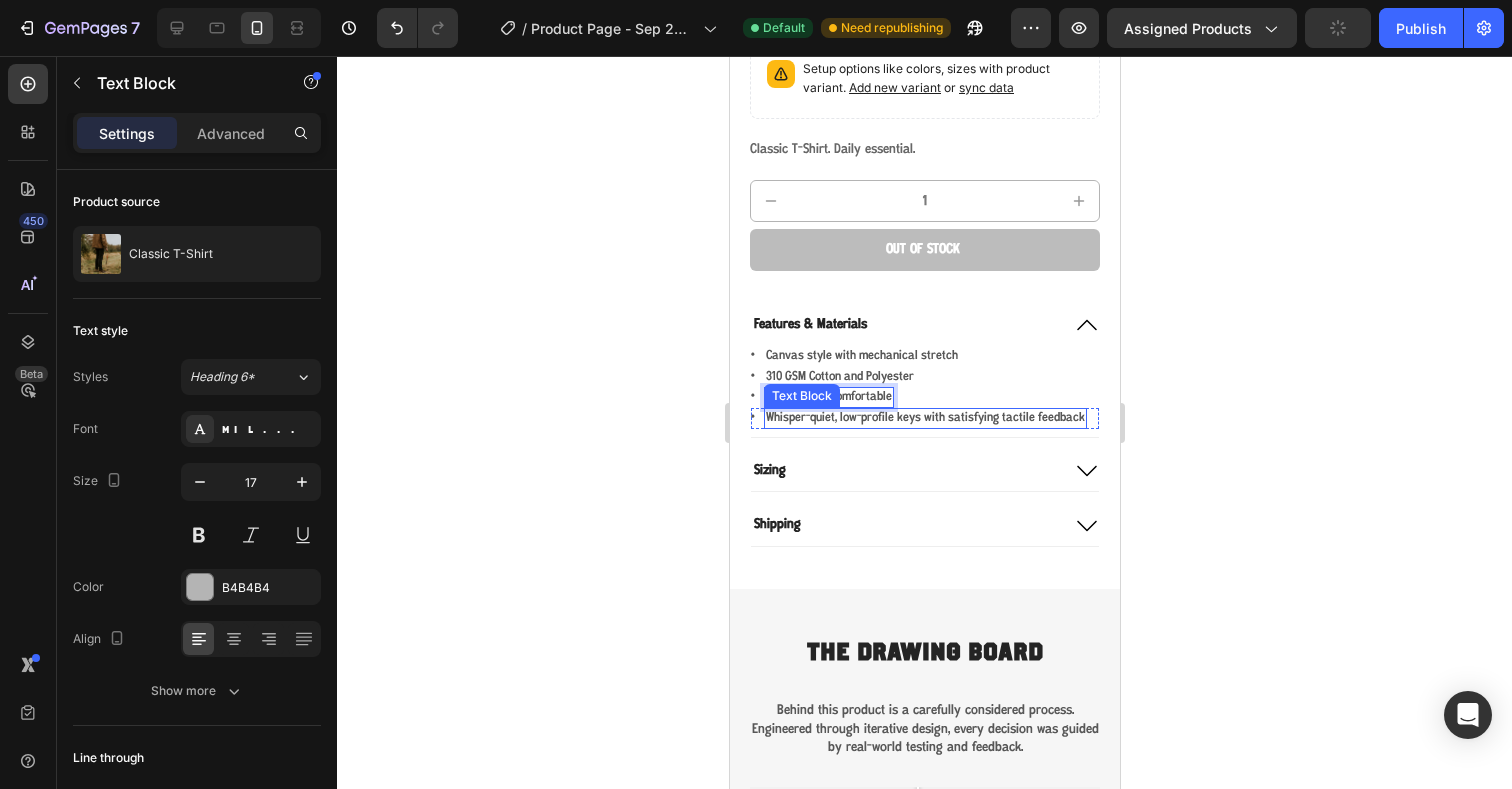 click on "Whisper-quiet, low-profile keys with satisfying tactile feedback" at bounding box center [924, 418] 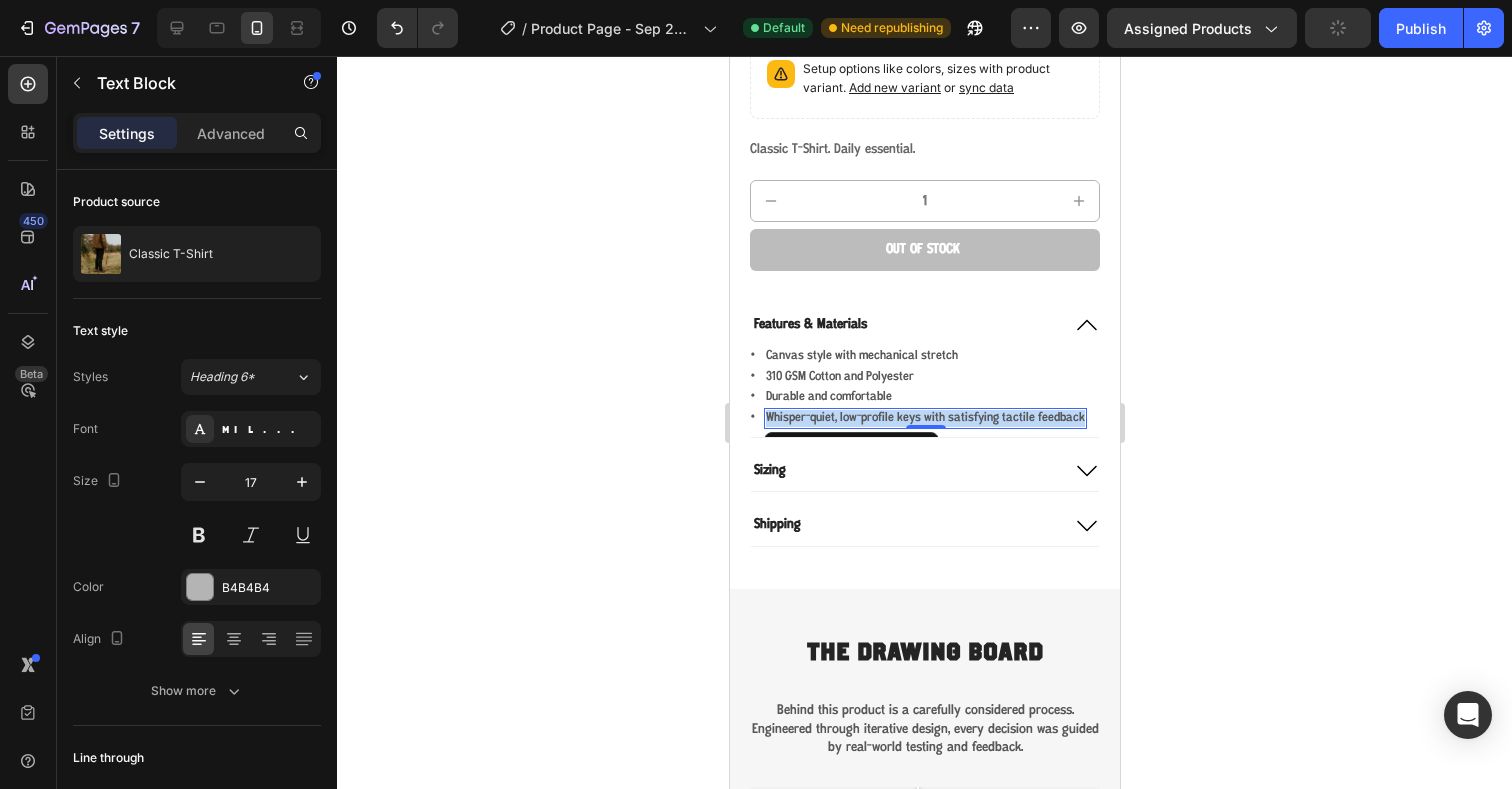 click on "Whisper-quiet, low-profile keys with satisfying tactile feedback" at bounding box center [924, 418] 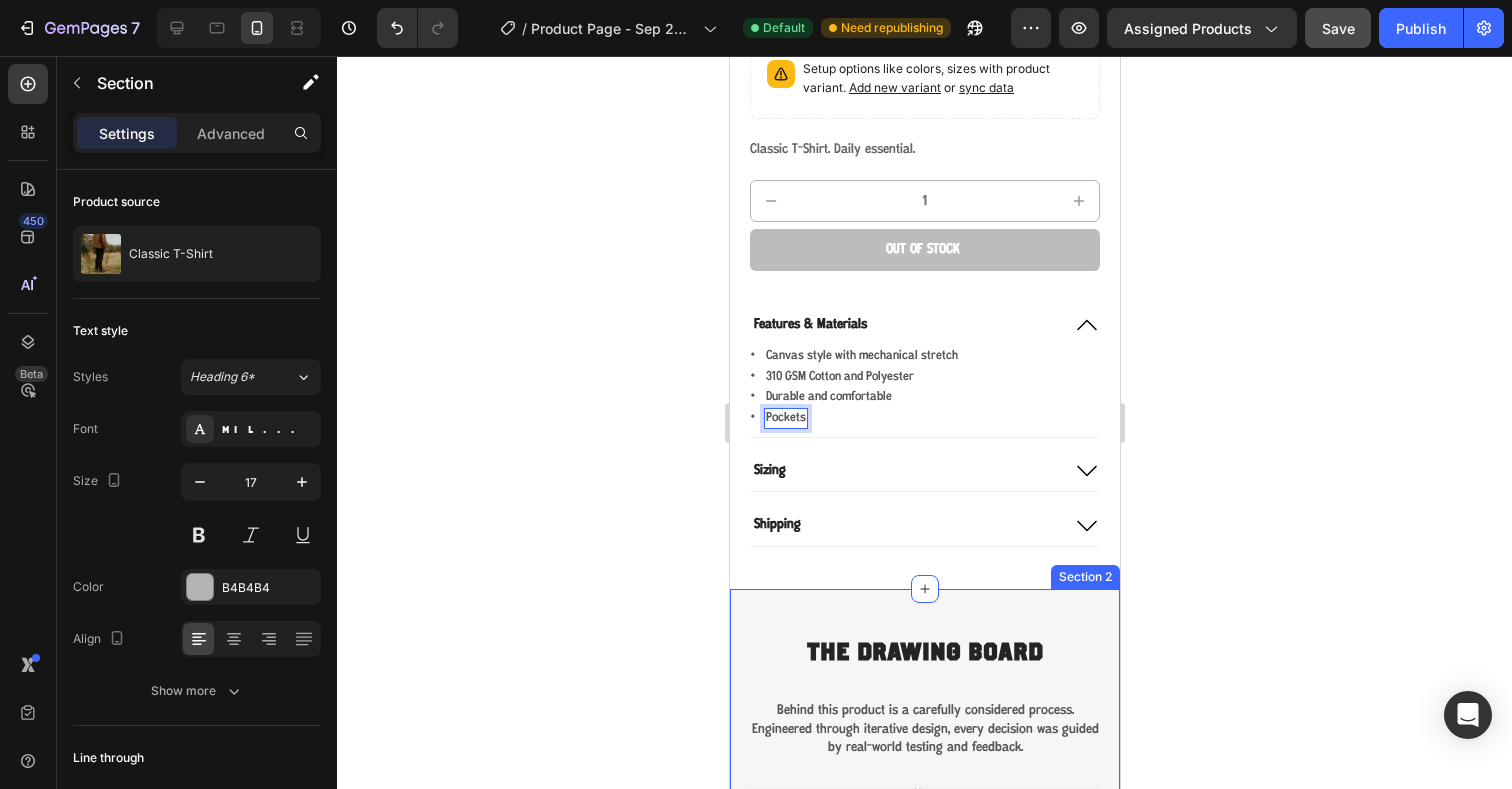 click on "The Drawing Board Heading Behind this product is a carefully considered process. Engineered through iterative design, every decision was guided by real-world testing and feedback. Text Block Row Image Comparison Row Section 2" at bounding box center [924, 818] 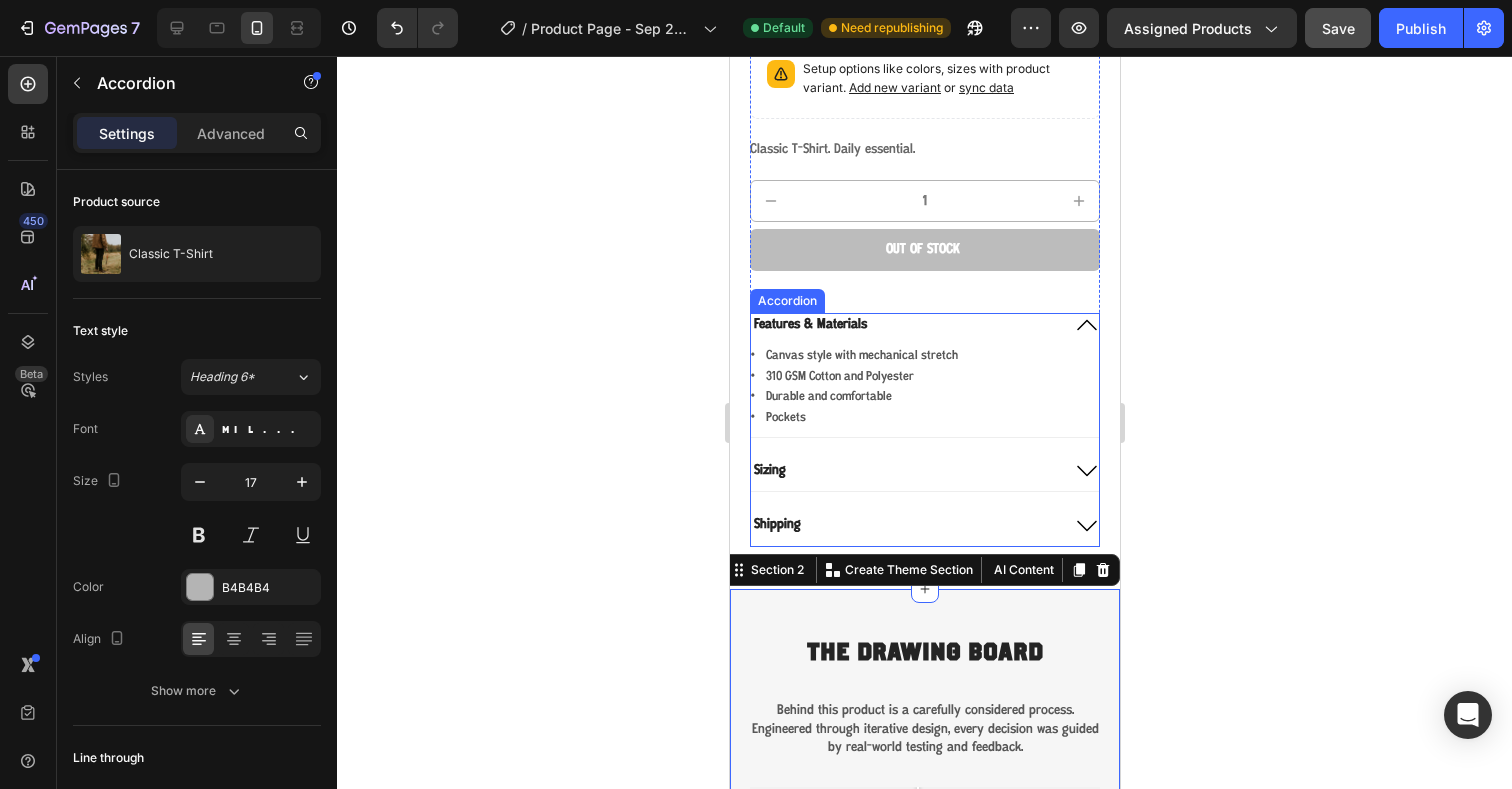 click on "Features & Materials
Icon Canvas style with mechanical stretch Text Block Row
Icon 310 GSM Cotton and Polyester Text Block Row
Icon Durable and comfortable Text Block Row
Icon Pockets Text Block Row
Sizing
Shipping" at bounding box center (924, 429) 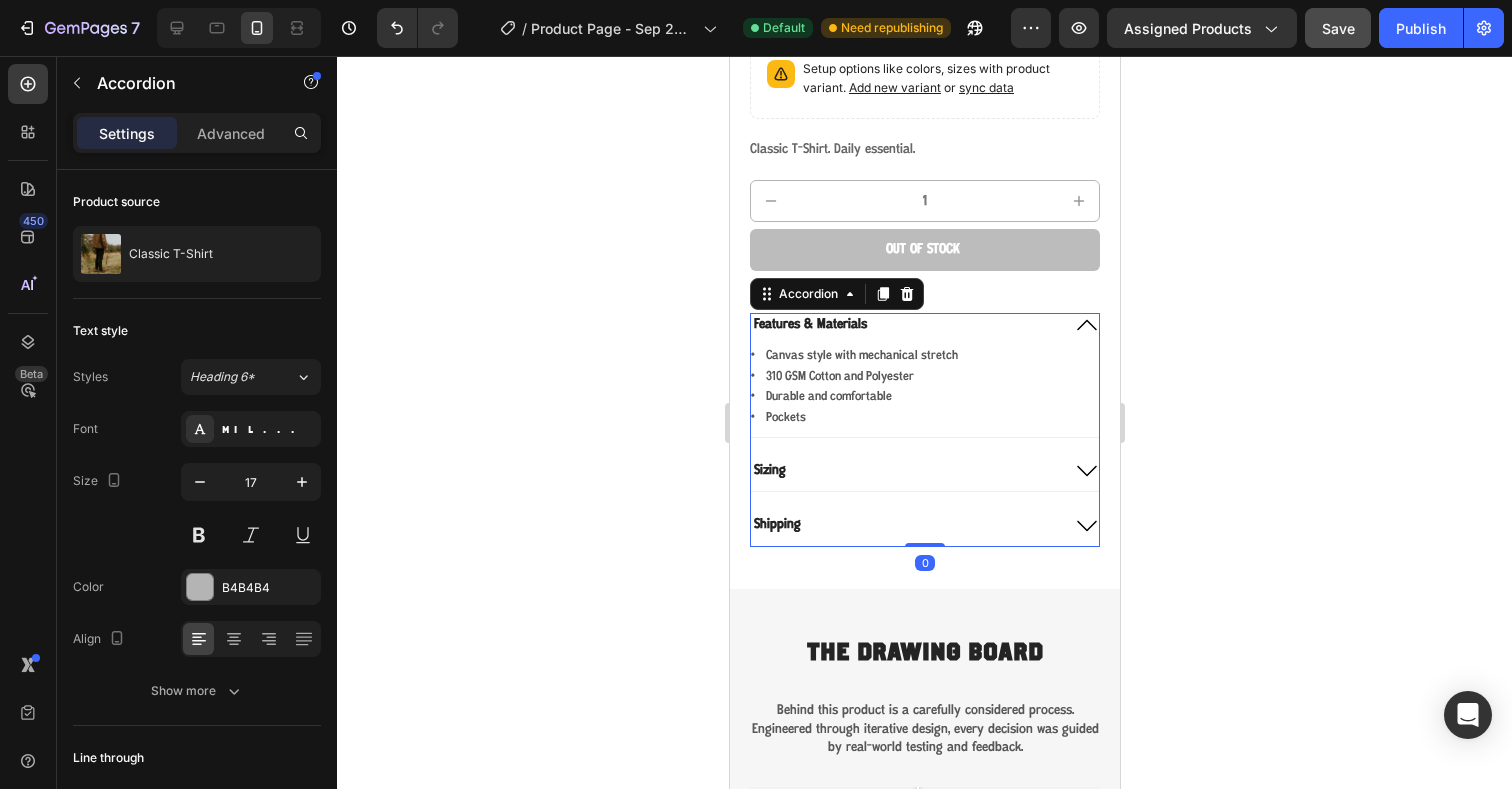 click 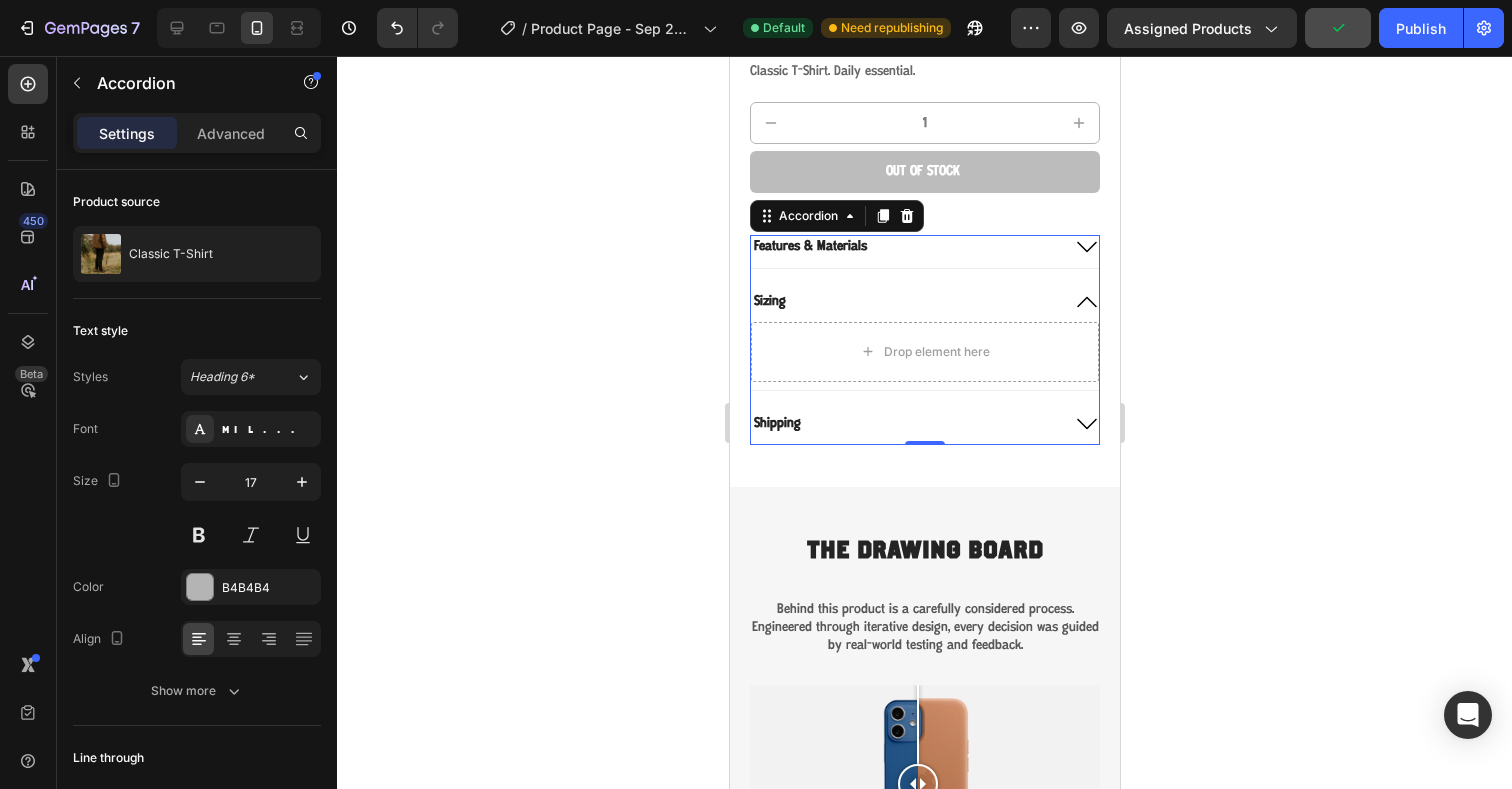 scroll, scrollTop: 669, scrollLeft: 0, axis: vertical 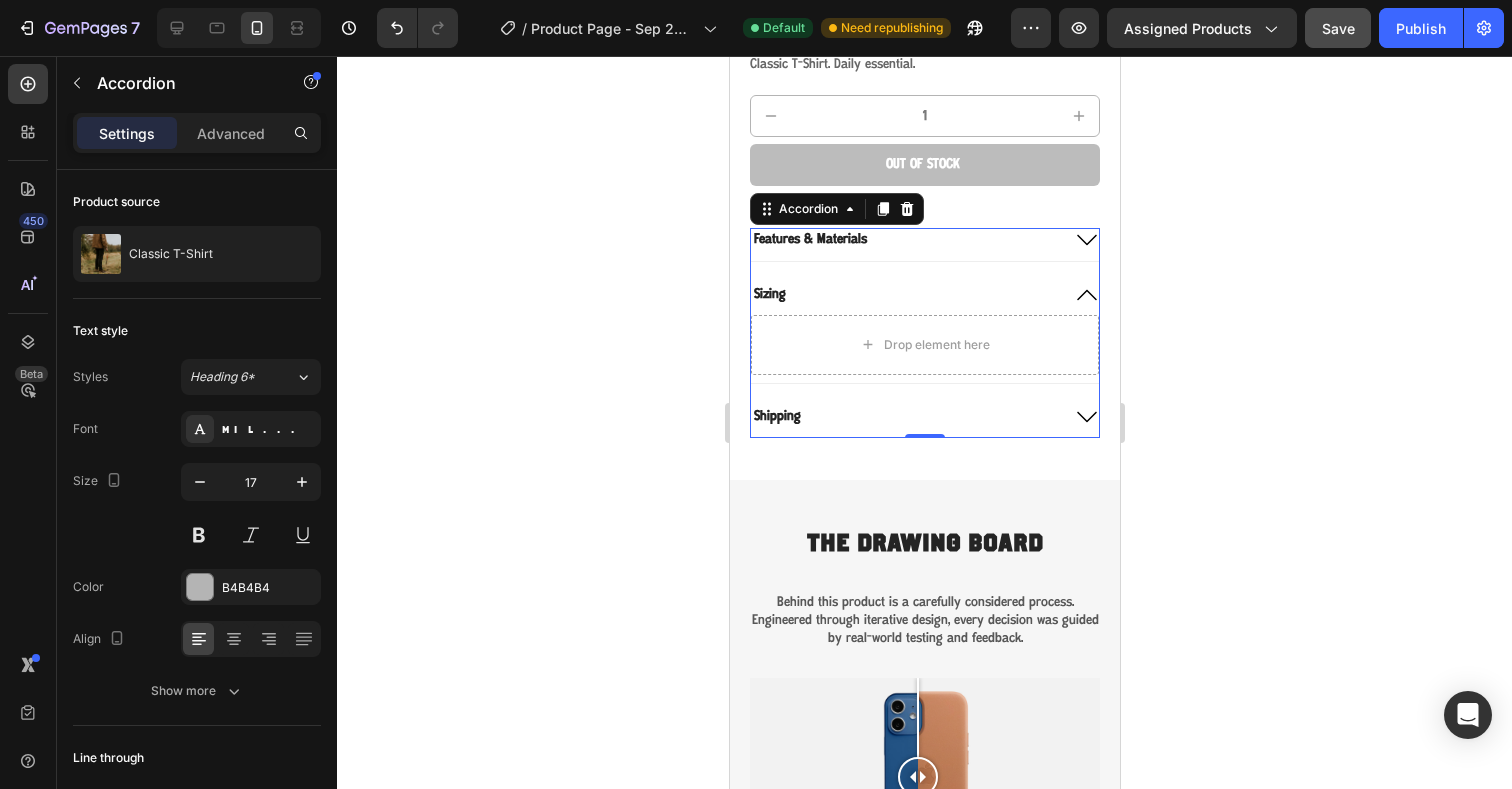 click 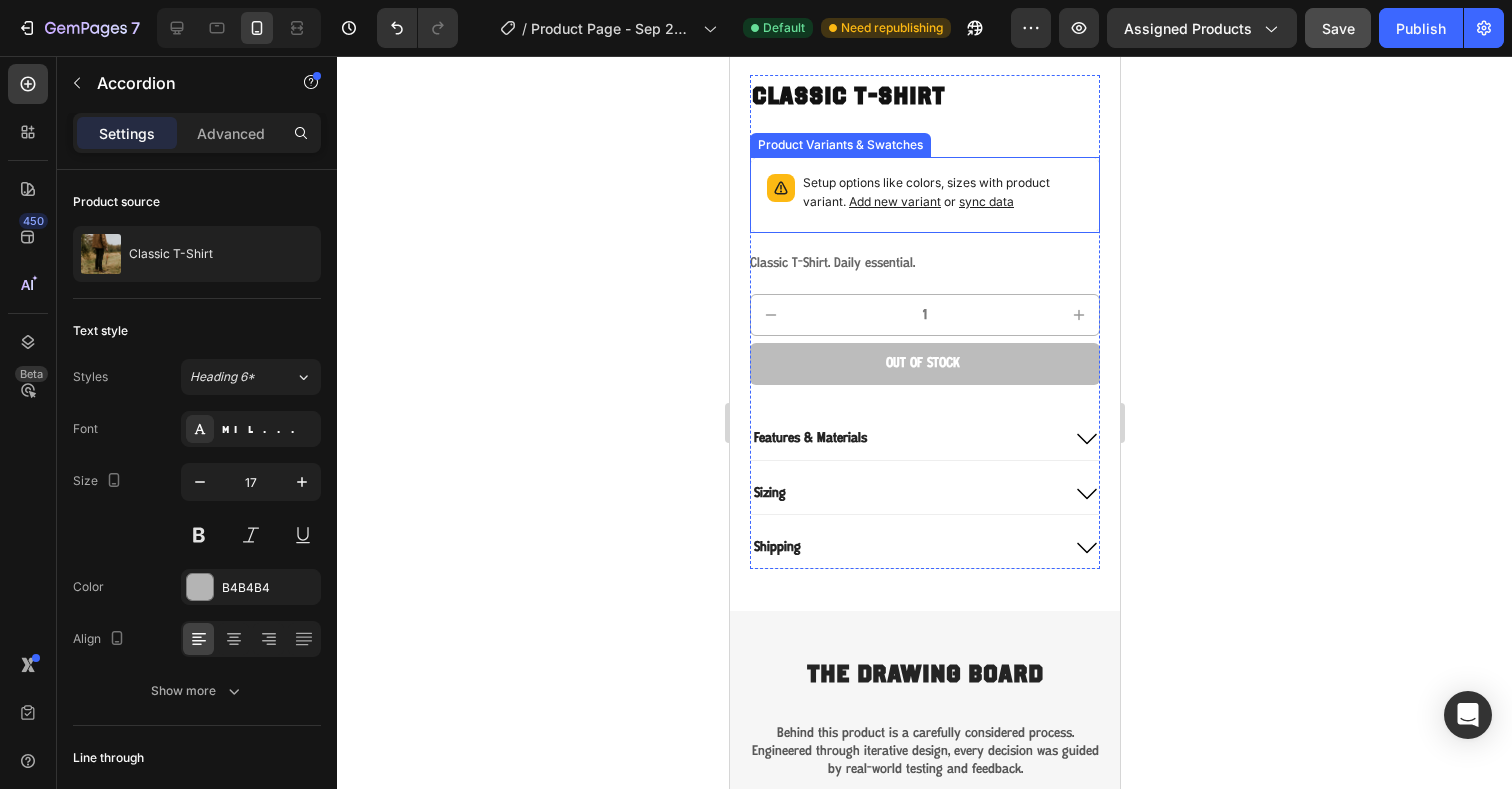 scroll, scrollTop: 474, scrollLeft: 0, axis: vertical 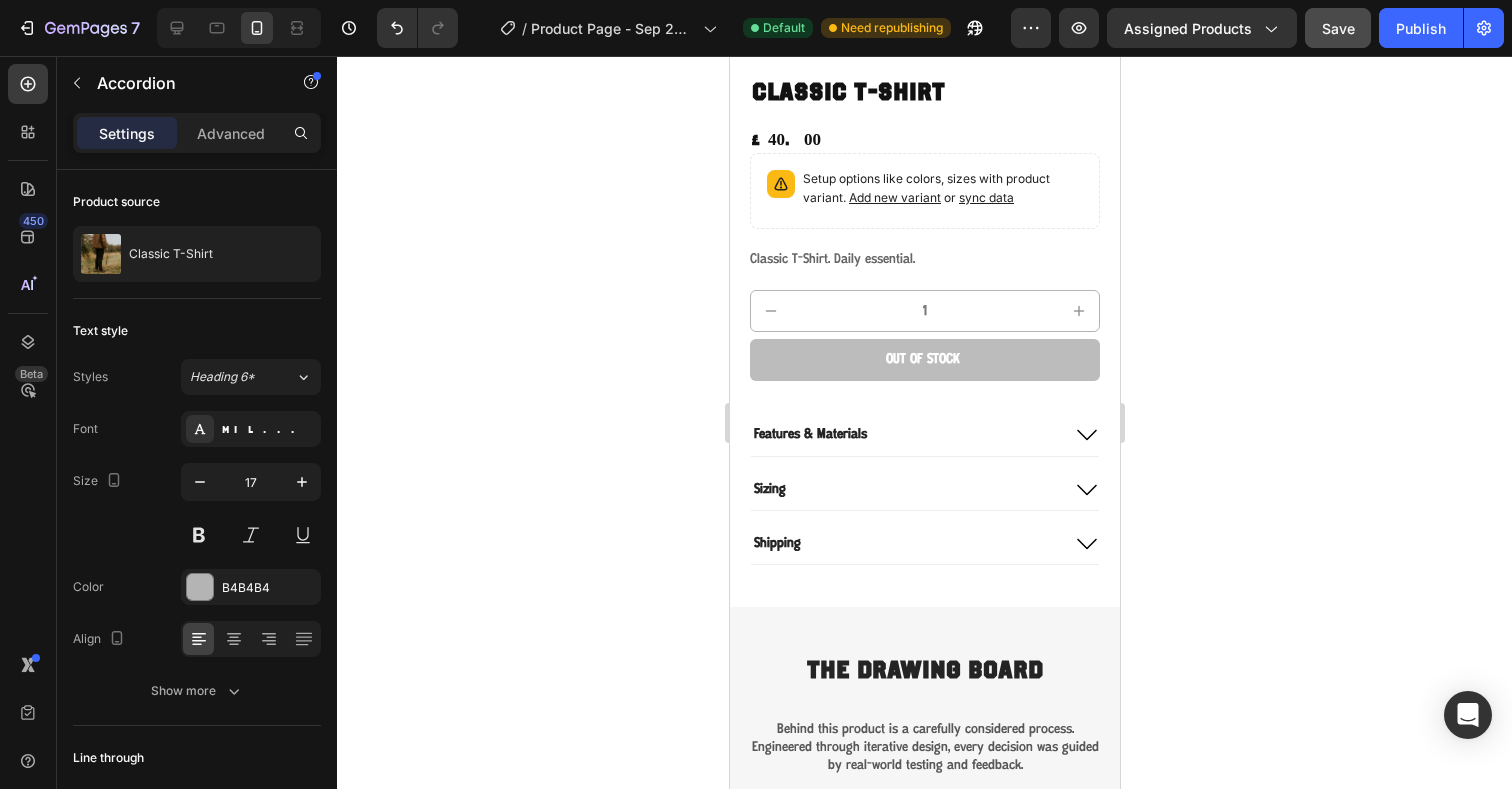 click on "Features & Materials" at bounding box center [904, 435] 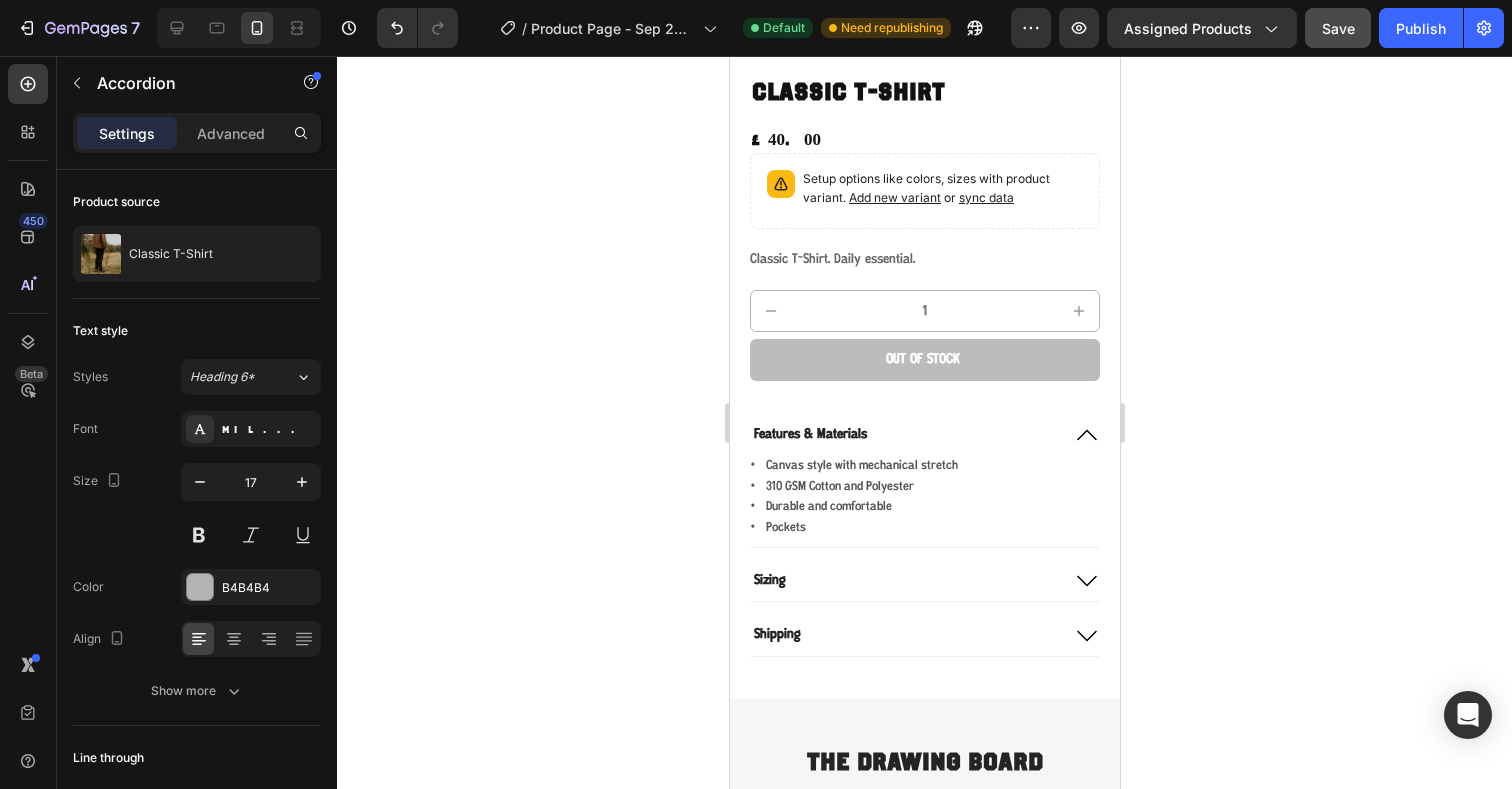 click on "Features & Materials" at bounding box center [904, 435] 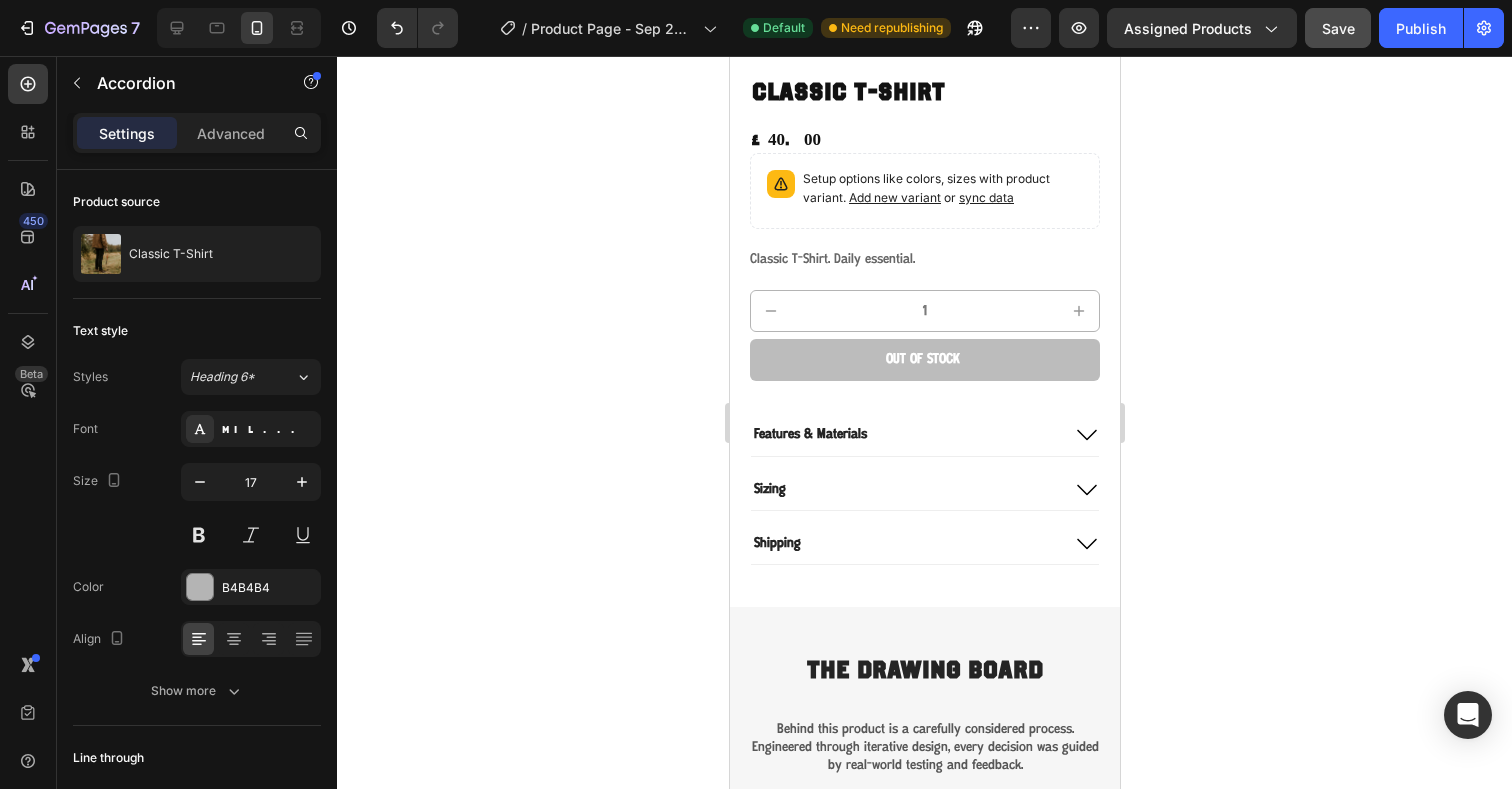 click on "Sizing" at bounding box center [904, 490] 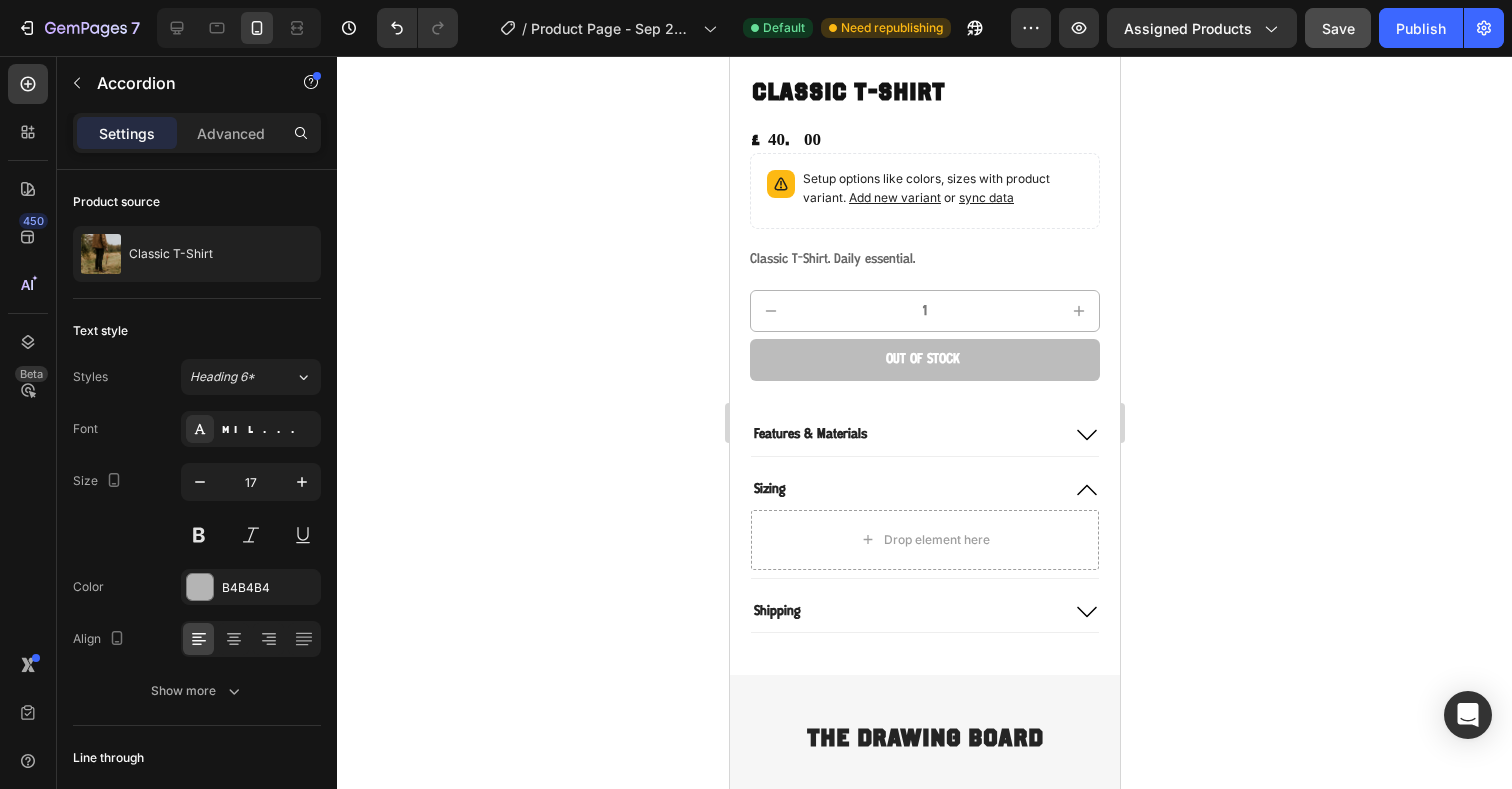 click on "Features & Materials
Sizing
Drop element here
Shipping" at bounding box center [924, 528] 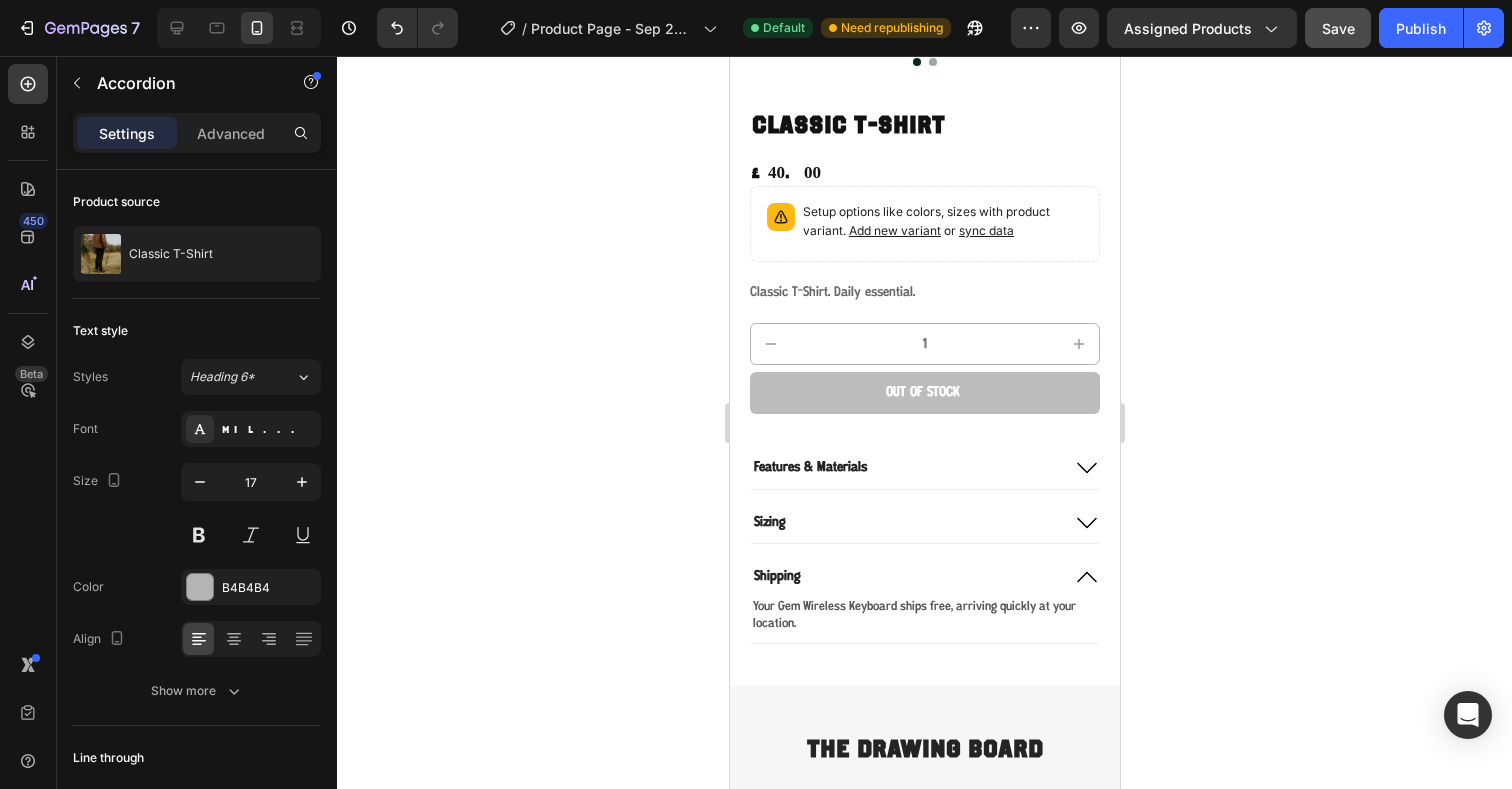 scroll, scrollTop: 432, scrollLeft: 0, axis: vertical 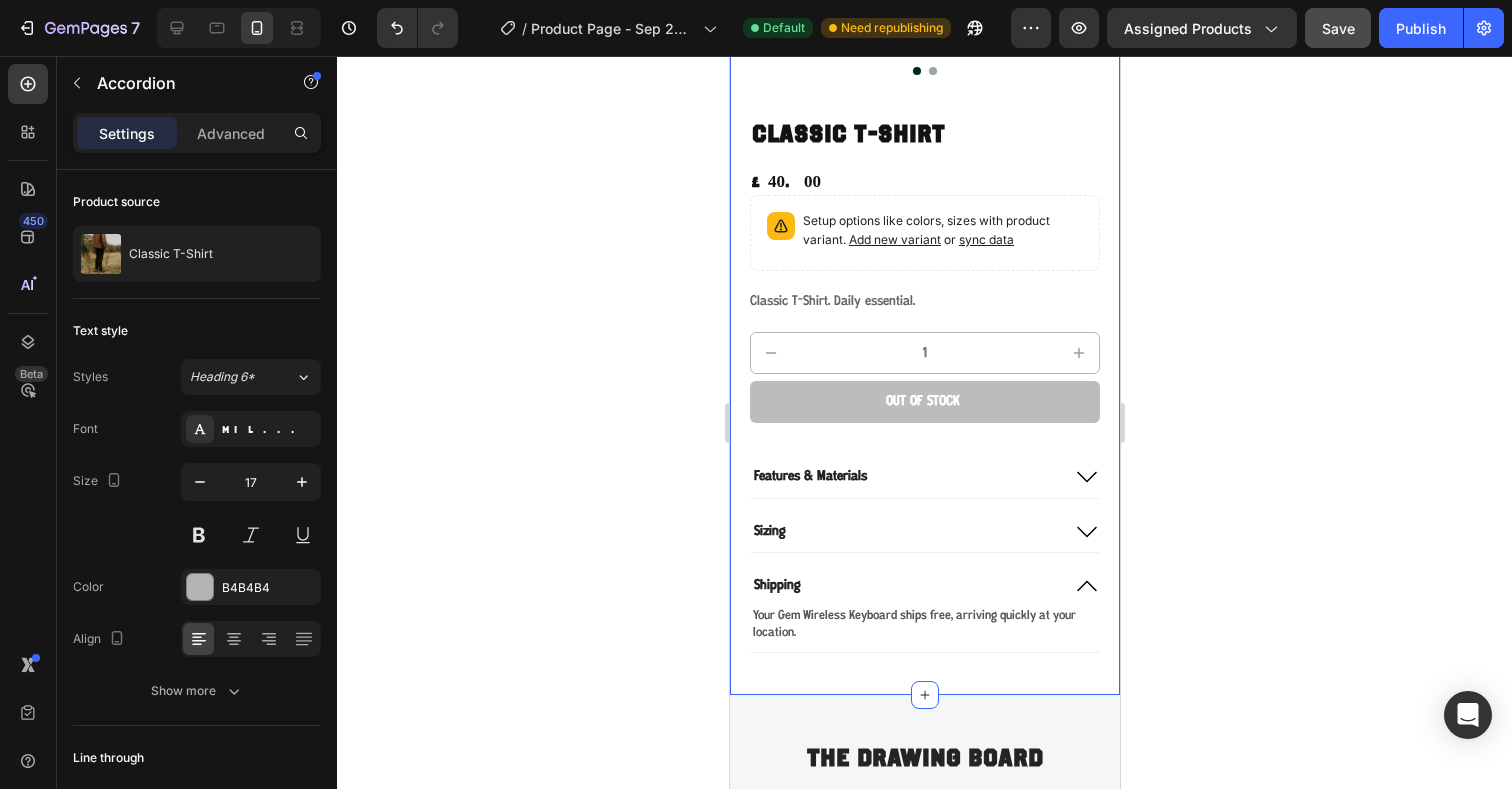 click on "Product Images Classic T-Shirt Product Title £40.00 Product Price Product Price Setup options like colors, sizes with product variant.       Add new variant   or   sync data Product Variants & Swatches Classic T-Shirt. Daily essential.
Product Description
1
Product Quantity Out of stock Add to Cart
Features & Materials
Sizing
Shipping Your Gem Wireless Keyboard ships free, arriving quickly at your location. Text Block Accordion Row Product Section 1   You can create reusable sections Create Theme Section AI Content Write with GemAI What would you like to describe here? Tone and Voice Persuasive Product Classic T-Shirt Show more Generate" at bounding box center [924, 180] 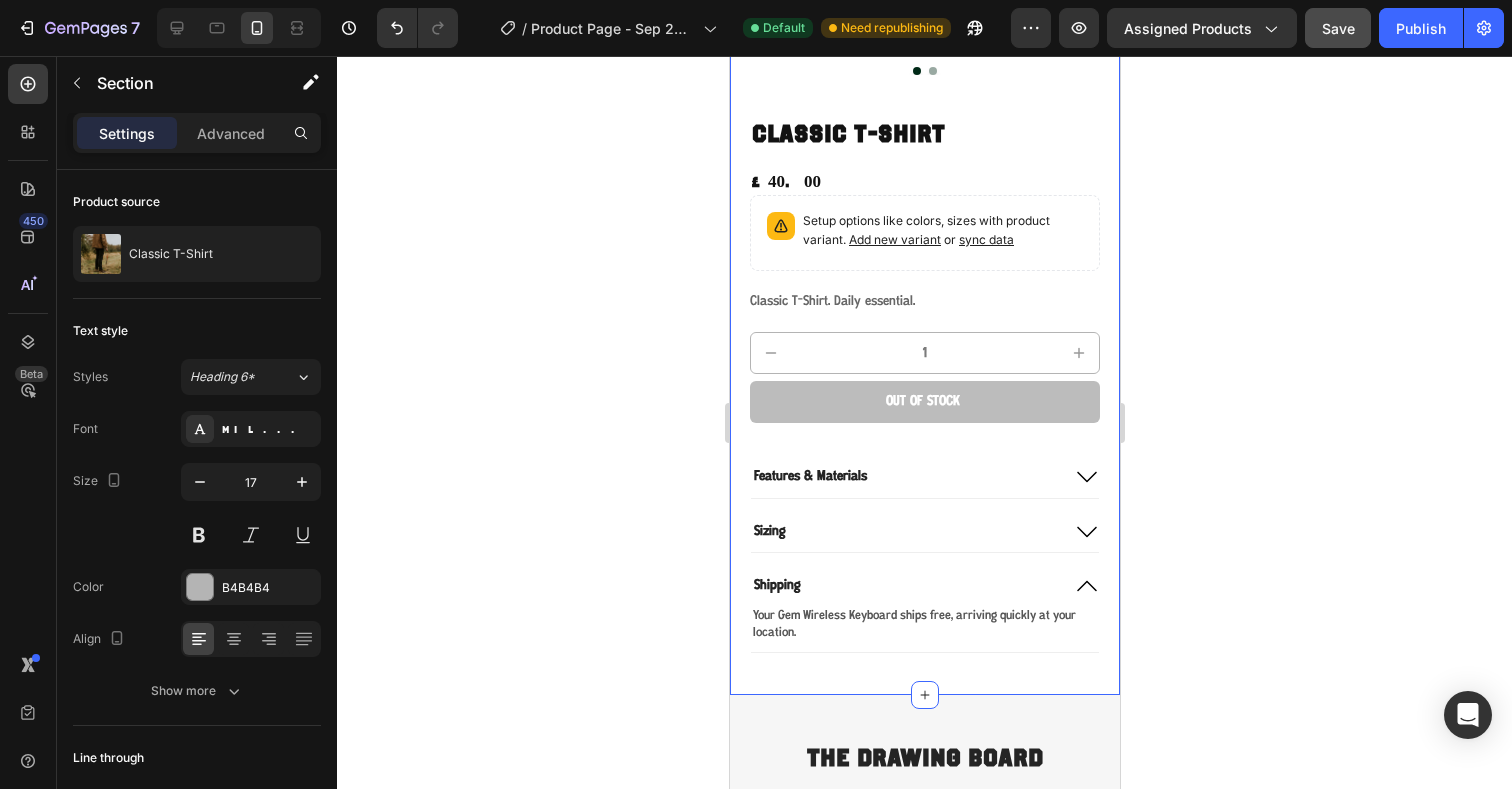 click 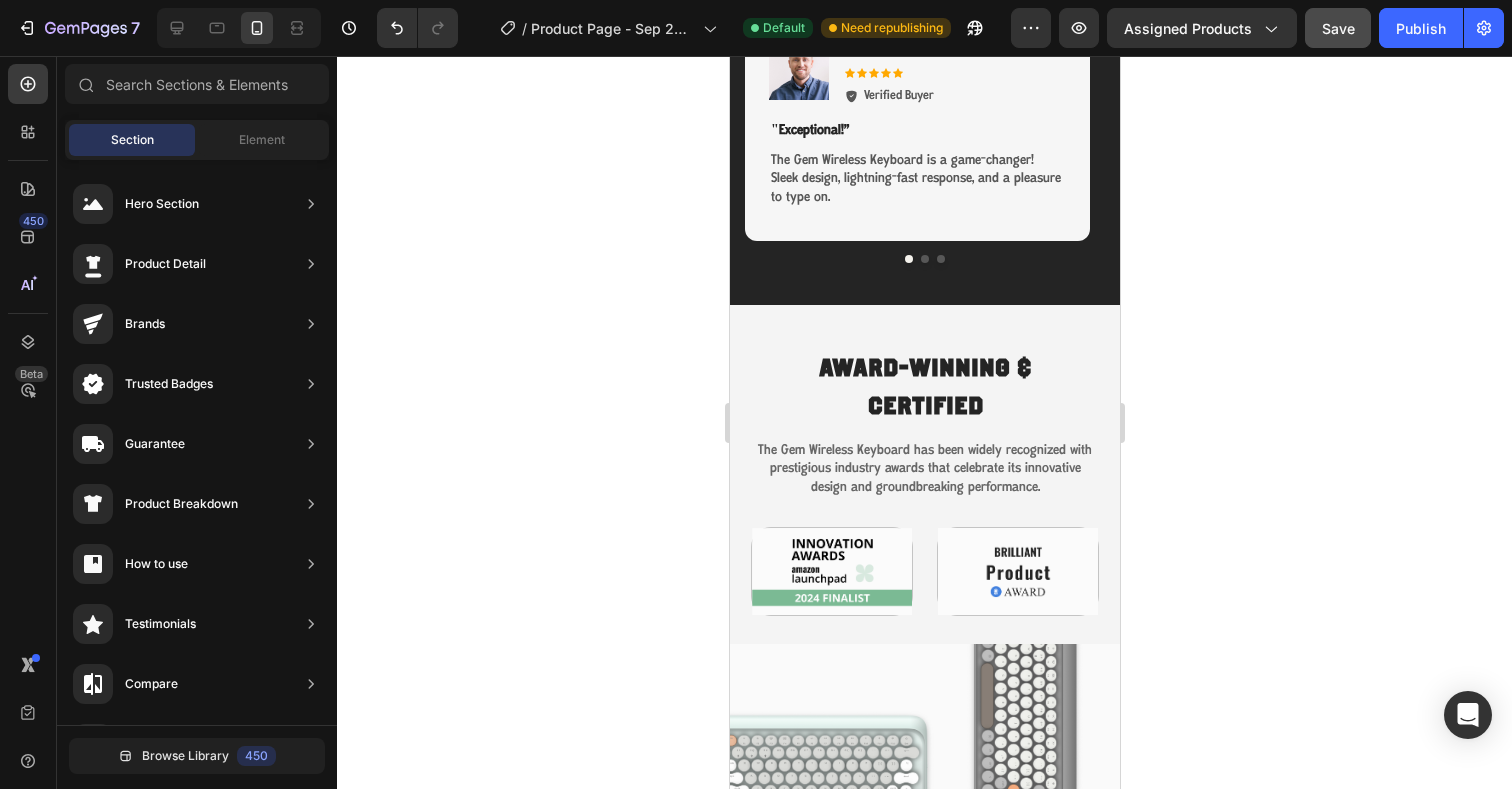 scroll, scrollTop: 2360, scrollLeft: 0, axis: vertical 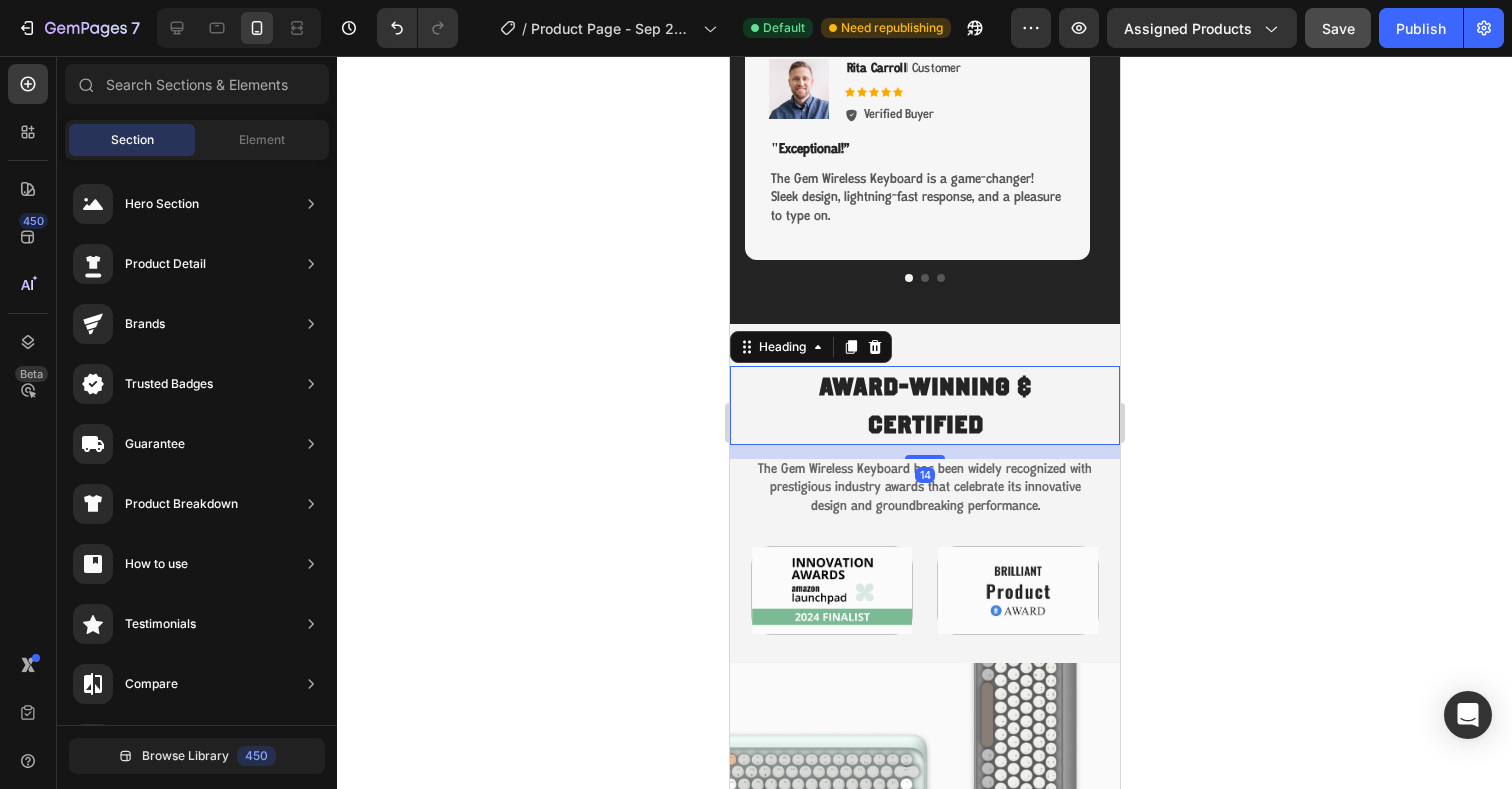 click on "Award-winning & Certified" at bounding box center (924, 405) 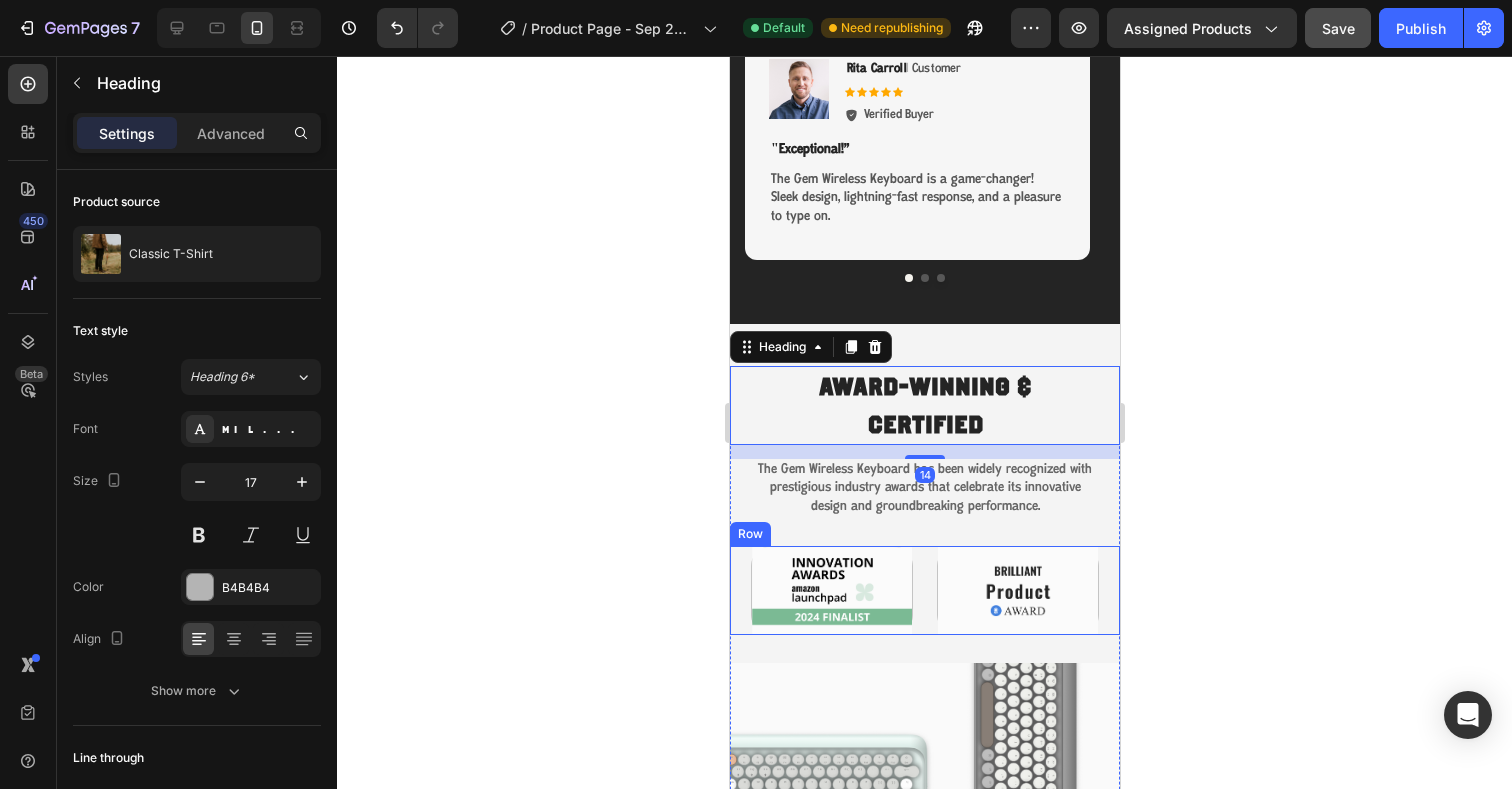 click on "Image Image Row" at bounding box center (924, 590) 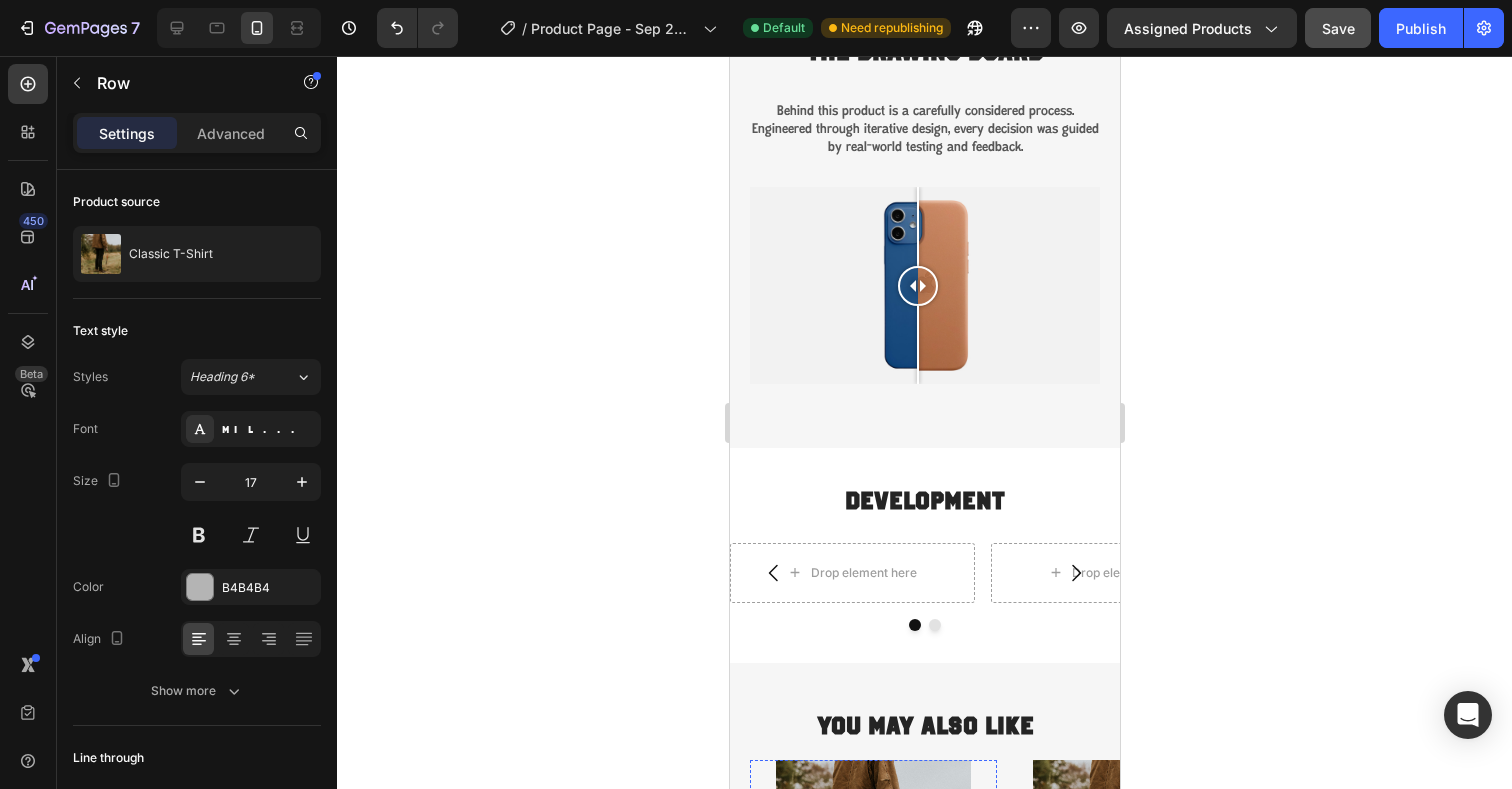 scroll, scrollTop: 1019, scrollLeft: 0, axis: vertical 